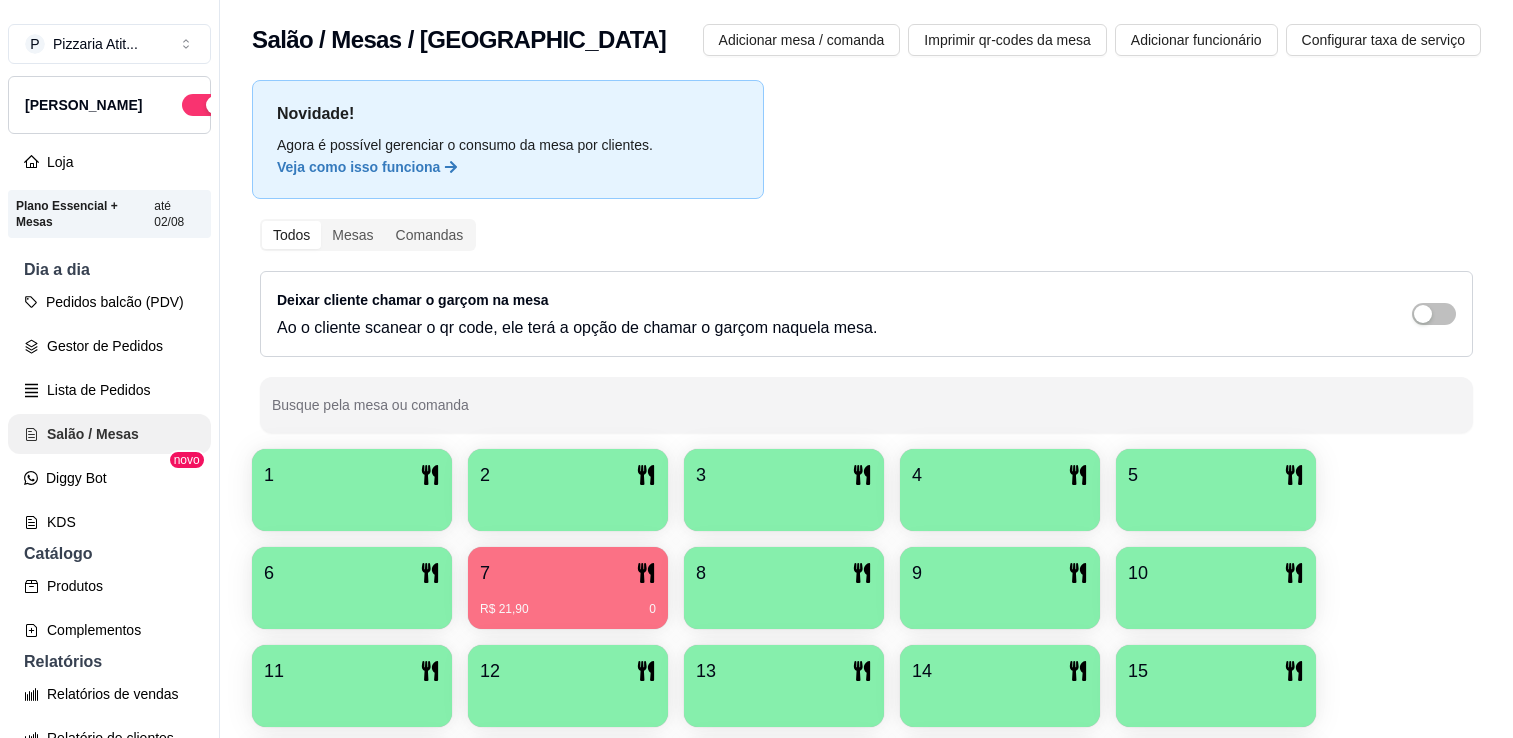 scroll, scrollTop: 0, scrollLeft: 0, axis: both 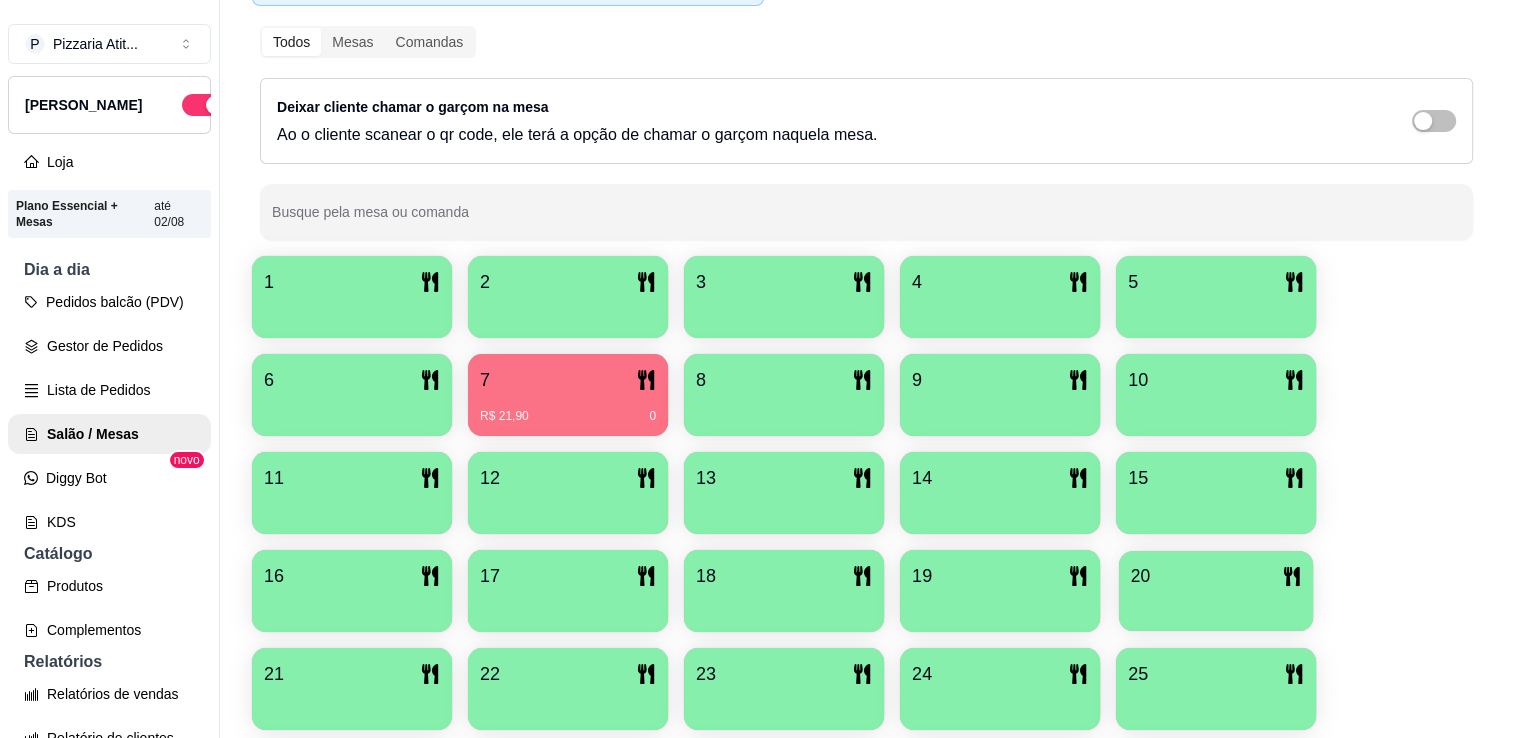 click on "20" at bounding box center [1216, 576] 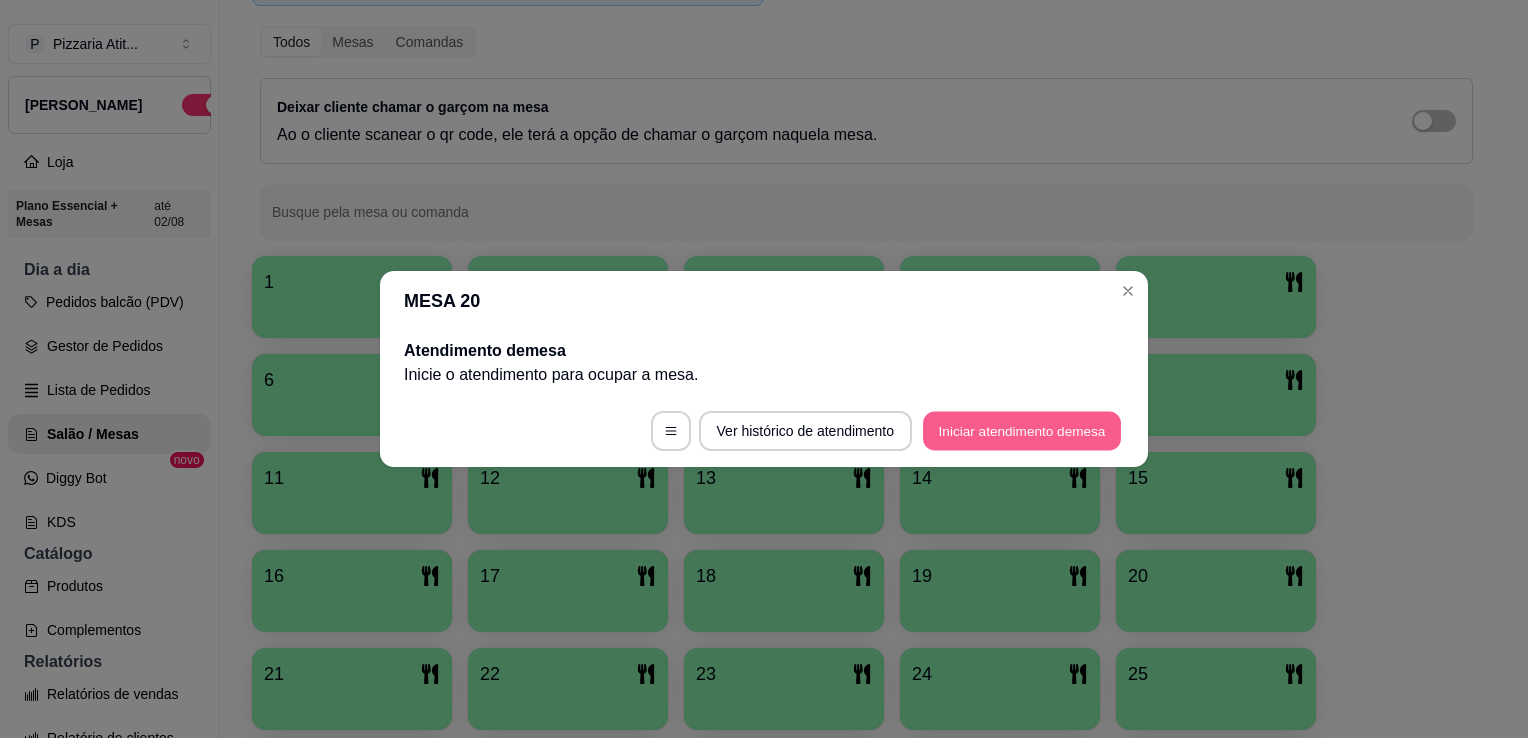 click on "Iniciar atendimento de  mesa" at bounding box center [1022, 431] 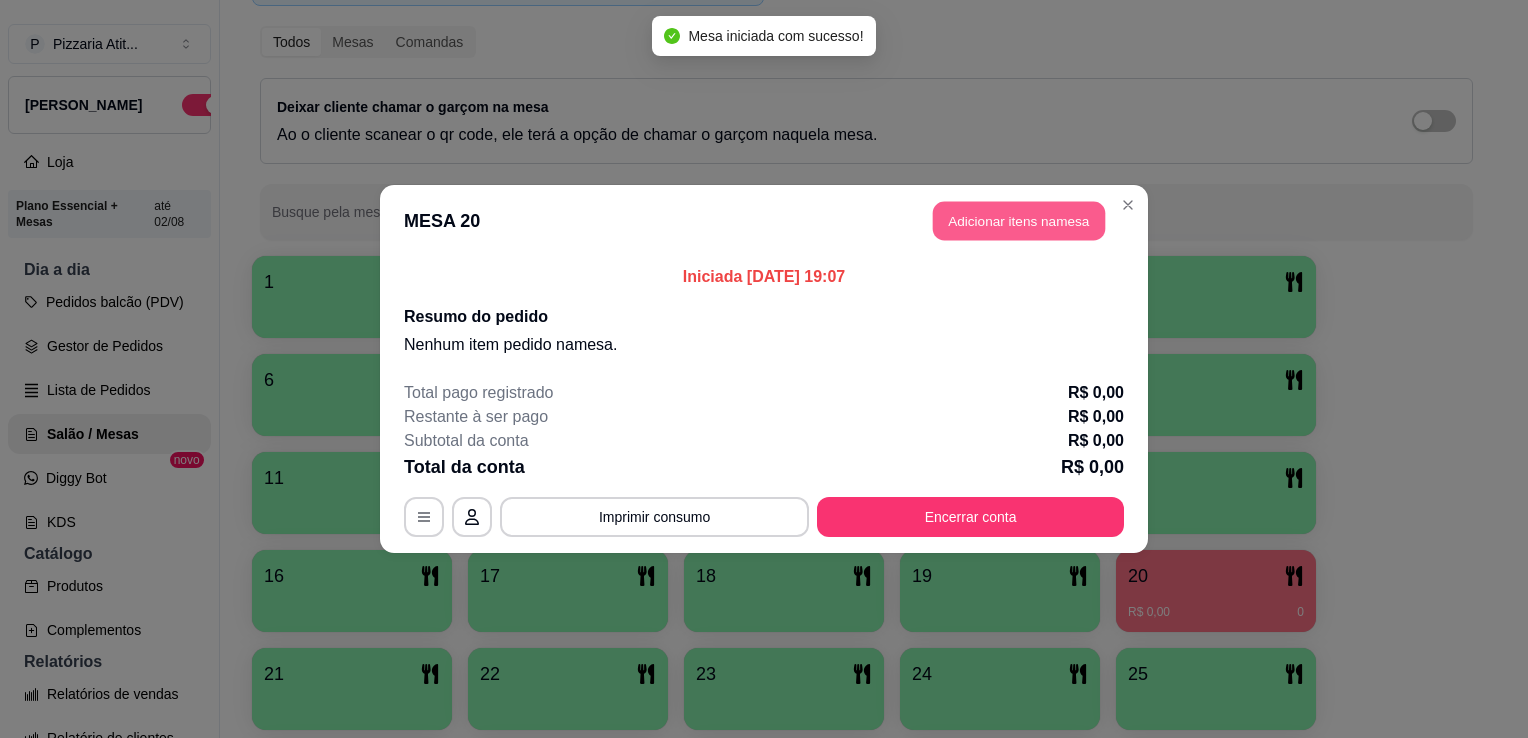 click on "Adicionar itens na  mesa" at bounding box center [1019, 221] 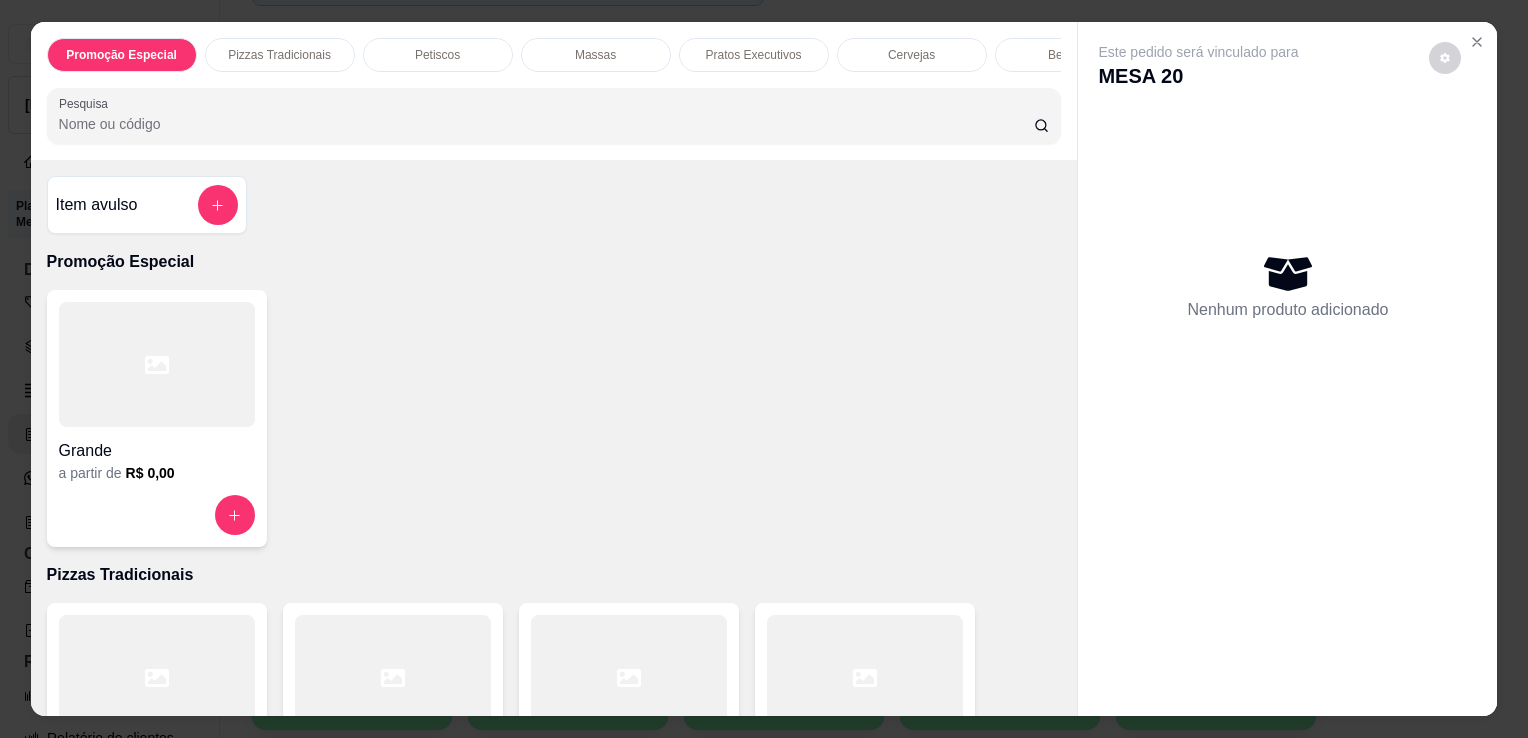 click at bounding box center (157, 677) 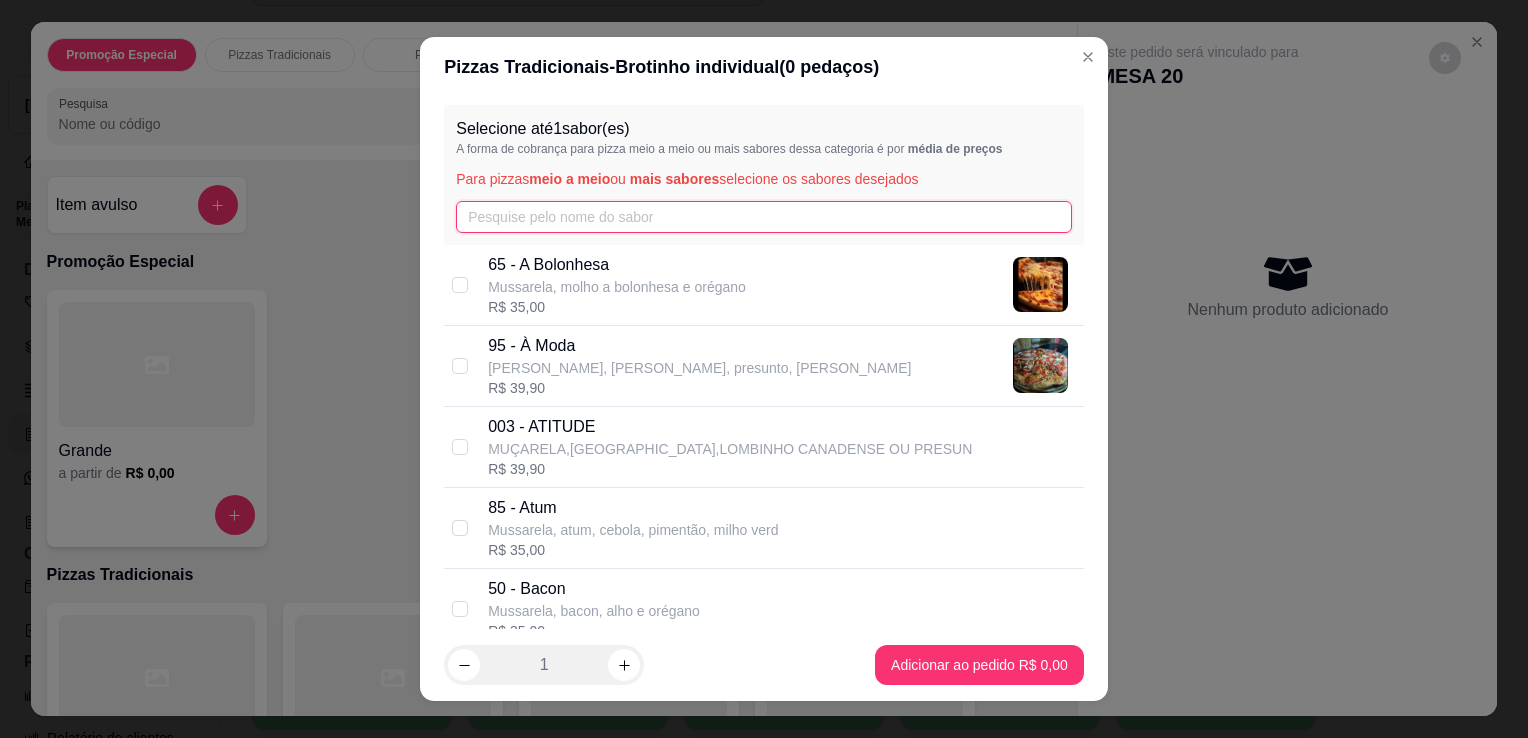 click at bounding box center [764, 217] 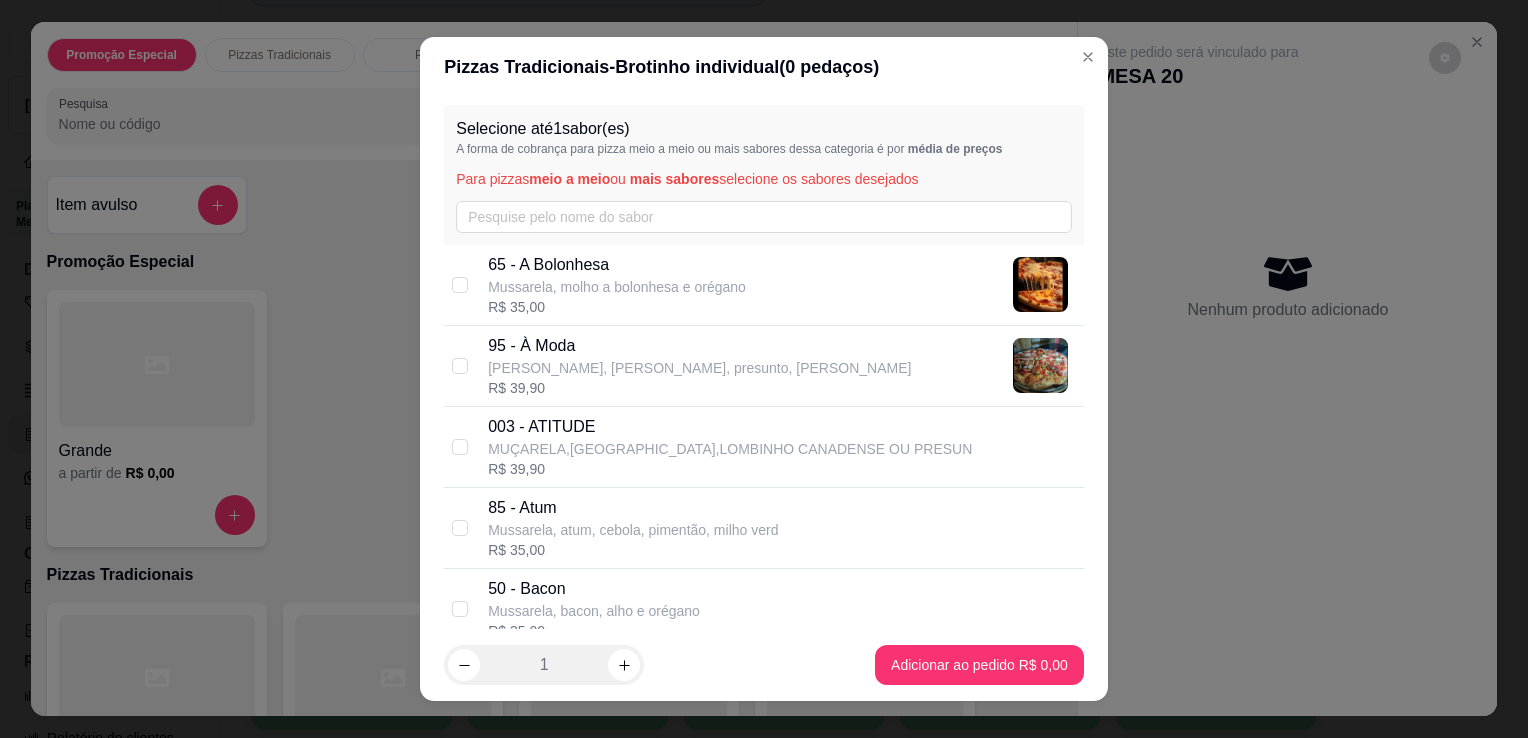 click on "Mussarela, bacon, alho e orégano" at bounding box center [594, 611] 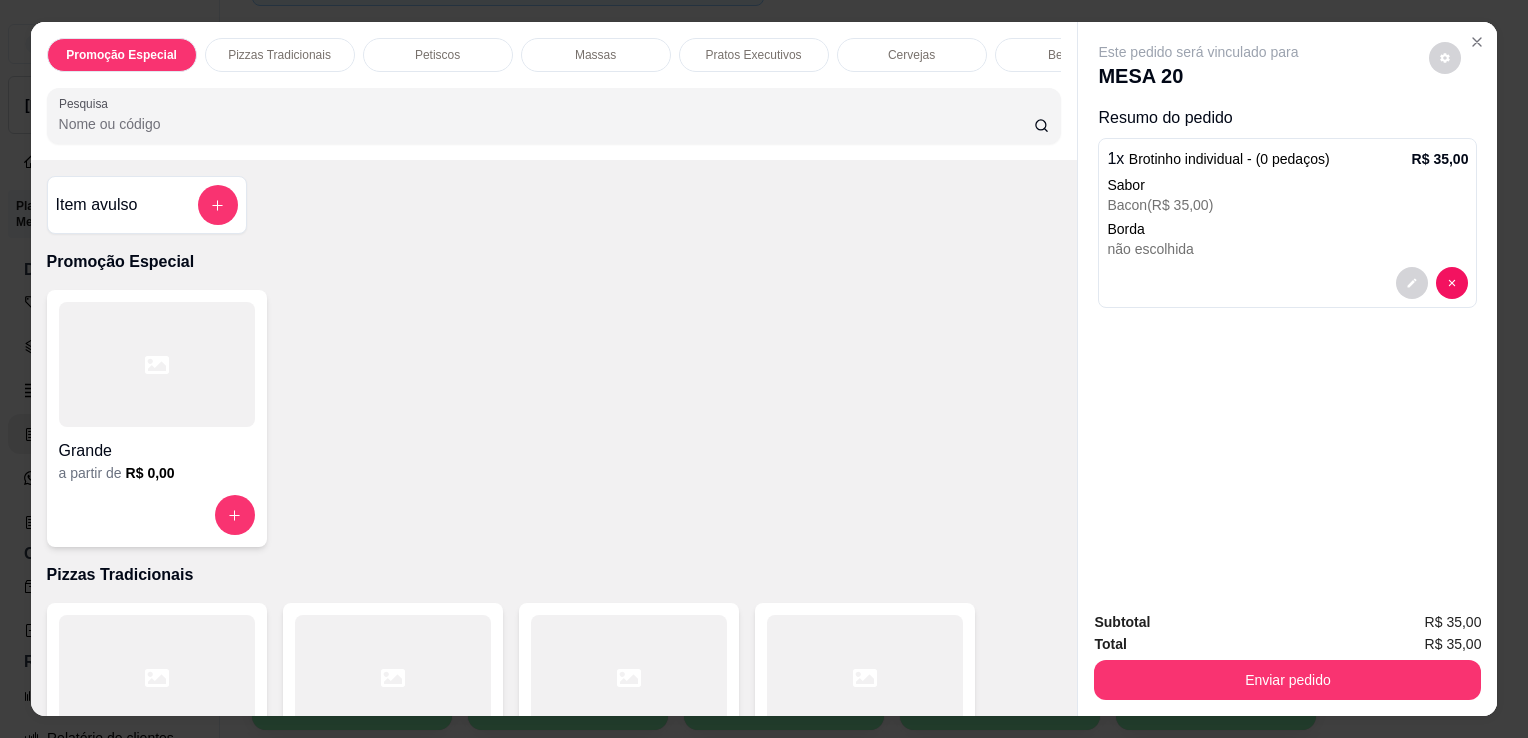 click on "Pesquisa" at bounding box center [546, 124] 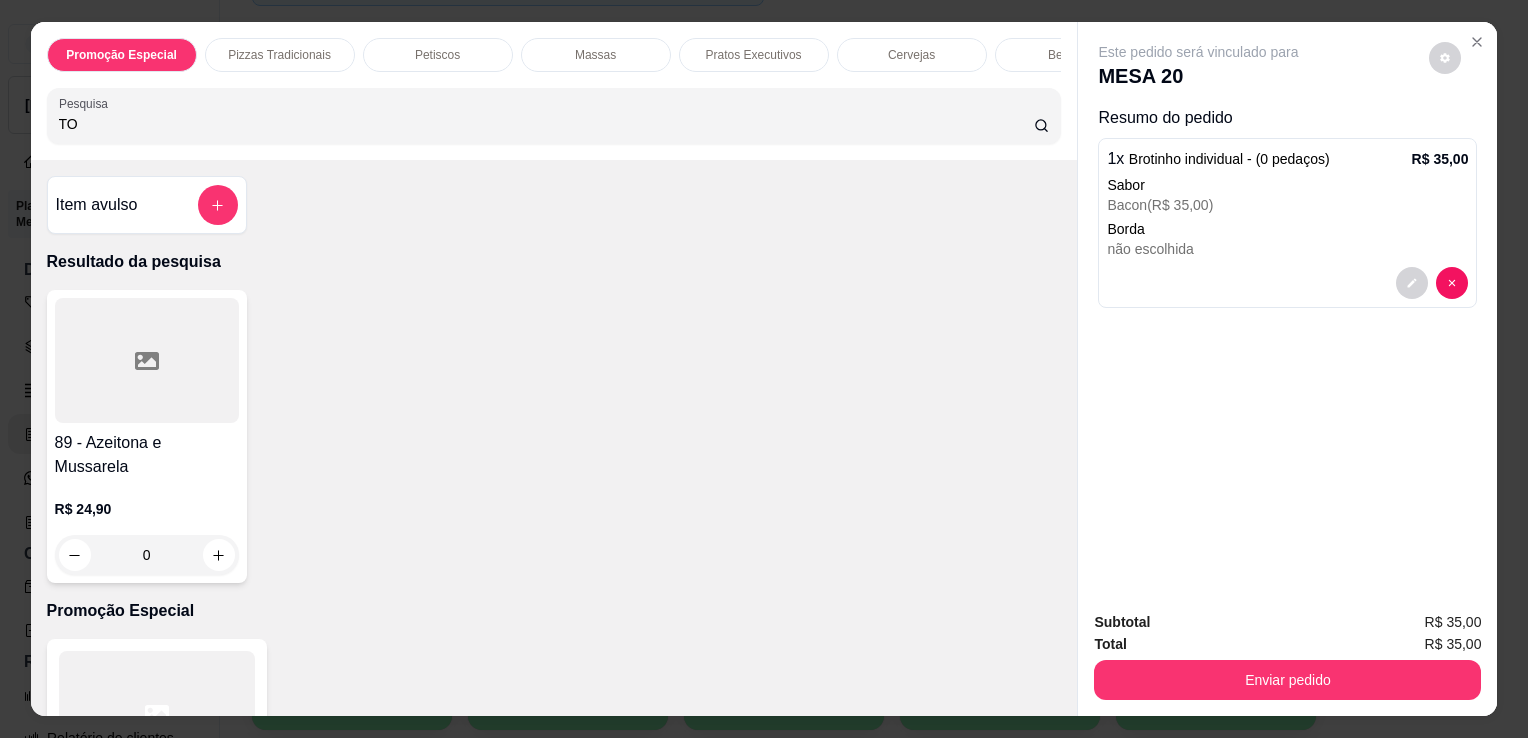 type on "T" 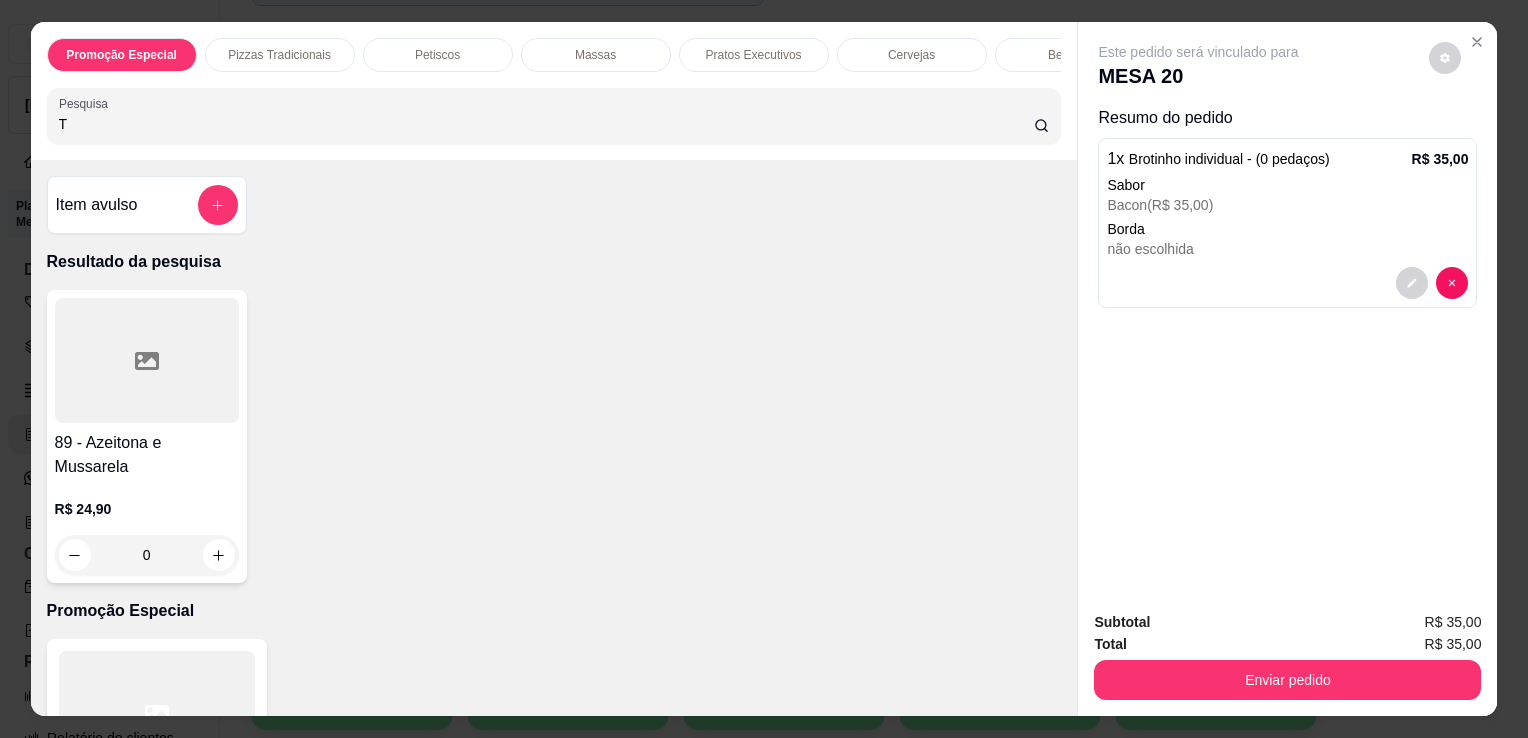type 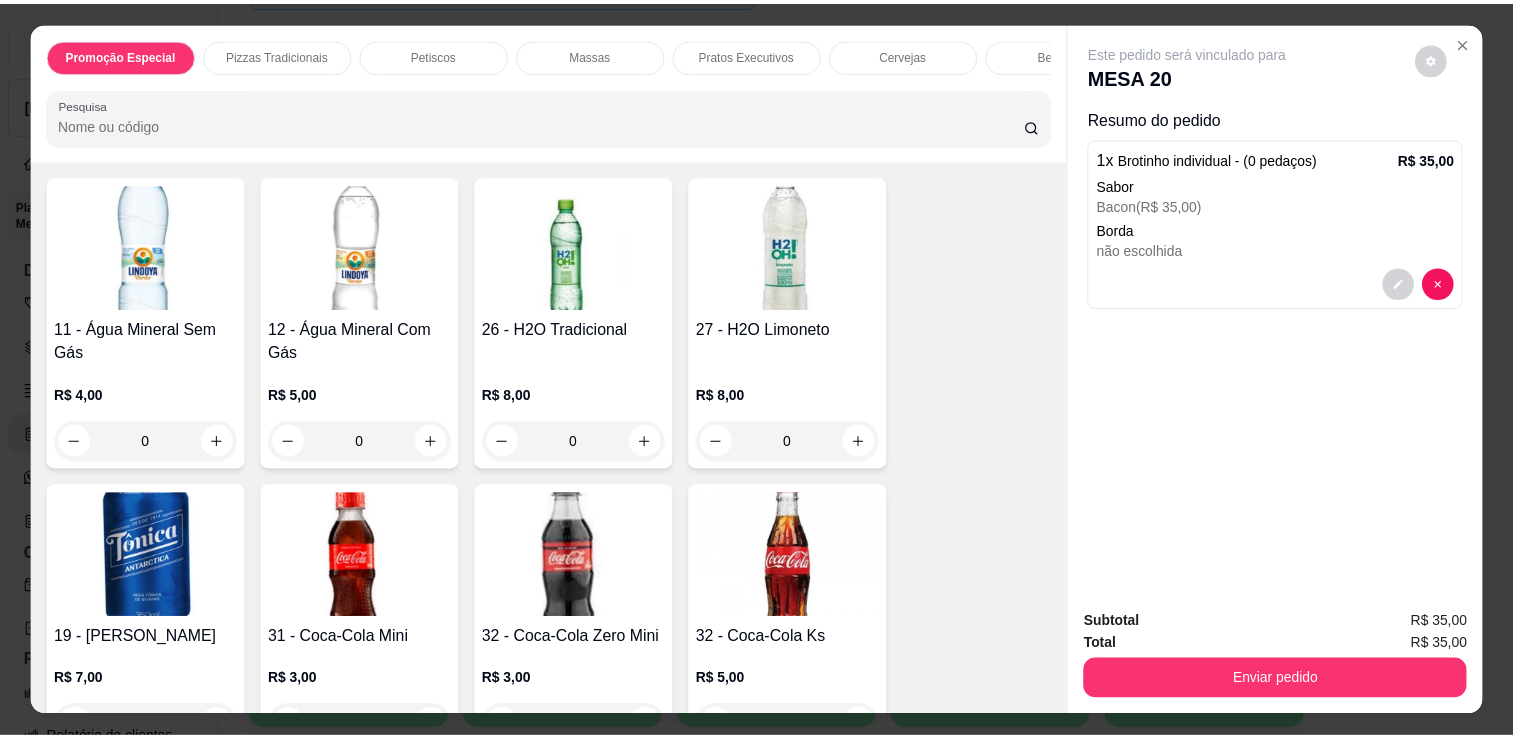 scroll, scrollTop: 5076, scrollLeft: 0, axis: vertical 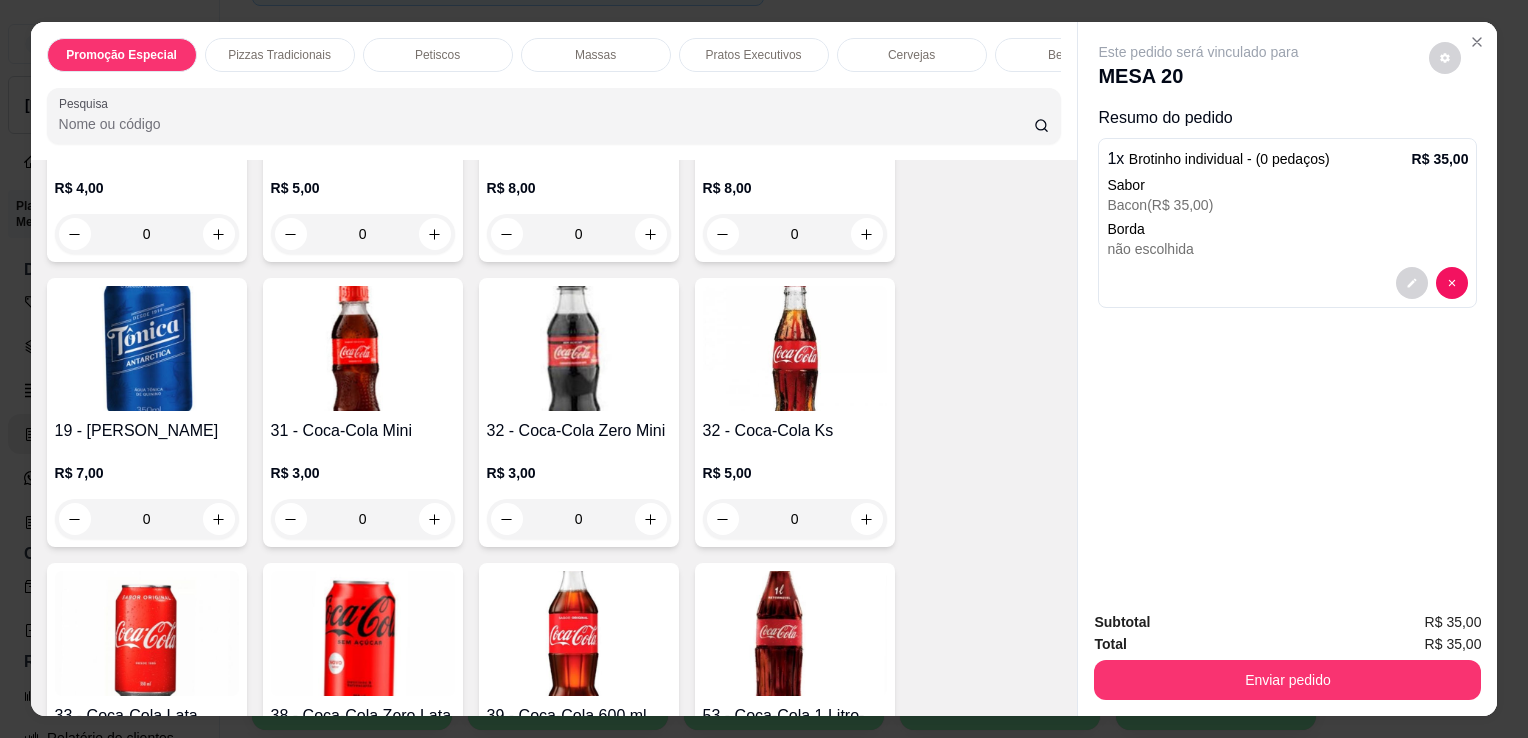 click at bounding box center [147, 348] 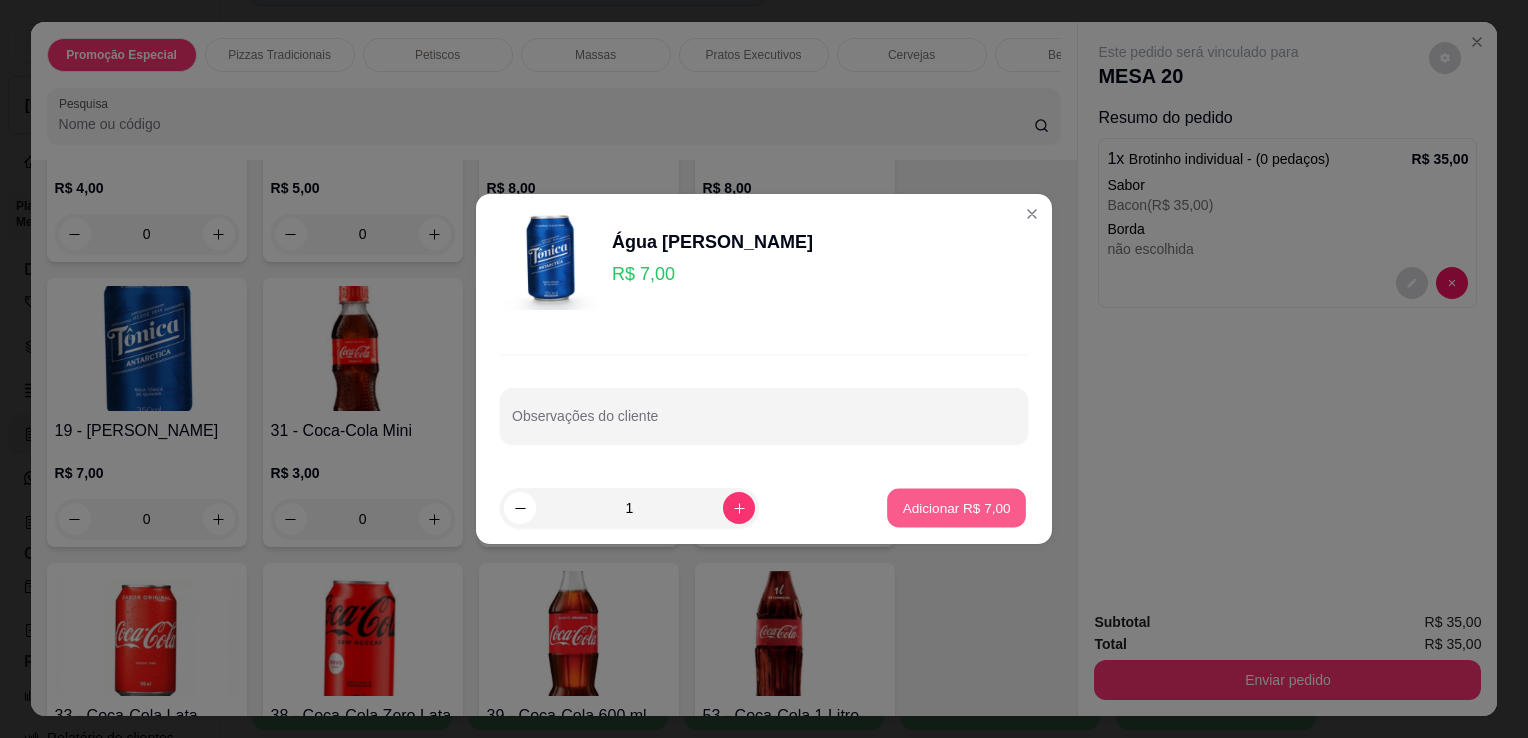 click on "Adicionar   R$ 7,00" at bounding box center (956, 507) 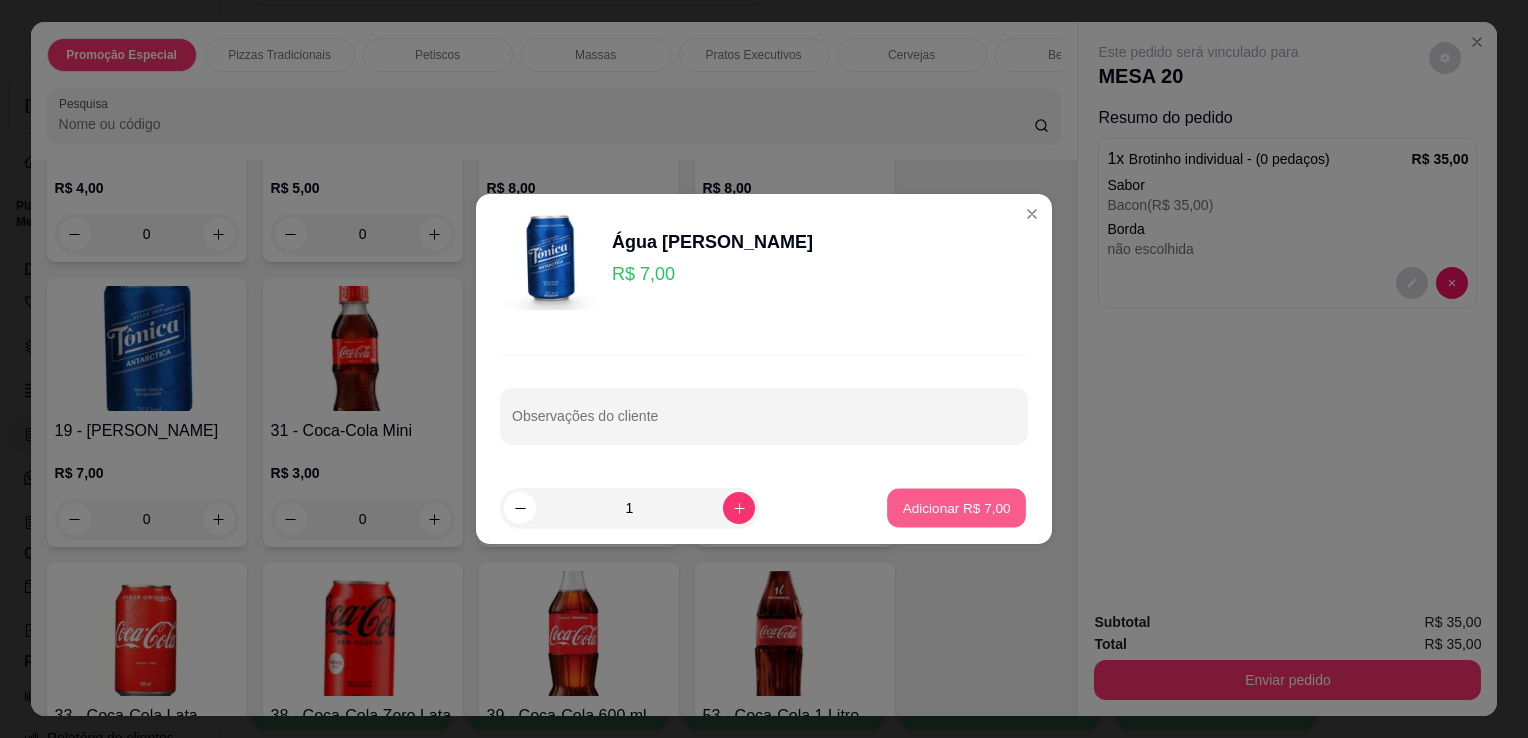 type on "1" 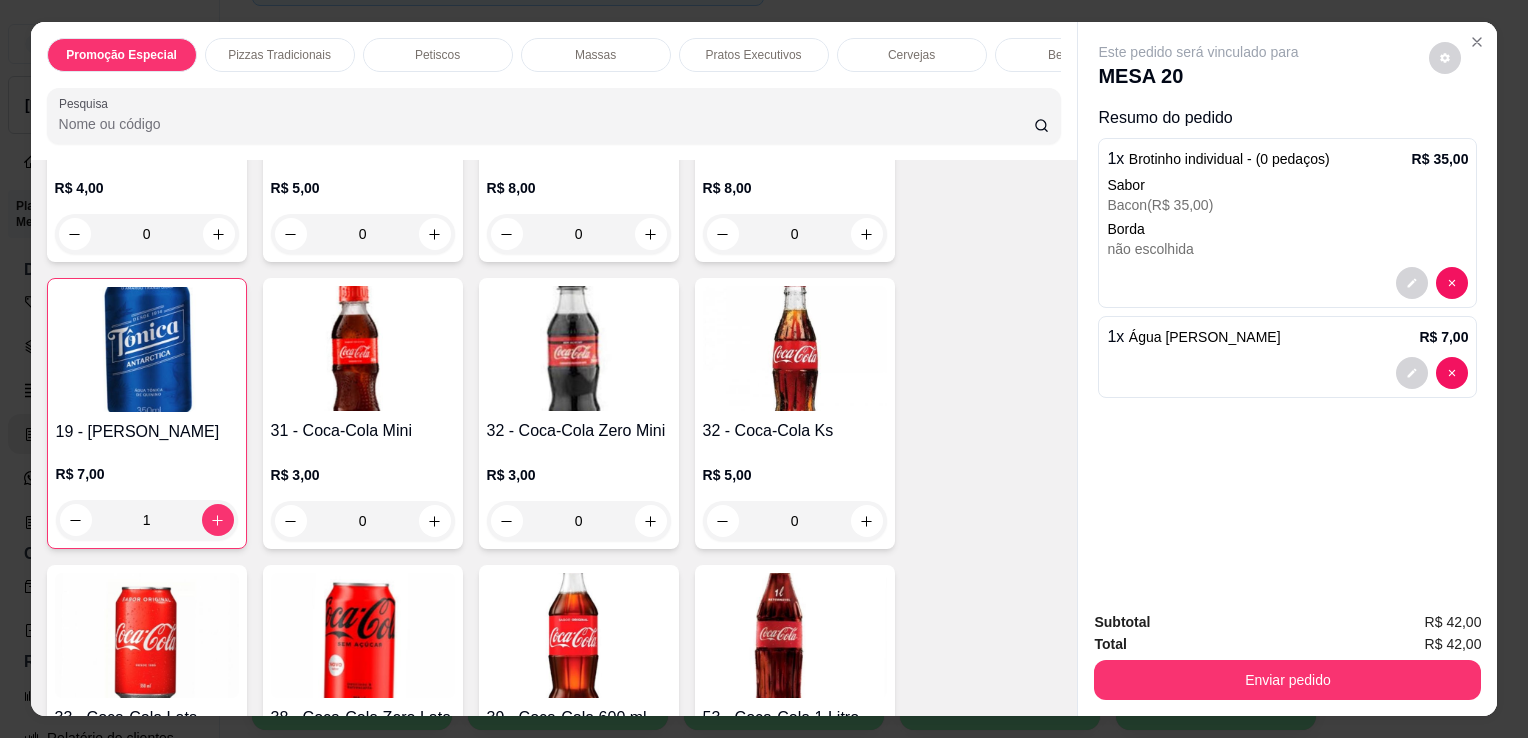 click on "Enviar pedido" at bounding box center (1287, 677) 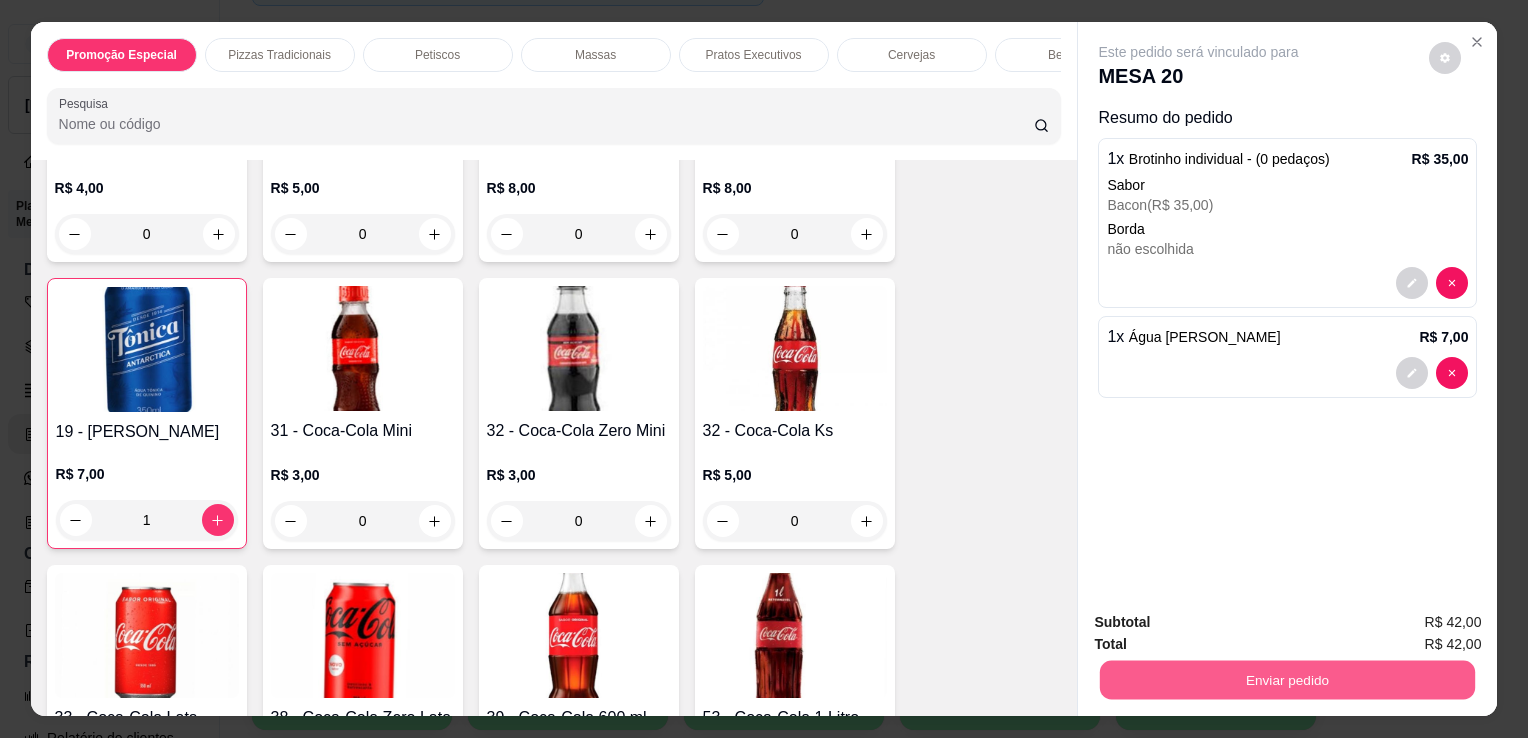 click on "Enviar pedido" at bounding box center [1287, 679] 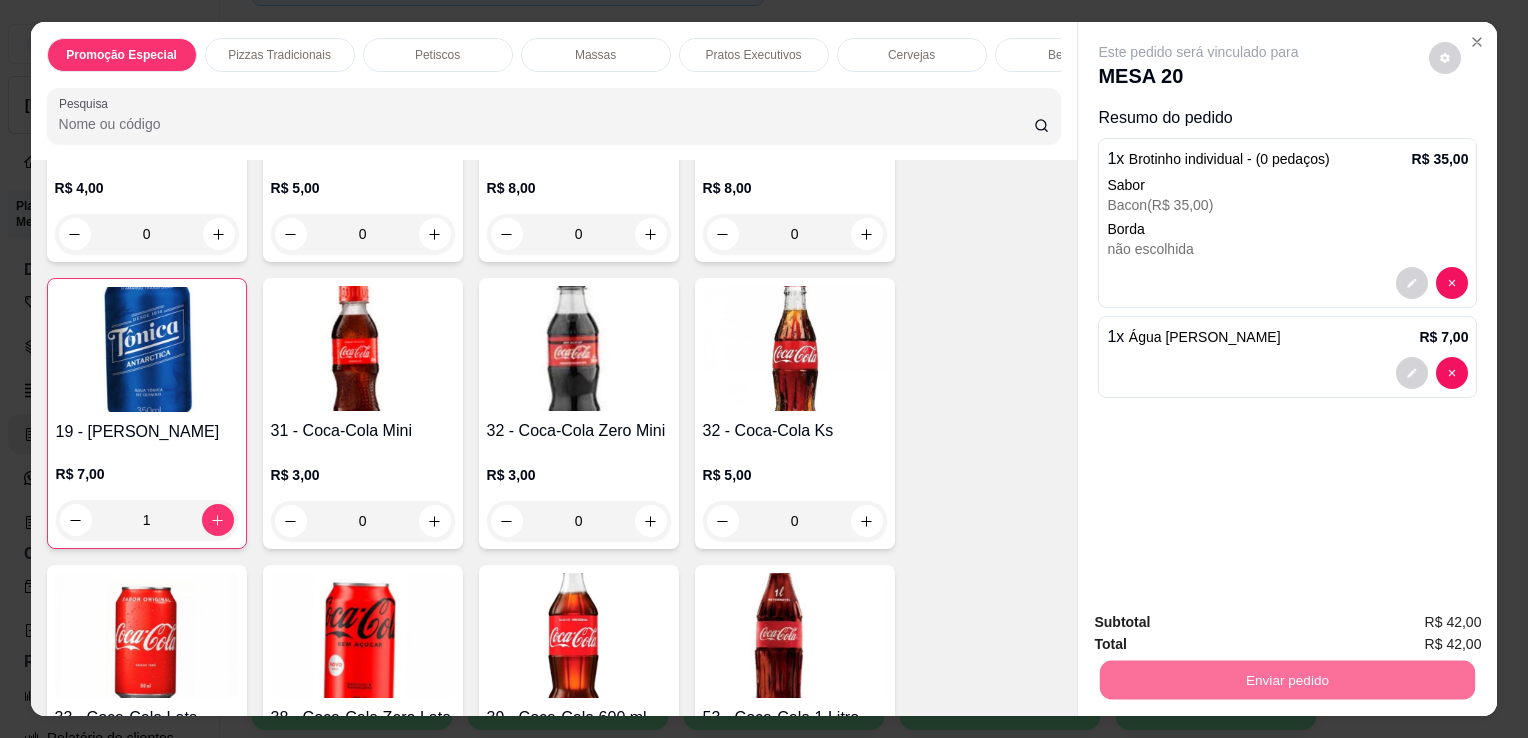 click on "Não registrar e enviar pedido" at bounding box center [1222, 623] 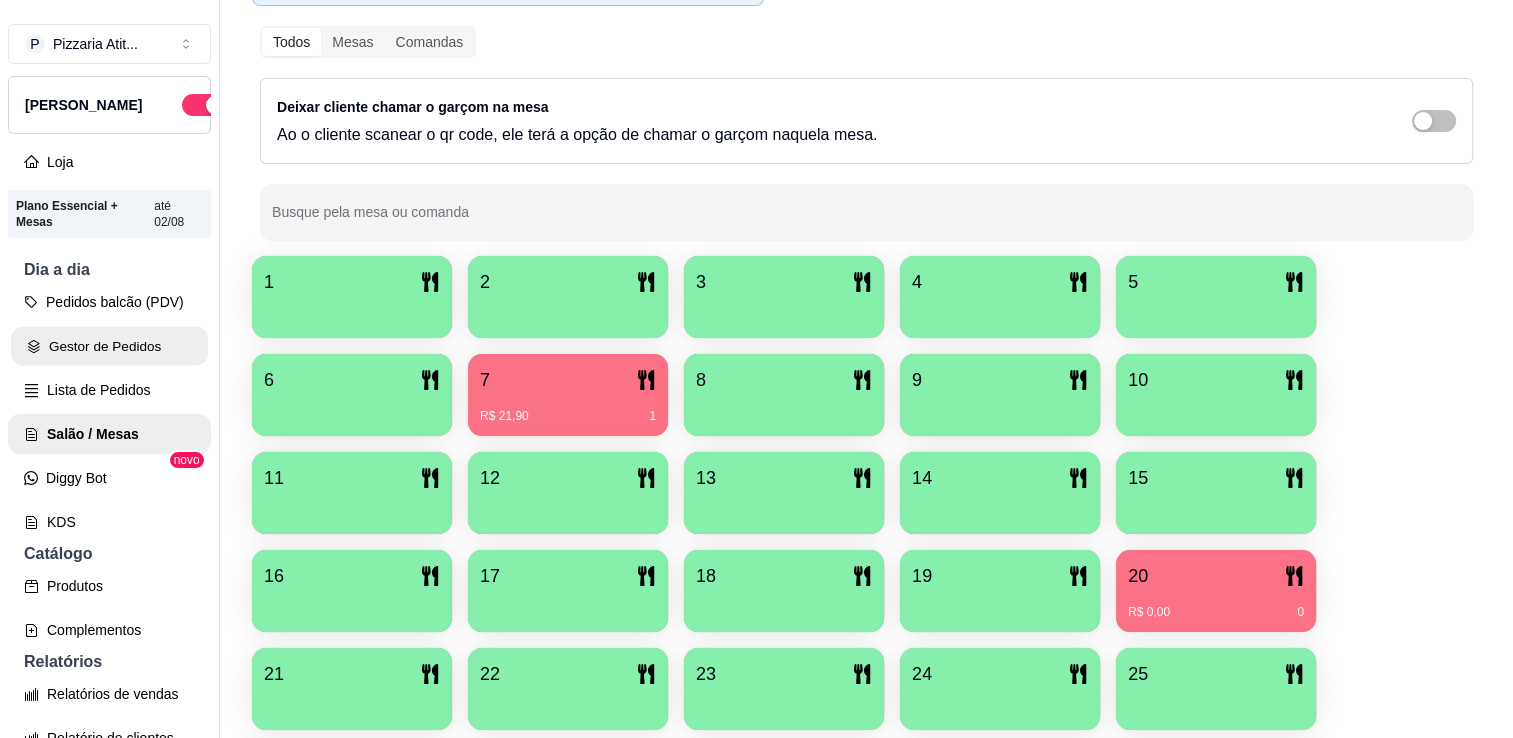 click on "Gestor de Pedidos" at bounding box center (109, 346) 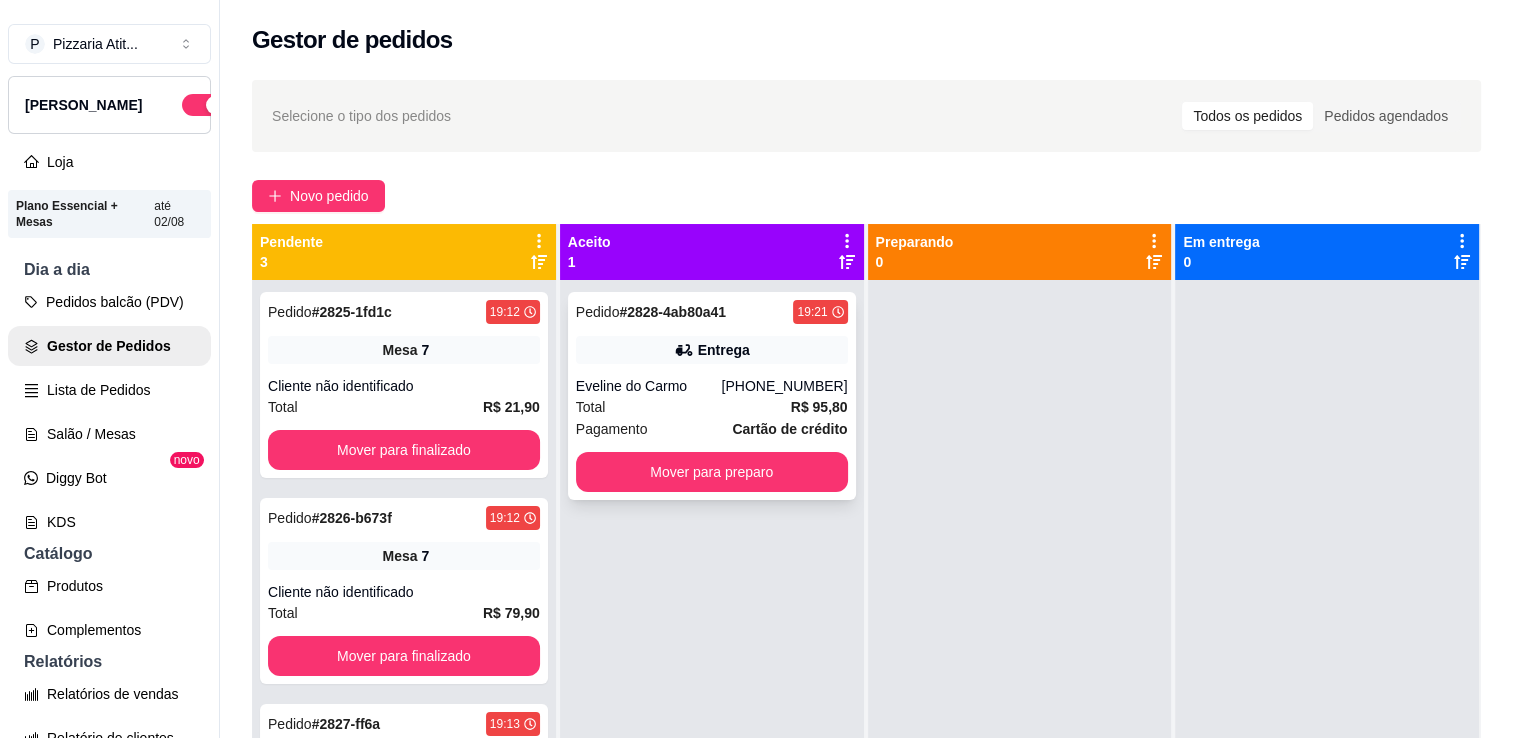 click on "[PHONE_NUMBER]" at bounding box center [784, 386] 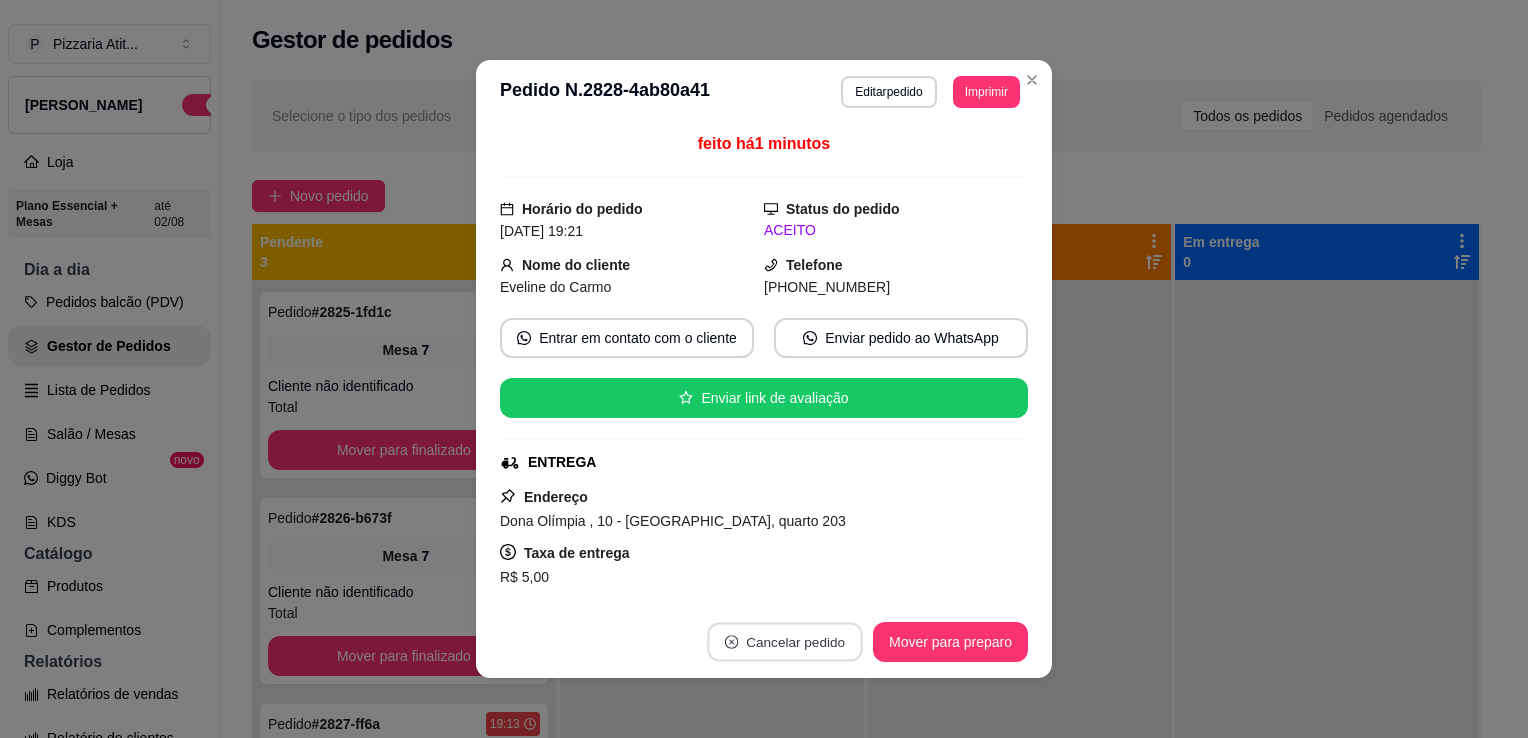 click on "Cancelar pedido" at bounding box center [784, 642] 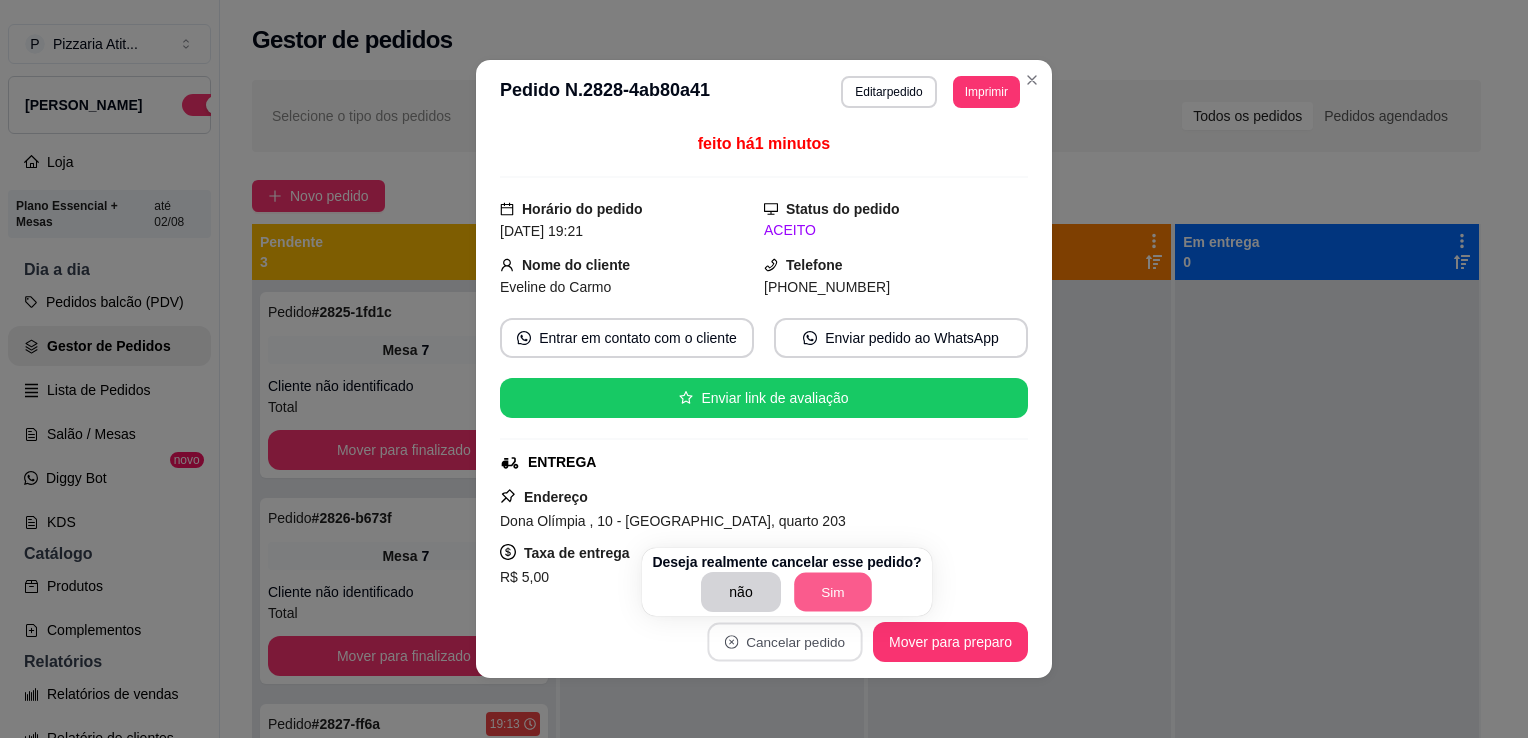 click on "Sim" at bounding box center (833, 592) 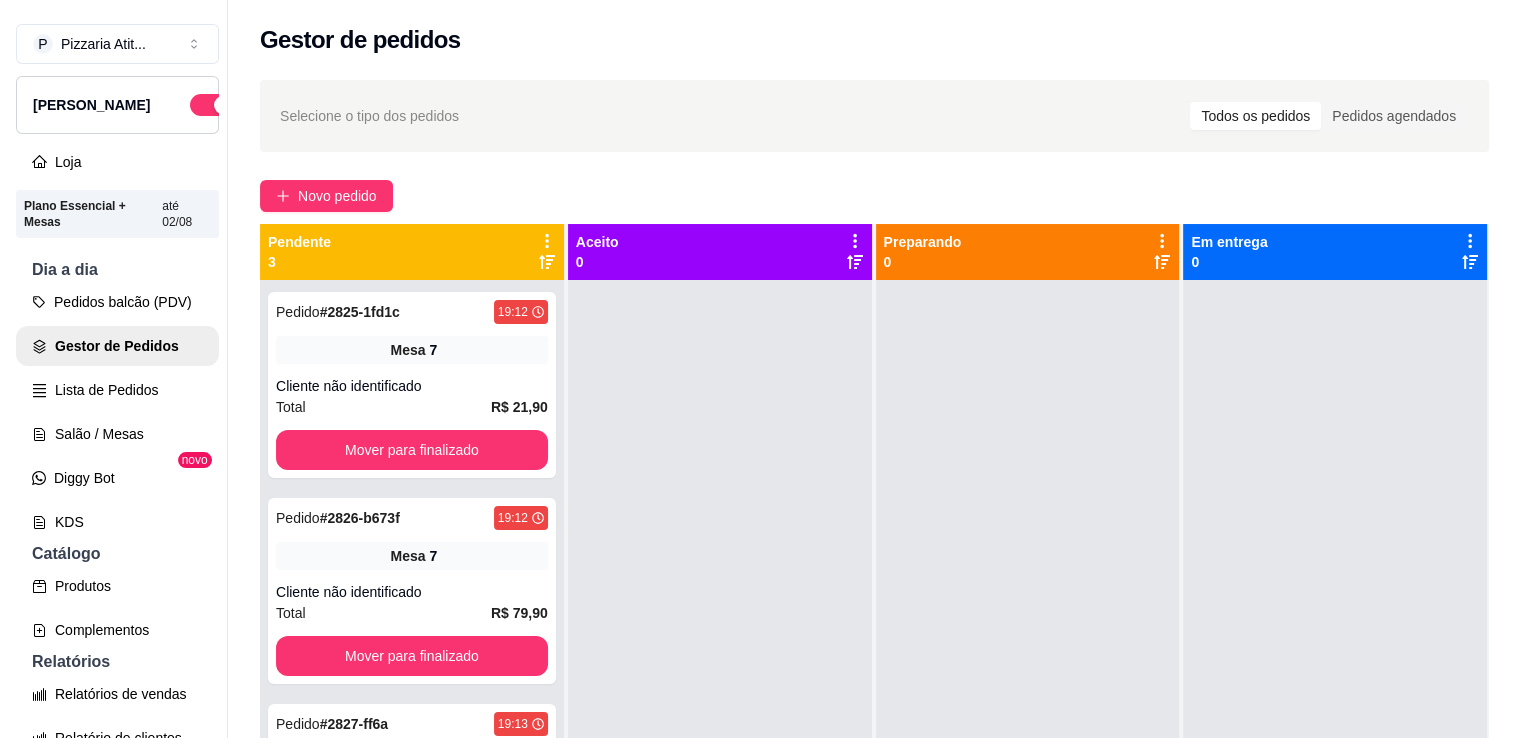 scroll, scrollTop: 645, scrollLeft: 0, axis: vertical 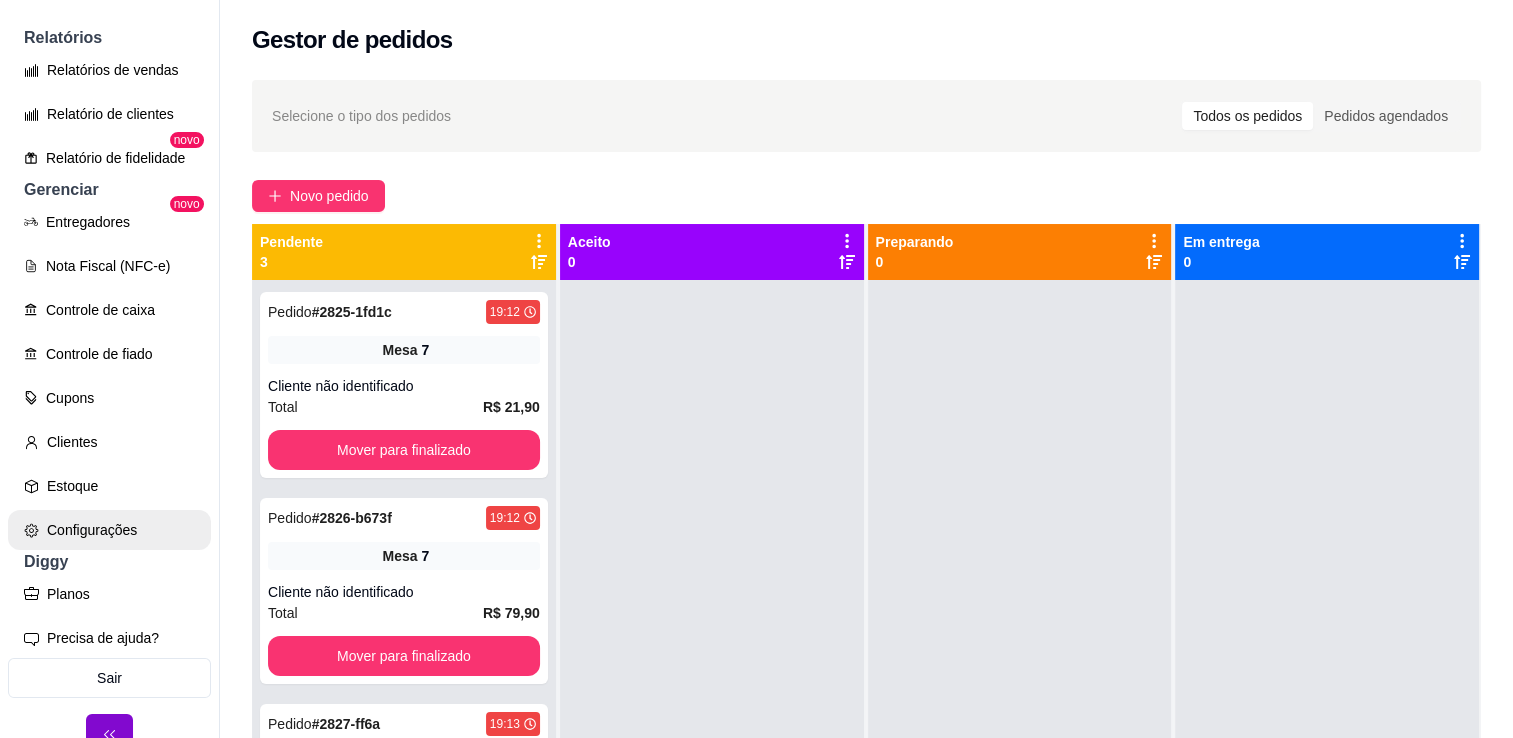 click on "Configurações" at bounding box center [109, 530] 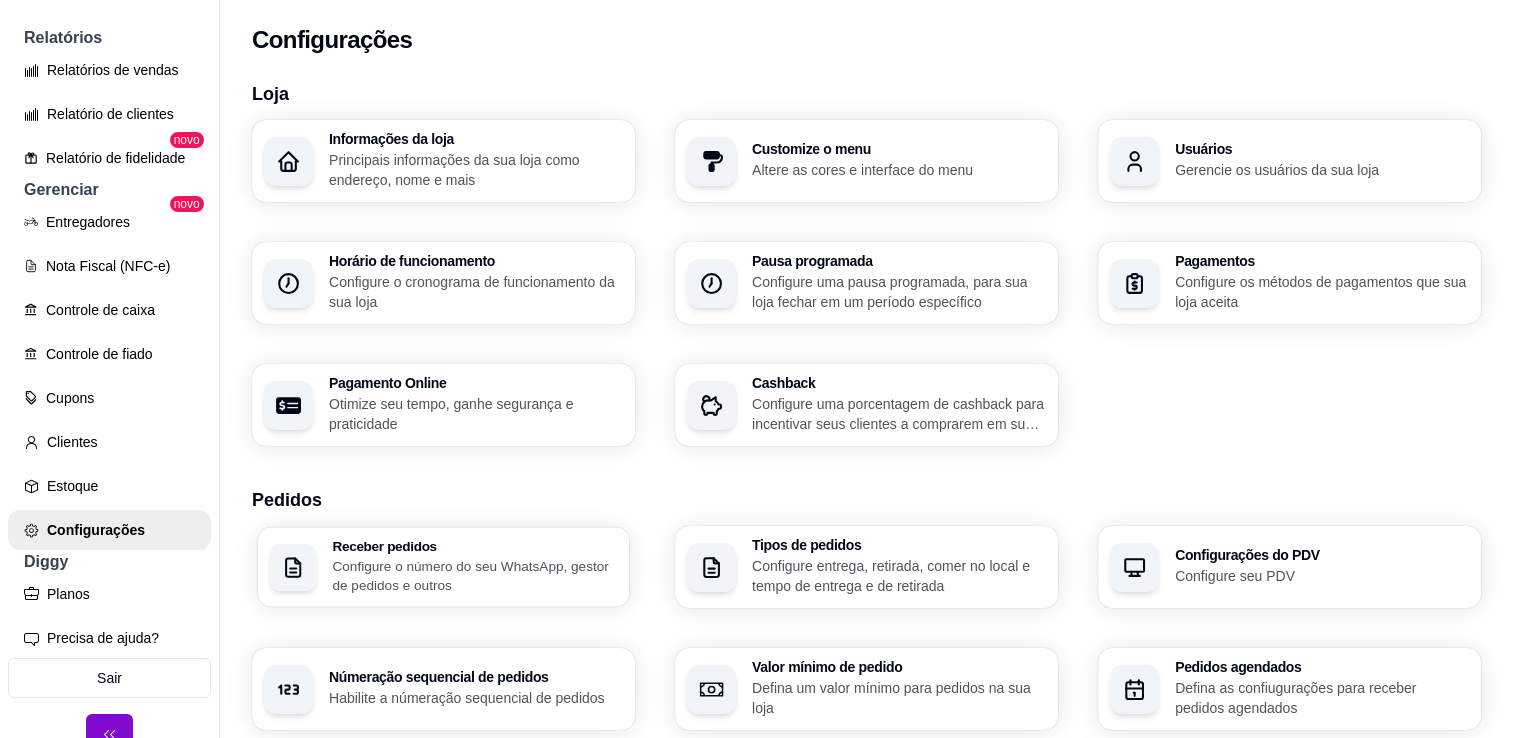 click on "Configure o número do seu WhatsApp, gestor de pedidos e outros" at bounding box center [474, 575] 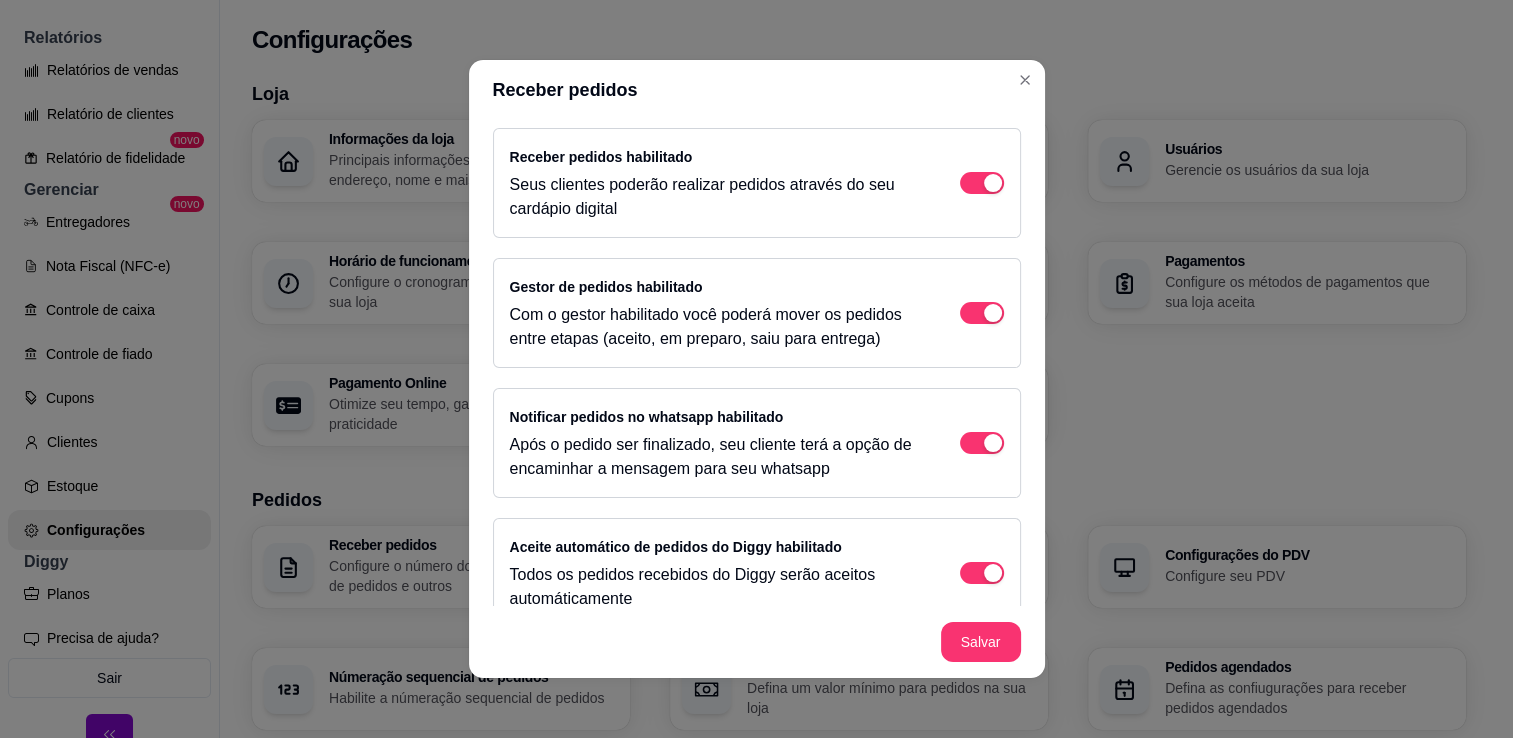 click on "Receber pedidos Configure o número do seu WhatsApp, gestor de pedidos e outros Tipos de pedidos Configure entrega, retirada, comer no local e tempo de entrega e de retirada Configurações do PDV Configure seu PDV Númeração sequencial de pedidos Habilite a númeração sequencial de pedidos Valor mínimo de pedido Defina um valor mínimo para pedidos na sua loja Pedidos agendados Defina as confiugurações para receber pedidos agendados Avaliações de pedidos Habilite para seus clientes avaliarem os pedidos para saber como está o feedback da sua loja Taxas de entrega Configure sua taxa de entrega para delivery" at bounding box center [859, 689] 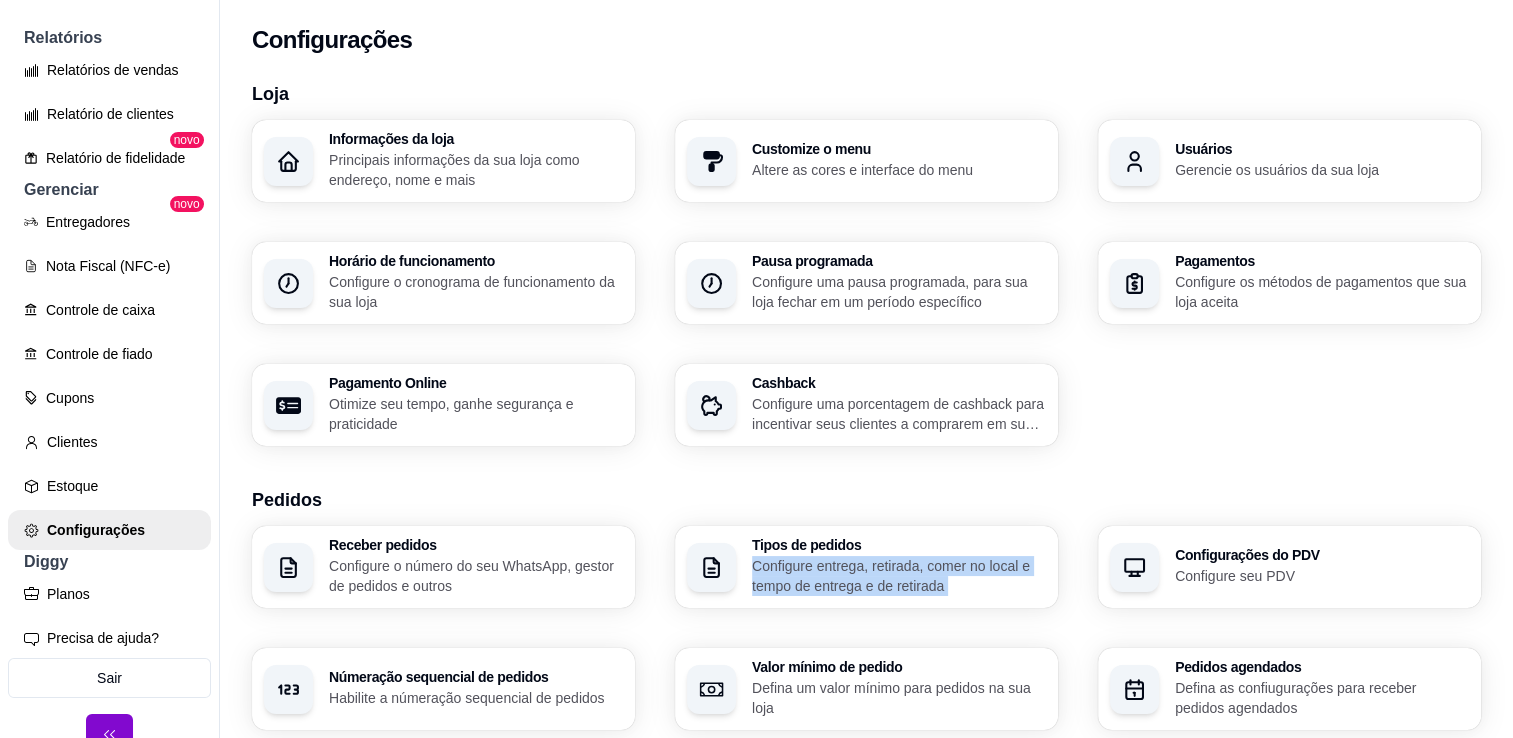 click on "Receber pedidos Configure o número do seu WhatsApp, gestor de pedidos e outros Tipos de pedidos Configure entrega, retirada, comer no local e tempo de entrega e de retirada Configurações do PDV Configure seu PDV Númeração sequencial de pedidos Habilite a númeração sequencial de pedidos Valor mínimo de pedido Defina um valor mínimo para pedidos na sua loja Pedidos agendados Defina as confiugurações para receber pedidos agendados Avaliações de pedidos Habilite para seus clientes avaliarem os pedidos para saber como está o feedback da sua loja Taxas de entrega Configure sua taxa de entrega para delivery" at bounding box center [866, 689] 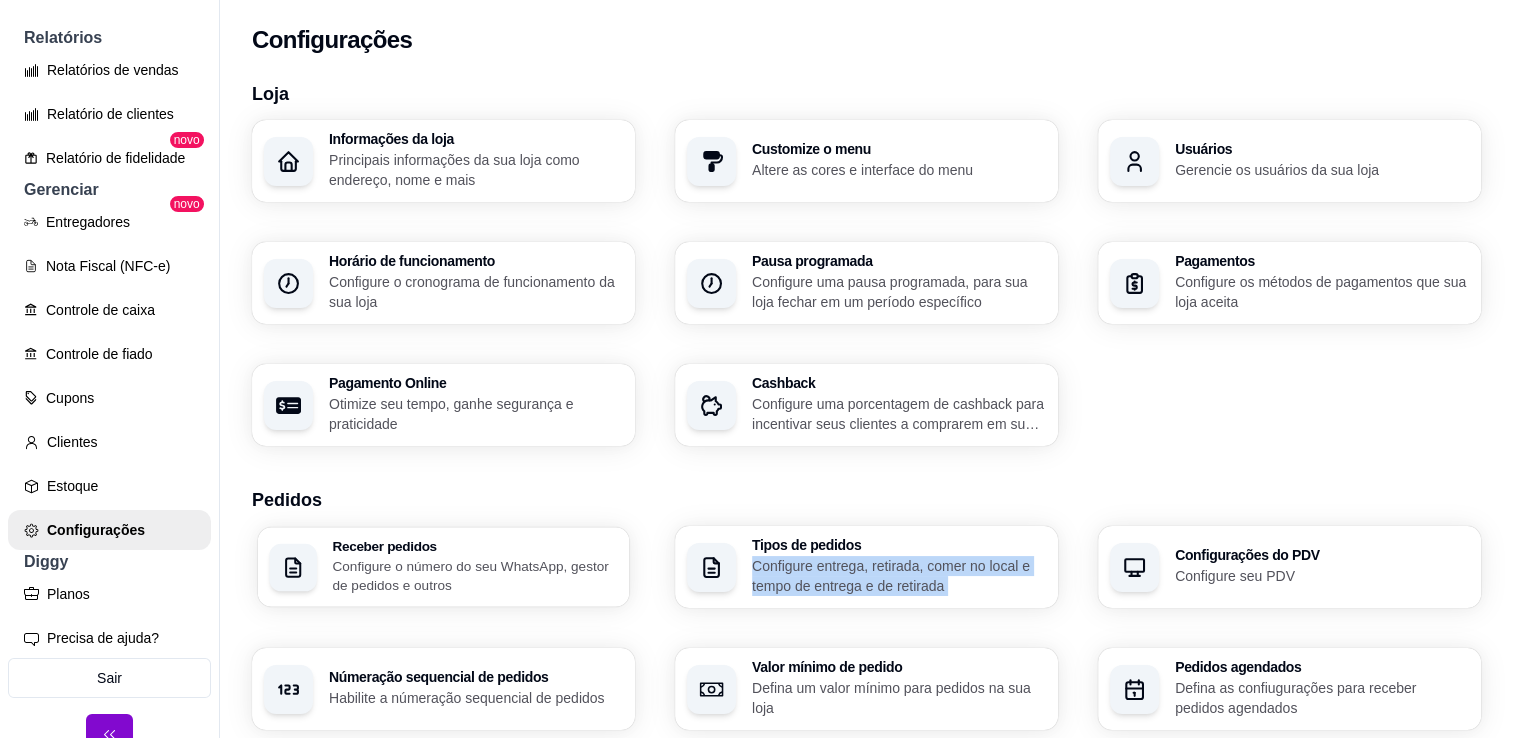 click at bounding box center (293, 567) 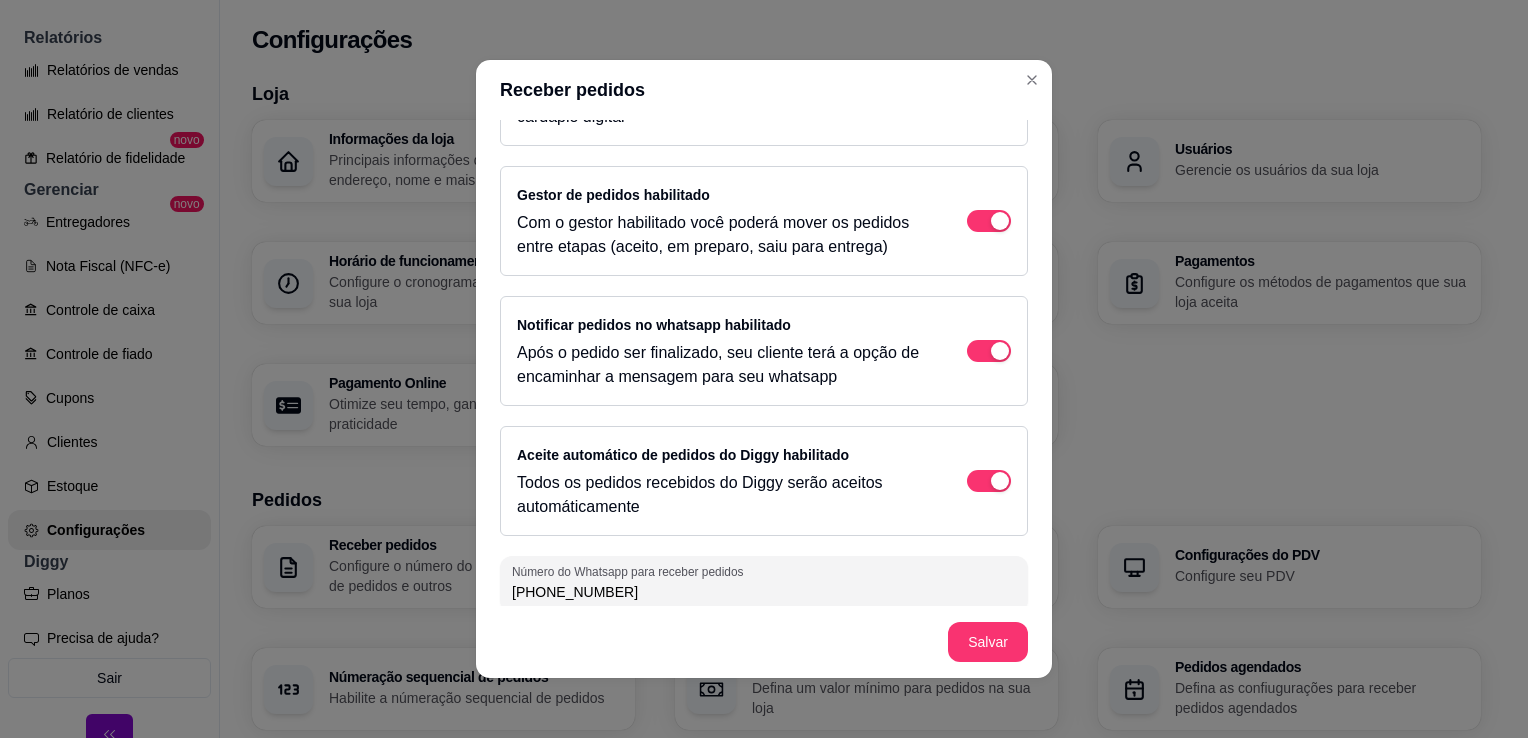 scroll, scrollTop: 104, scrollLeft: 0, axis: vertical 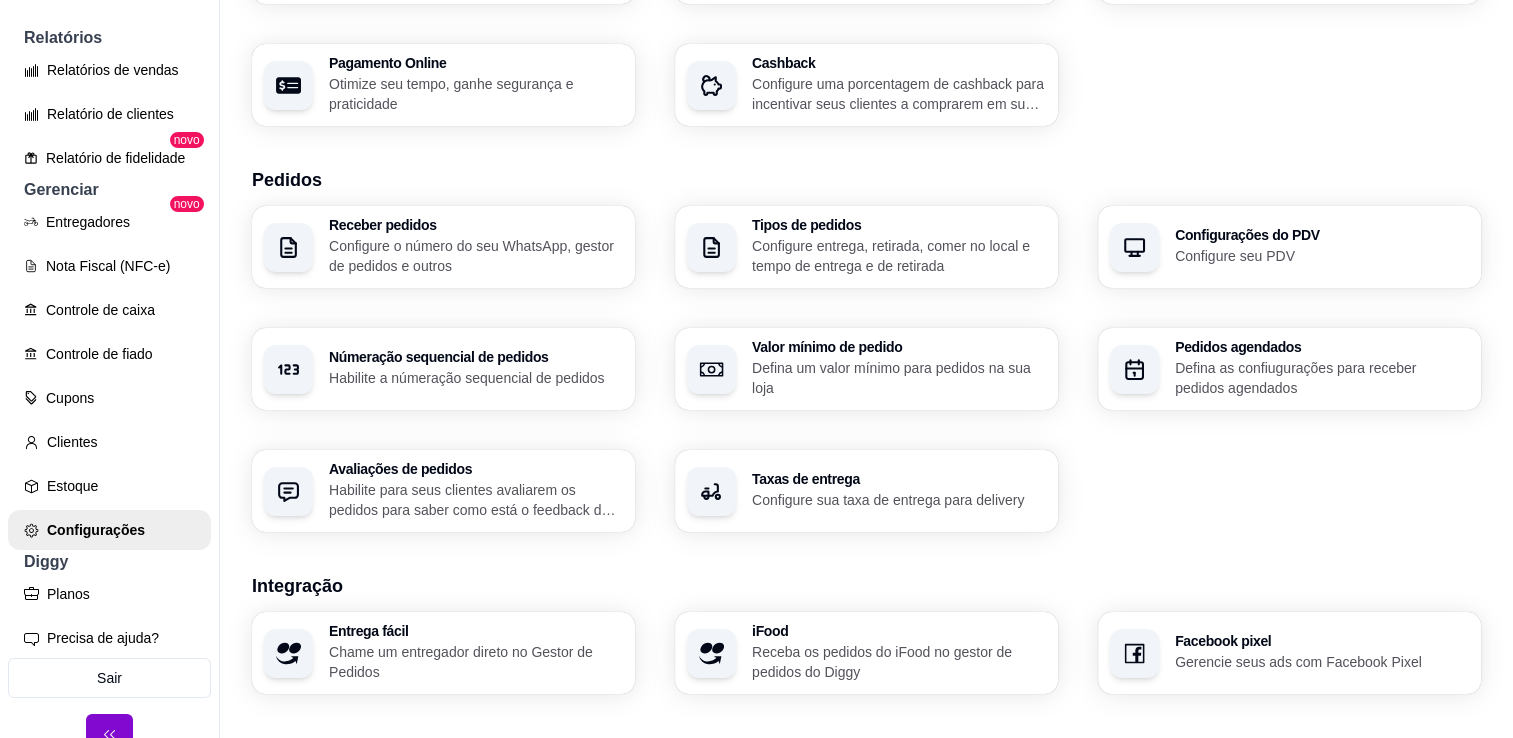 click on "Loja Informações da loja Principais informações da sua loja como endereço, nome e mais Customize o menu Altere as cores e interface do menu Usuários Gerencie os usuários da sua loja Horário de funcionamento Configure o cronograma de funcionamento da sua loja Pausa programada Configure uma pausa programada, para sua loja fechar em um período específico Pagamentos Configure os métodos de pagamentos que sua loja aceita Pagamento Online Otimize seu tempo, ganhe segurança e praticidade Cashback Configure uma porcentagem de cashback para incentivar seus clientes a comprarem em sua loja Pedidos Receber pedidos Configure o número do seu WhatsApp, gestor de pedidos e outros Tipos de pedidos Configure entrega, retirada, comer no local e tempo de entrega e de retirada Configurações do PDV Configure seu PDV Númeração sequencial de pedidos Habilite a númeração sequencial de pedidos Valor mínimo de pedido Defina um valor mínimo para pedidos na sua loja Pedidos agendados Avaliações de pedidos iFood" at bounding box center [866, 384] 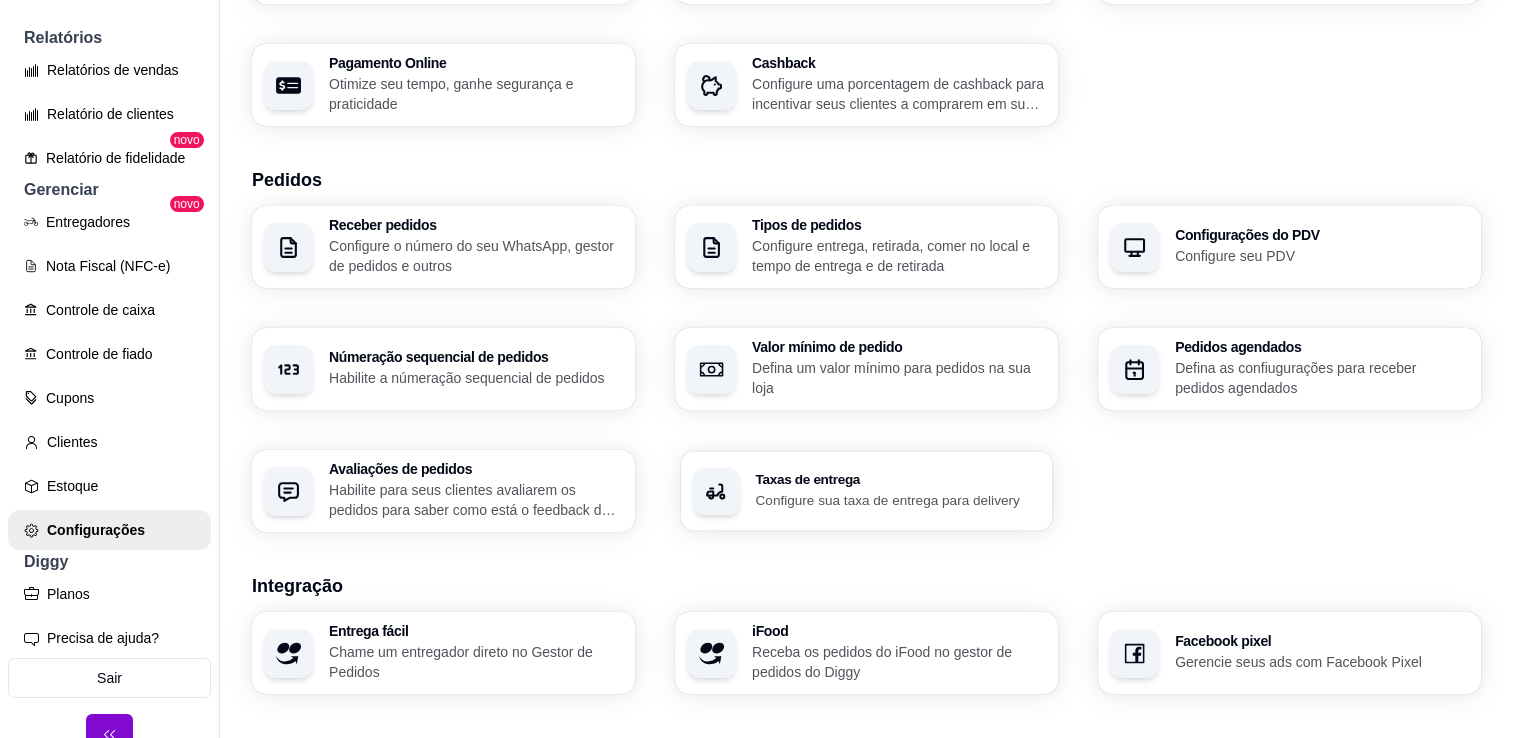 click on "Taxas de entrega Configure sua taxa de entrega para delivery" at bounding box center (867, 491) 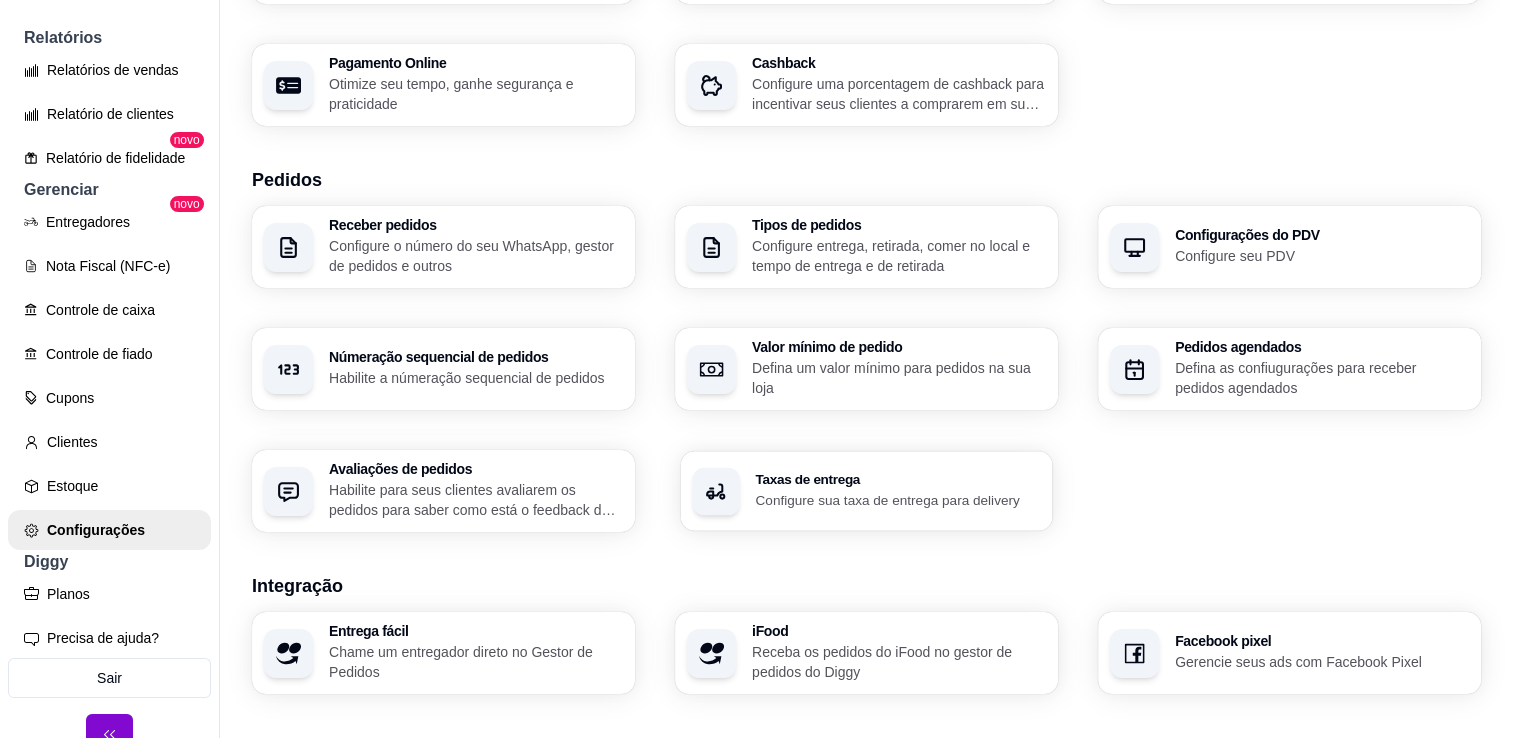 click on "Configure sua taxa de entrega para delivery" at bounding box center (897, 499) 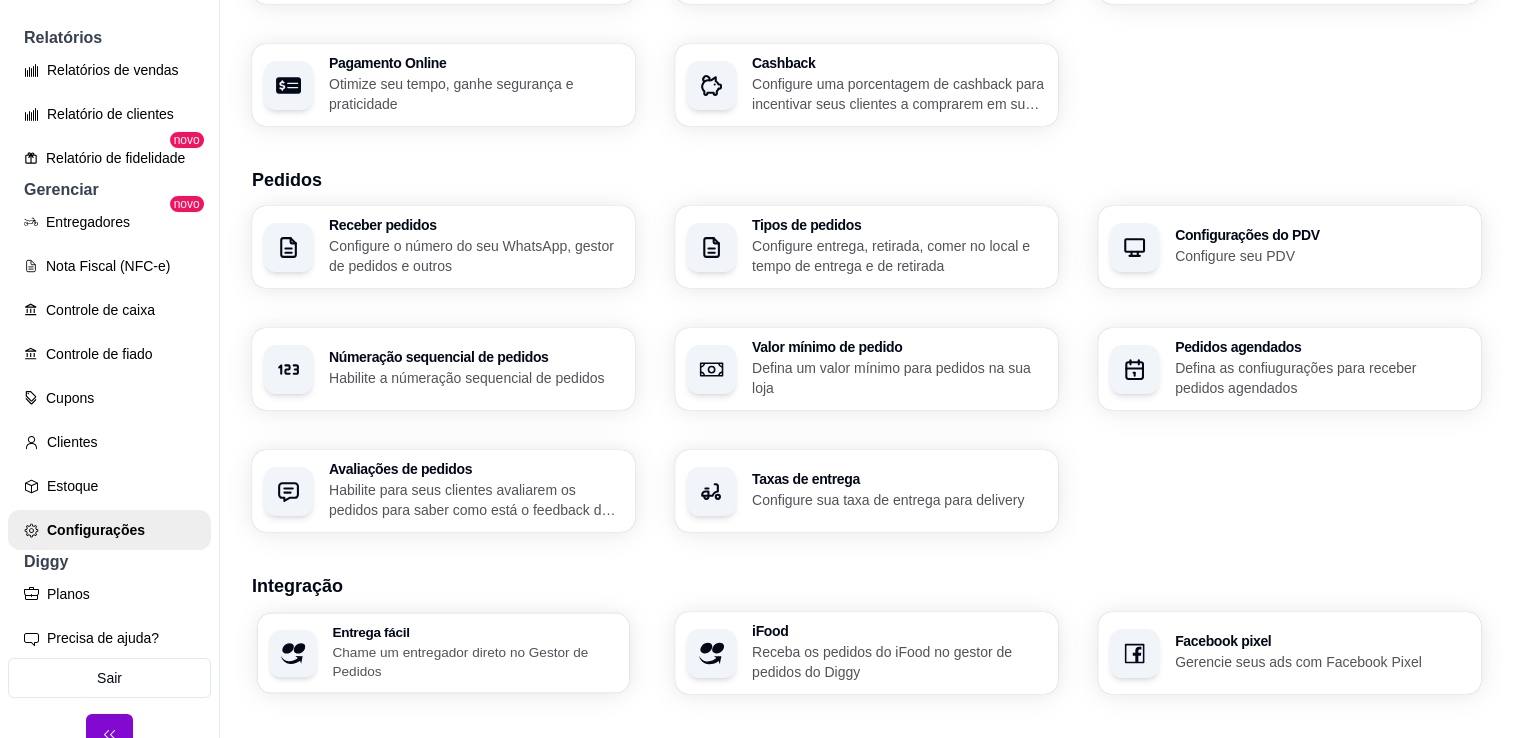click on "Chame um entregador direto no Gestor de Pedidos" at bounding box center [474, 661] 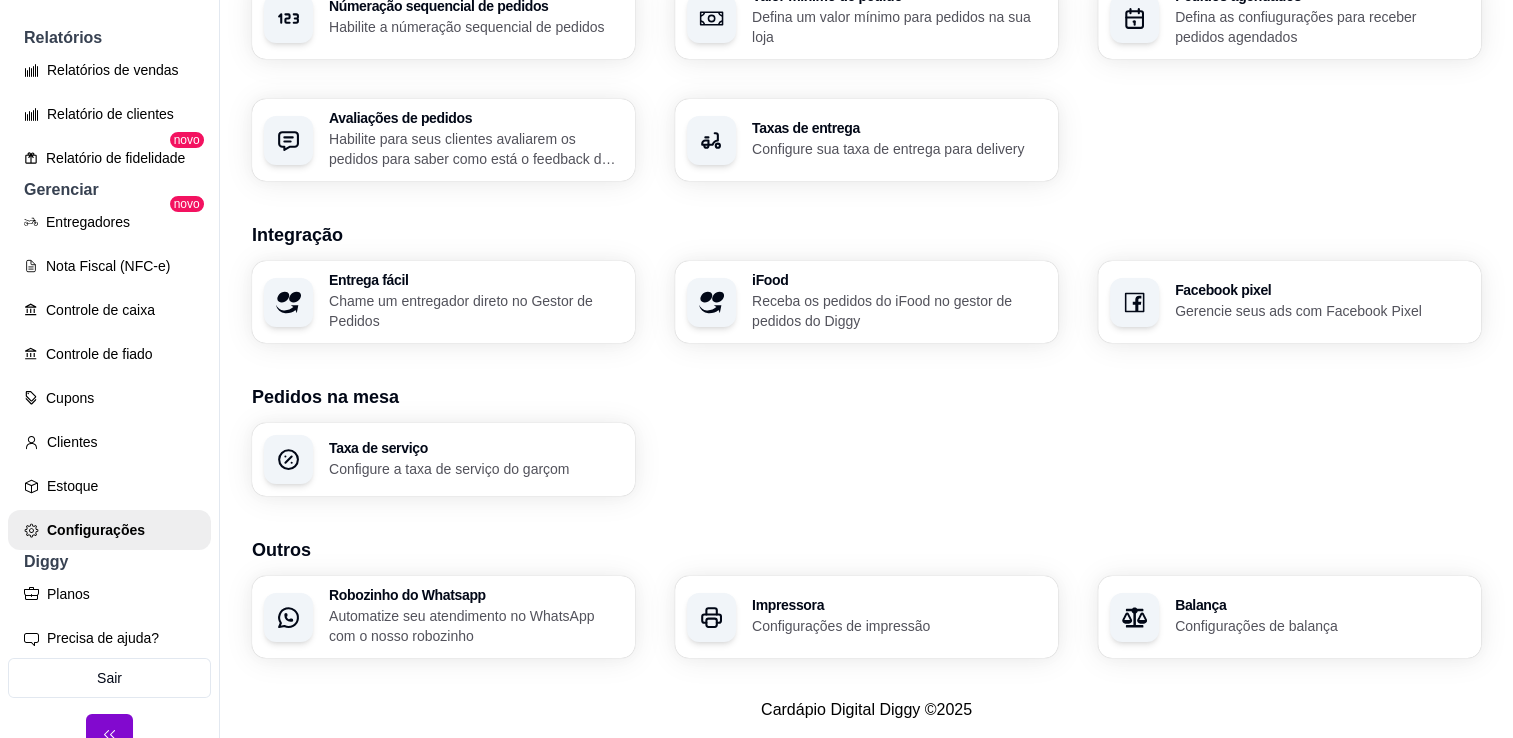 scroll, scrollTop: 685, scrollLeft: 0, axis: vertical 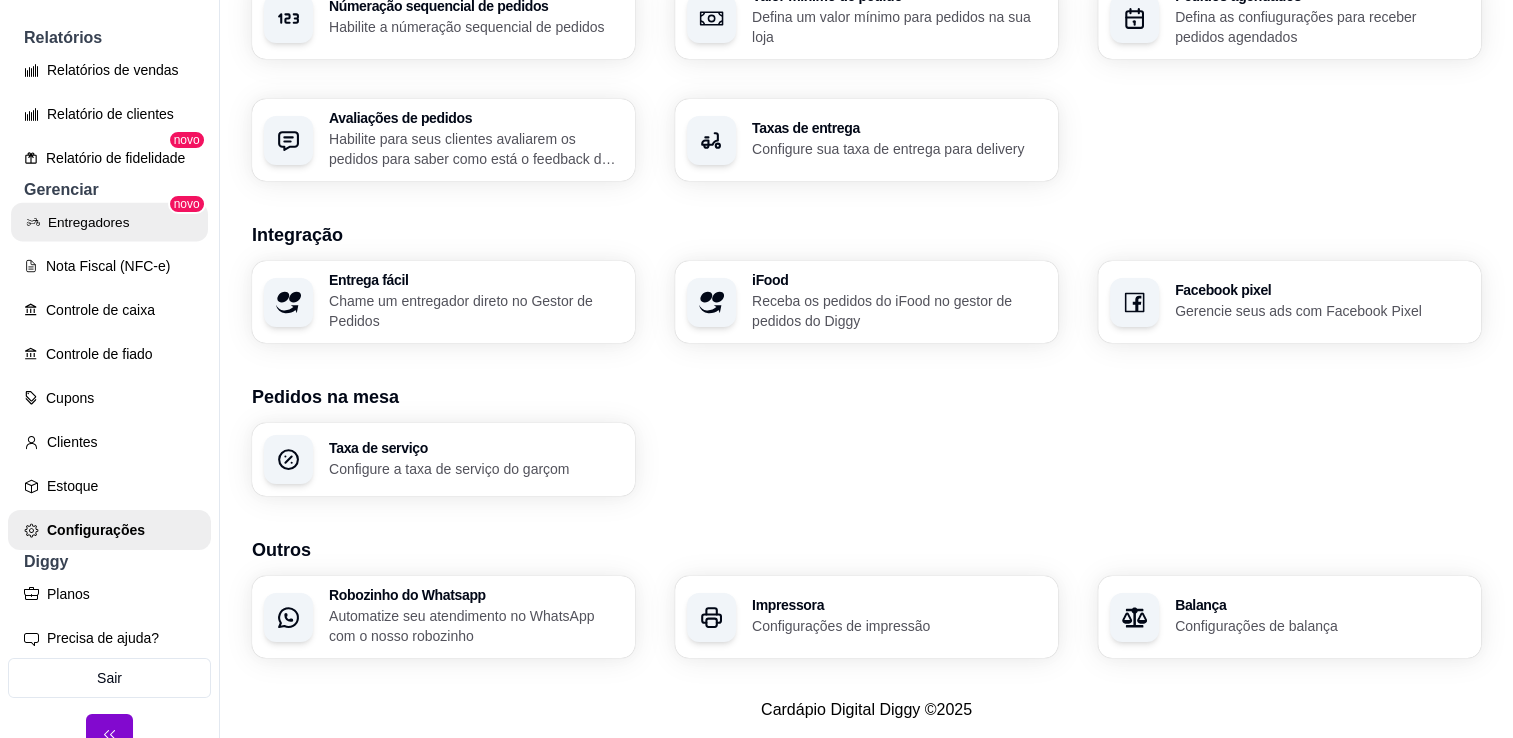 click on "Entregadores" at bounding box center (109, 222) 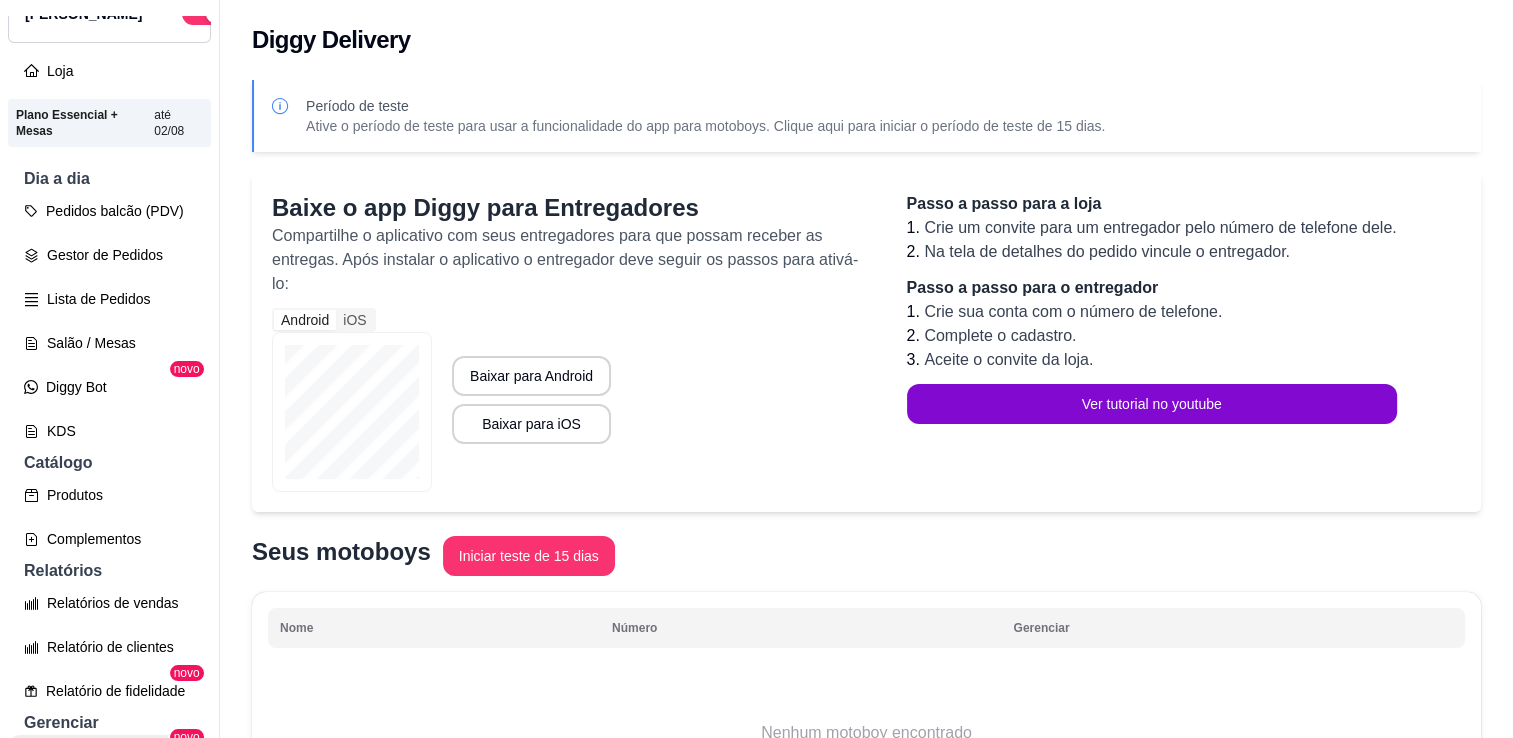 scroll, scrollTop: 85, scrollLeft: 0, axis: vertical 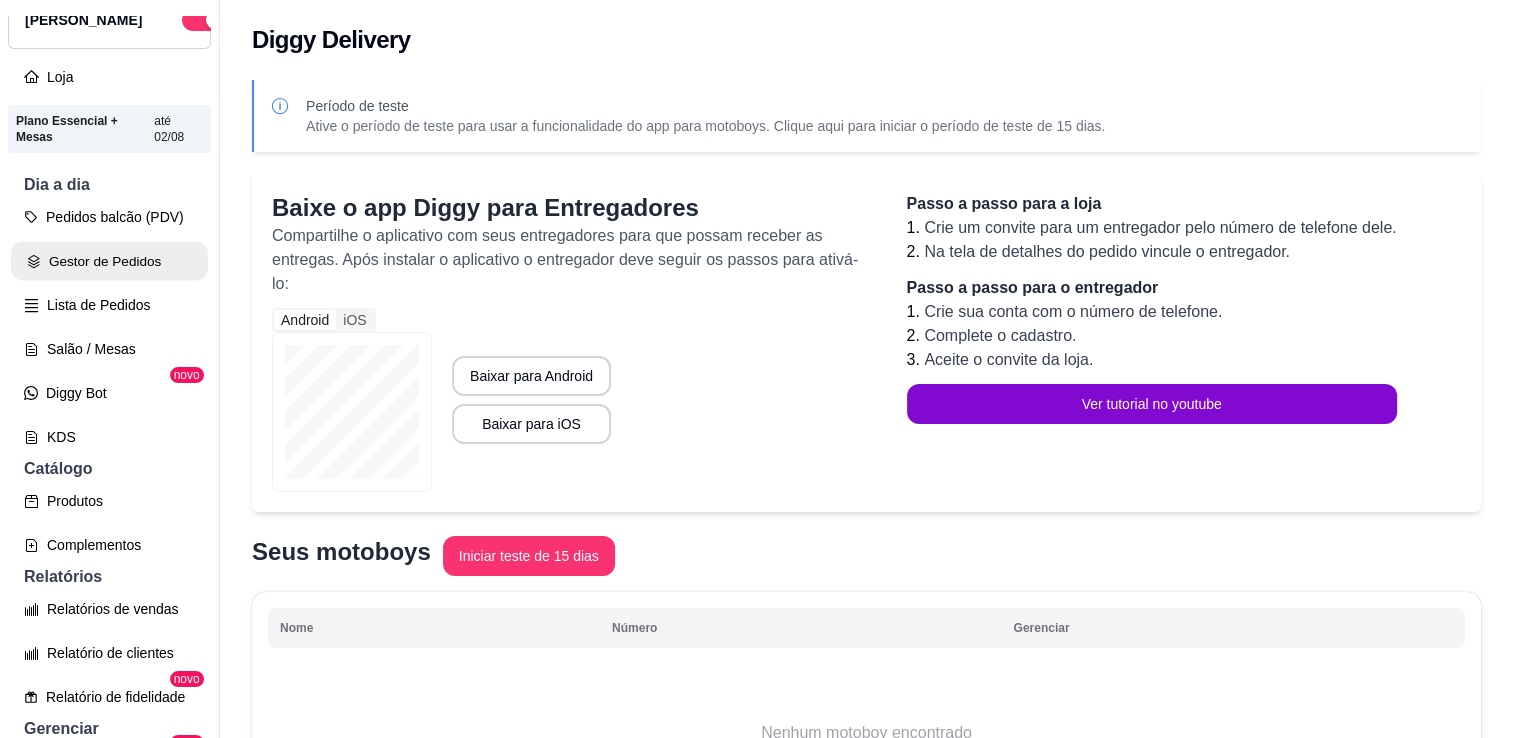 click on "Gestor de Pedidos" at bounding box center (109, 261) 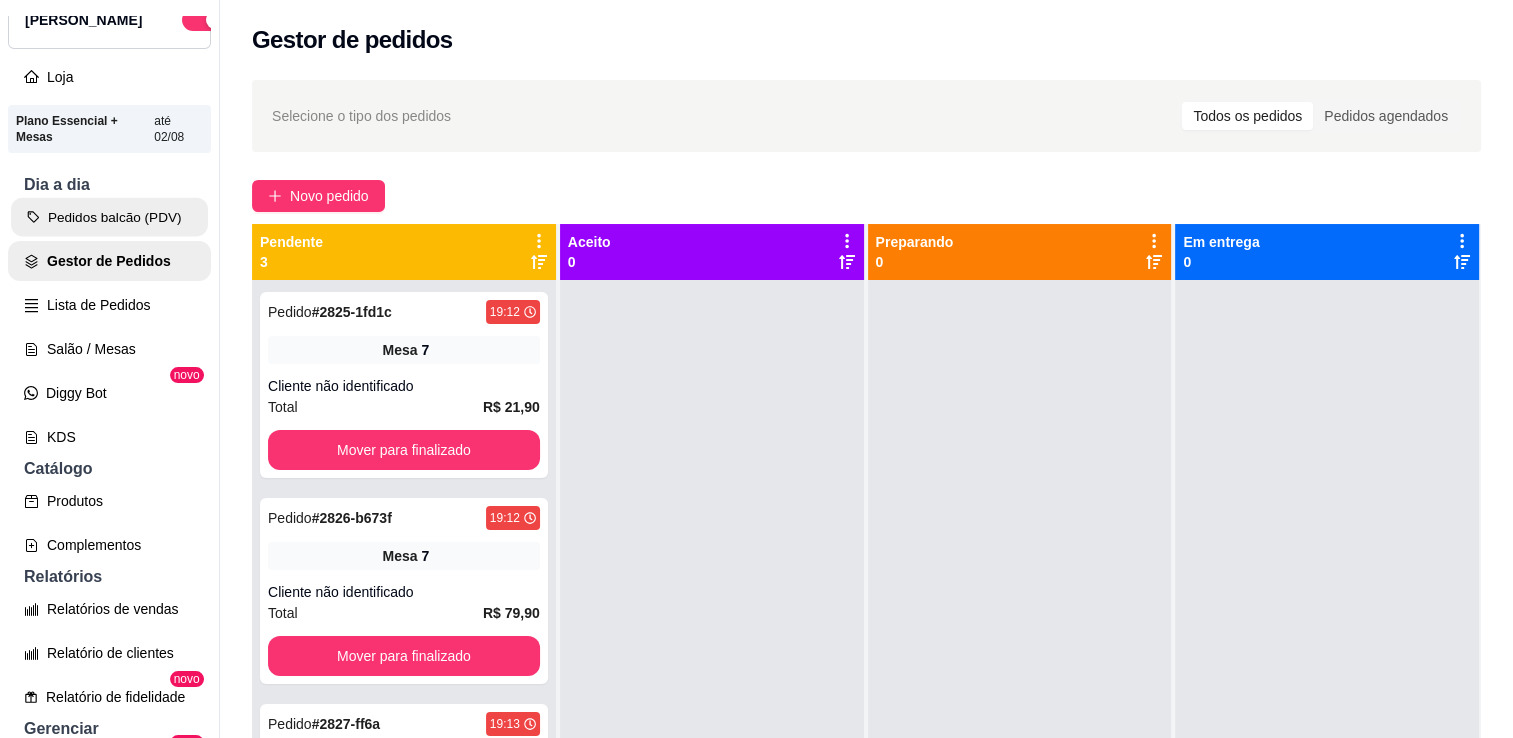 click on "Pedidos balcão (PDV)" at bounding box center [109, 217] 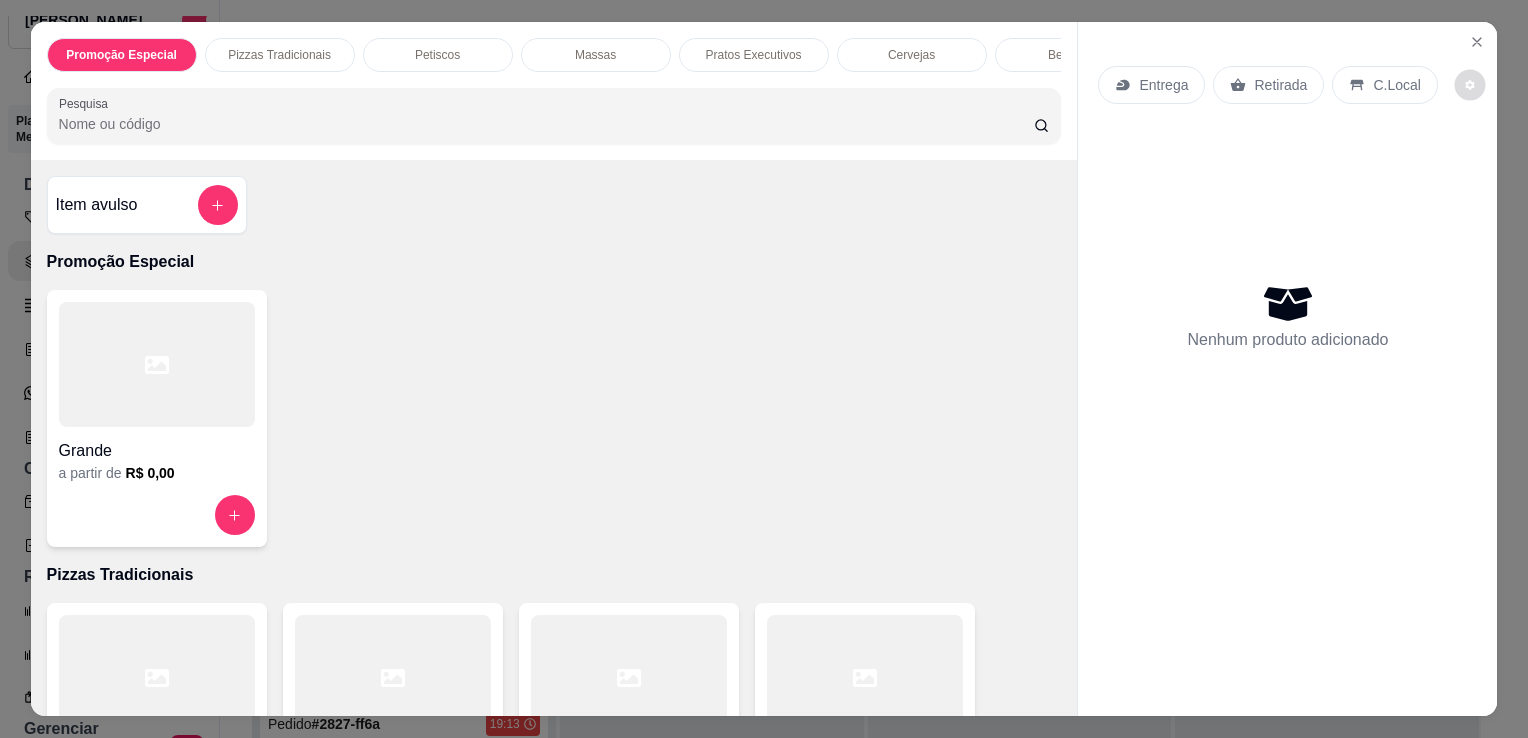 click at bounding box center (1469, 85) 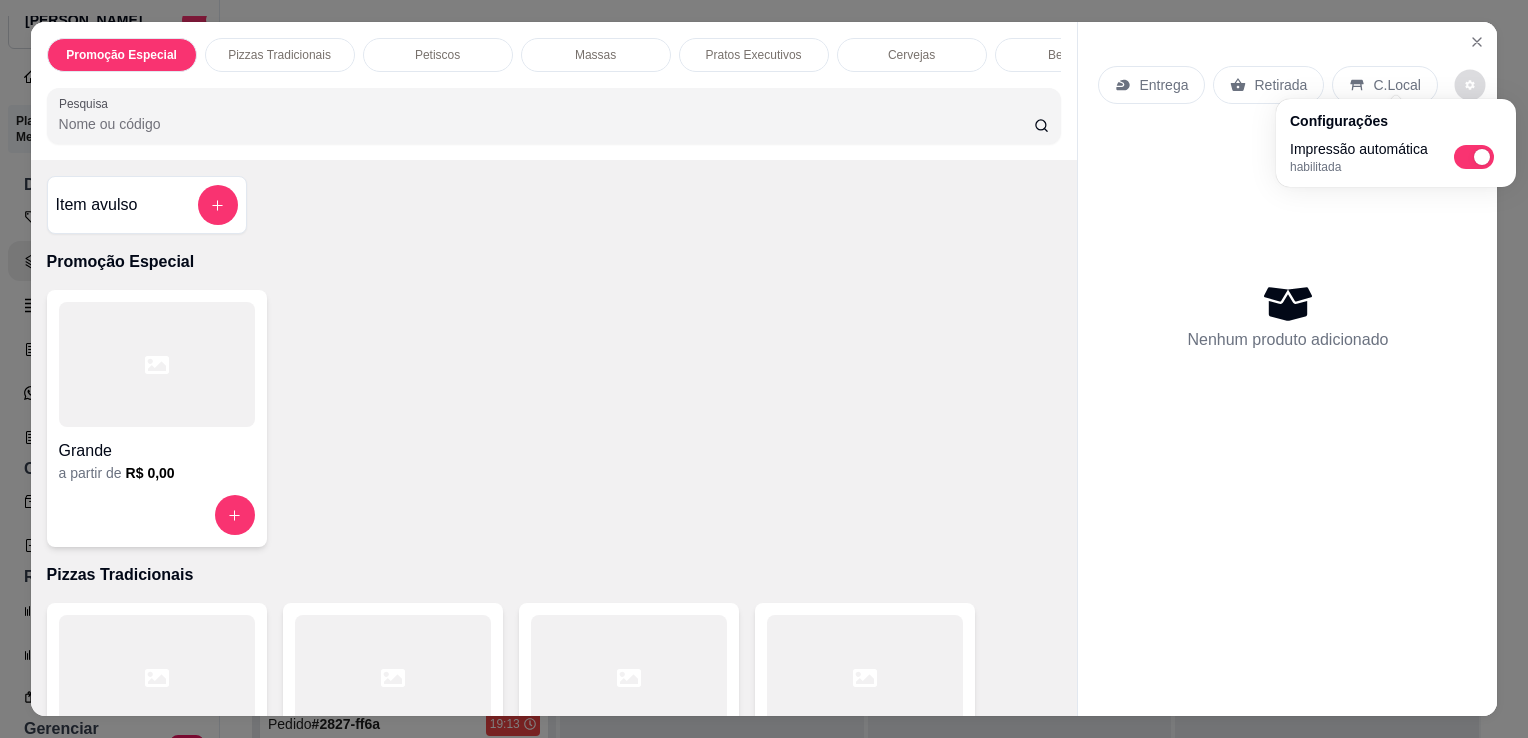 click at bounding box center [1469, 85] 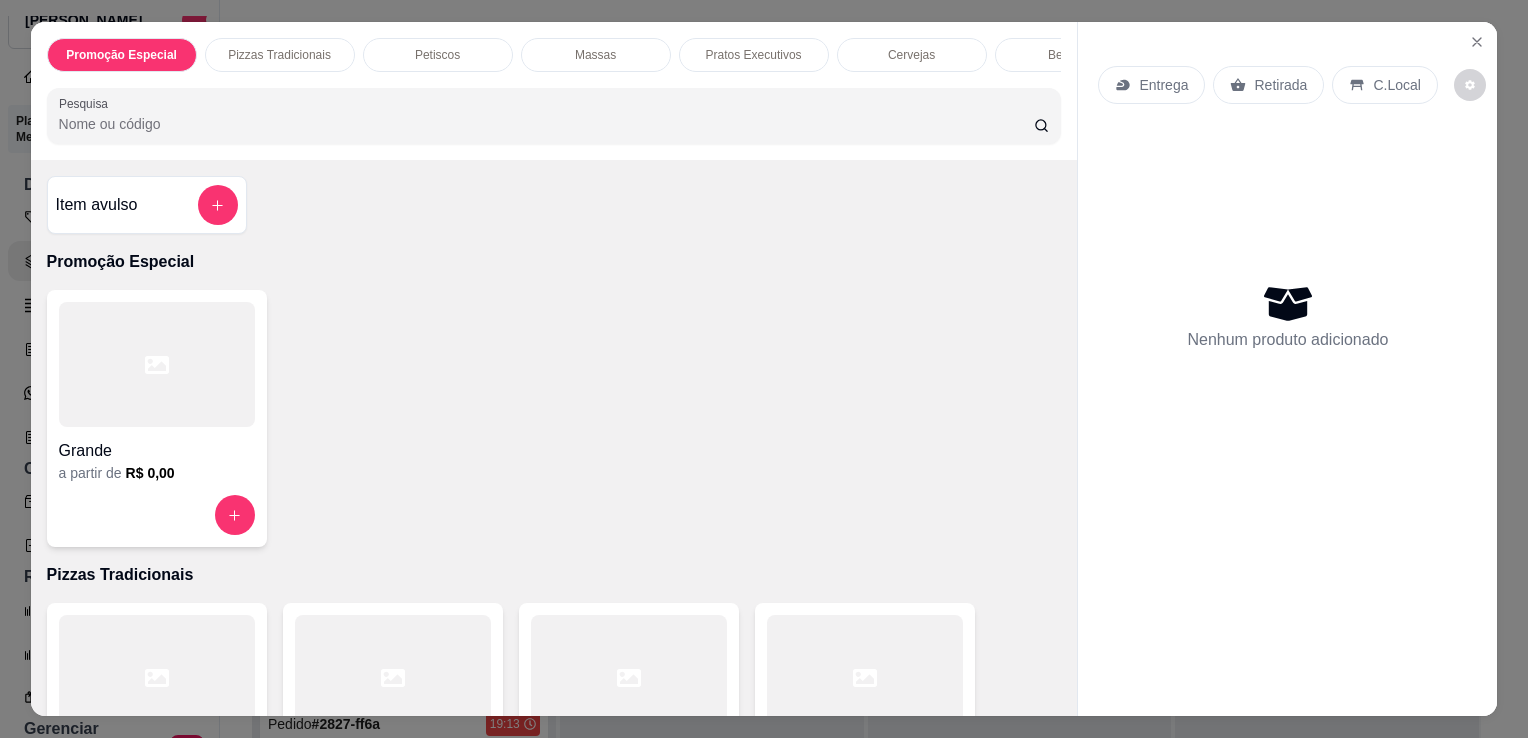 click on "Entrega" at bounding box center (1163, 85) 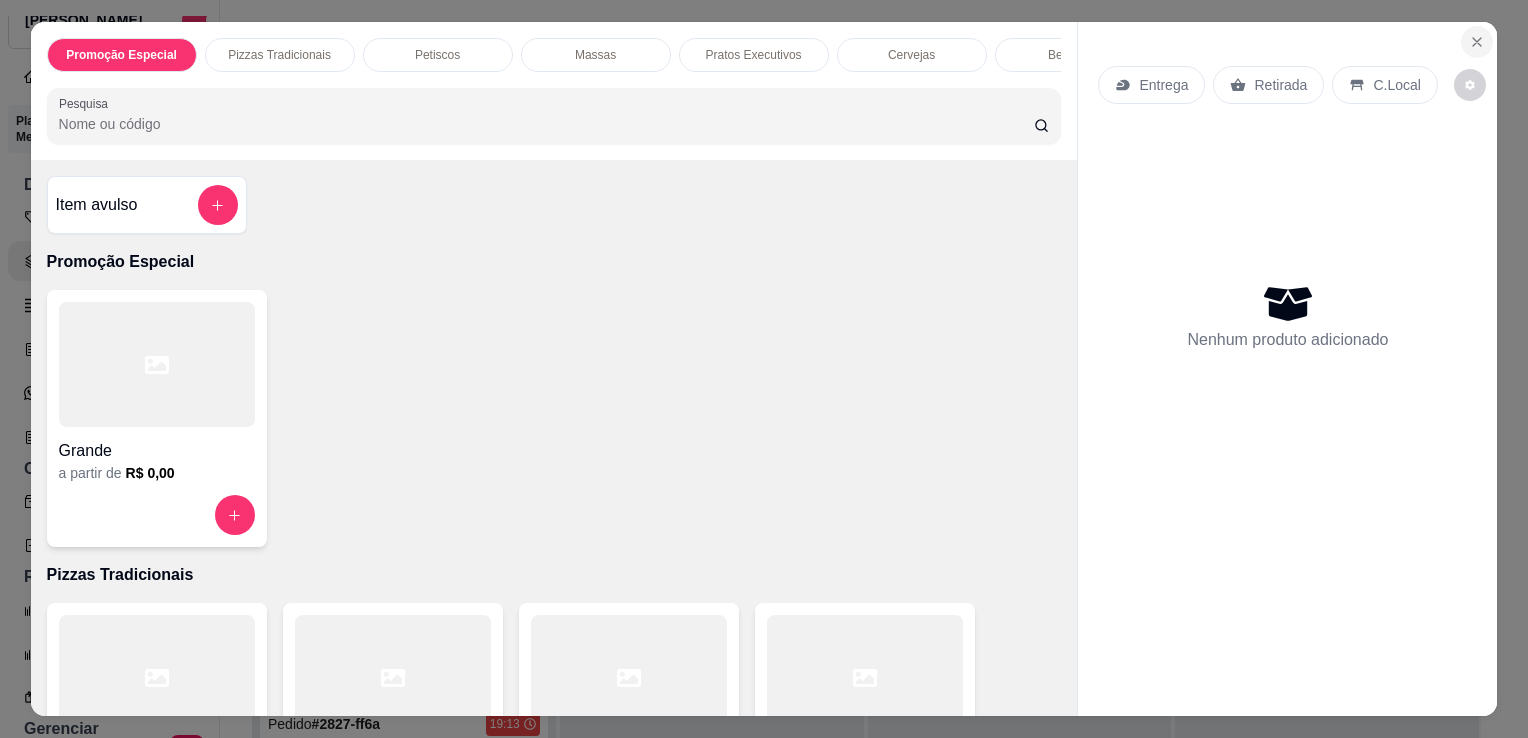 click at bounding box center [1477, 42] 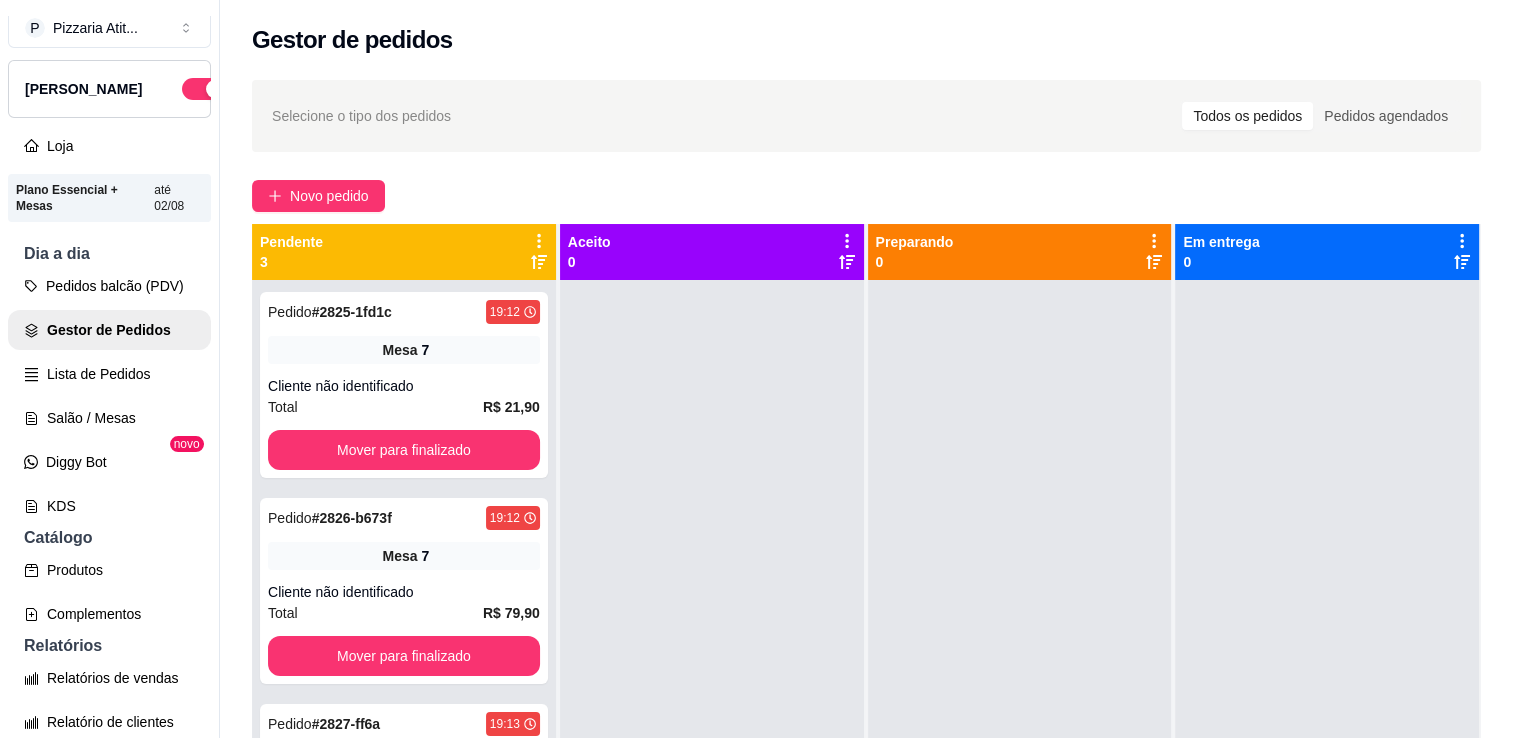 scroll, scrollTop: 0, scrollLeft: 0, axis: both 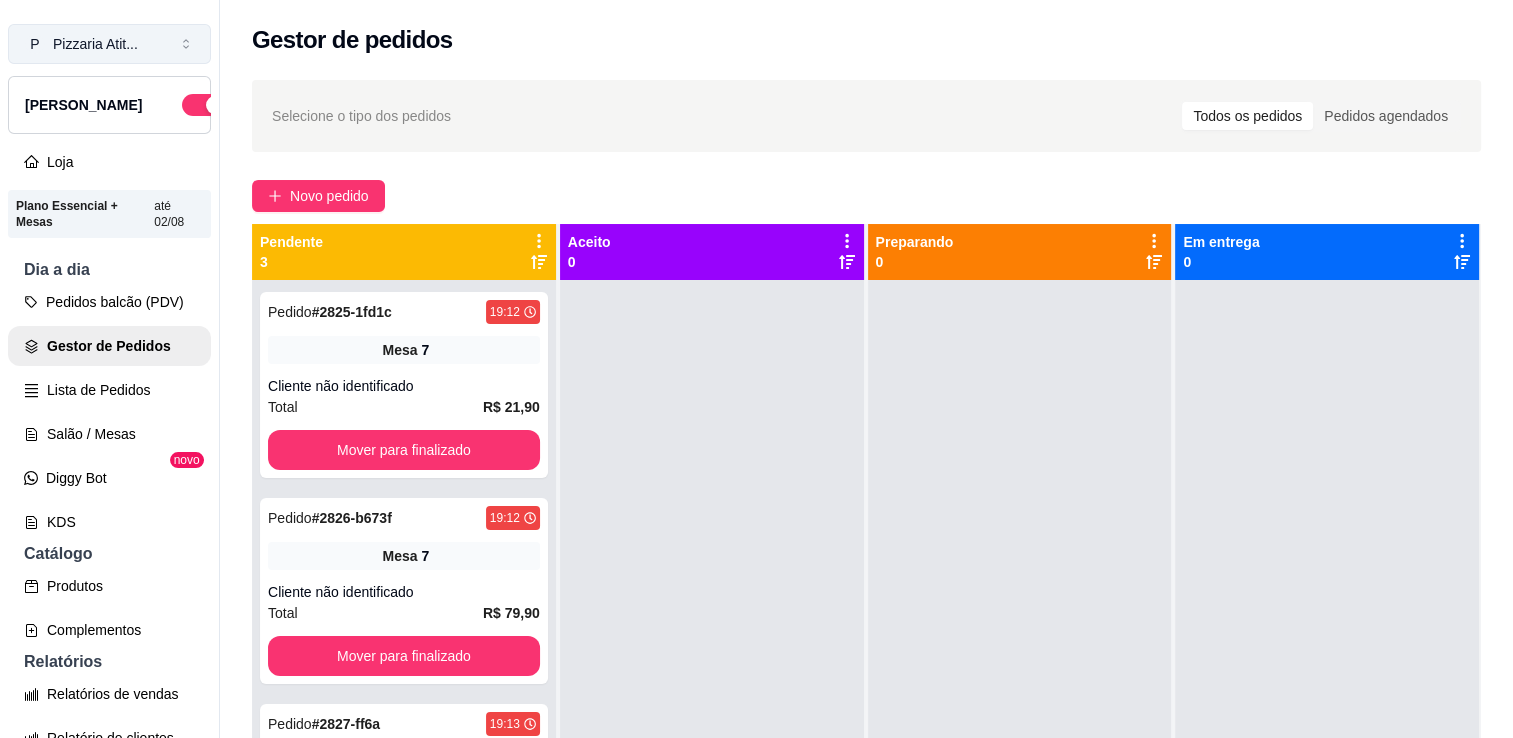 click on "P Pizzaria Atit ..." at bounding box center [109, 44] 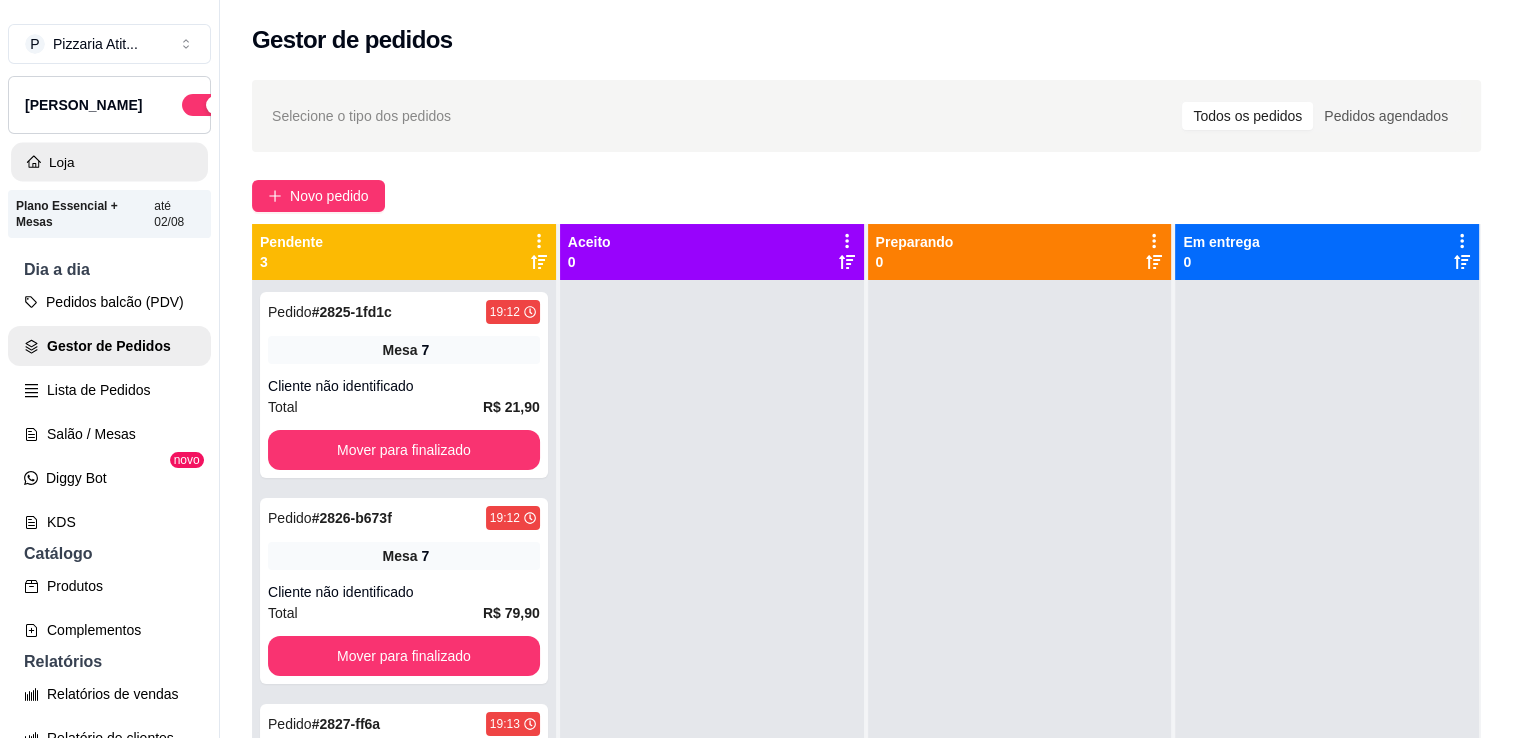 click on "Loja" at bounding box center [109, 162] 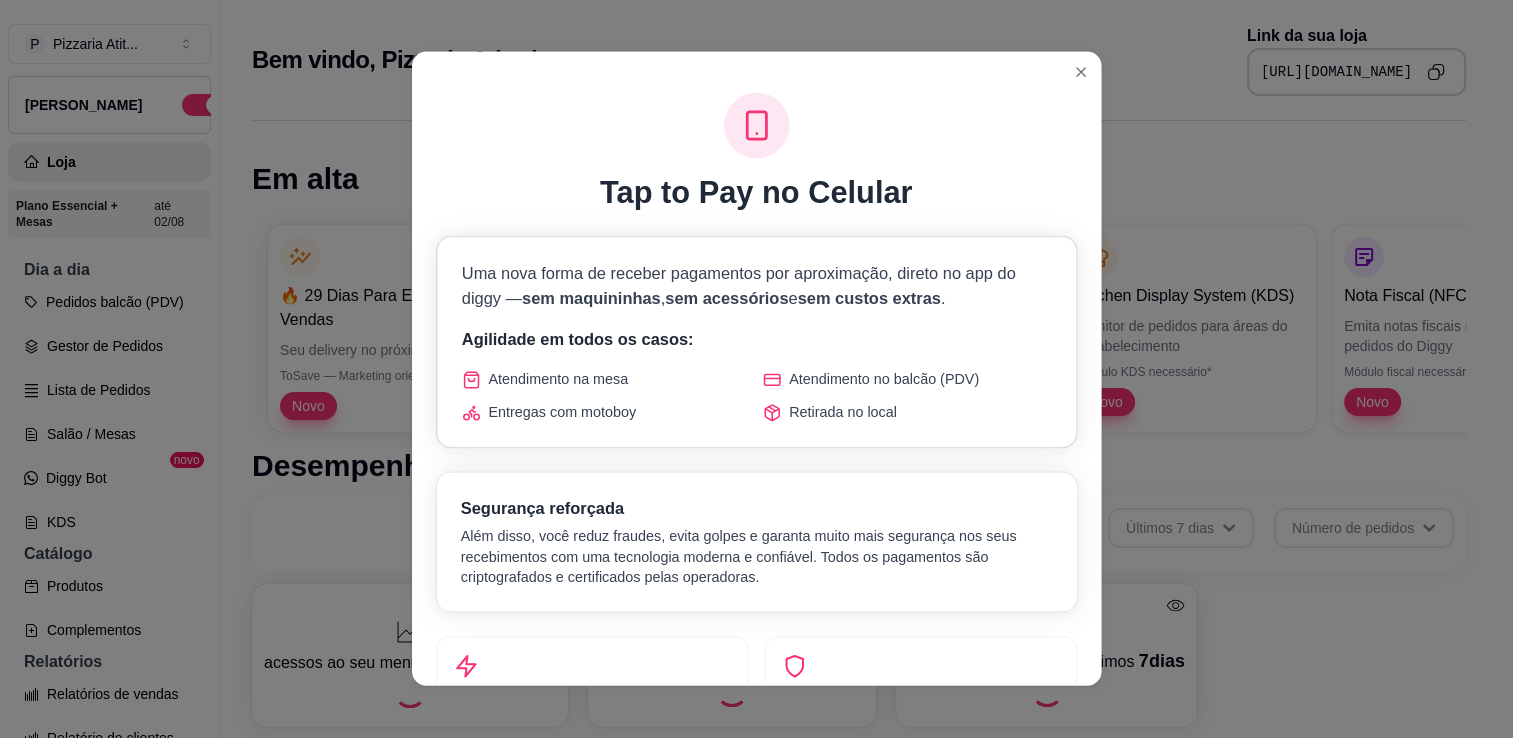 scroll, scrollTop: 32, scrollLeft: 0, axis: vertical 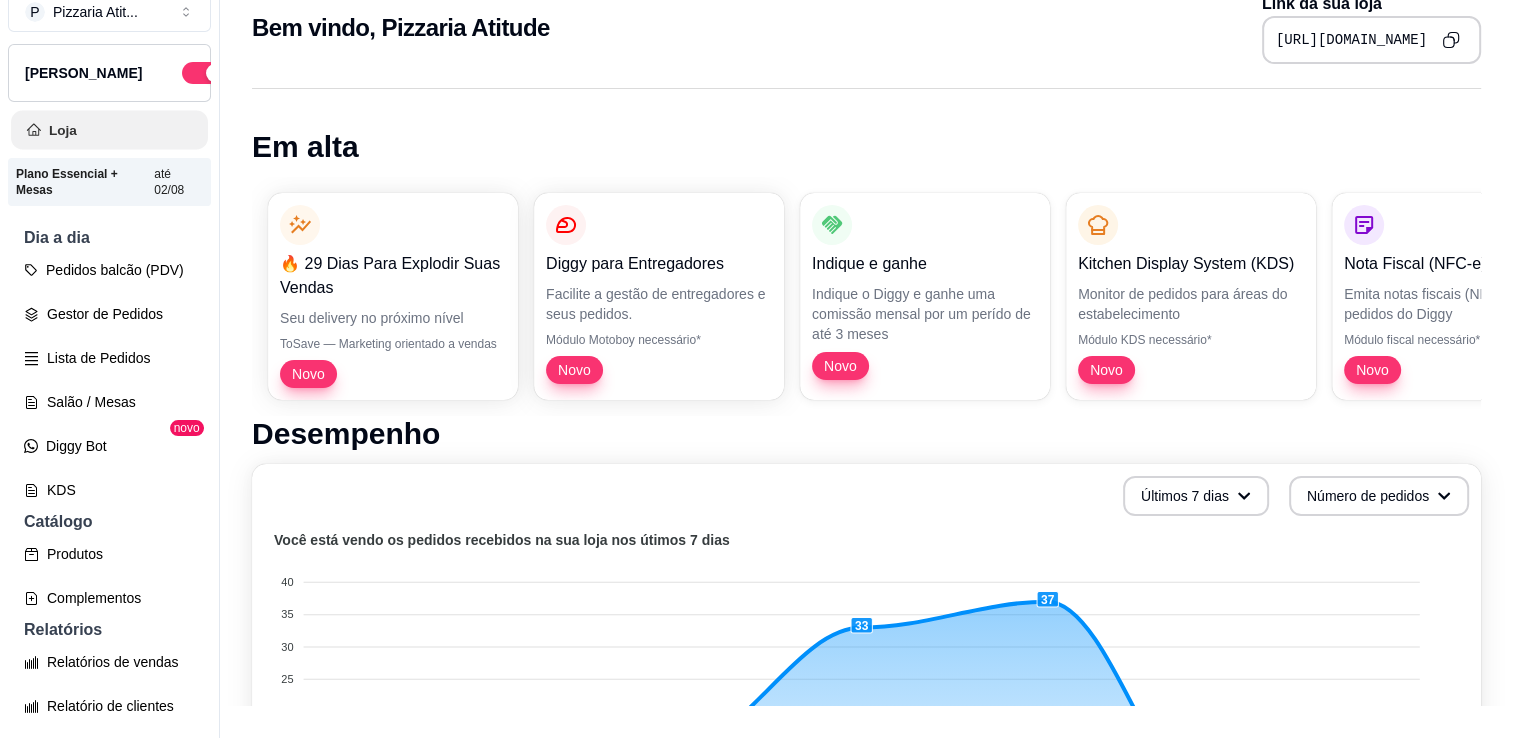 click on "Loja" at bounding box center [109, 130] 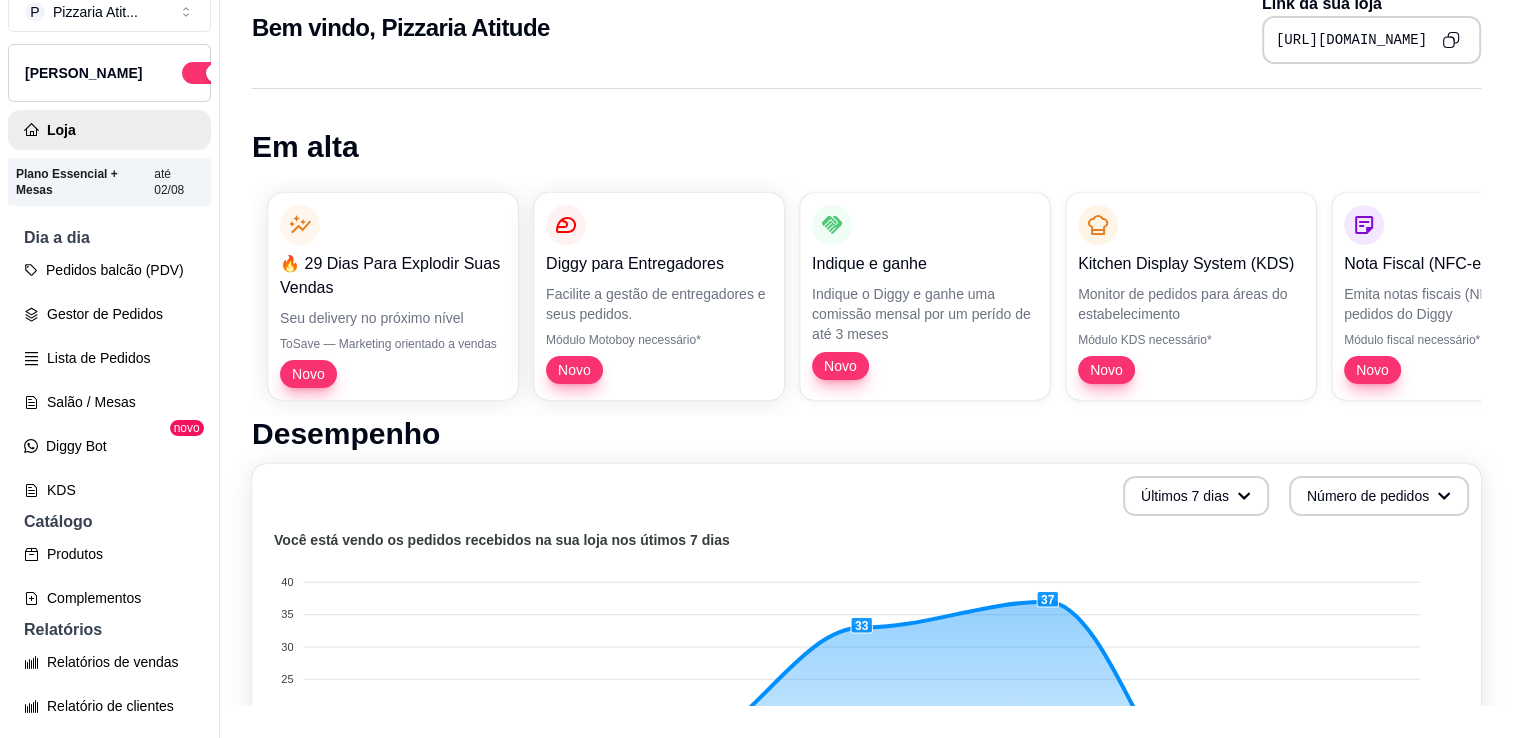 scroll, scrollTop: 0, scrollLeft: 0, axis: both 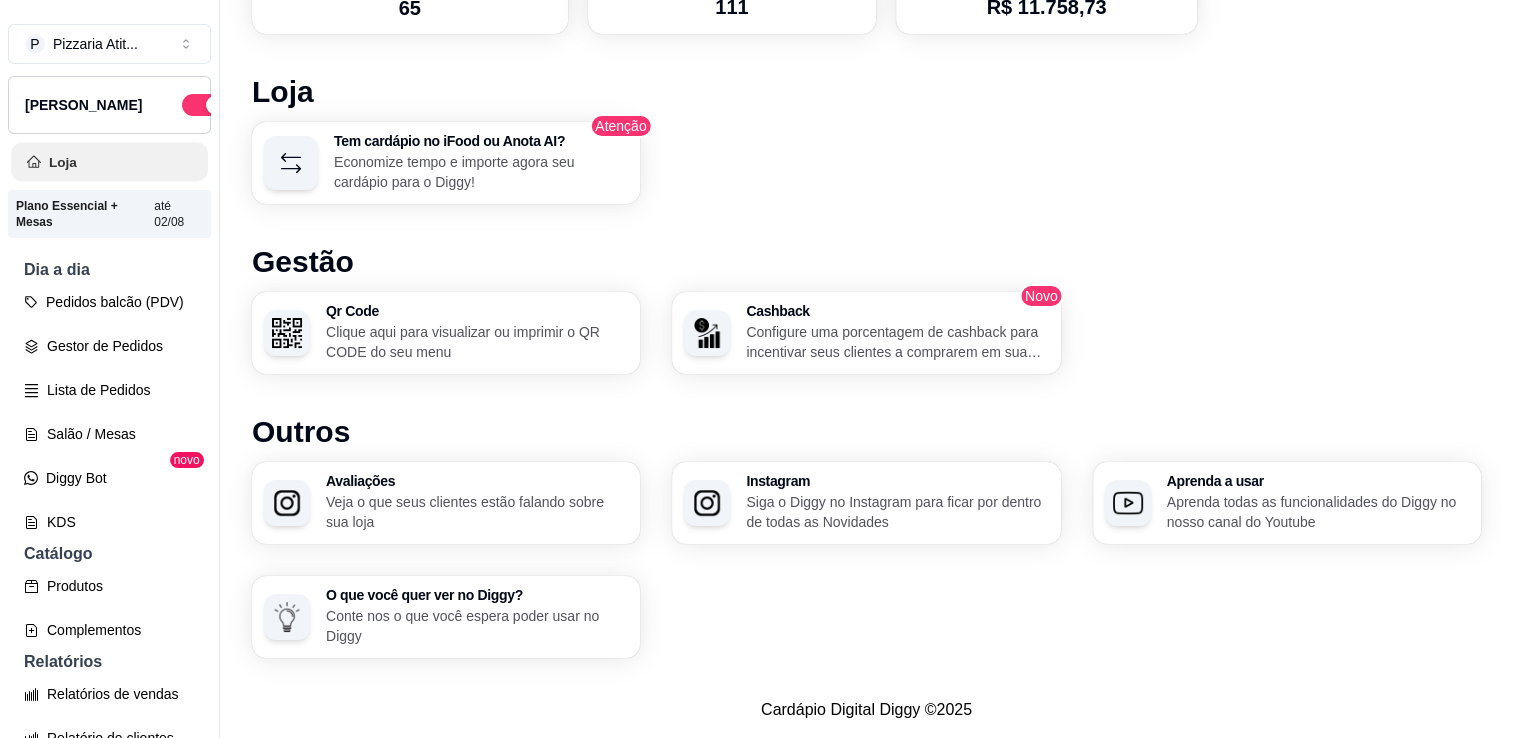 click on "Loja" at bounding box center (109, 162) 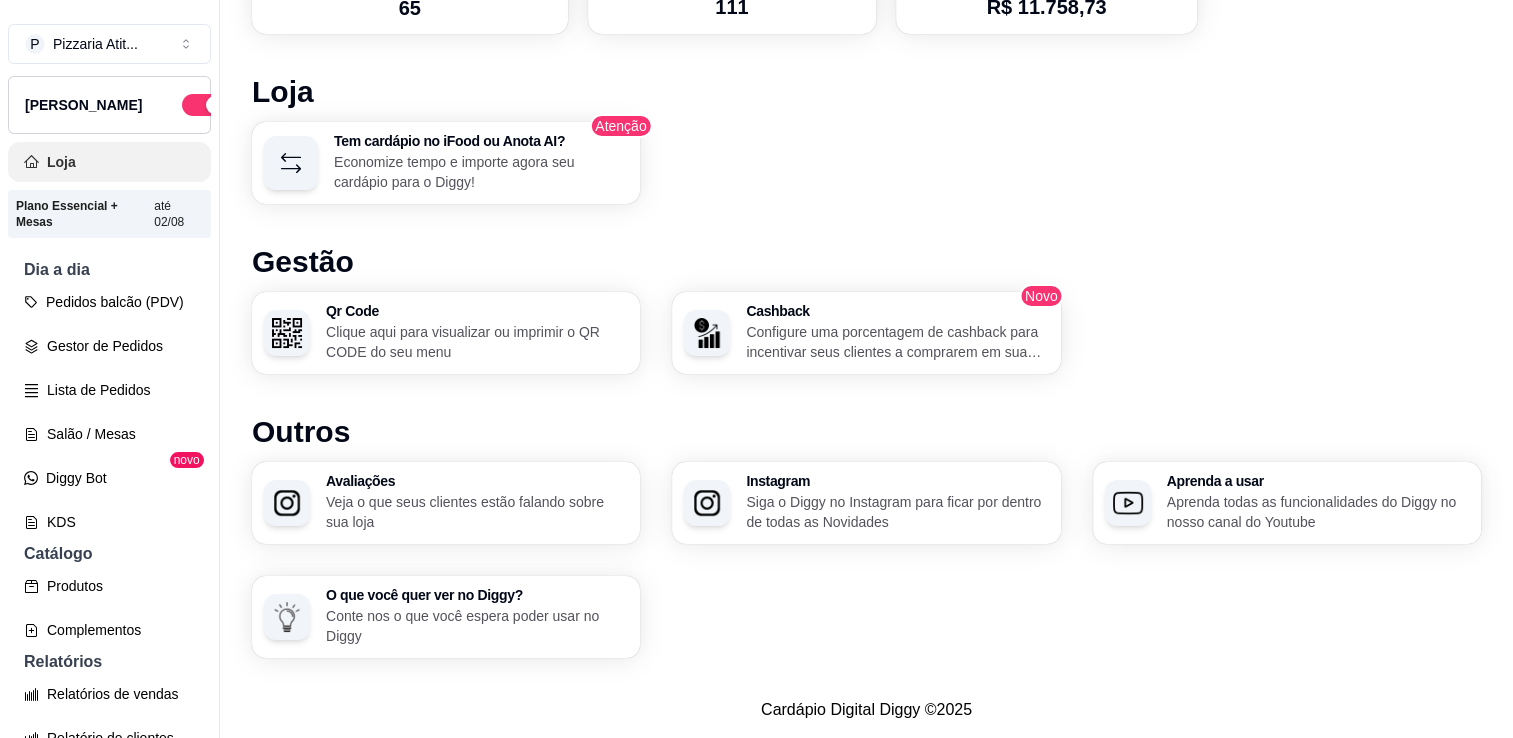 scroll, scrollTop: 0, scrollLeft: 0, axis: both 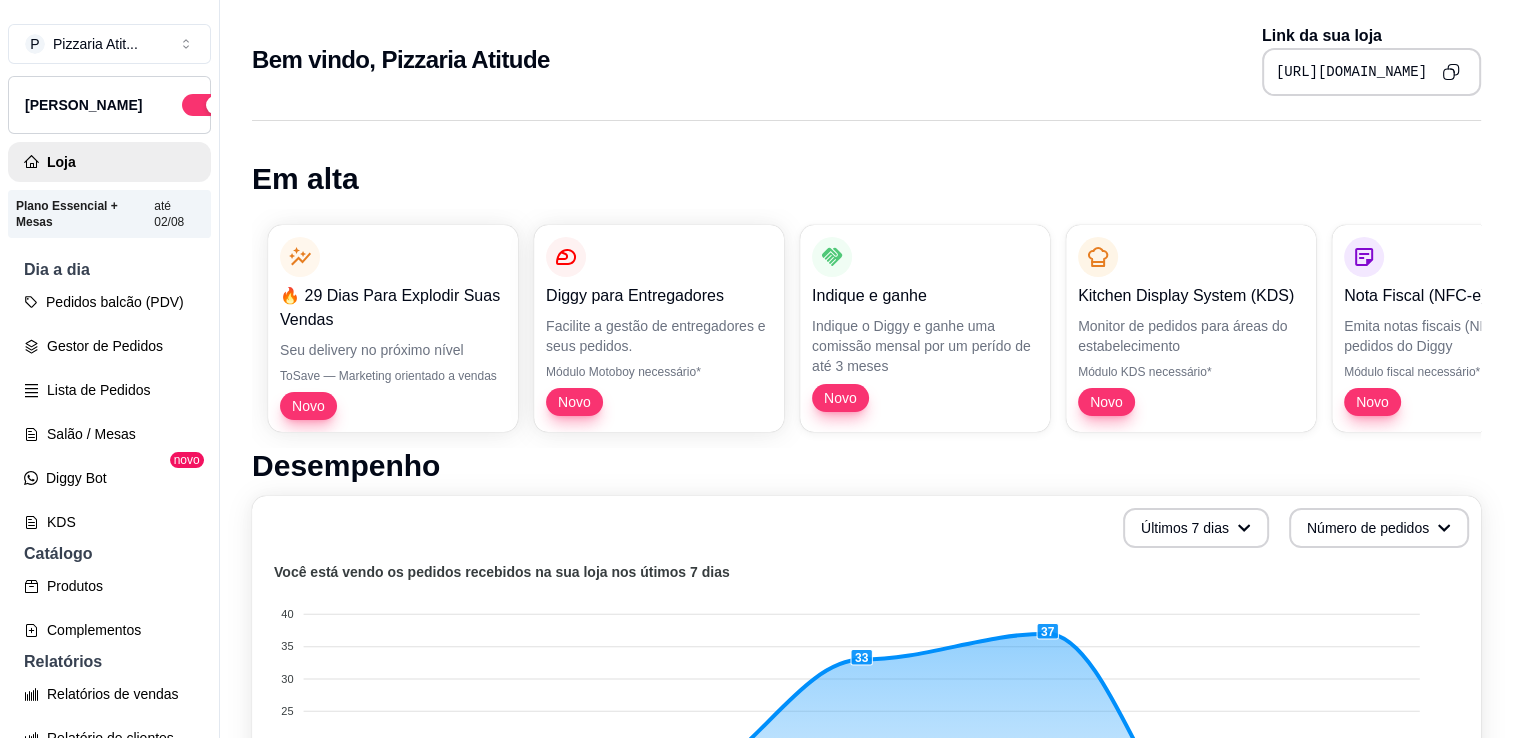 click on "P Pizzaria Atit ... Loja Aberta Loja Plano Essencial + Mesas até 02/08   Dia a dia Pedidos balcão (PDV) Gestor de Pedidos Lista de Pedidos Salão / Mesas Diggy Bot novo KDS Catálogo Produtos Complementos Relatórios Relatórios de vendas Relatório de clientes Relatório de fidelidade novo Gerenciar Entregadores novo Nota Fiscal (NFC-e) Controle de caixa Controle de fiado Cupons Clientes Estoque Configurações Diggy Planos Precisa de ajuda? Sair" at bounding box center [109, 385] 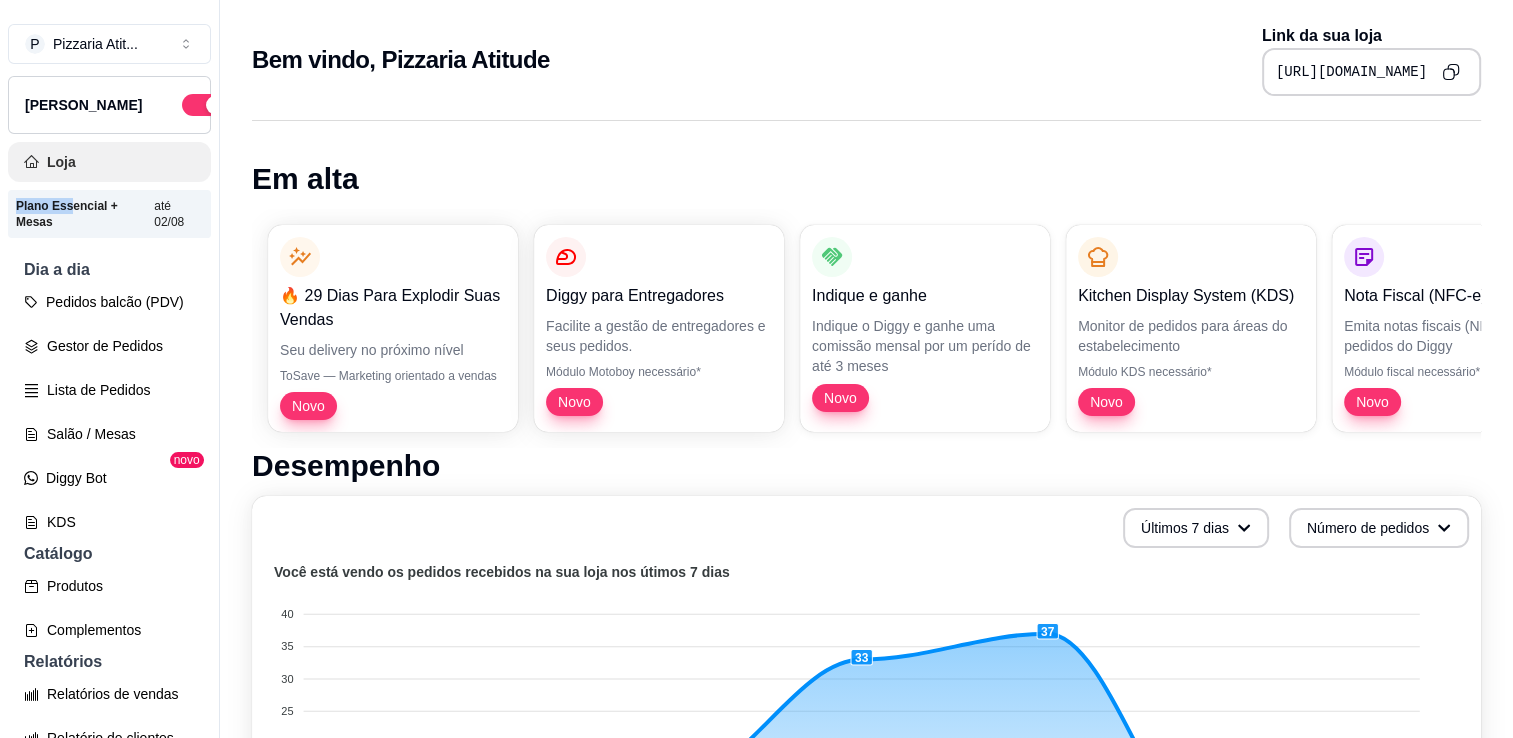 drag, startPoint x: 68, startPoint y: 210, endPoint x: 68, endPoint y: 190, distance: 20 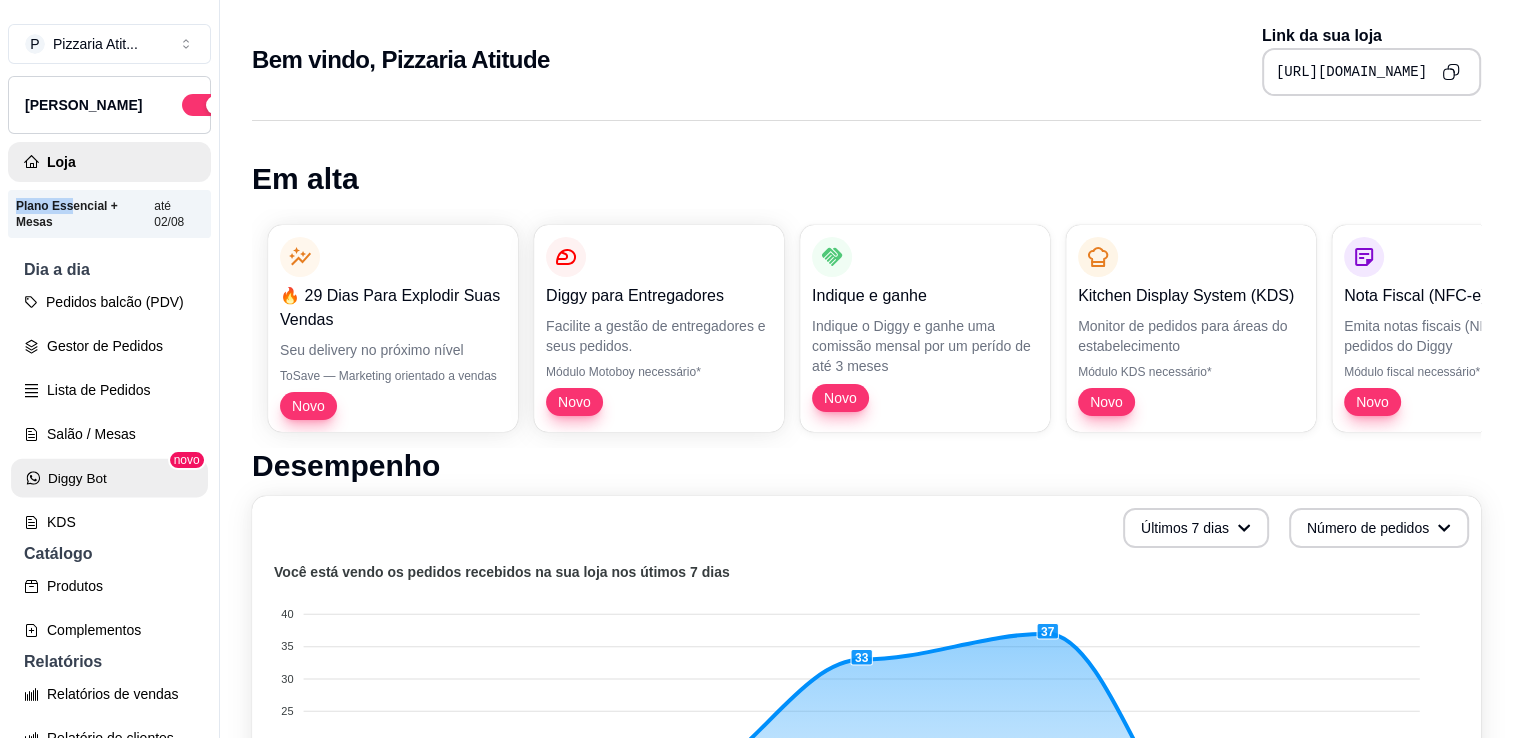click on "Diggy Bot" at bounding box center [109, 478] 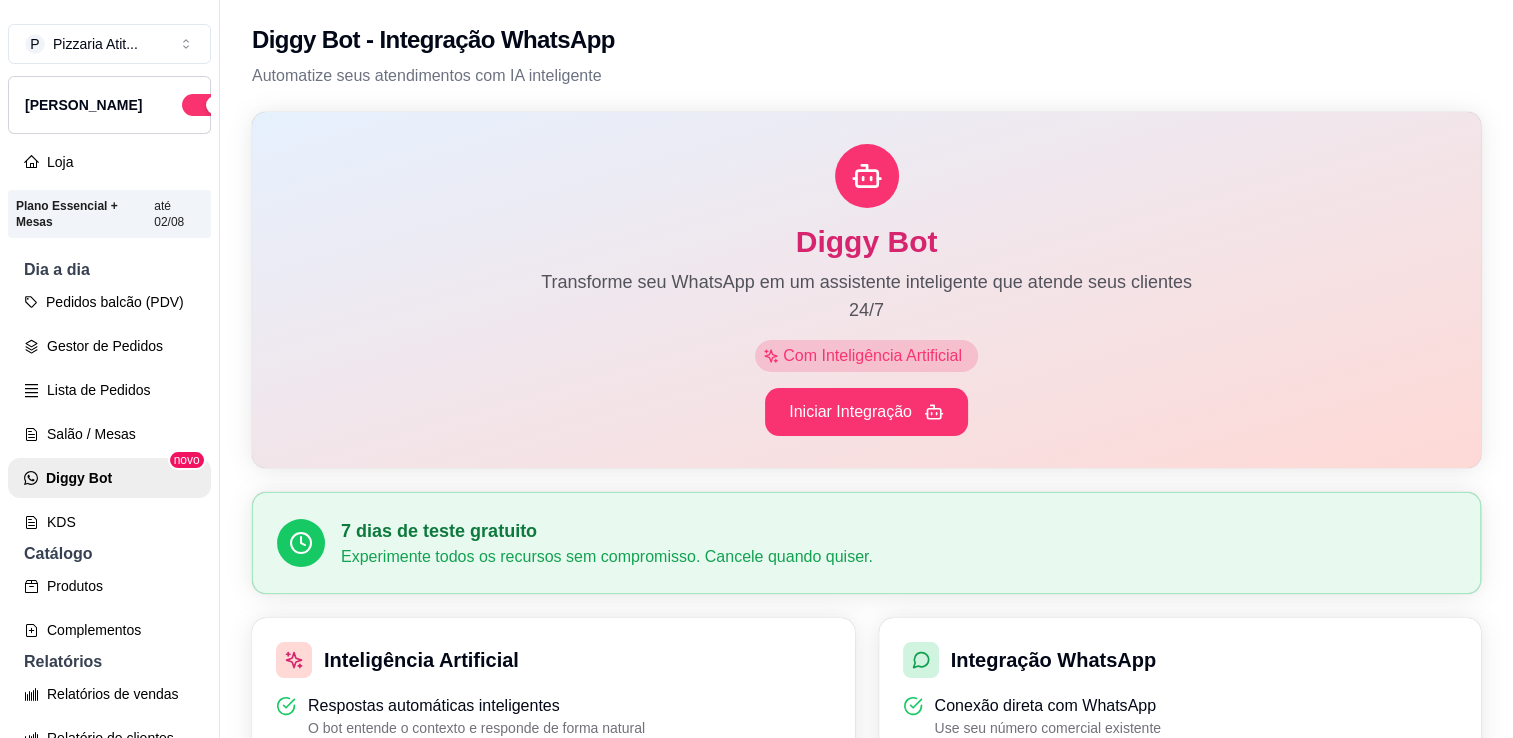 click on "Catálogo" at bounding box center (109, 554) 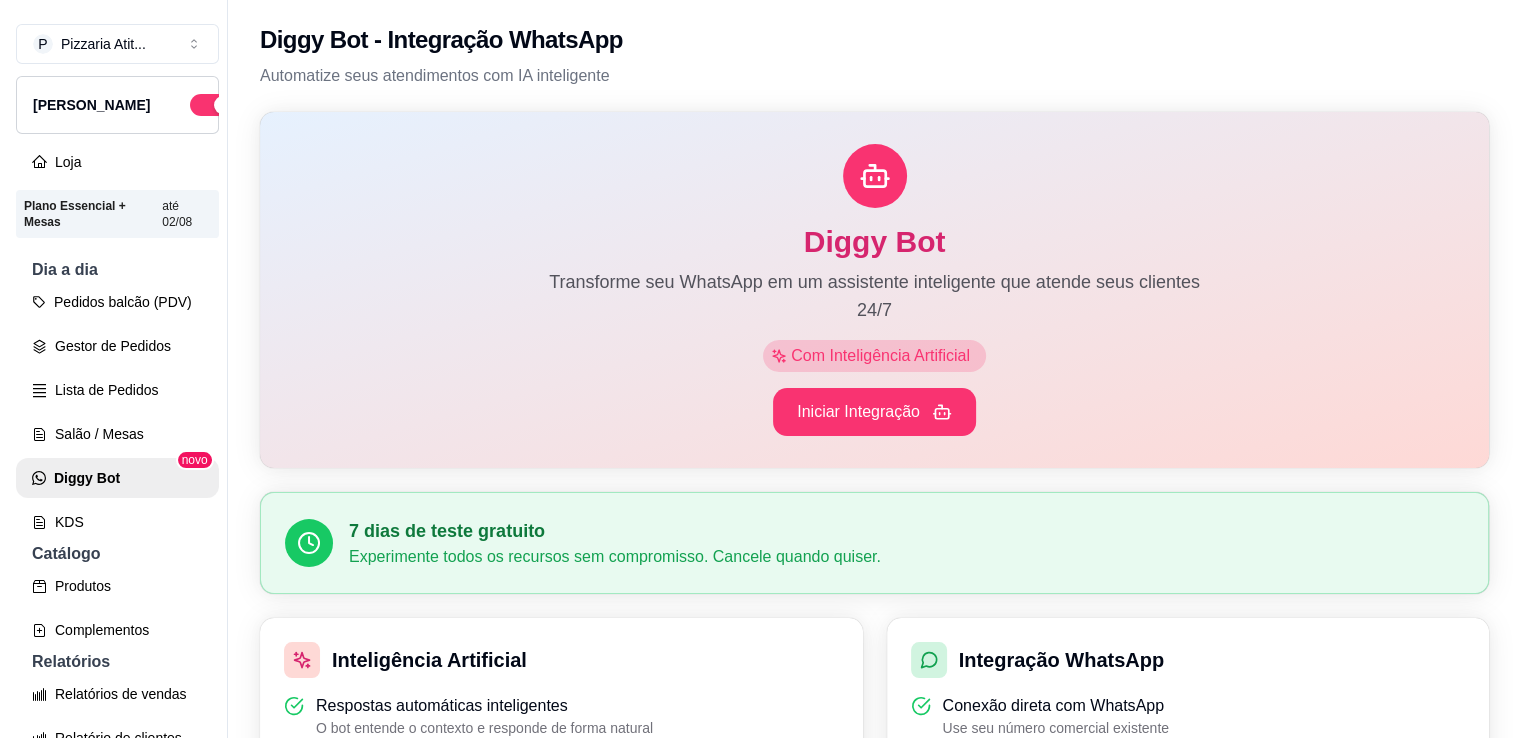 scroll, scrollTop: 645, scrollLeft: 0, axis: vertical 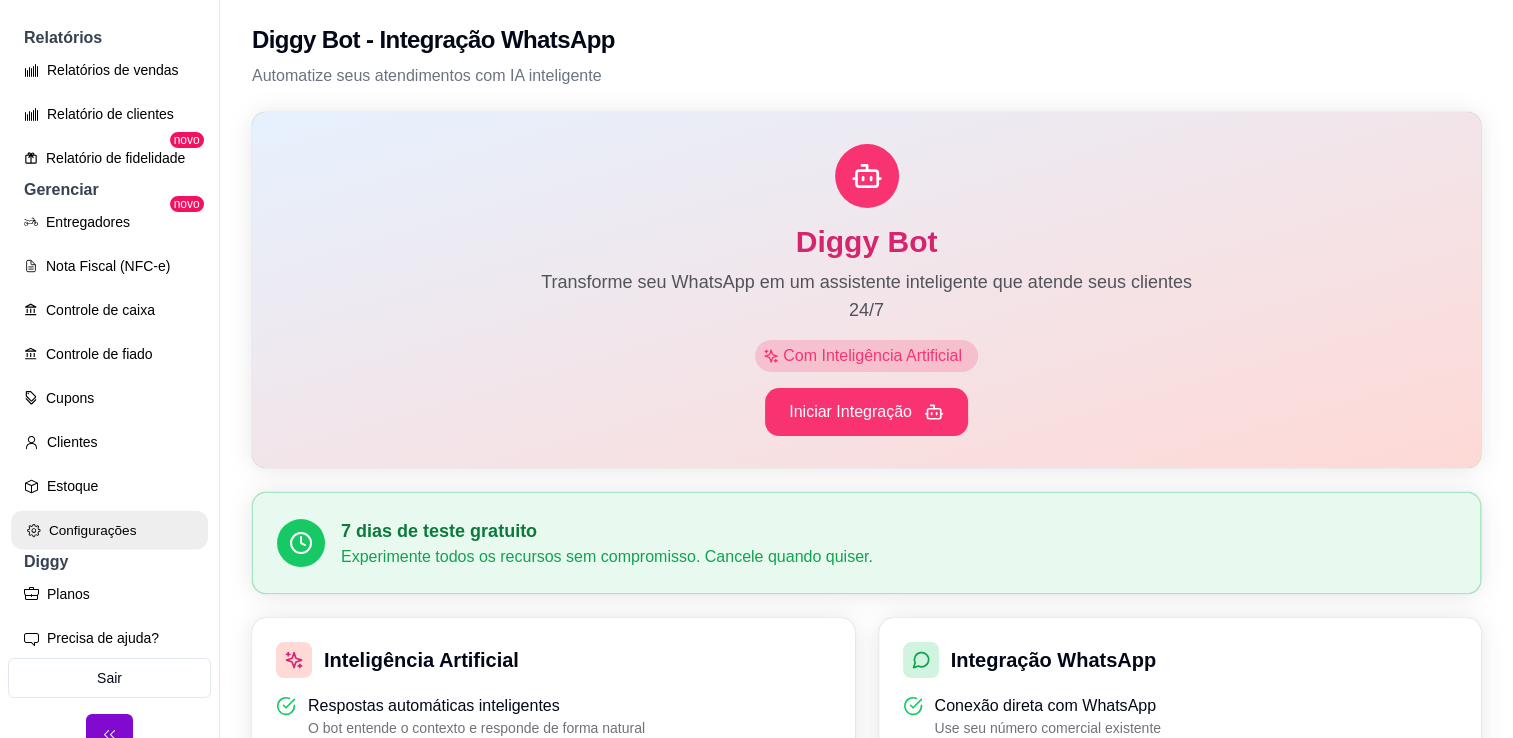 click on "Configurações" at bounding box center (109, 530) 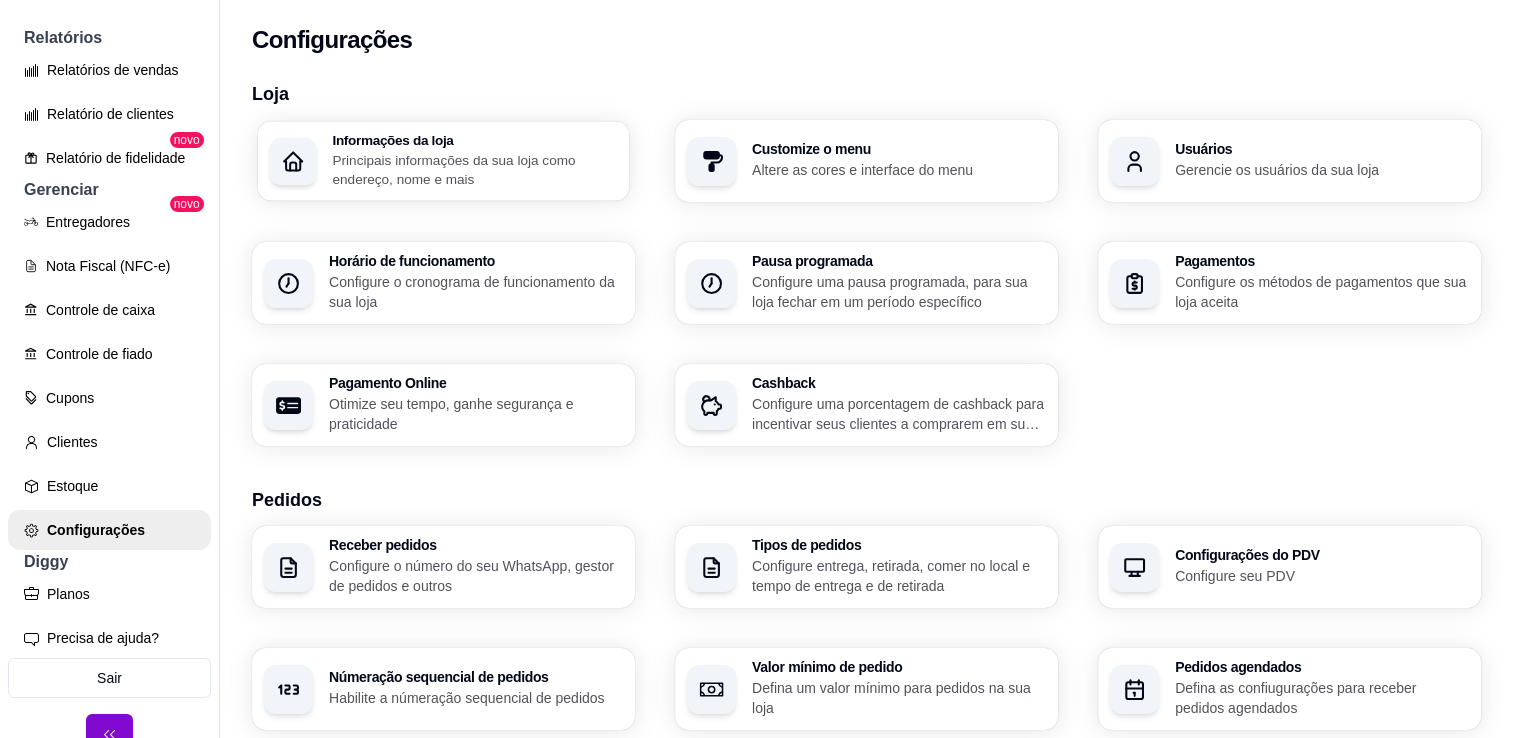 click on "Principais informações da sua loja como endereço, nome e mais" at bounding box center (474, 169) 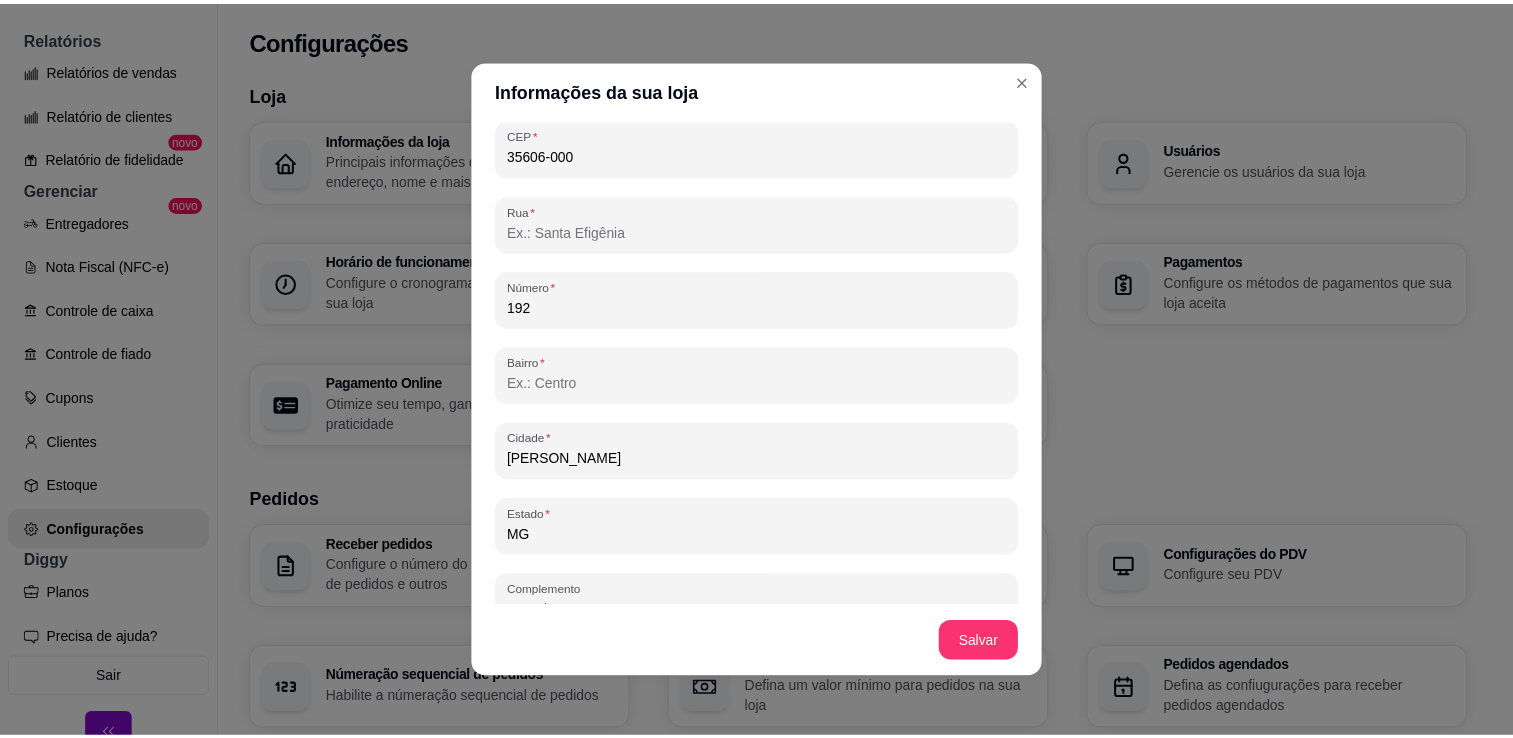 scroll, scrollTop: 1184, scrollLeft: 0, axis: vertical 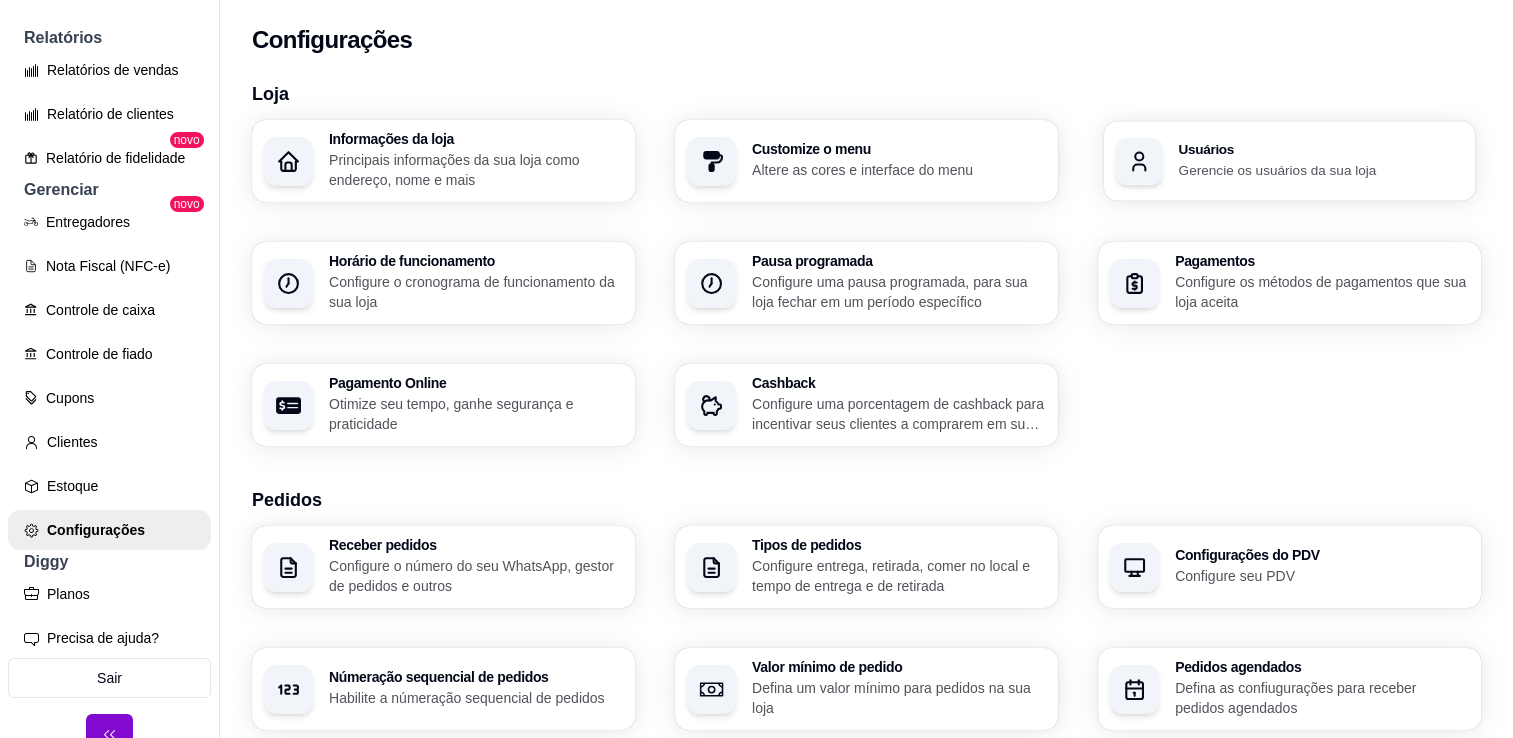 click on "Usuários Gerencie os usuários da sua loja" at bounding box center [1290, 161] 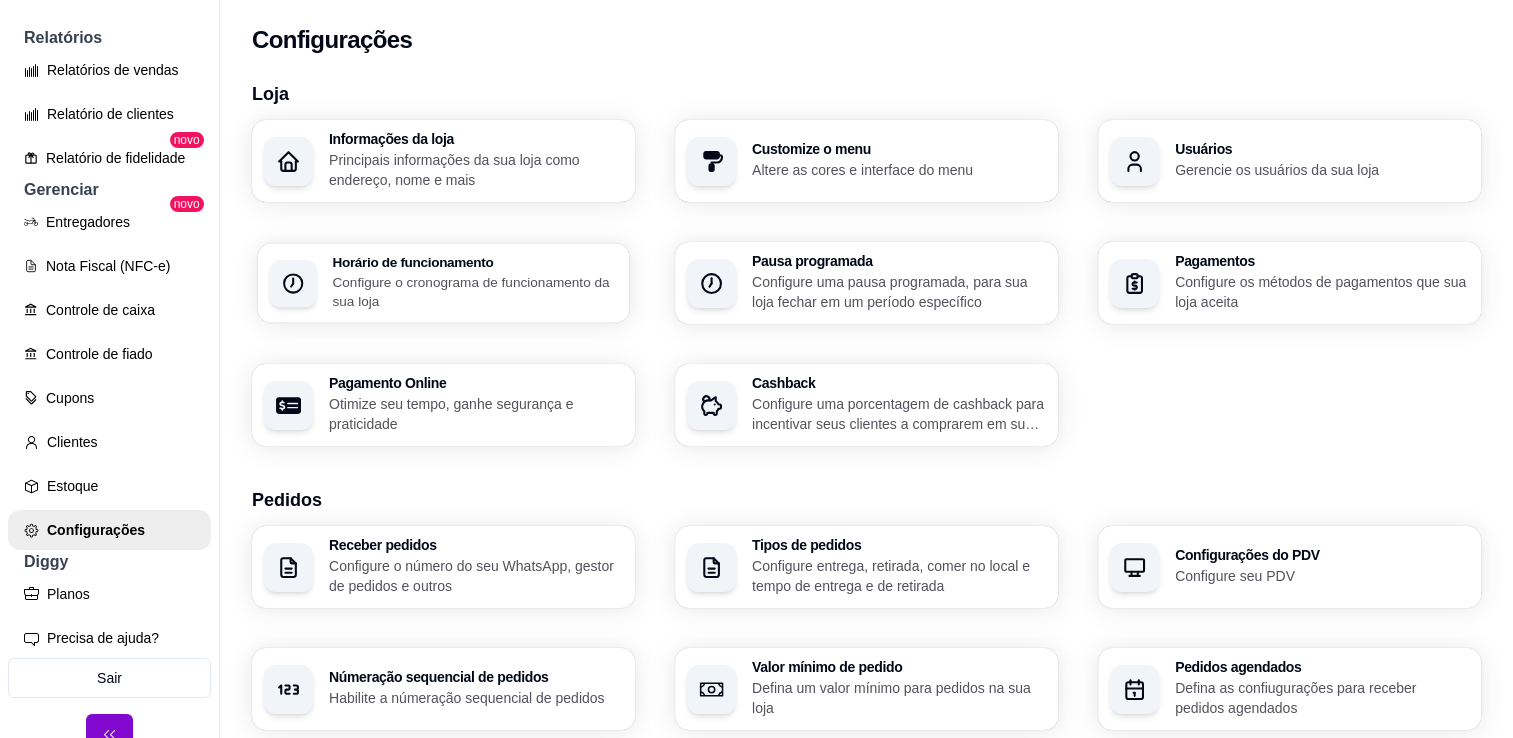 click on "Configure o cronograma de funcionamento da sua loja" at bounding box center (474, 291) 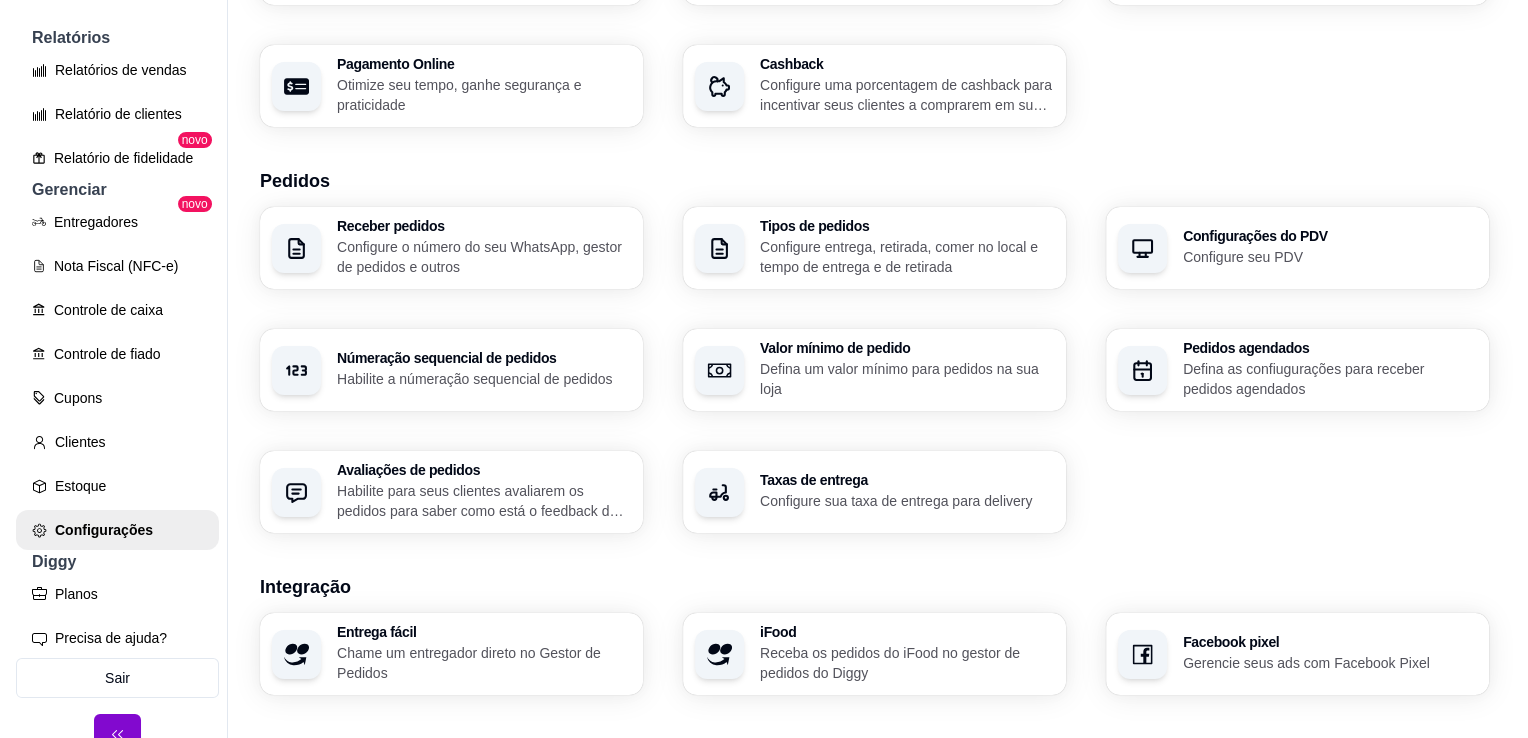 scroll, scrollTop: 320, scrollLeft: 0, axis: vertical 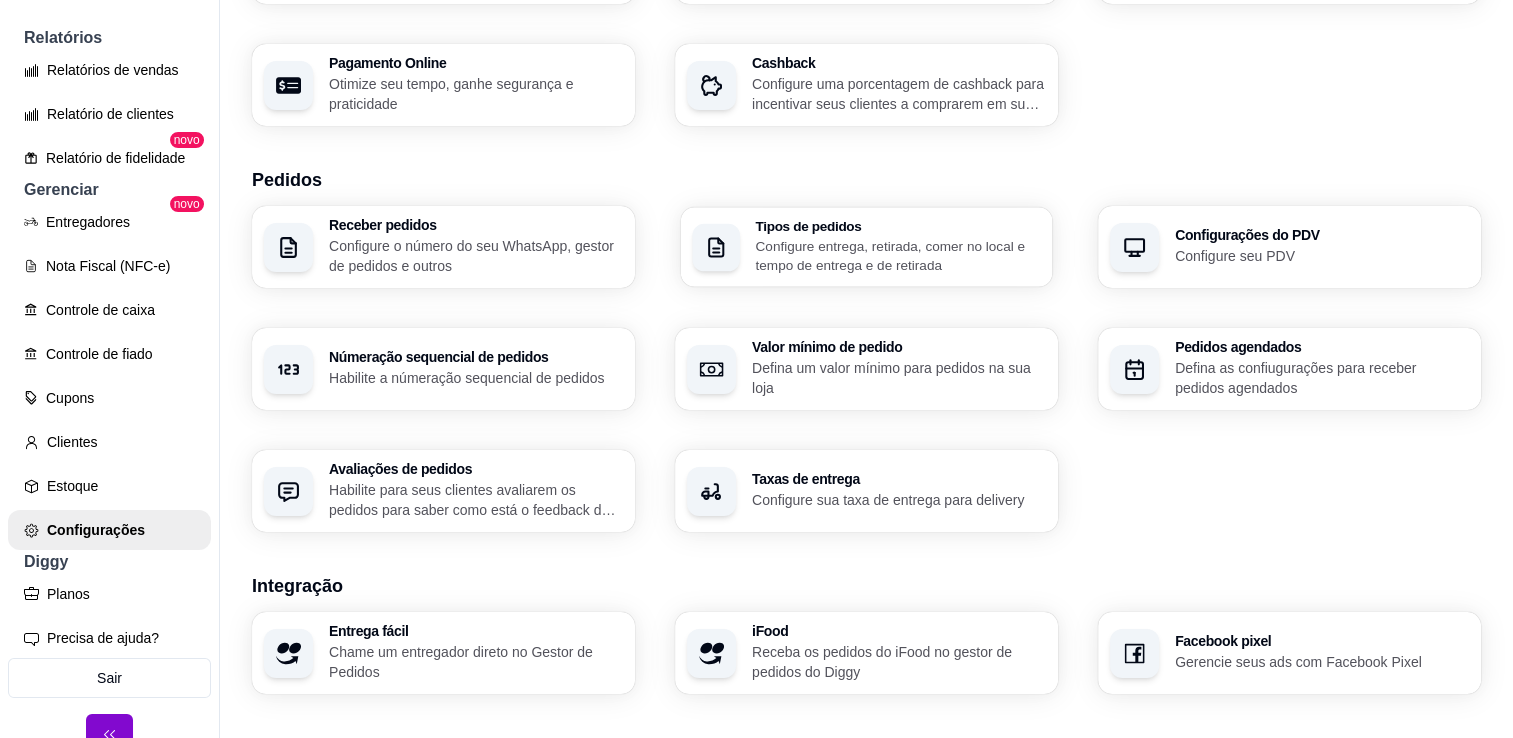 click on "Tipos de pedidos Configure entrega, retirada, comer no local e tempo de entrega e de retirada" at bounding box center (867, 247) 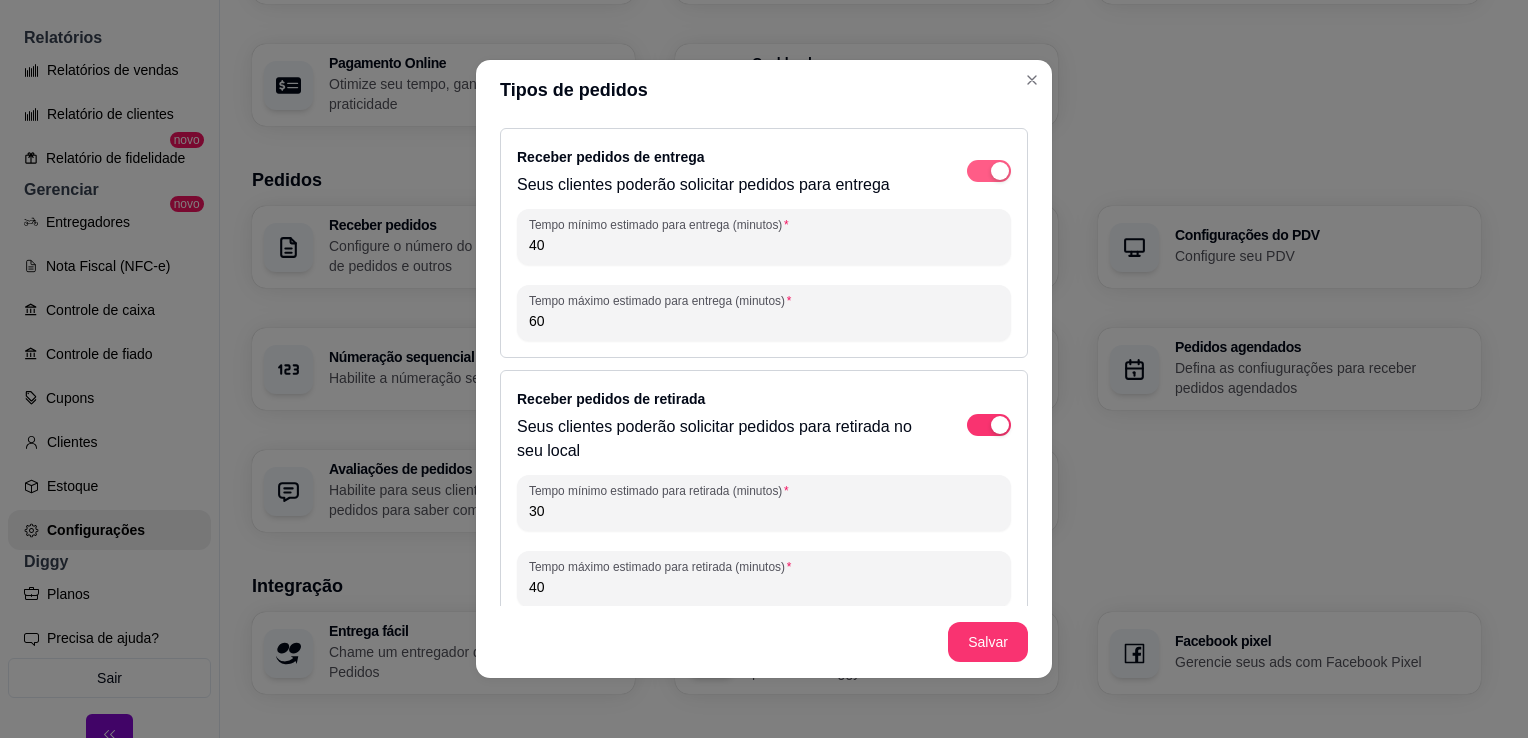 click at bounding box center [1000, 171] 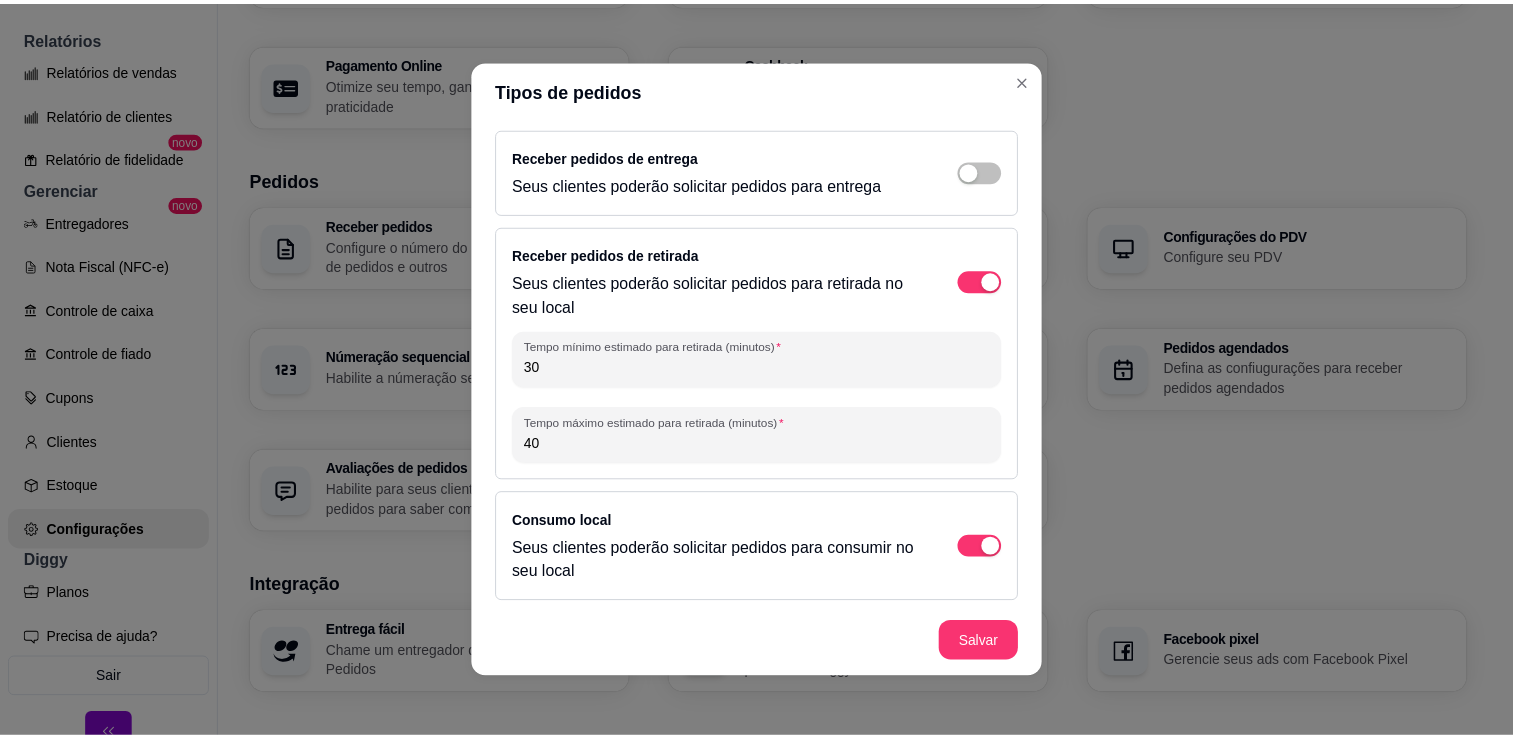 scroll, scrollTop: 2, scrollLeft: 0, axis: vertical 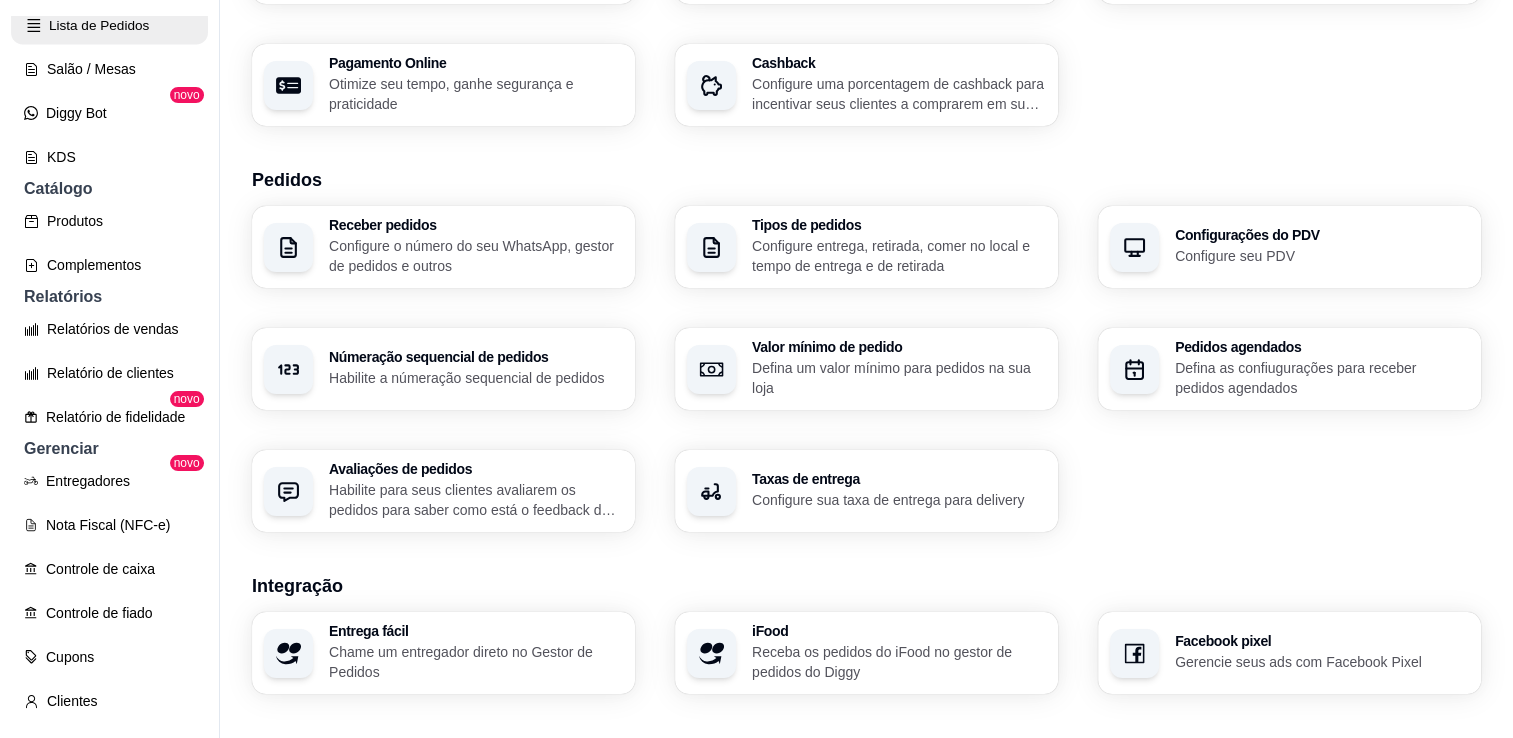 click on "Lista de Pedidos" at bounding box center (109, 25) 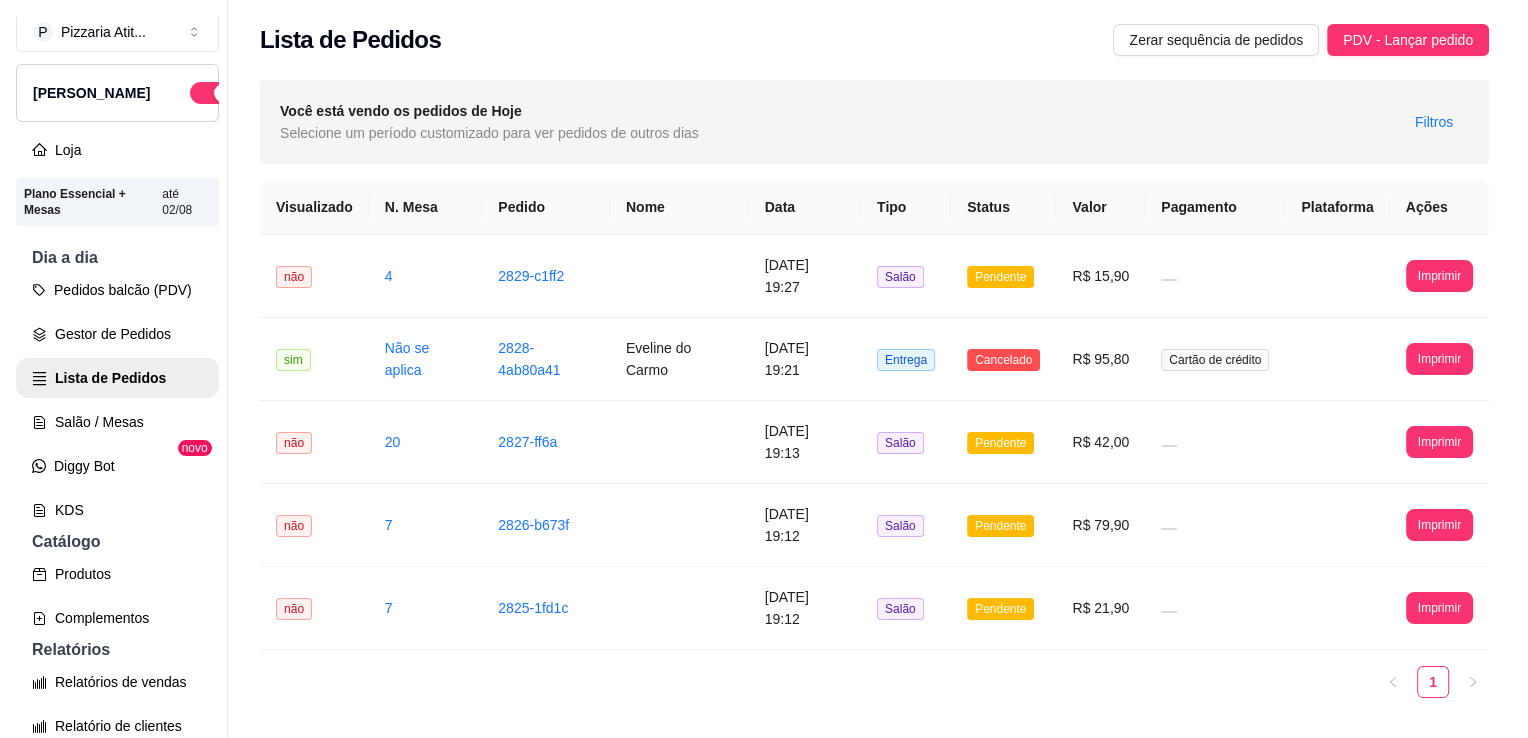 scroll, scrollTop: 0, scrollLeft: 0, axis: both 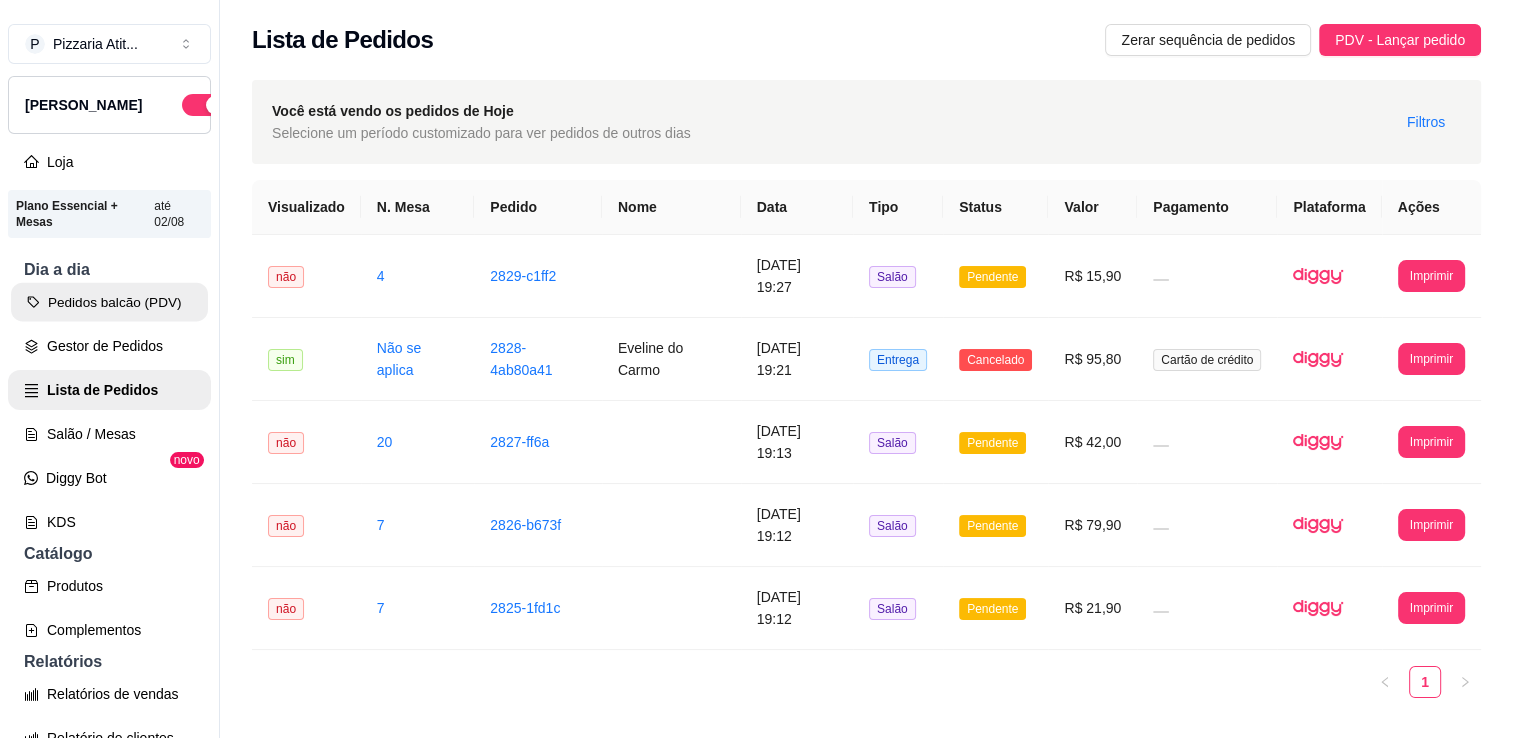 click on "Pedidos balcão (PDV)" at bounding box center [109, 302] 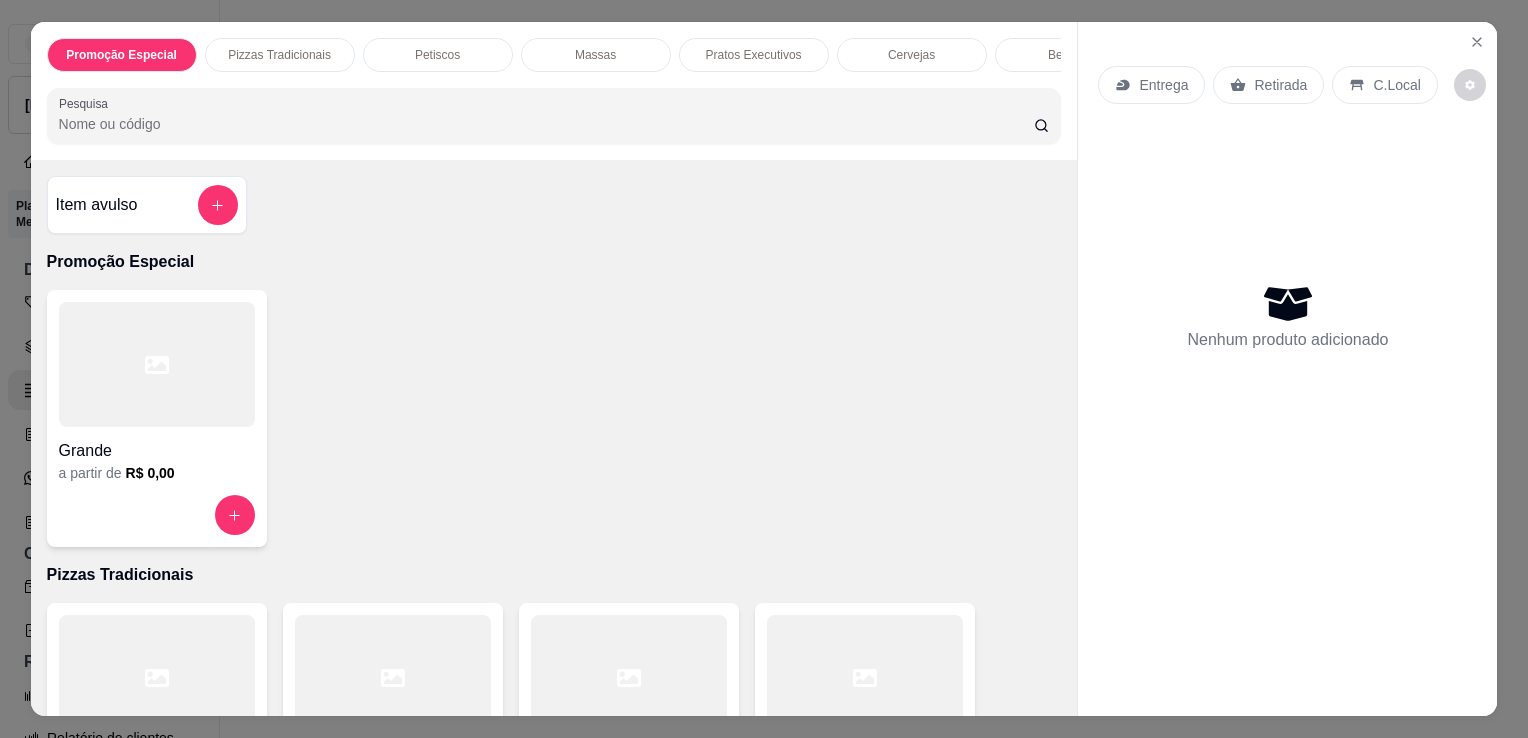 click on "Pesquisa" at bounding box center (546, 124) 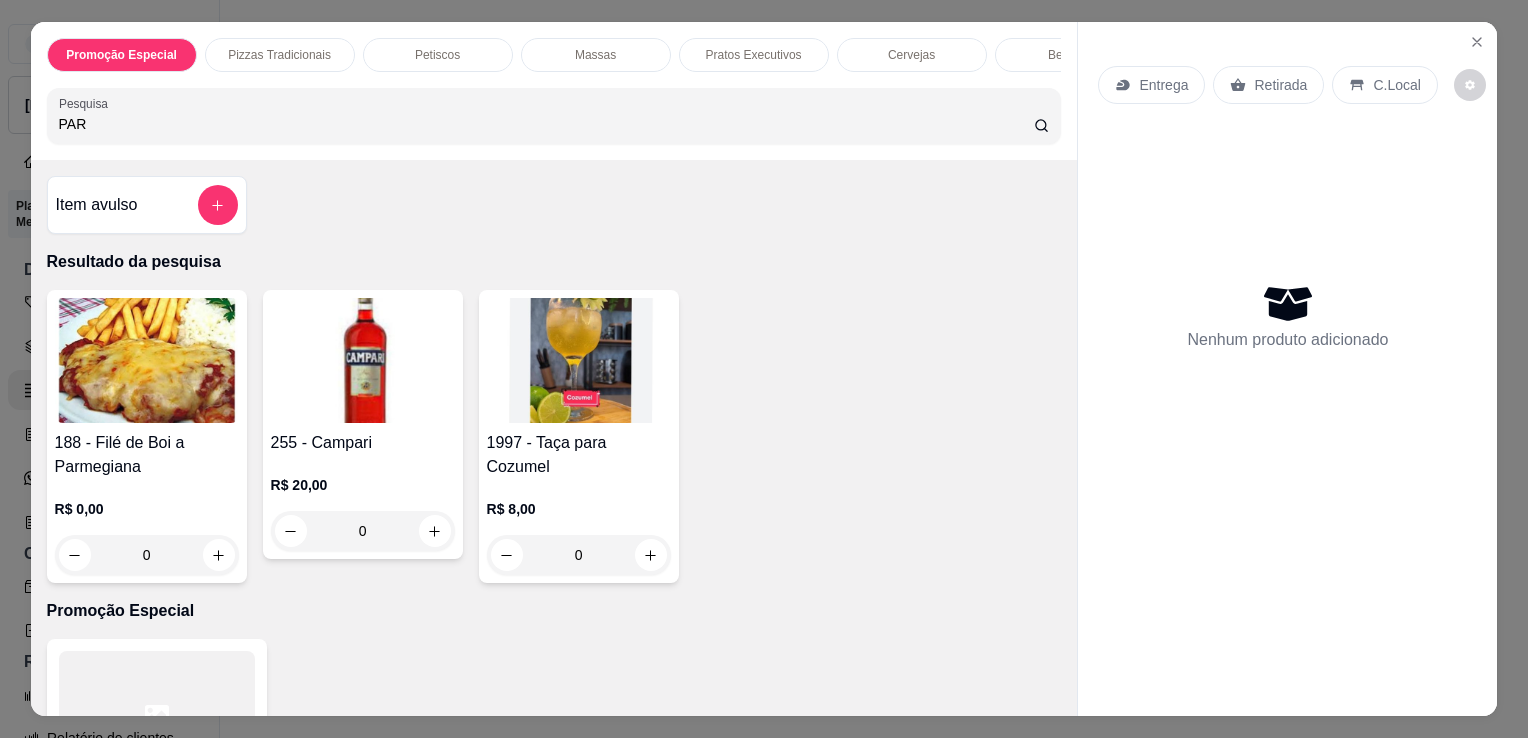 type on "PAR" 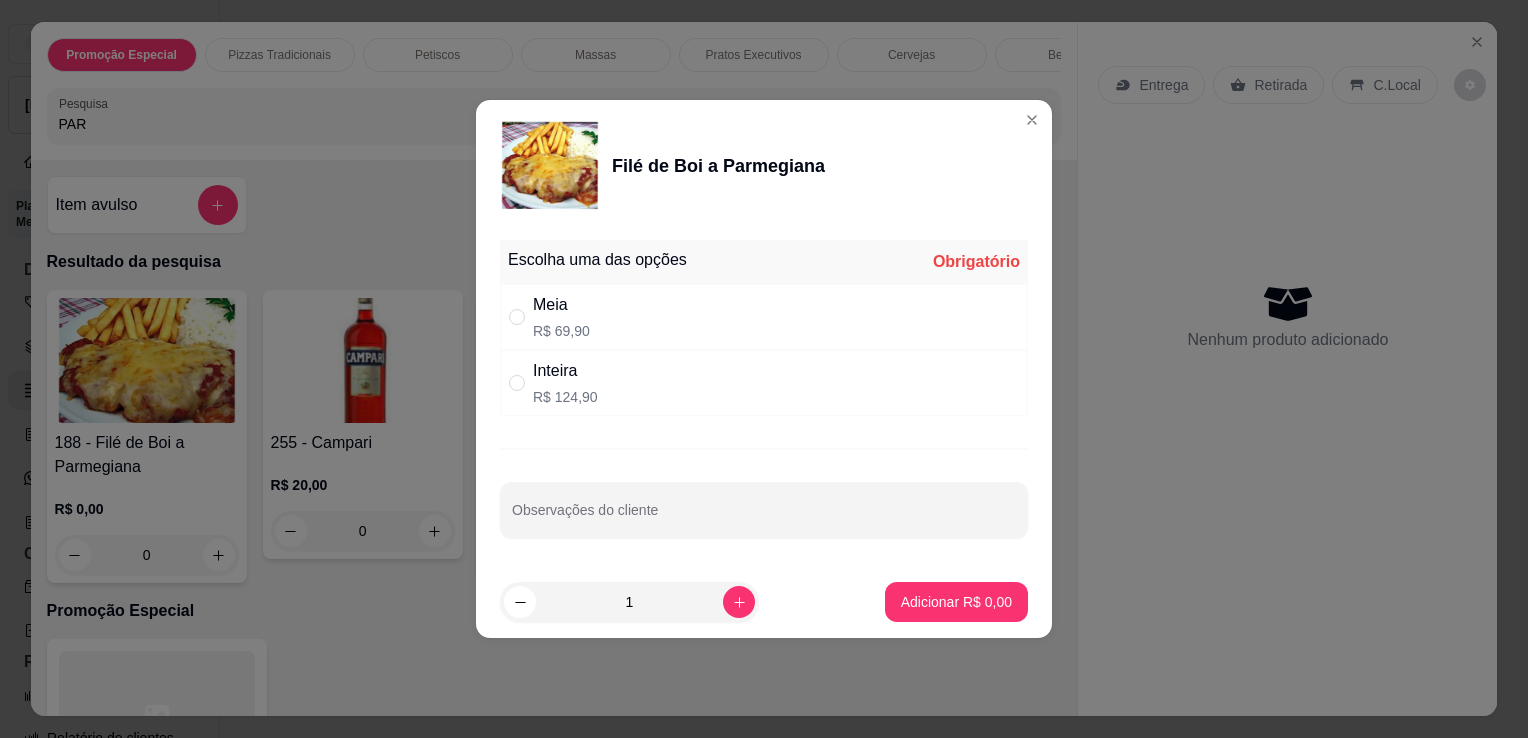 click on "Inteira R$ 124,90" at bounding box center [764, 383] 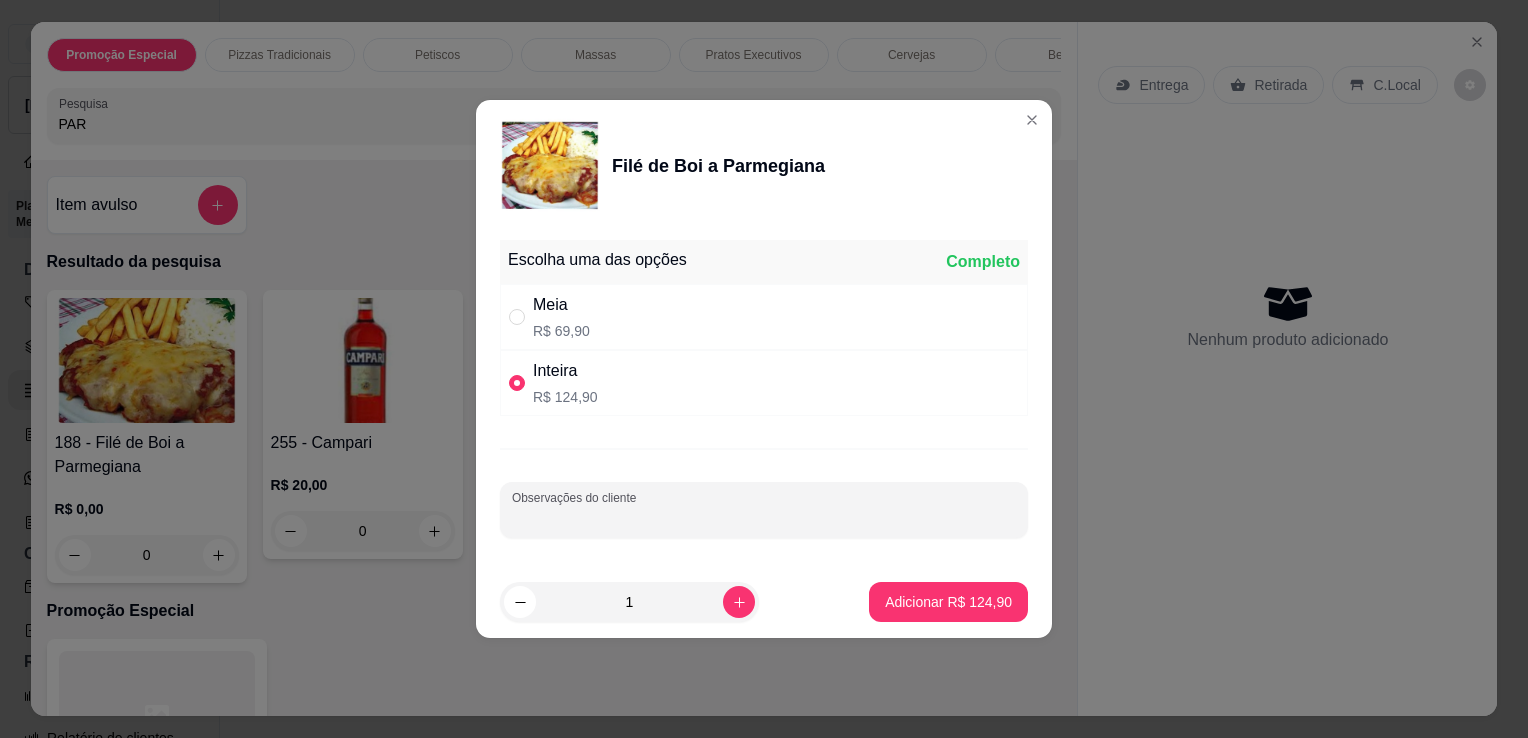 click on "Observações do cliente" at bounding box center [764, 518] 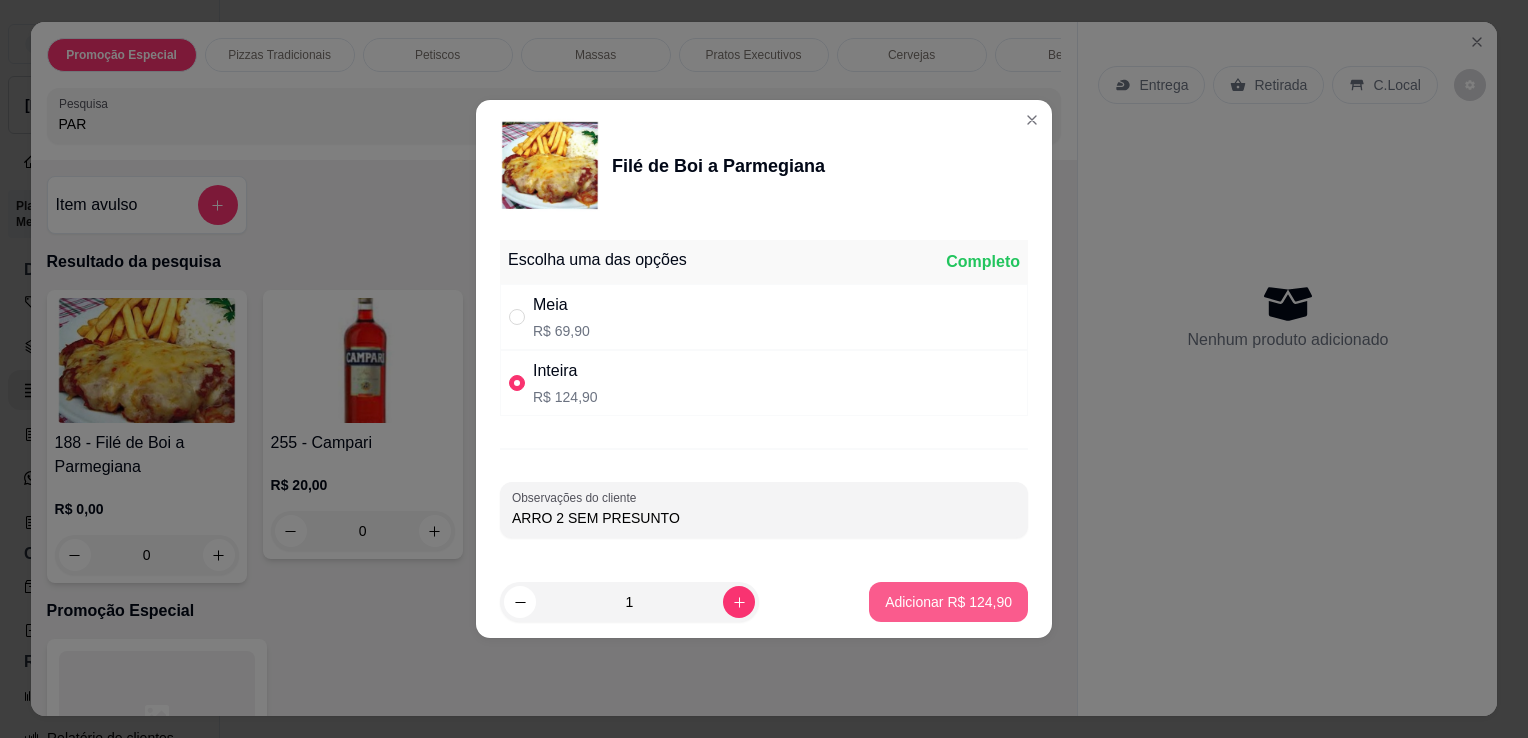 type on "ARRO 2 SEM PRESUNTO" 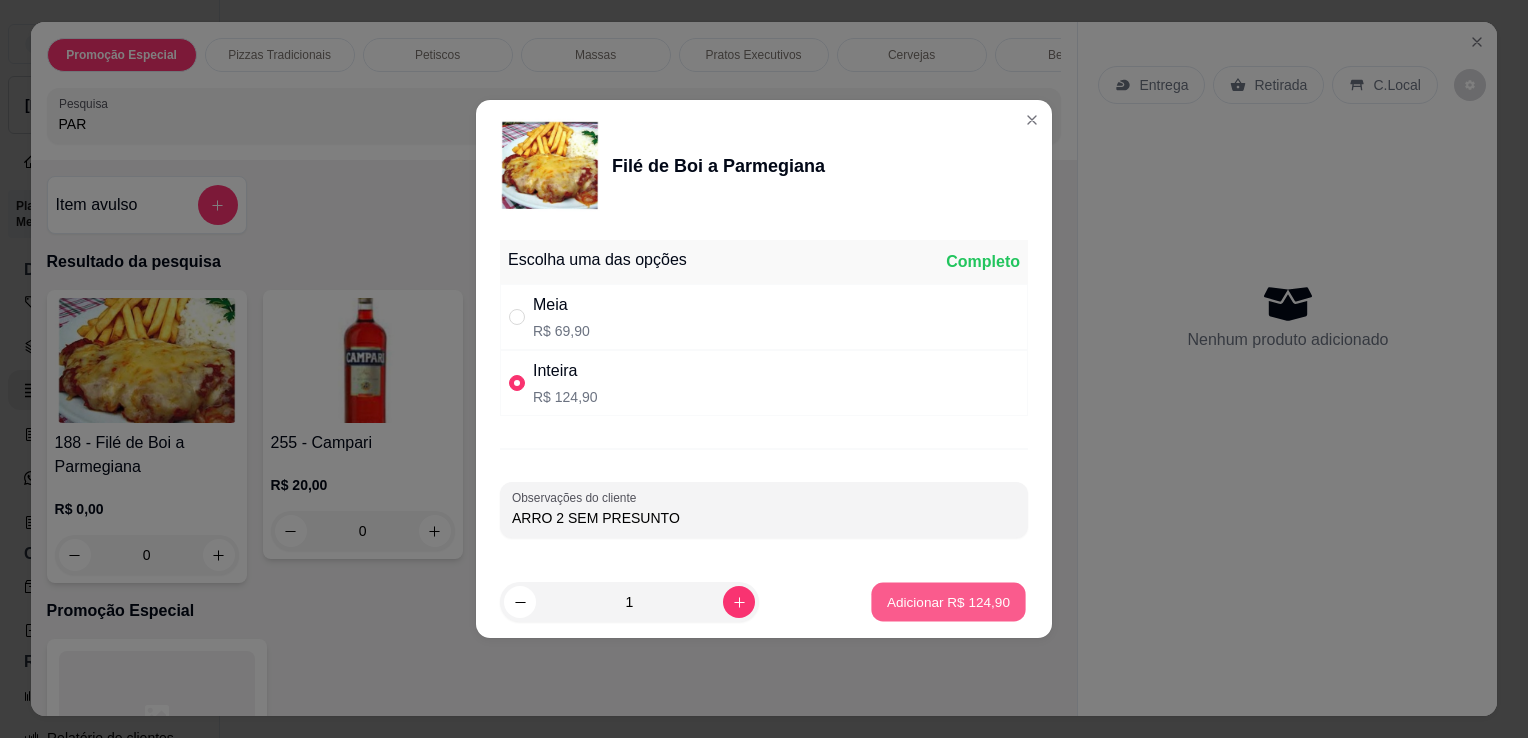 click on "Adicionar   R$ 124,90" at bounding box center [948, 601] 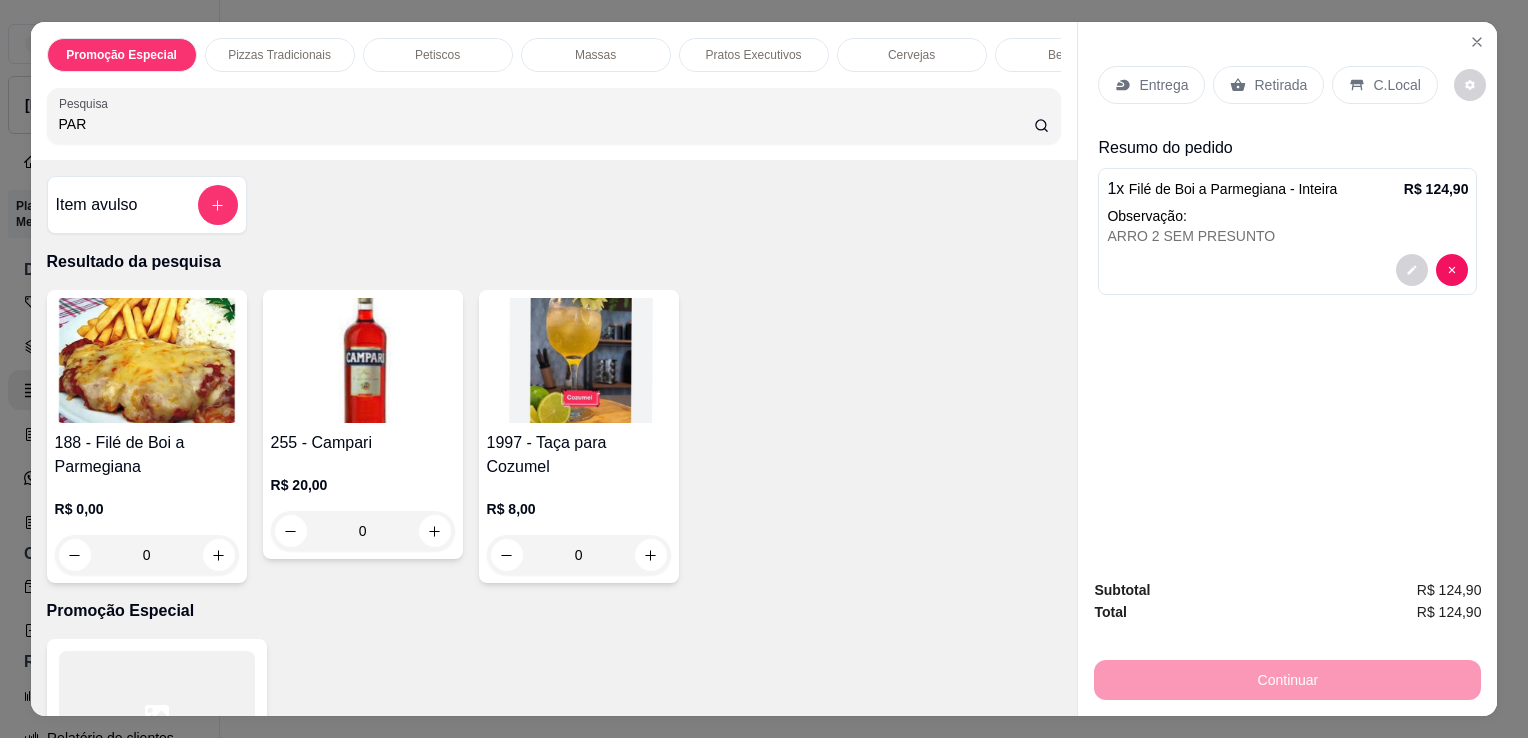 click on "Retirada" at bounding box center (1280, 85) 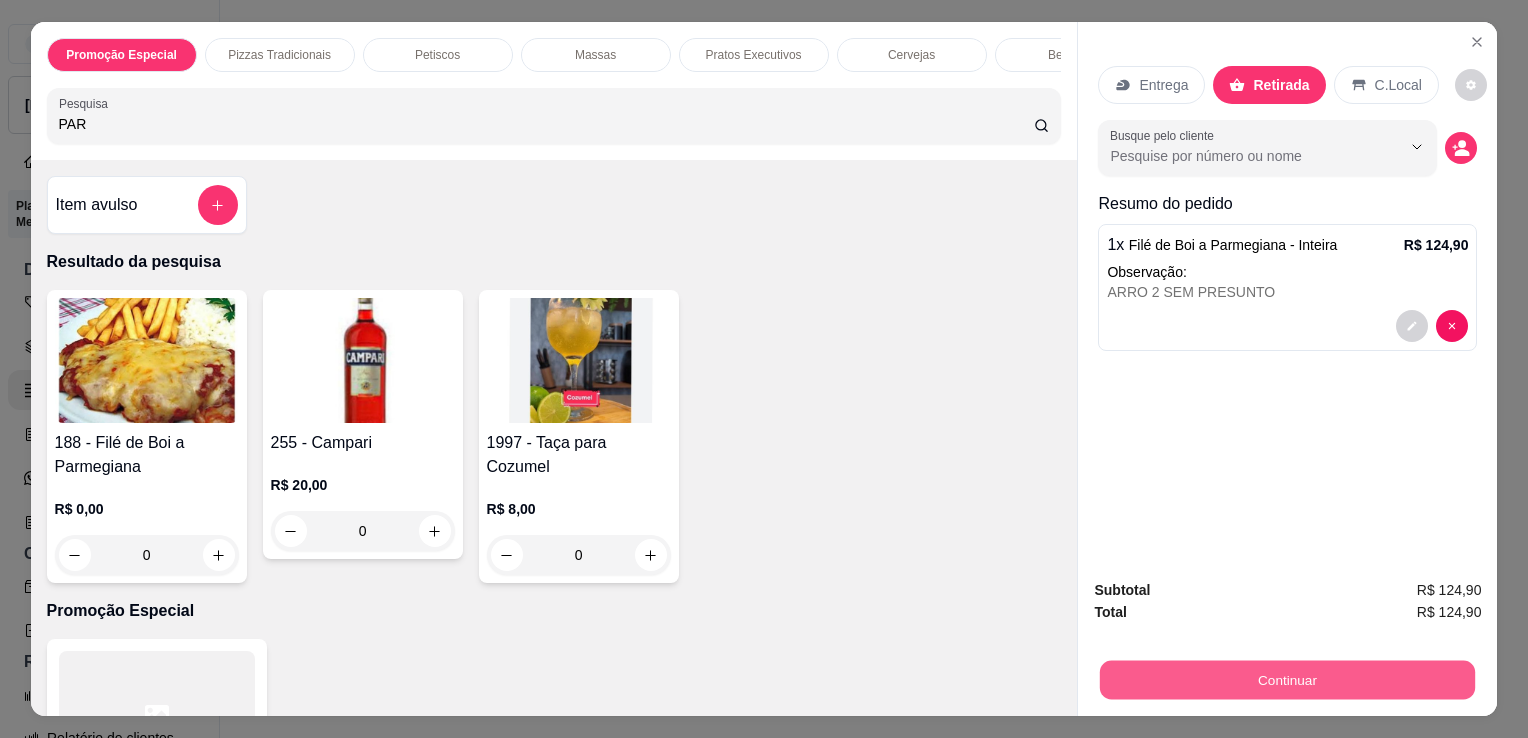 click on "Continuar" at bounding box center [1287, 679] 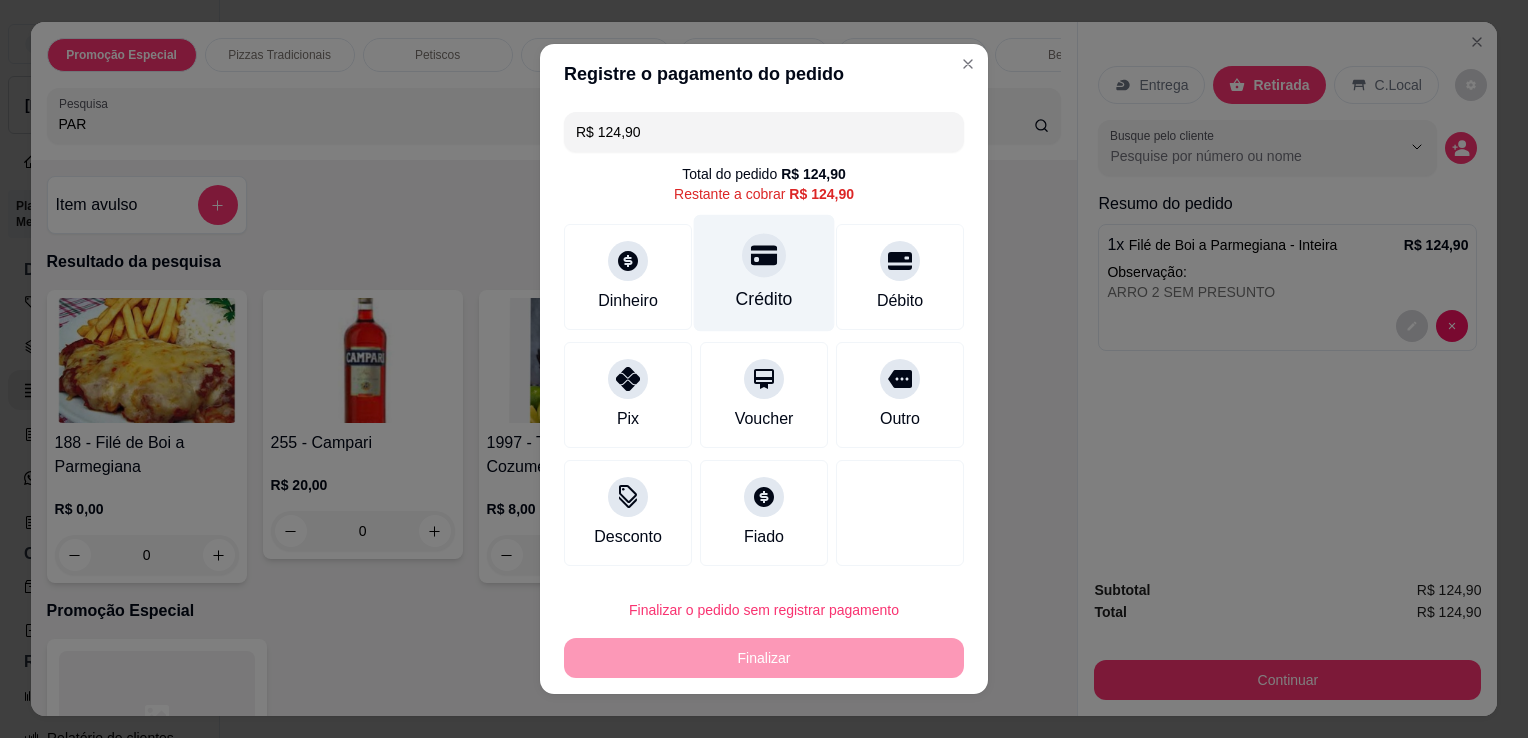 click on "Crédito" at bounding box center (764, 273) 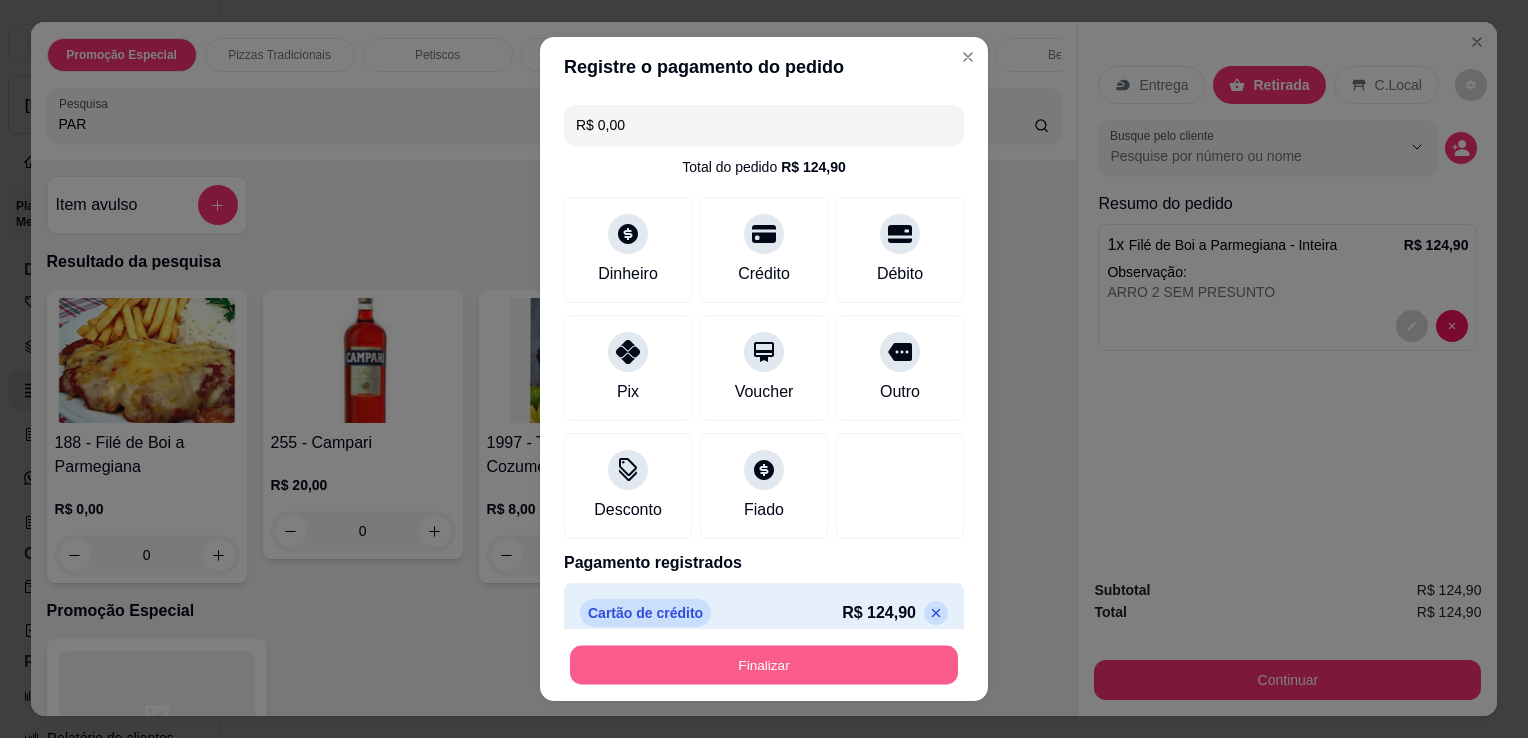 click on "Finalizar" at bounding box center (764, 665) 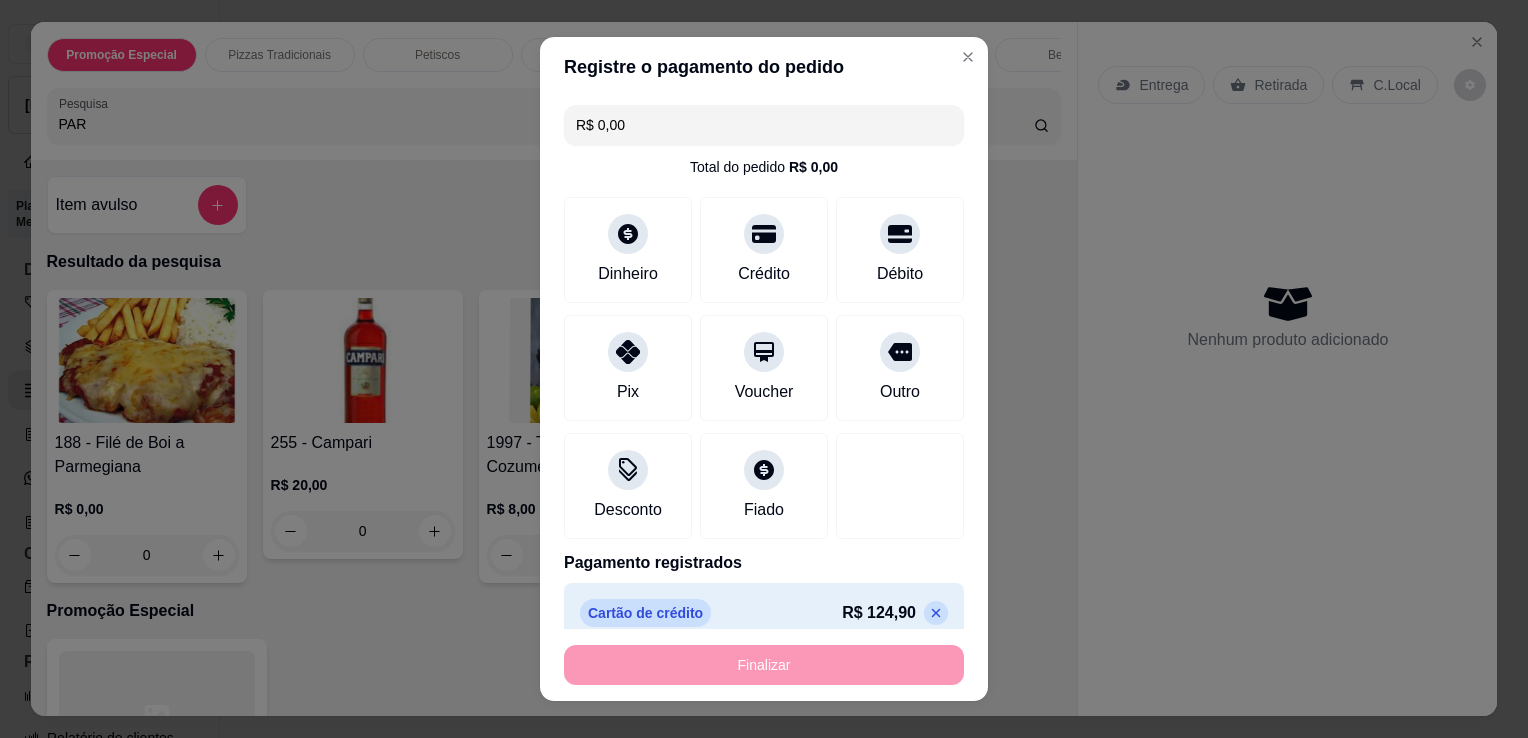 type on "-R$ 124,90" 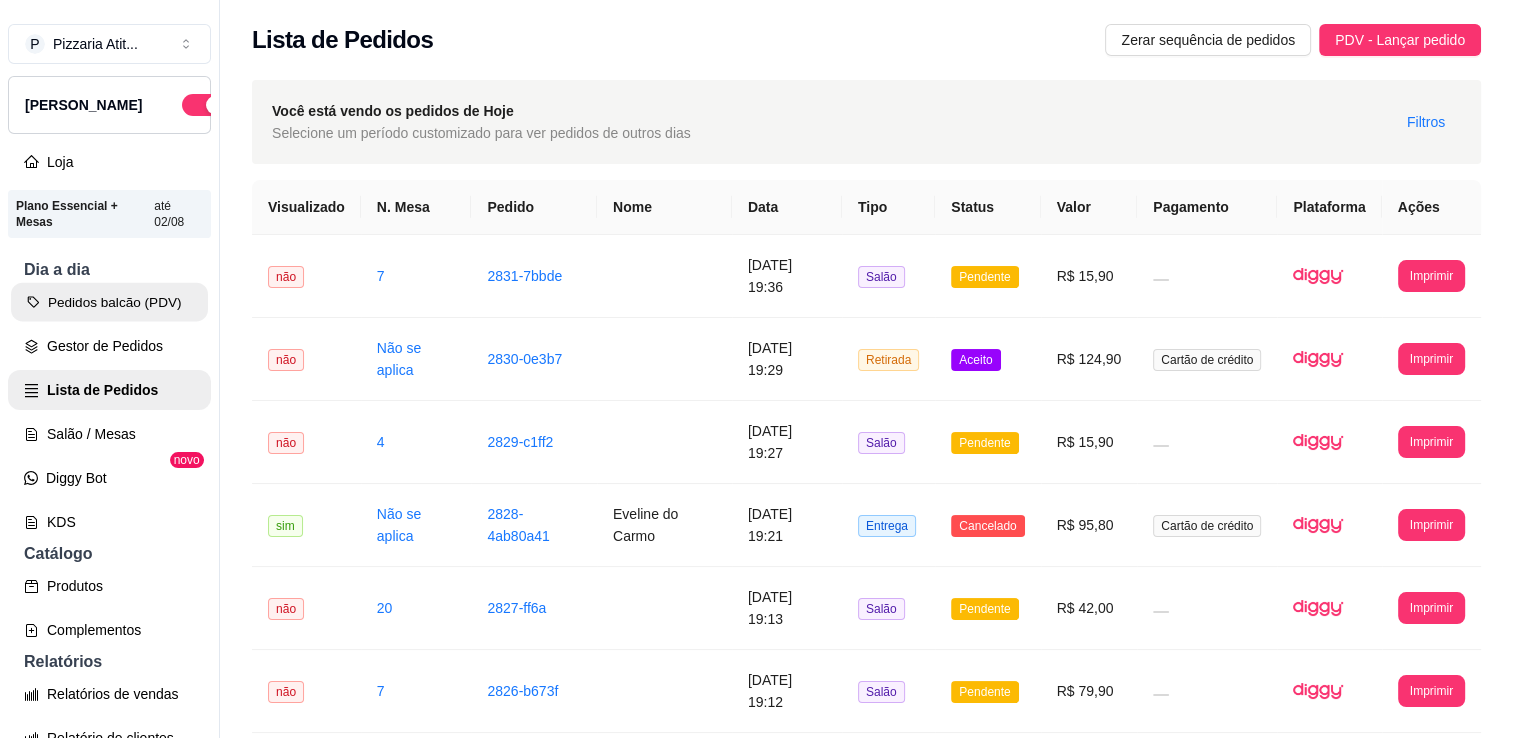 click on "Pedidos balcão (PDV)" at bounding box center [109, 302] 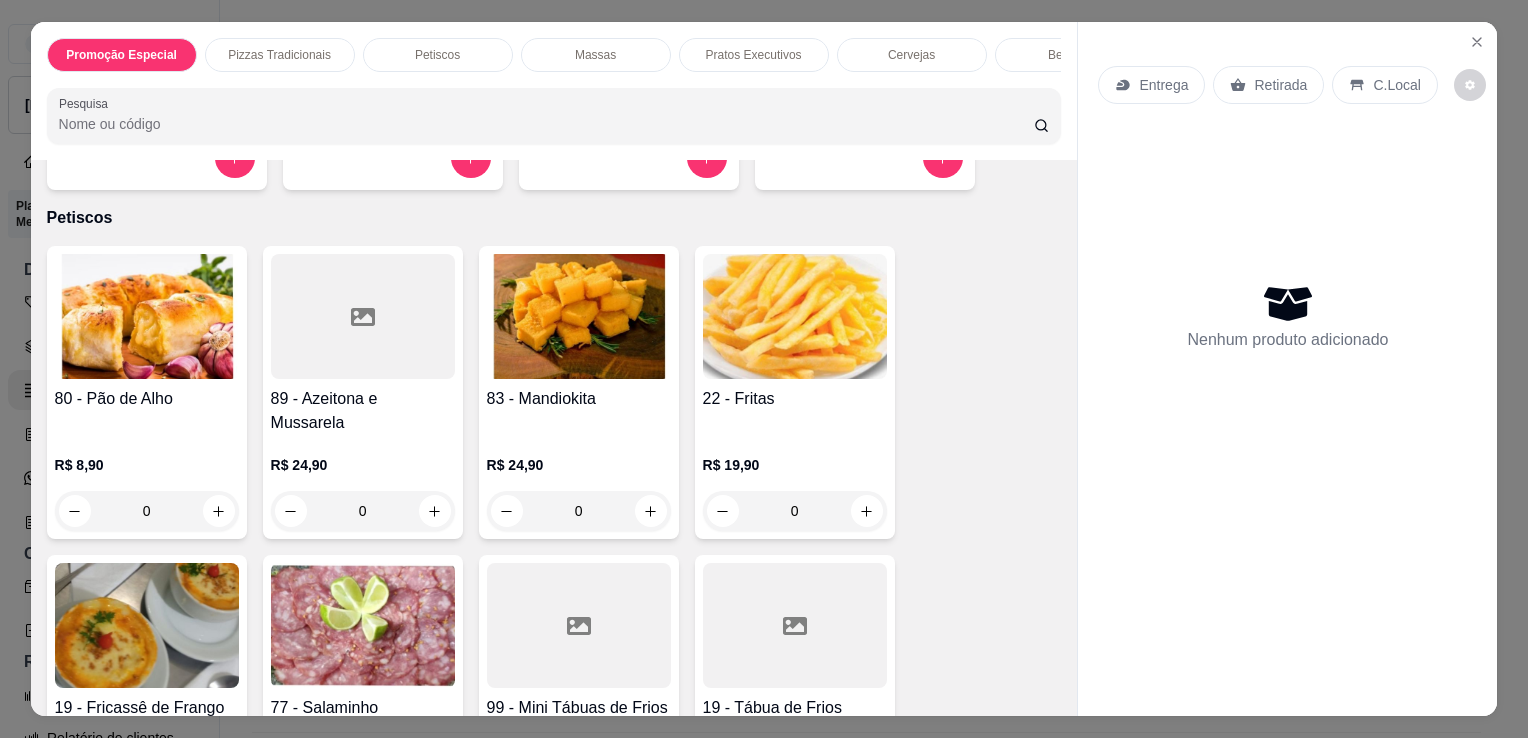scroll, scrollTop: 0, scrollLeft: 0, axis: both 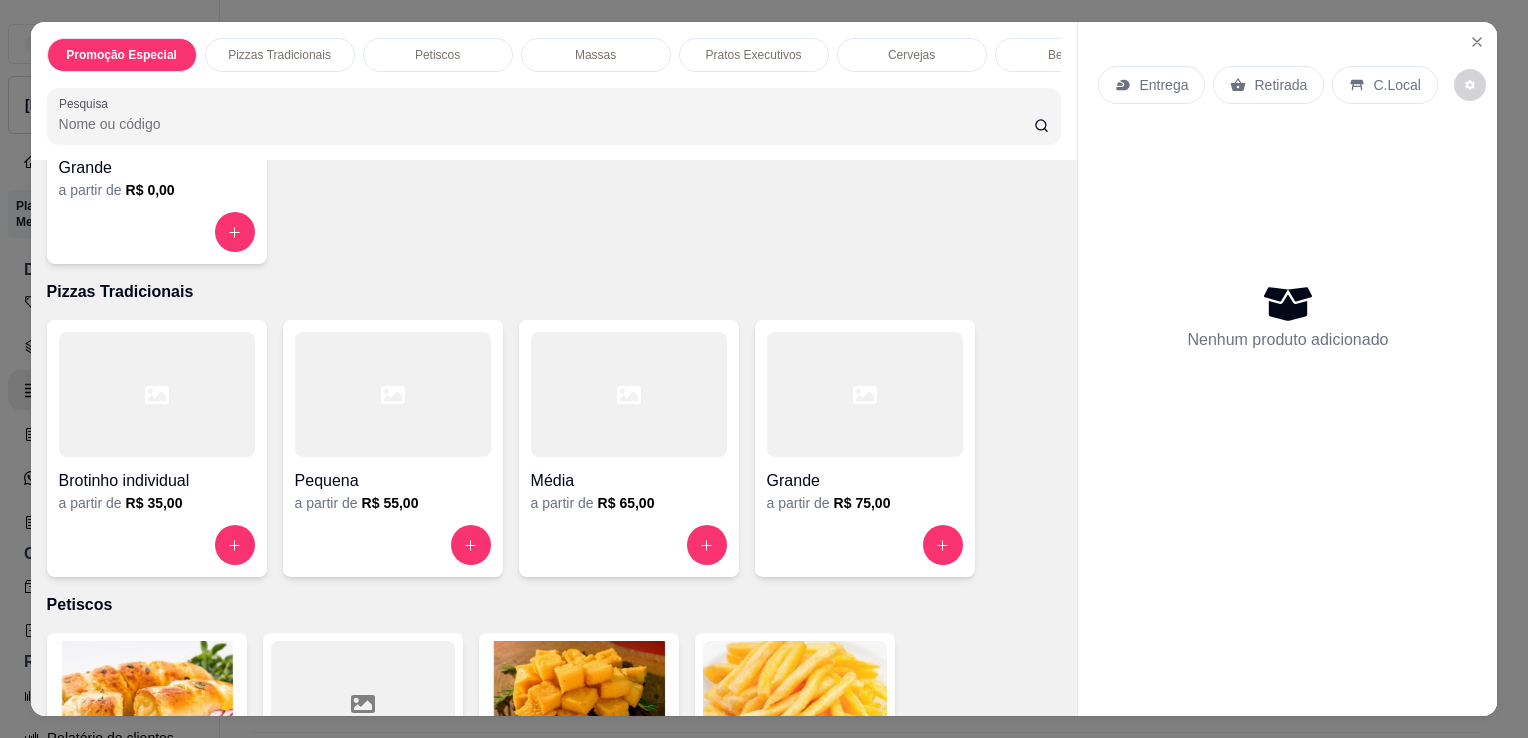 click at bounding box center (629, 394) 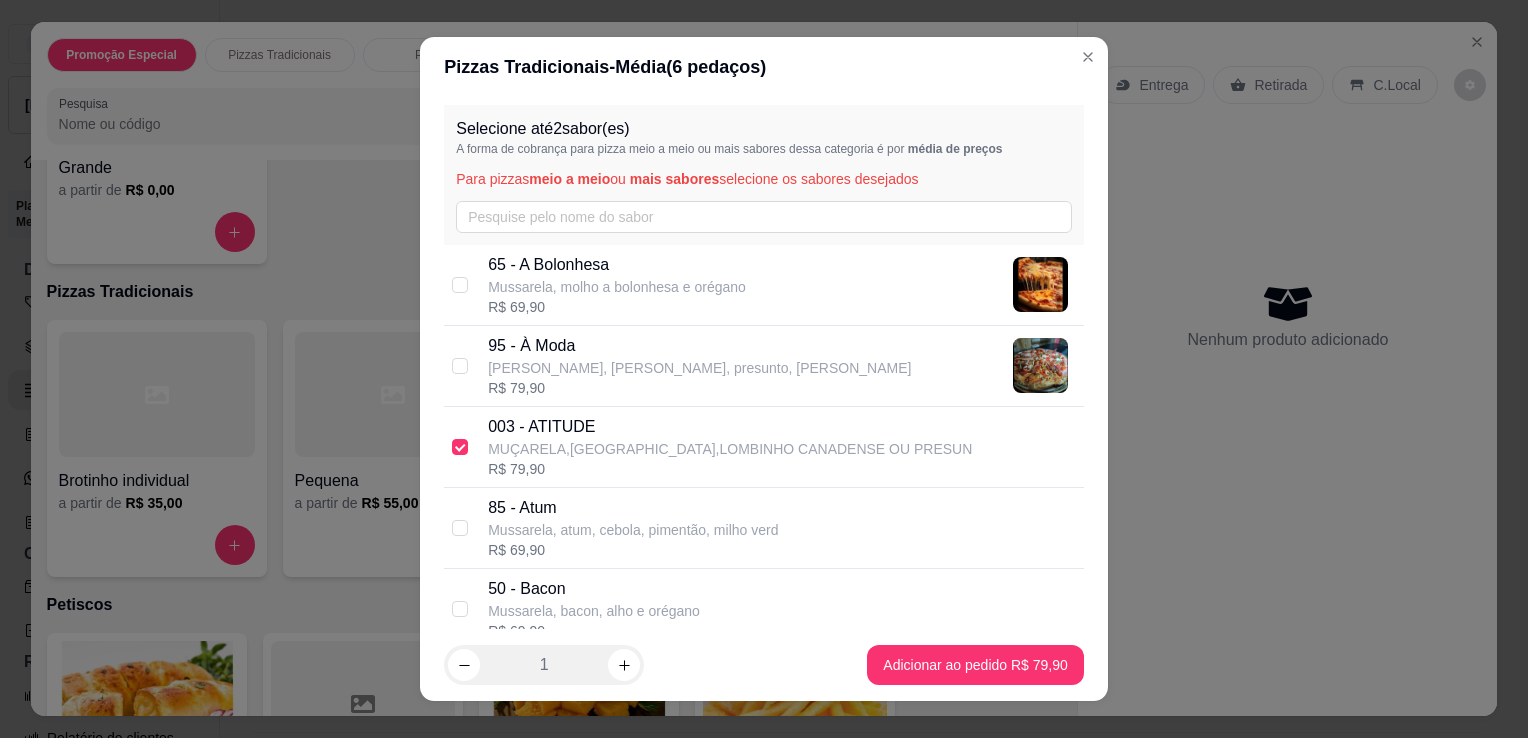 click on "003 - ATITUDE" at bounding box center [730, 427] 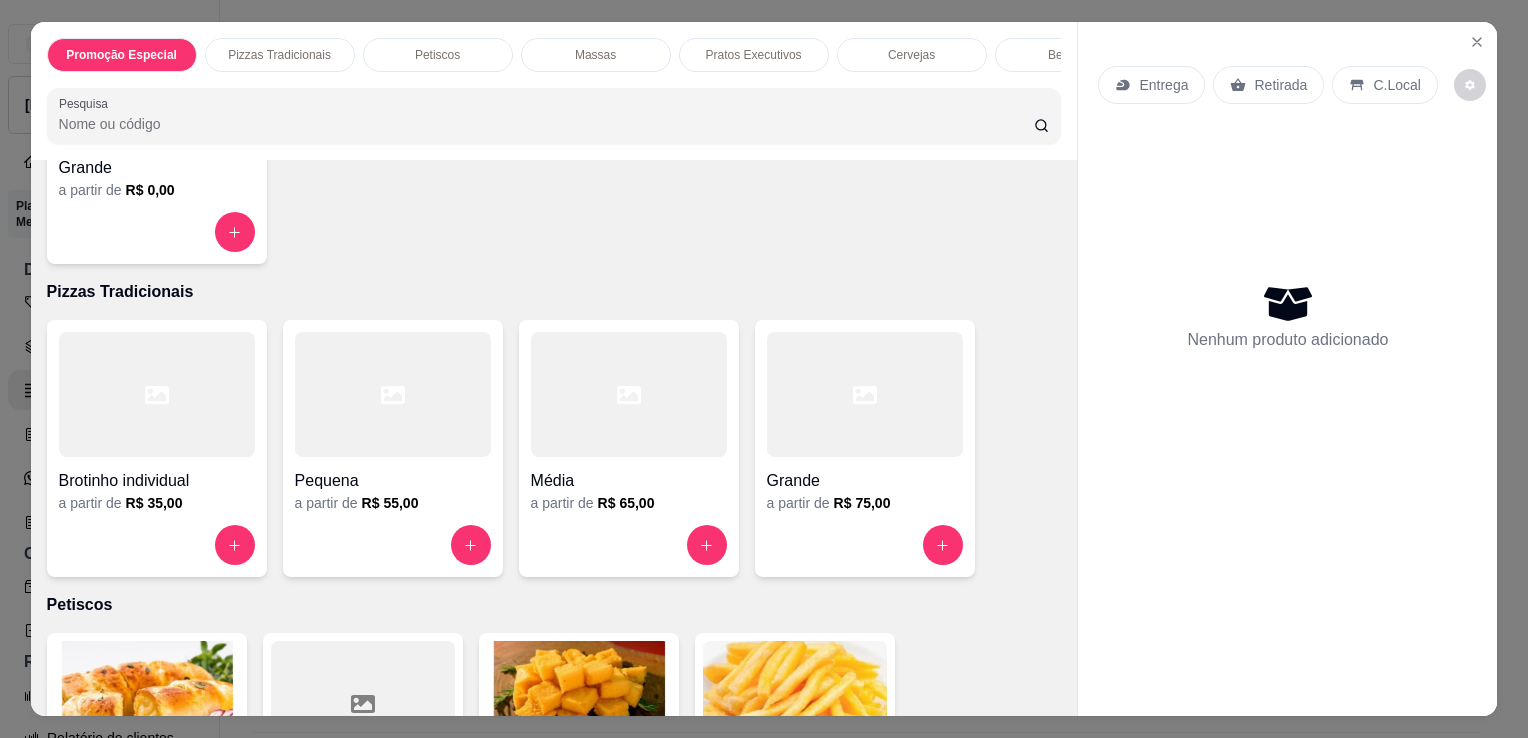 click at bounding box center (865, 394) 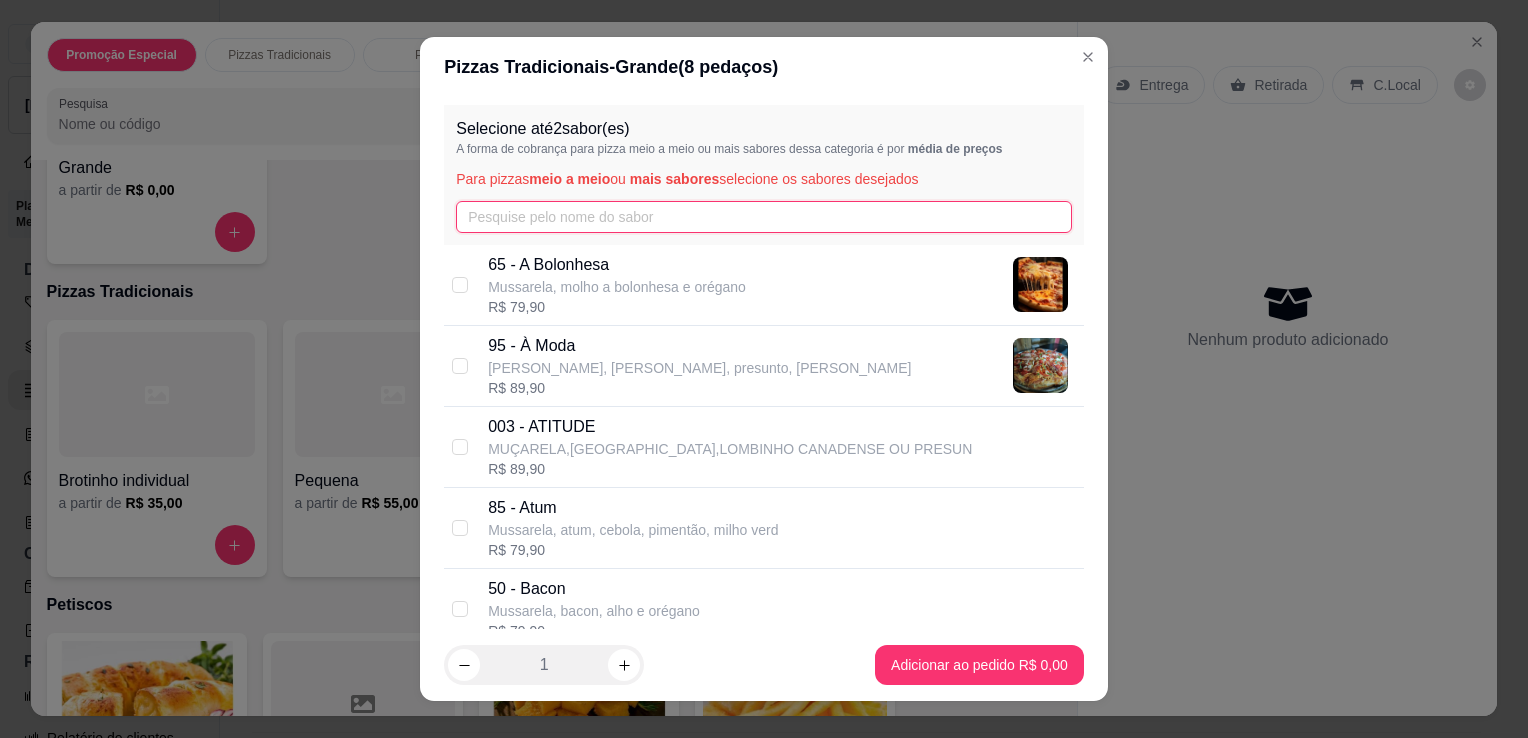 click at bounding box center (764, 217) 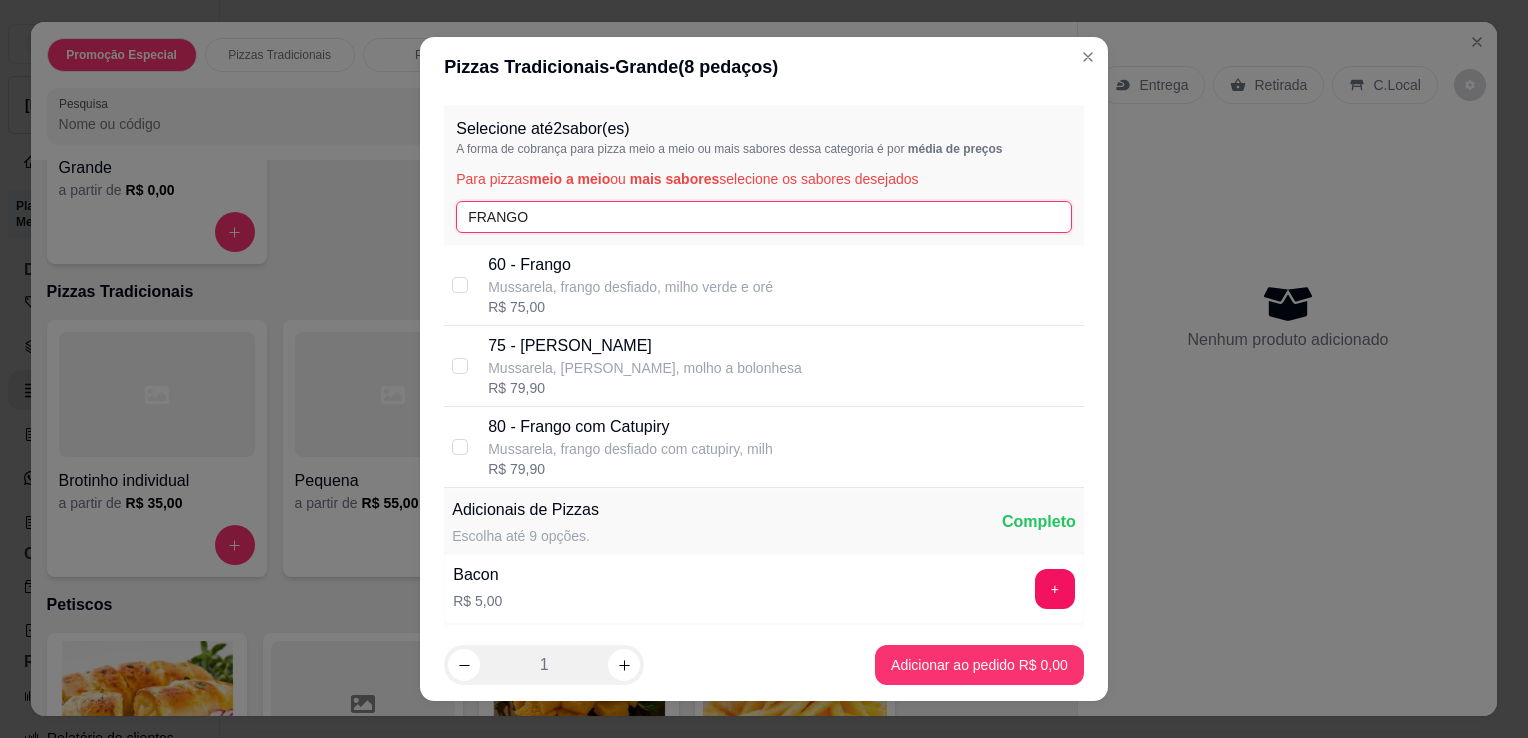 type on "FRANGO" 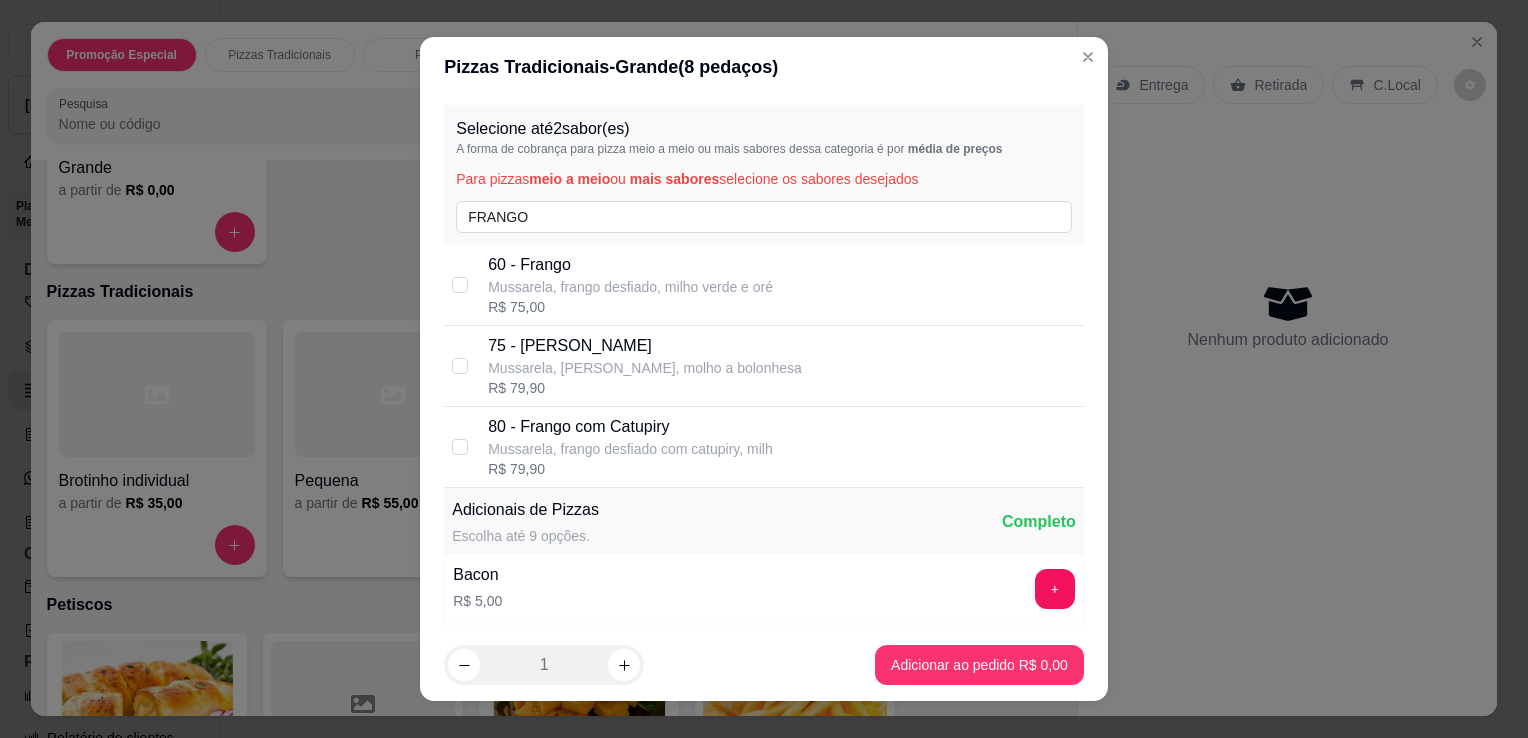 click on "80 - Frango com Catupiry  Mussarela, frango desfiado com catupiry, milh R$ 79,90" at bounding box center [782, 447] 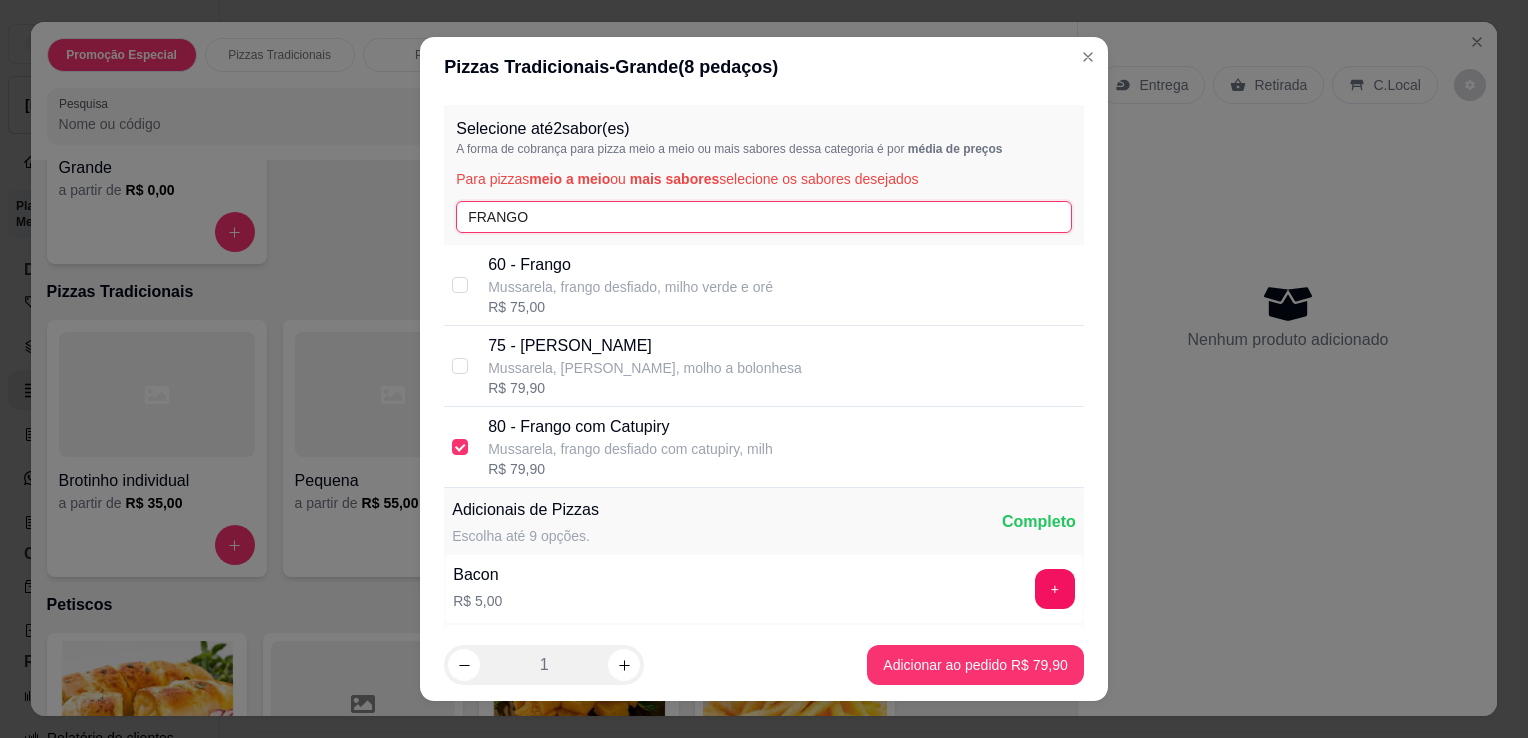 click on "FRANGO" at bounding box center [764, 217] 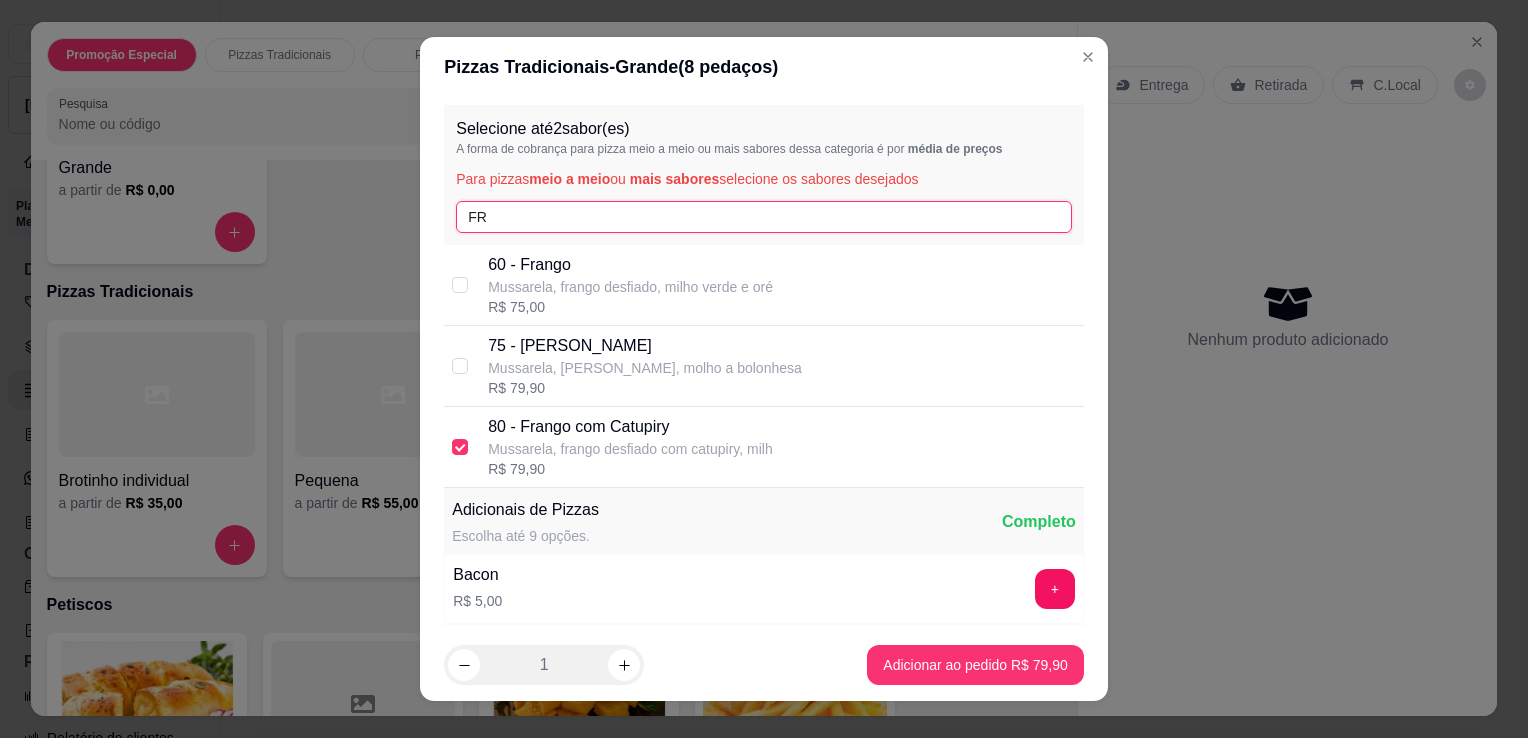 type on "F" 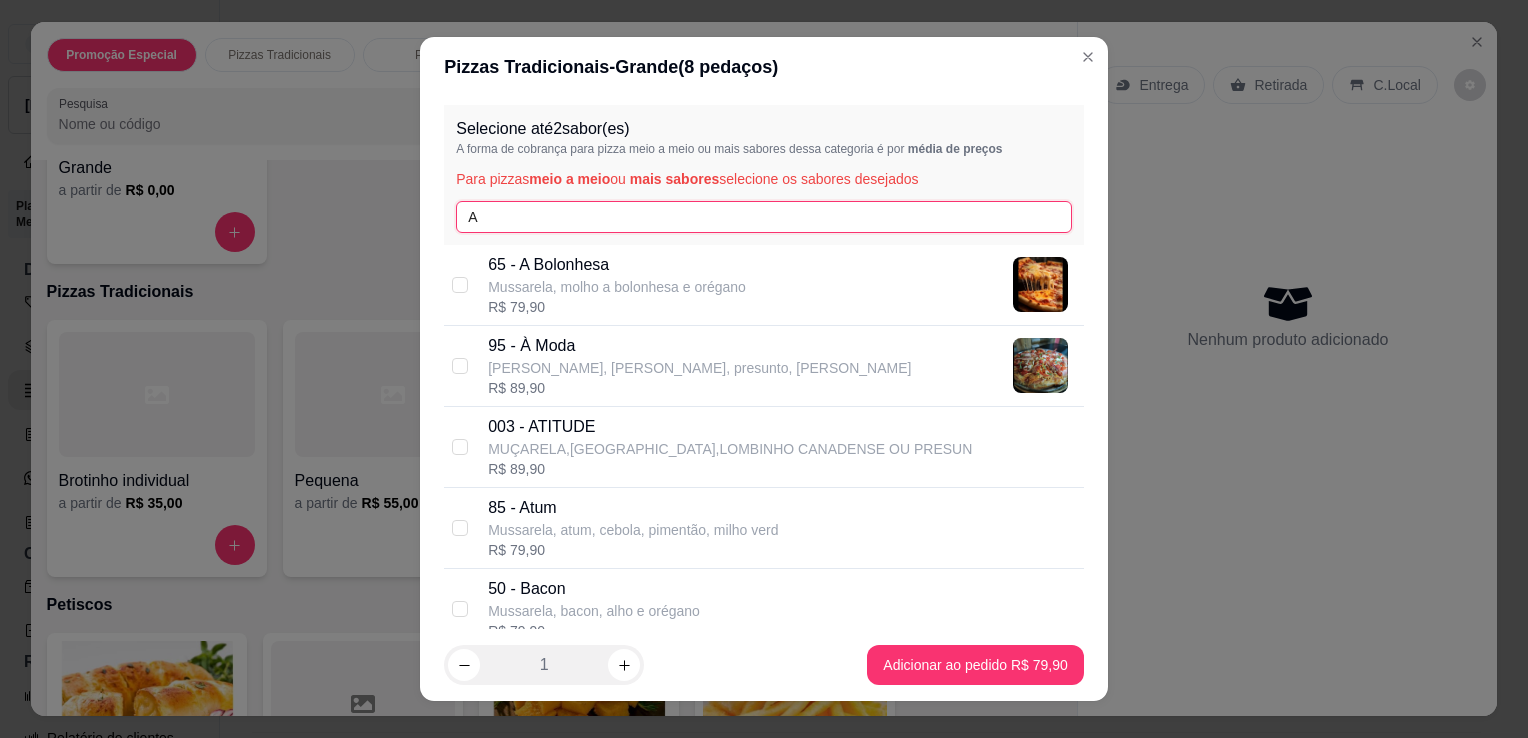click on "A" at bounding box center [764, 217] 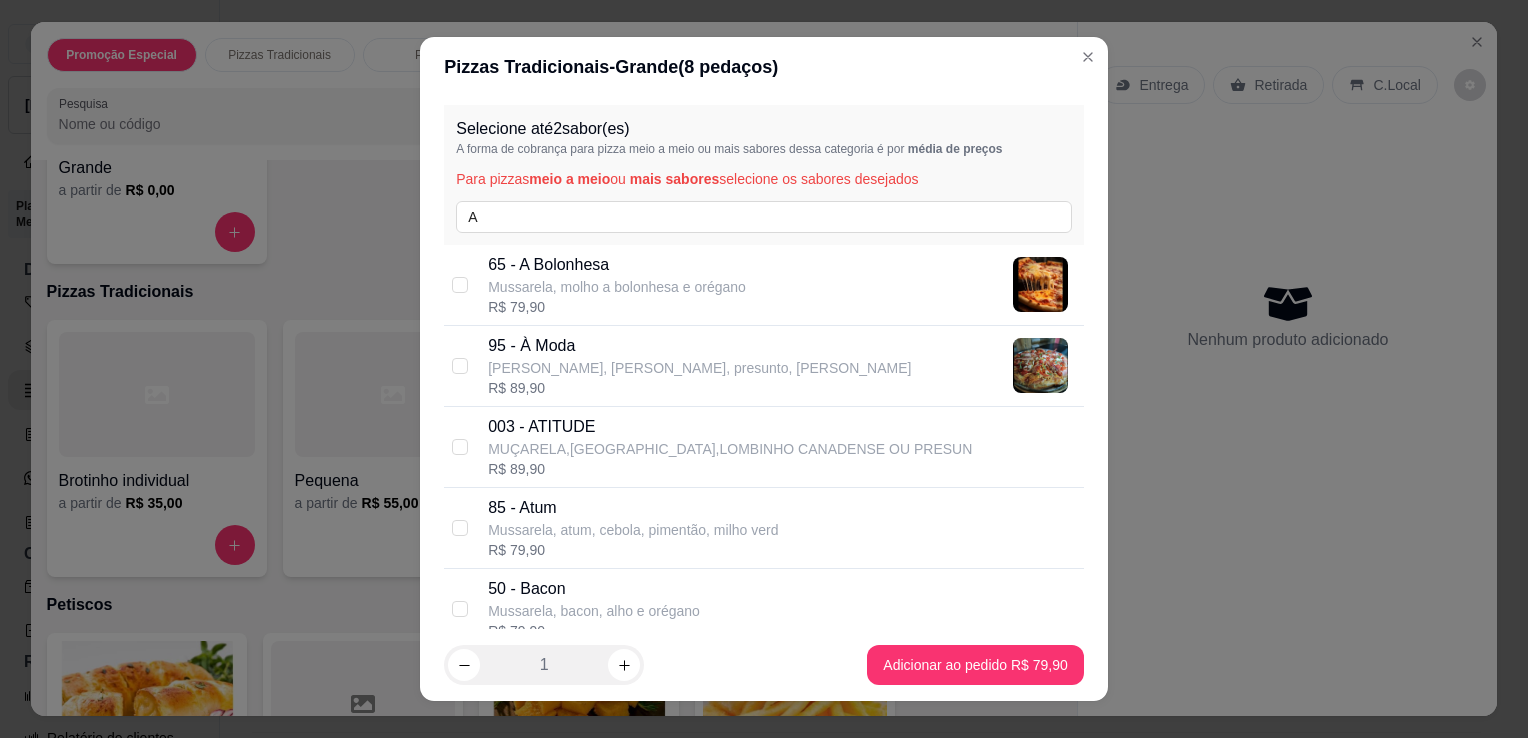 click on "95 - À Moda" at bounding box center (699, 346) 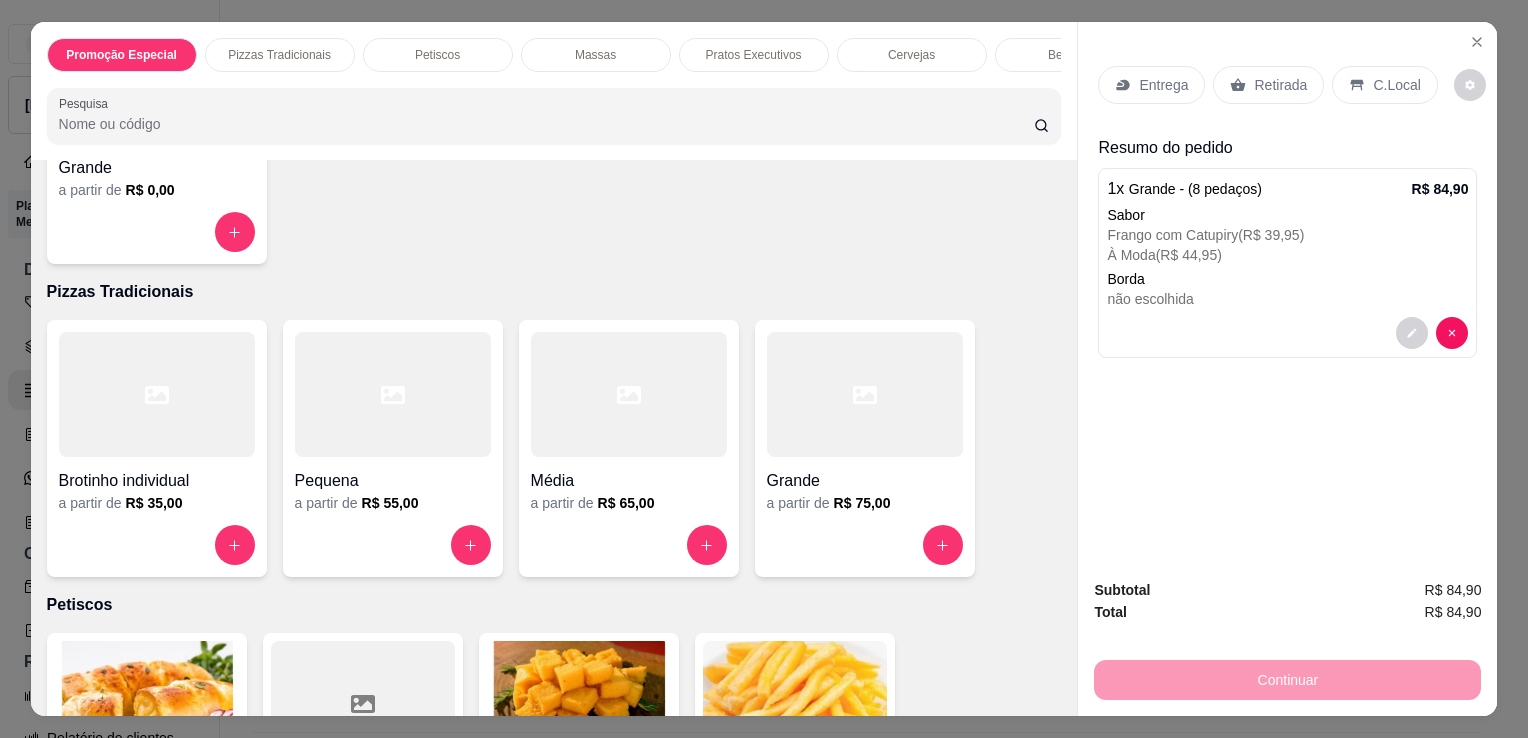 click 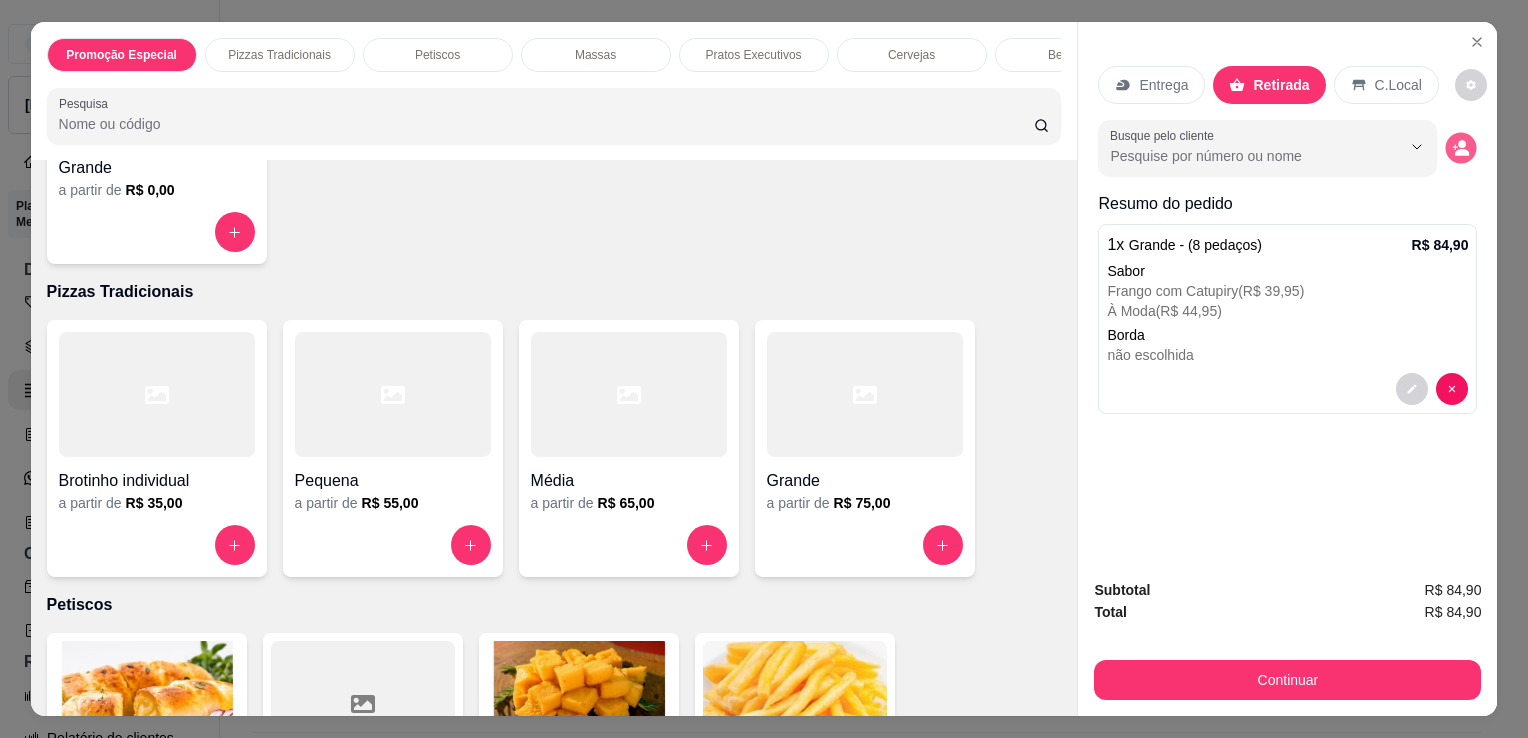 click 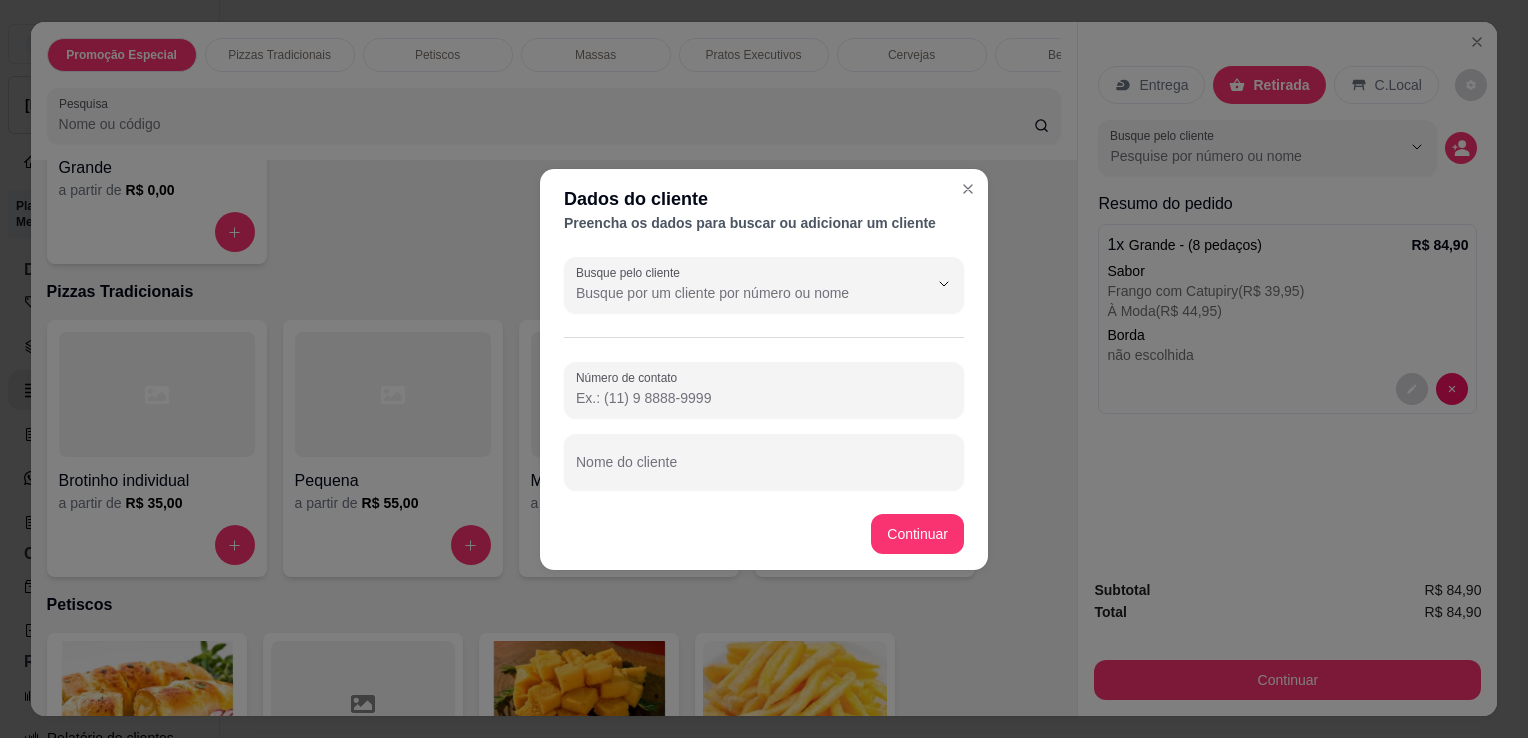 click on "Número de contato" at bounding box center (764, 398) 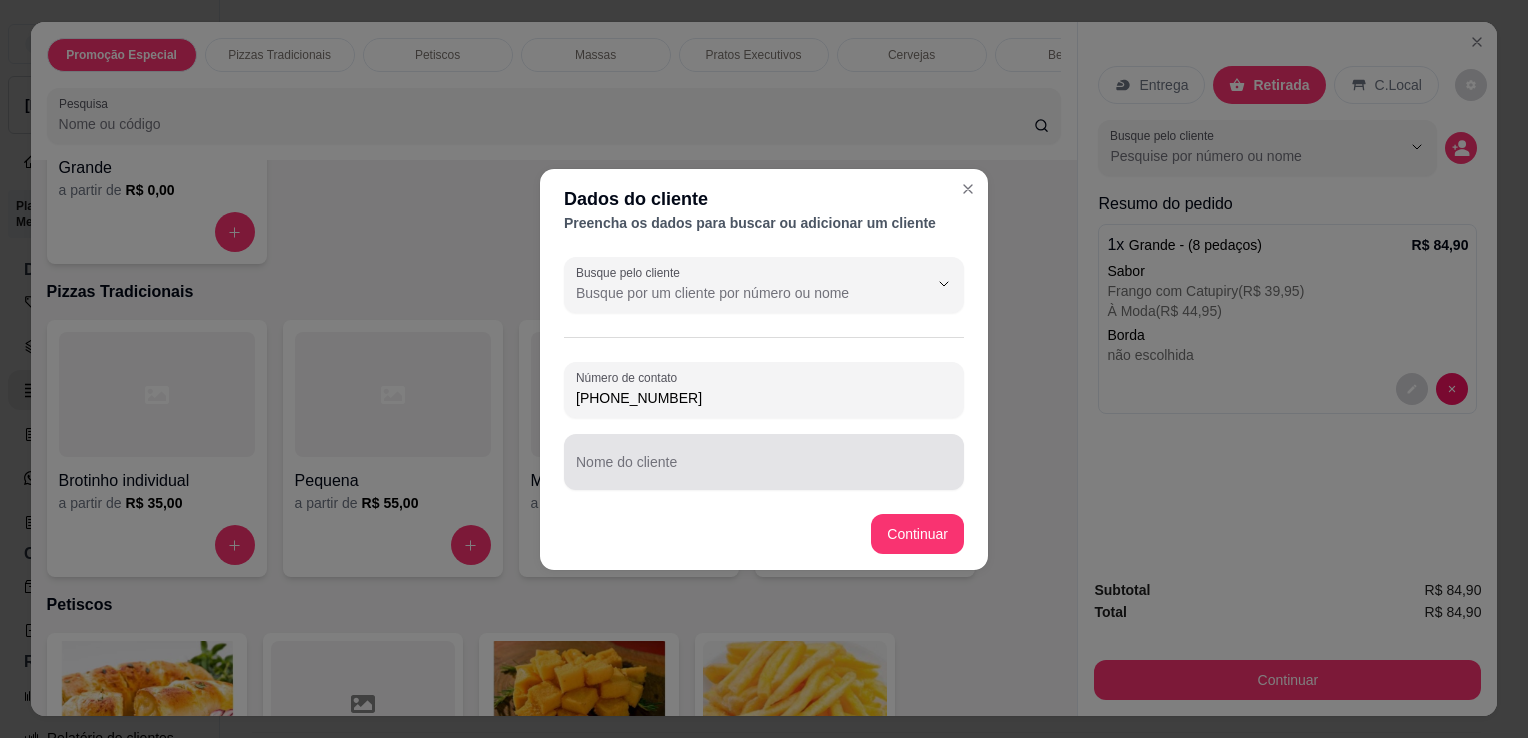 type on "[PHONE_NUMBER]" 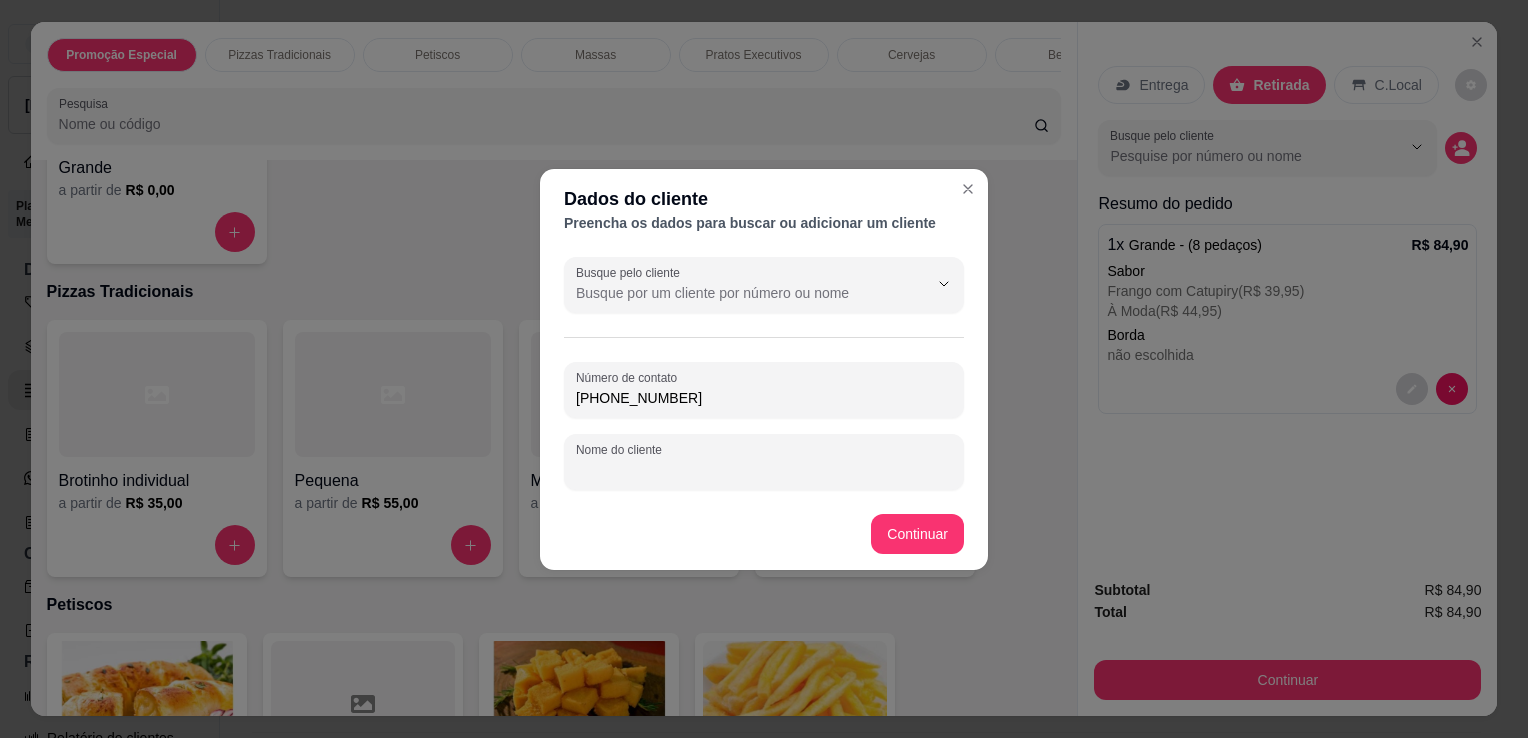 click on "Nome do cliente" at bounding box center (764, 470) 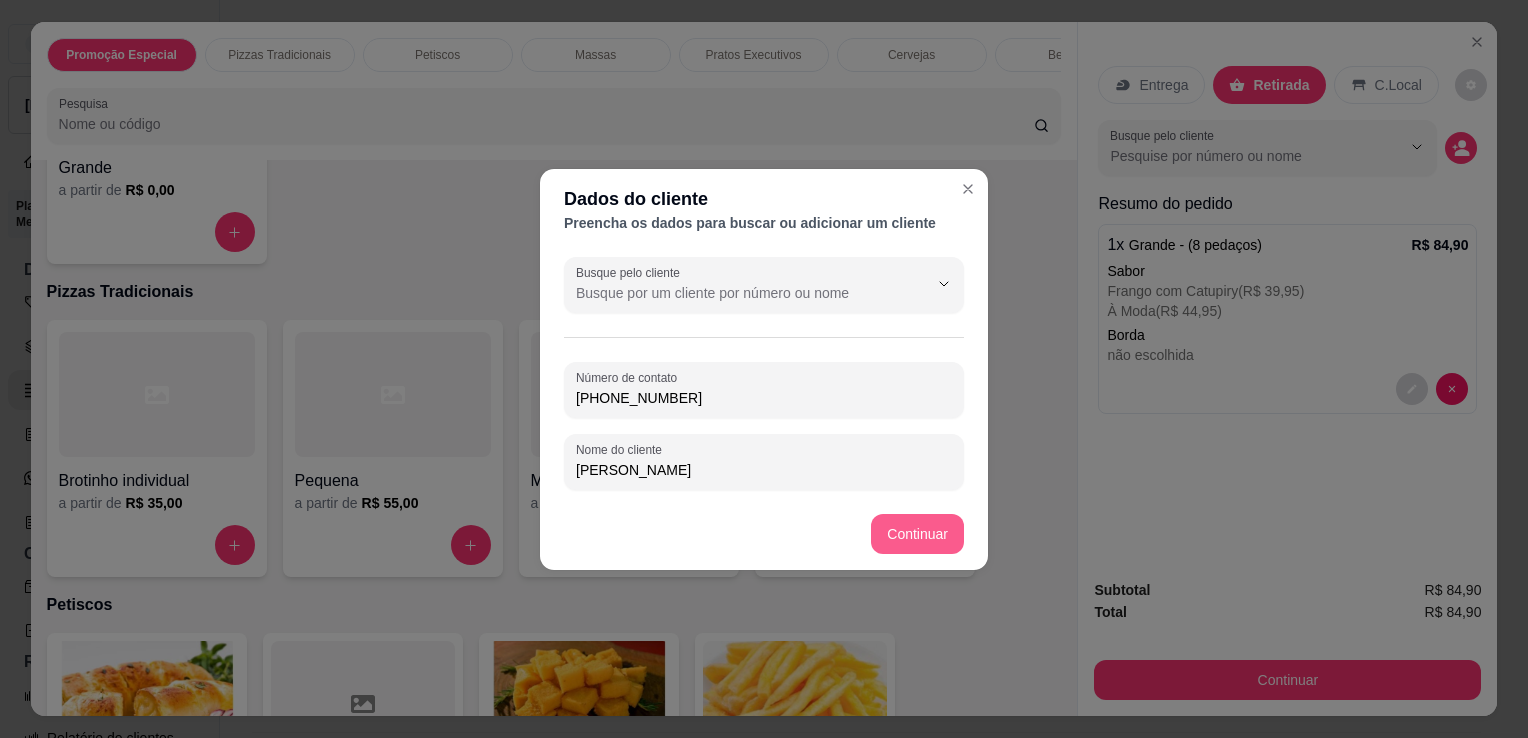 type on "[PERSON_NAME]" 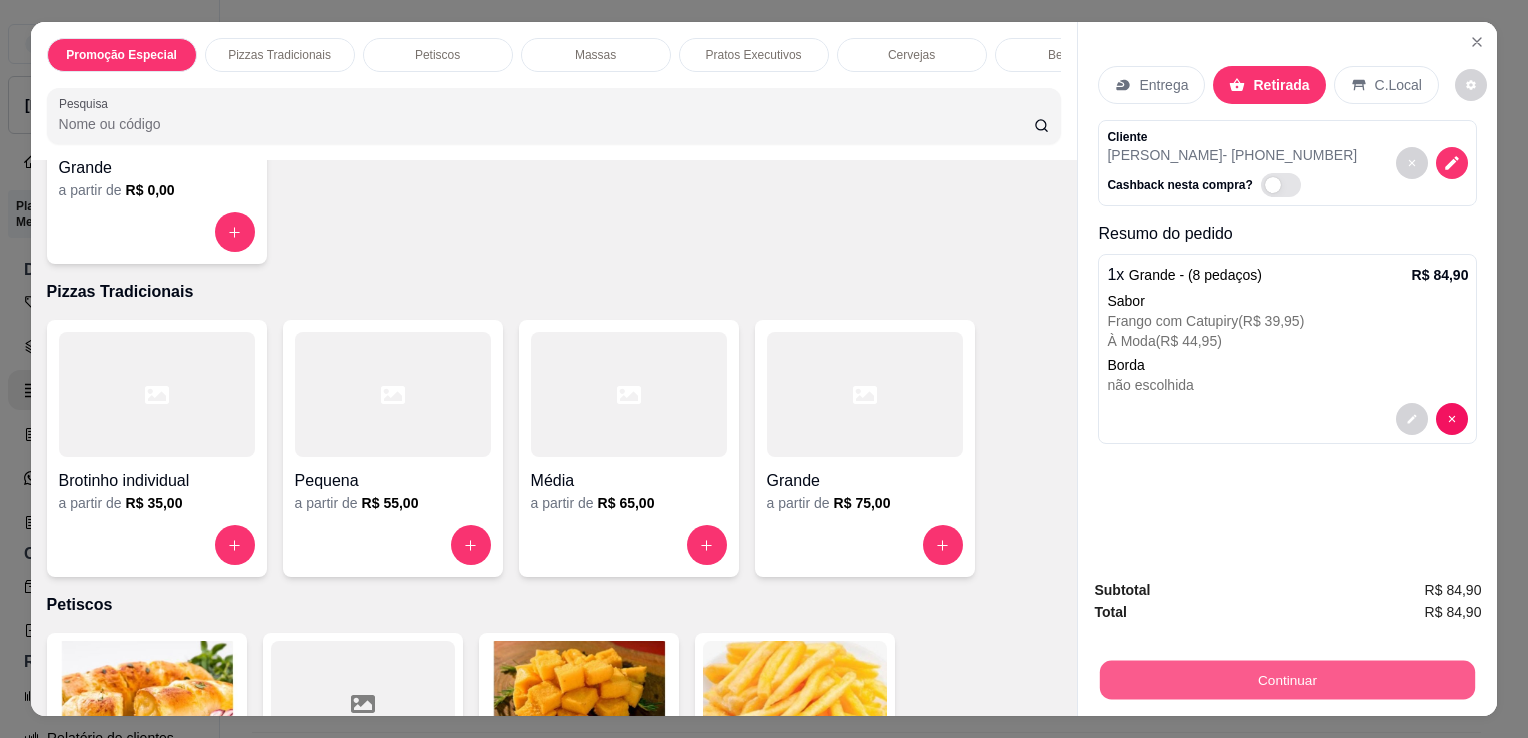 click on "Continuar" at bounding box center [1287, 679] 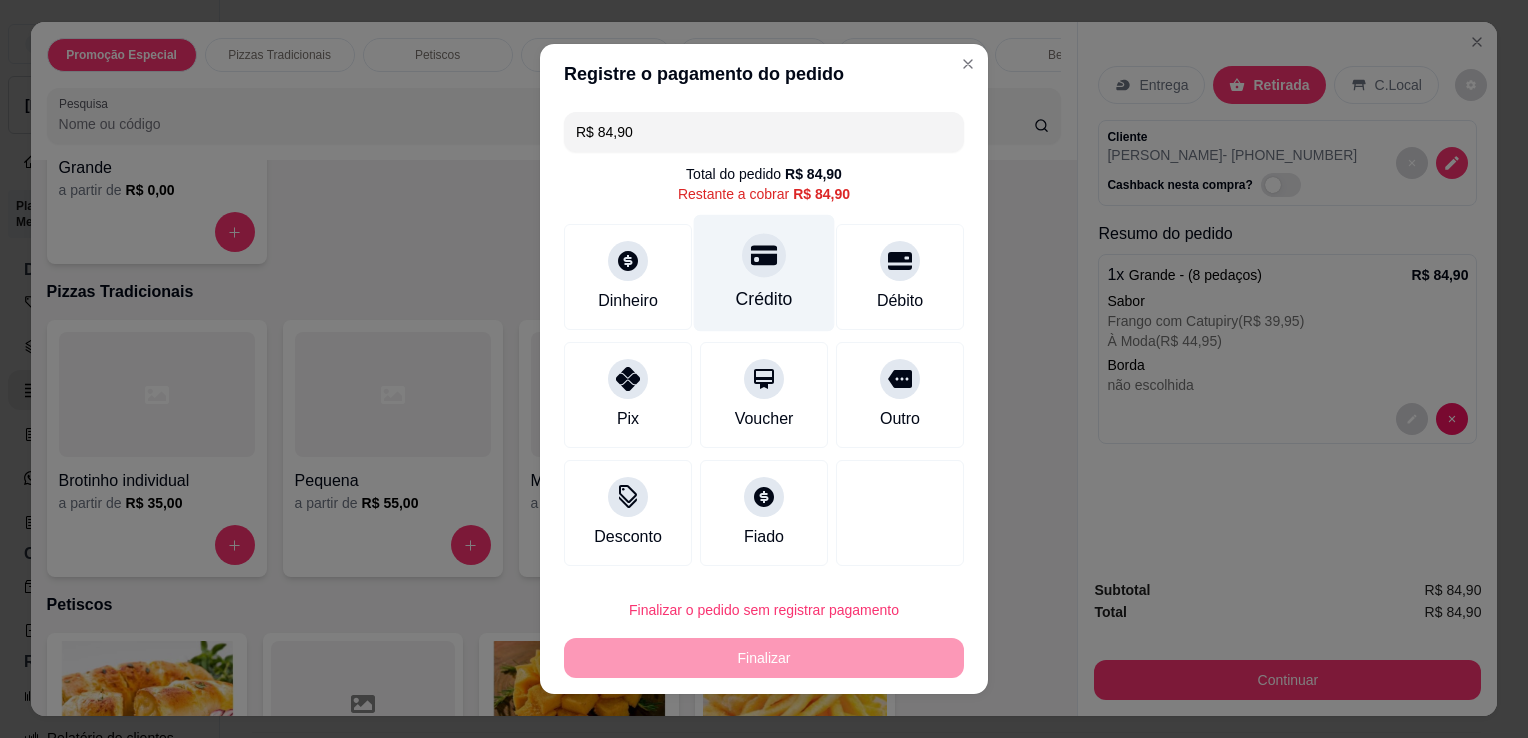 click on "Crédito" at bounding box center [764, 273] 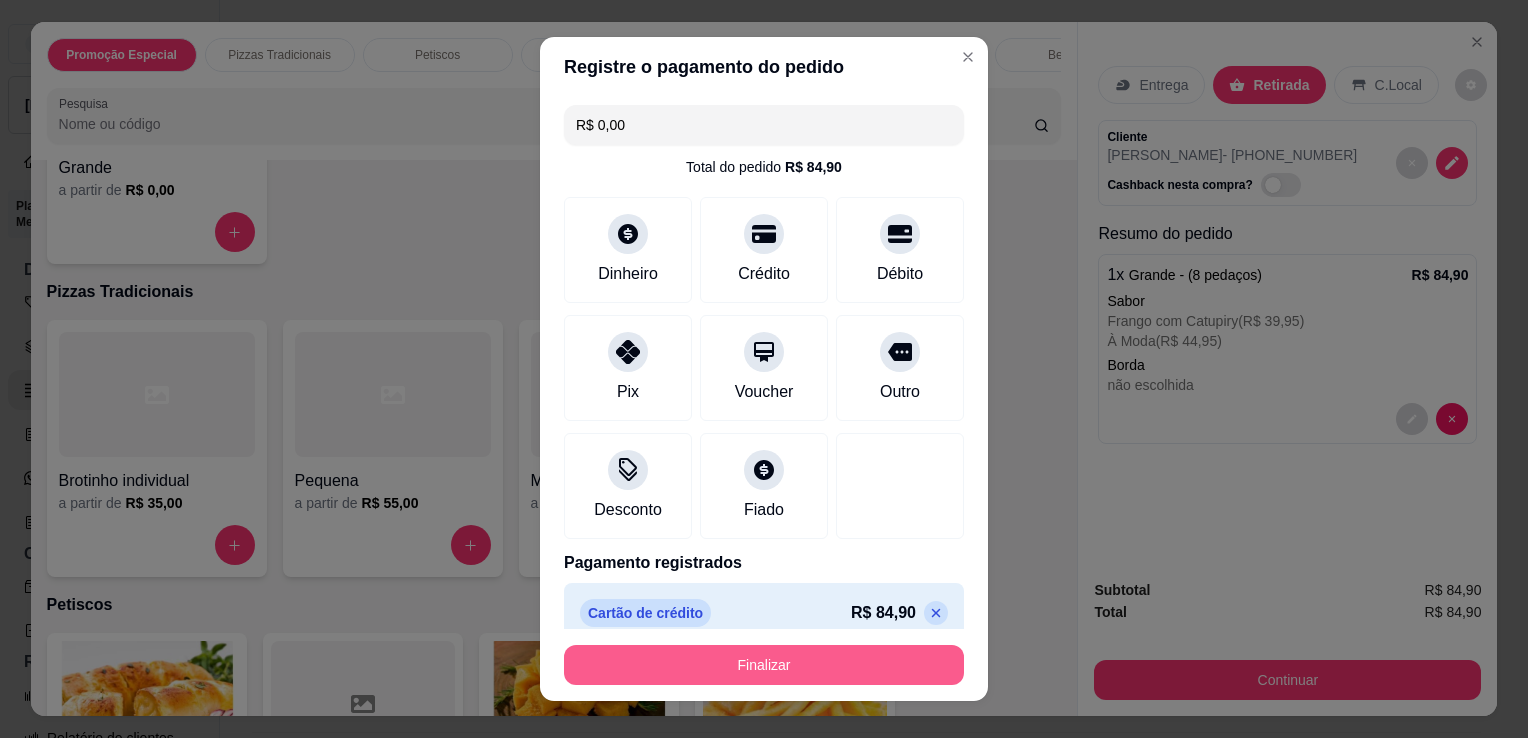 click on "Finalizar" at bounding box center [764, 665] 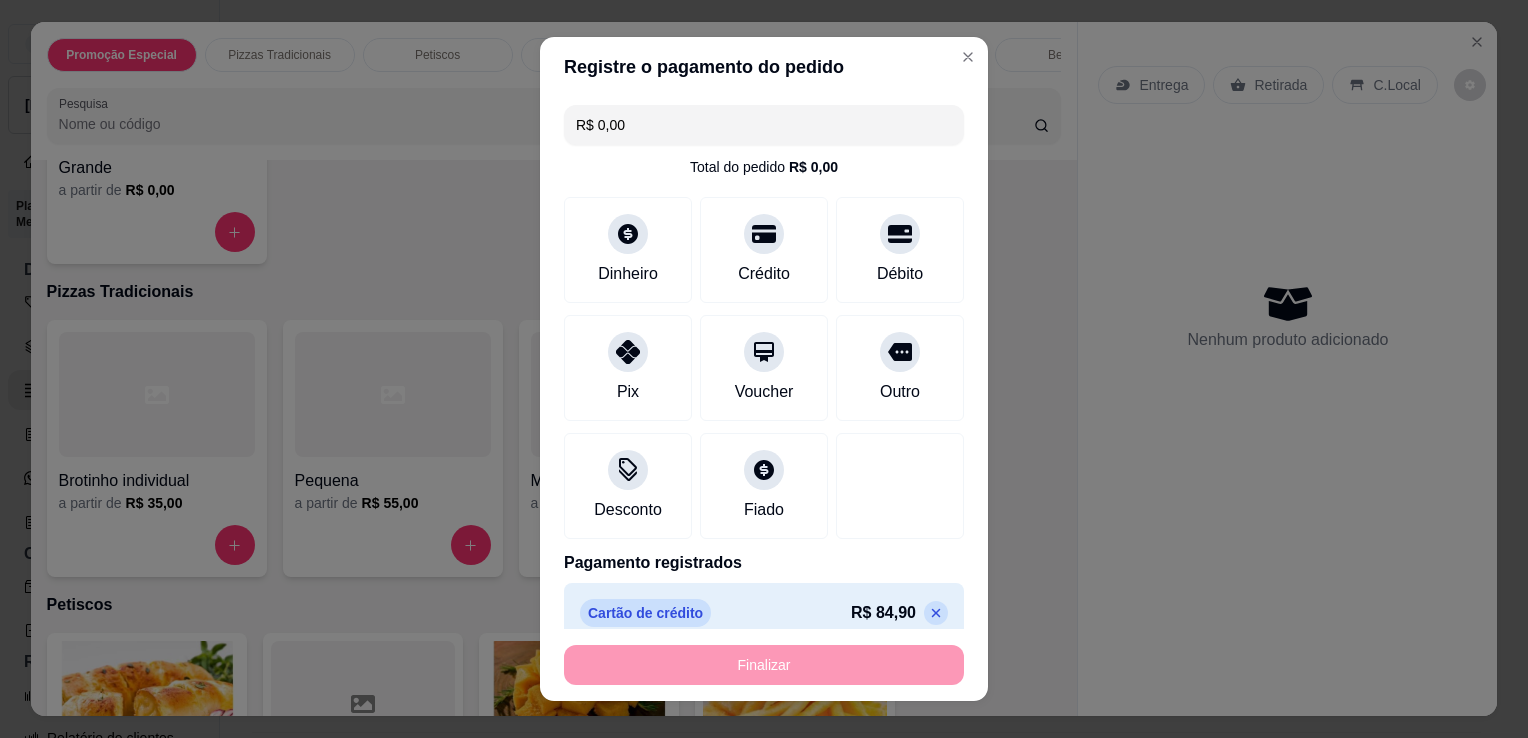 type on "-R$ 84,90" 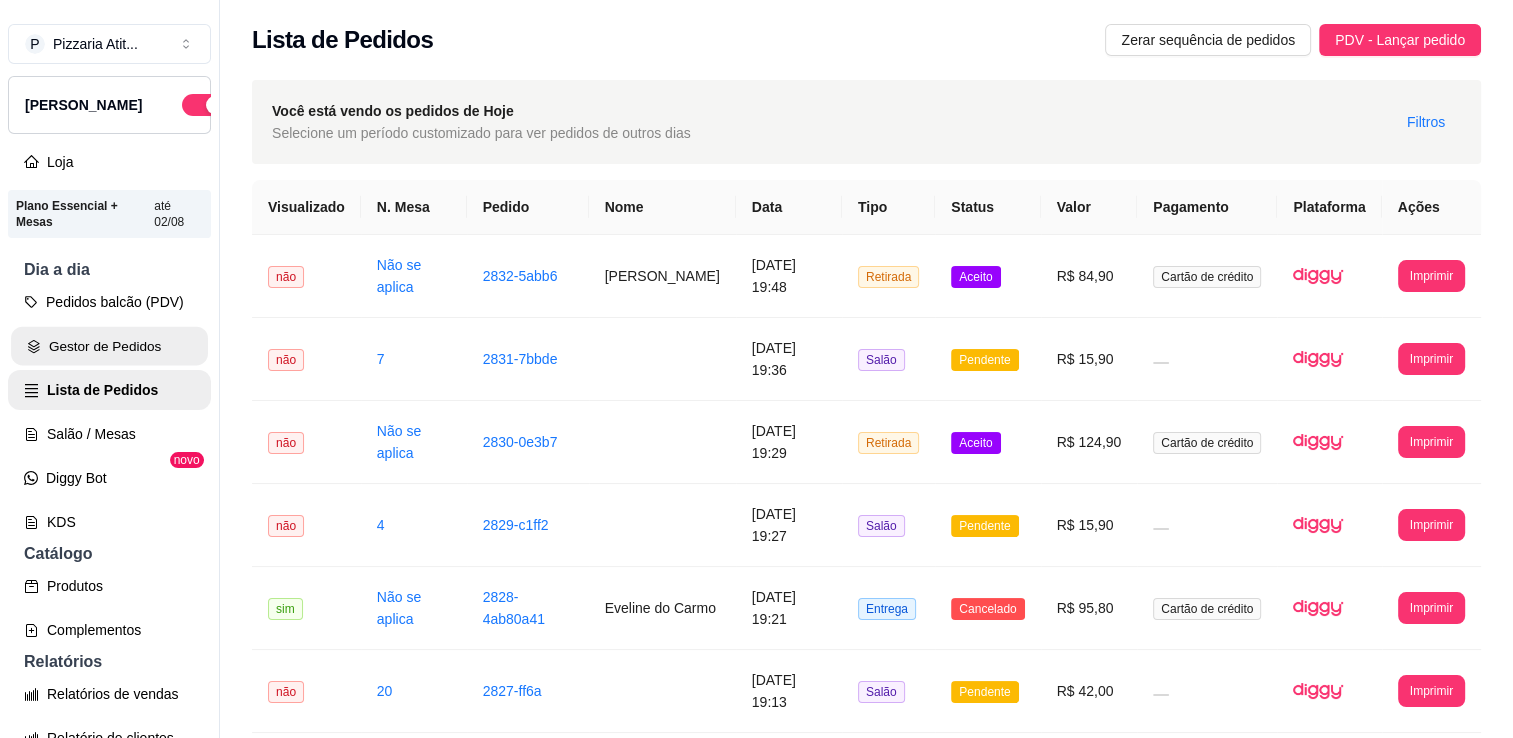click on "Gestor de Pedidos" at bounding box center (109, 346) 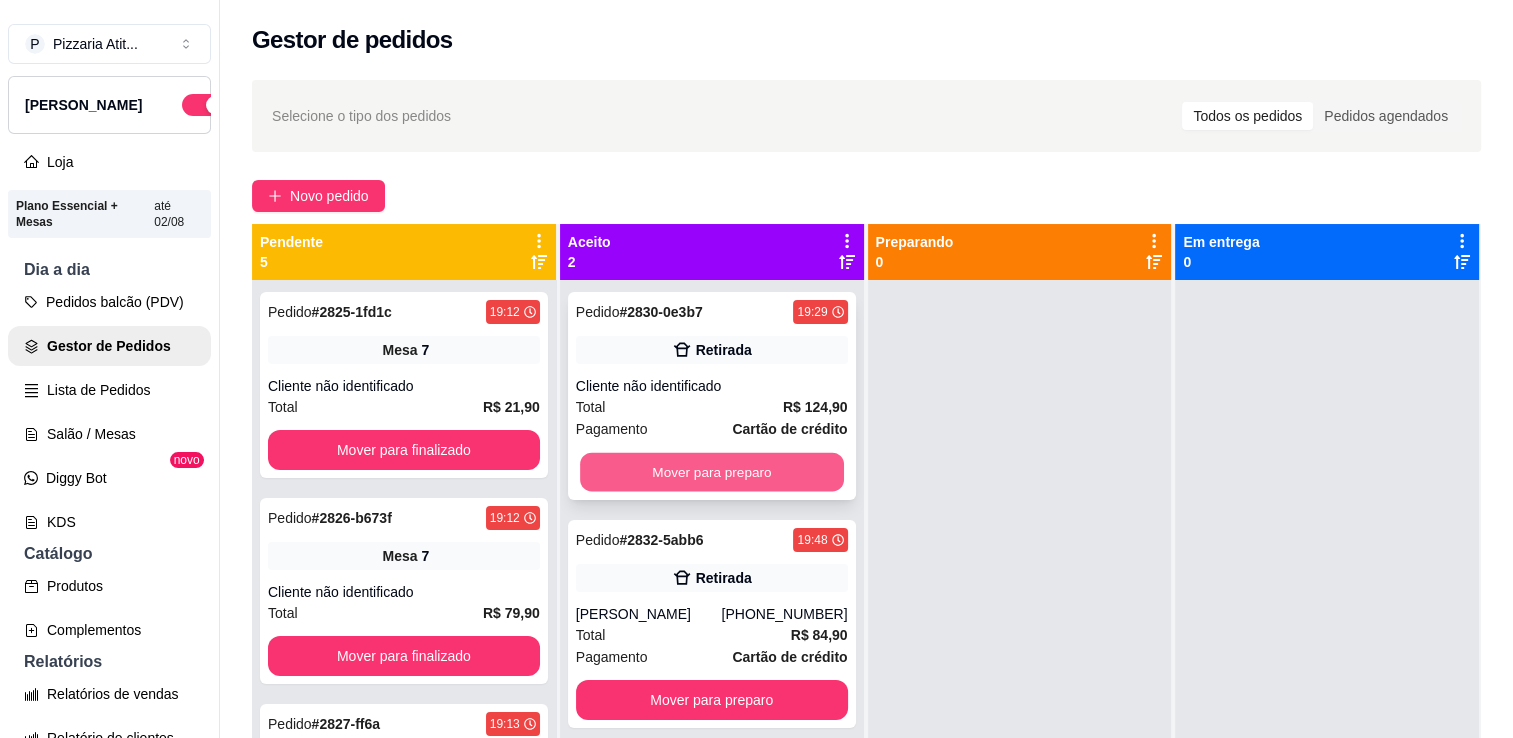 click on "Mover para preparo" at bounding box center [712, 472] 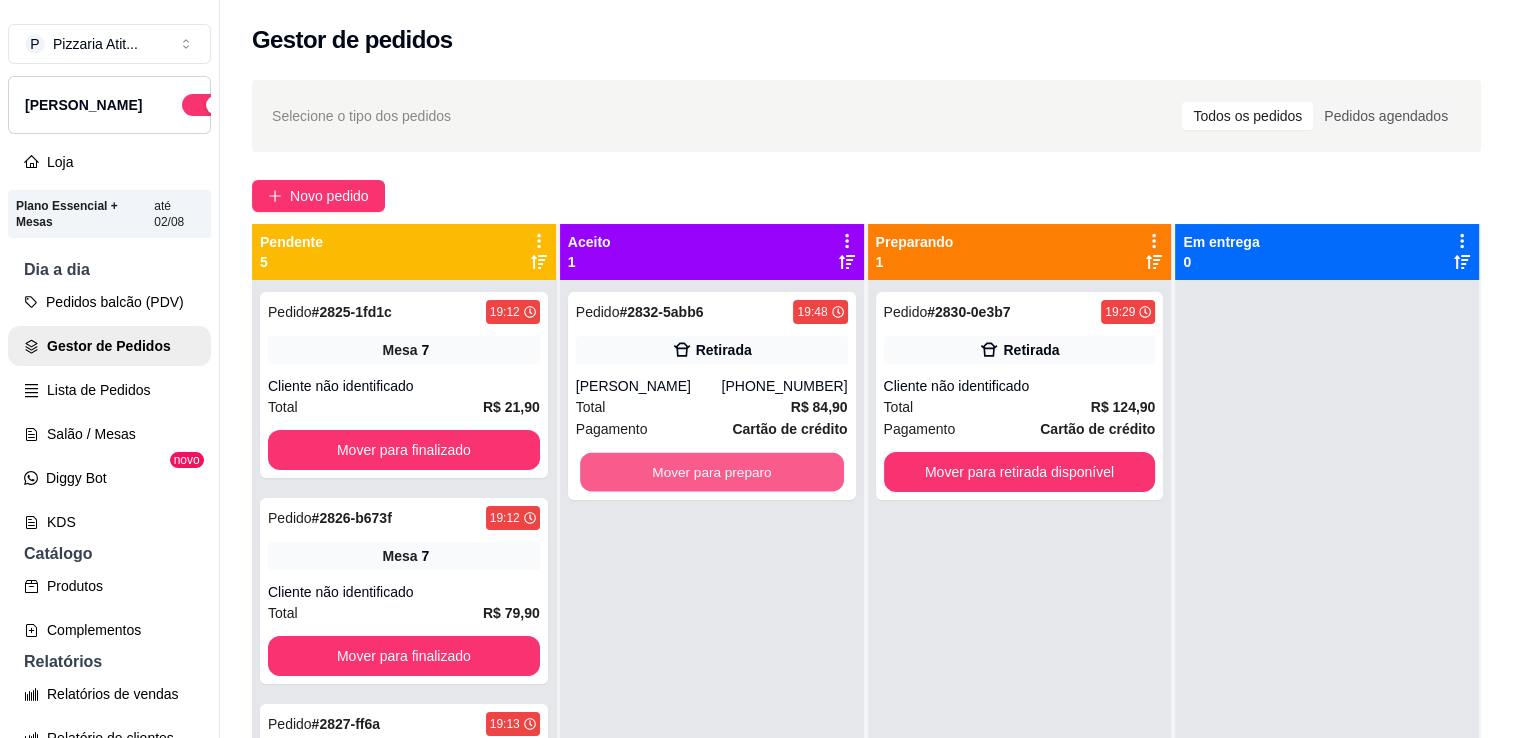 click on "Mover para preparo" at bounding box center (712, 472) 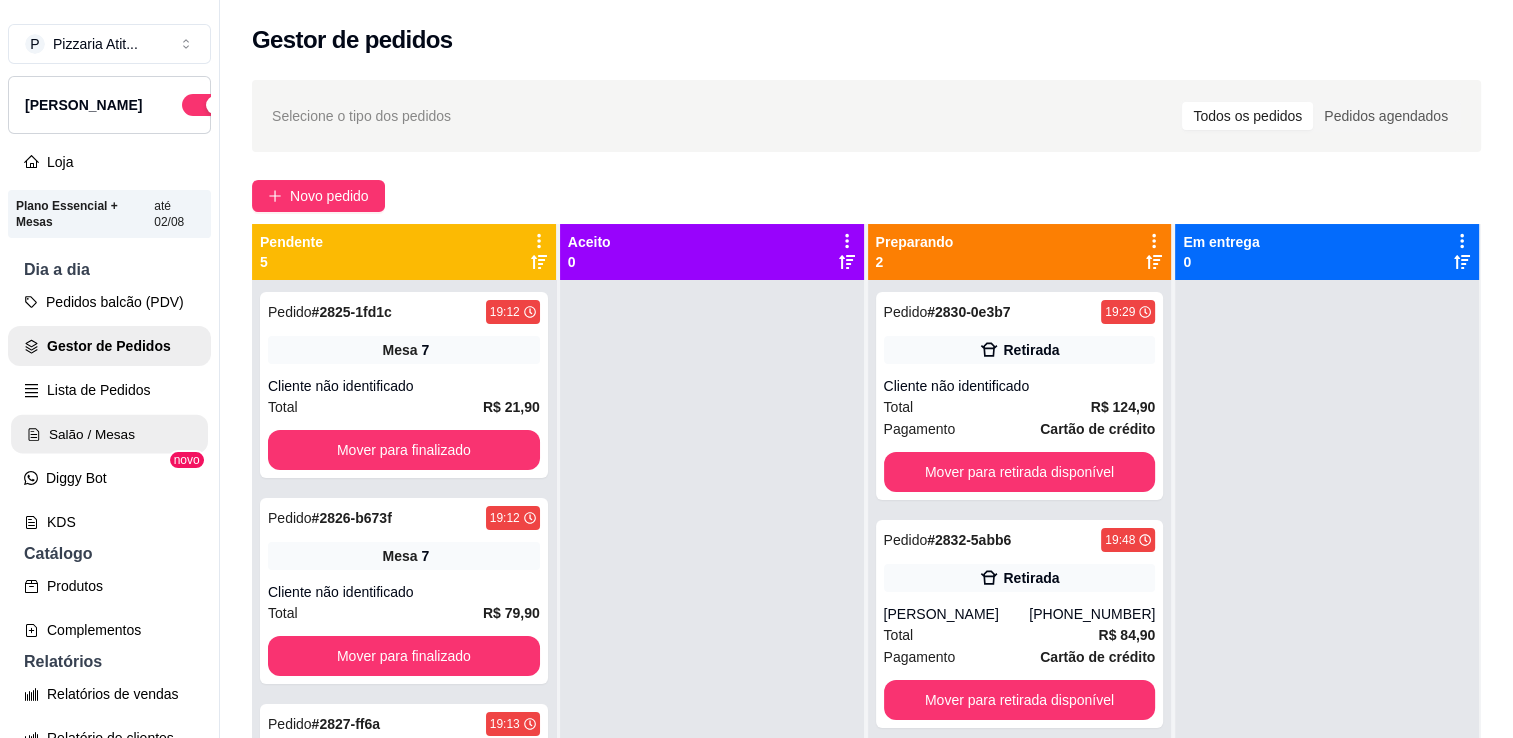 click on "Salão / Mesas" at bounding box center (109, 434) 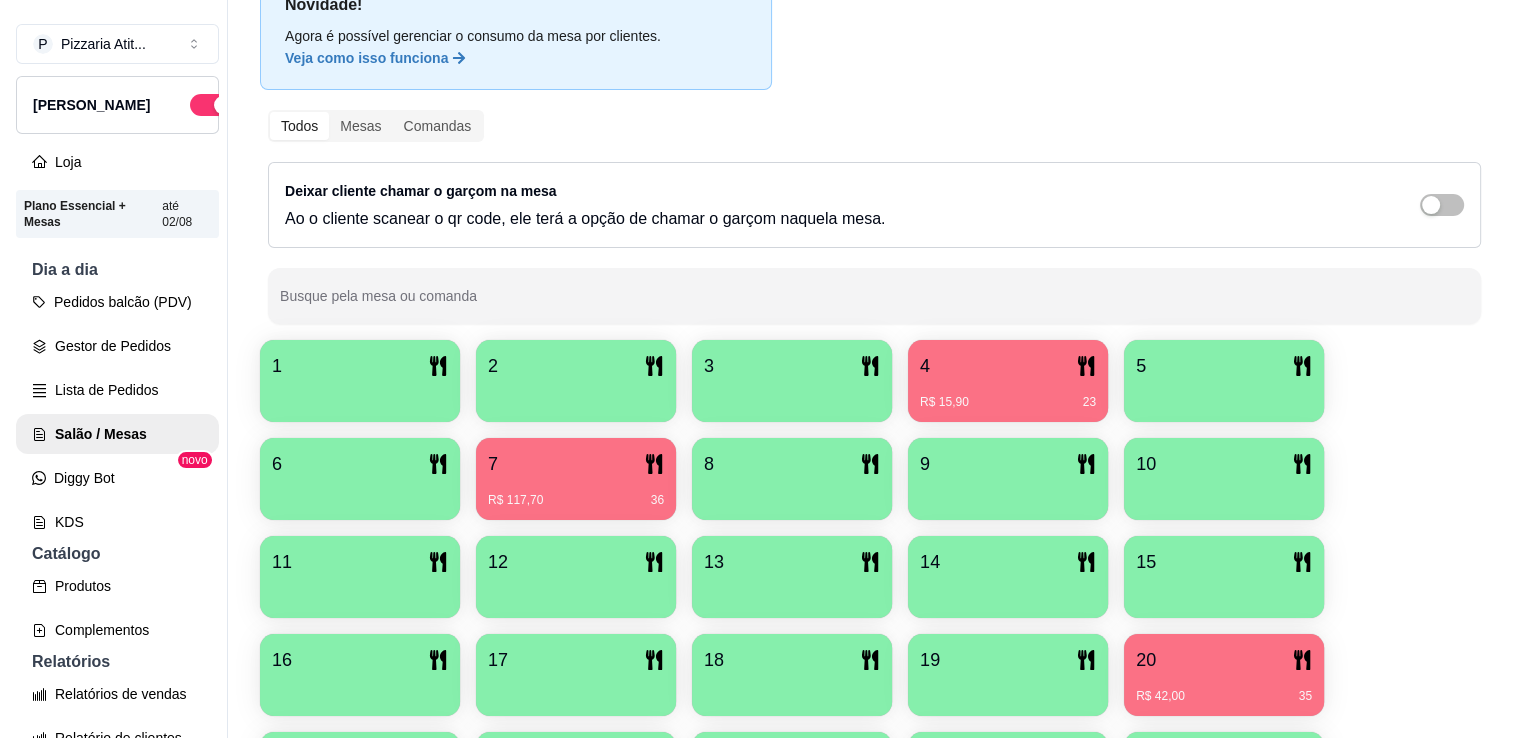 scroll, scrollTop: 132, scrollLeft: 0, axis: vertical 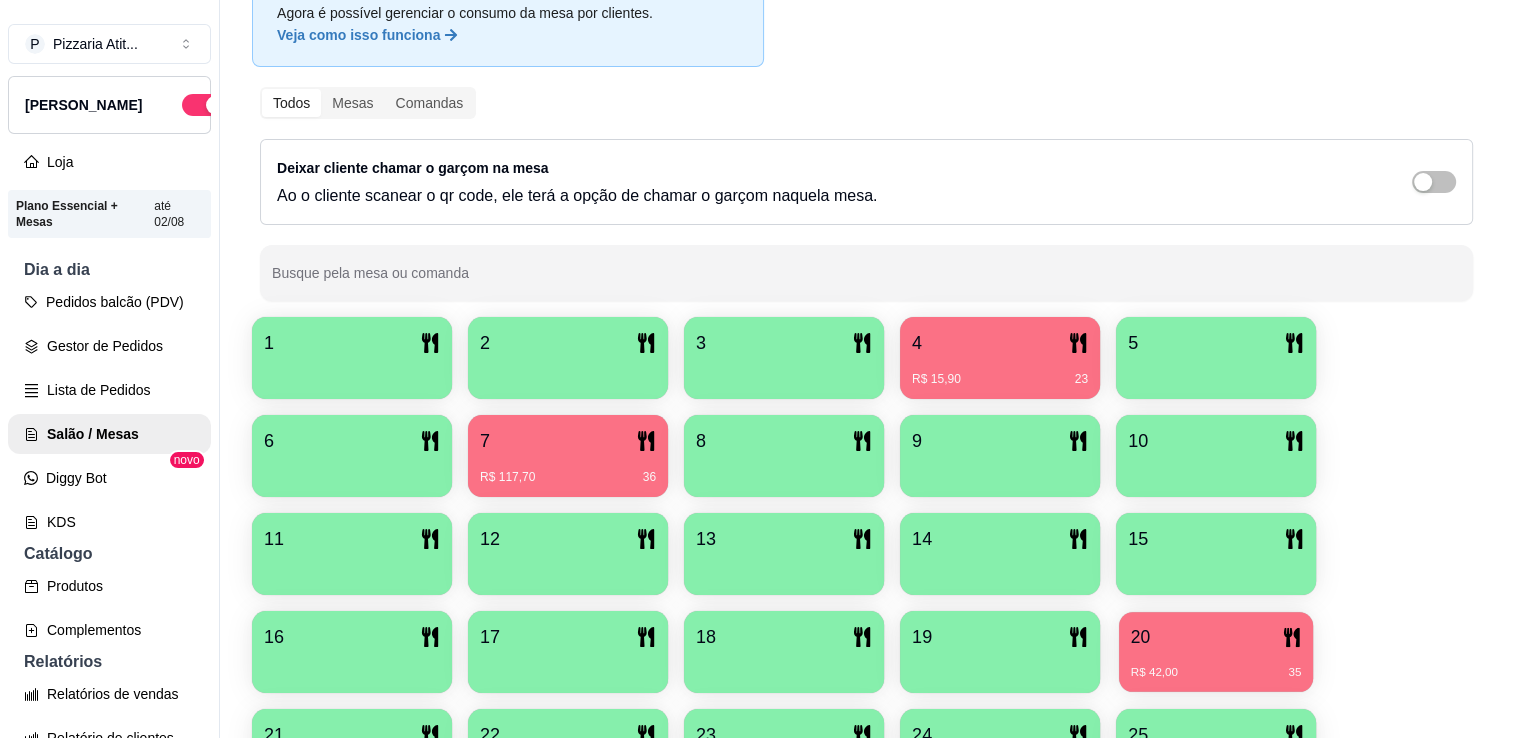 click on "20 R$ 42,00 35" at bounding box center (1216, 652) 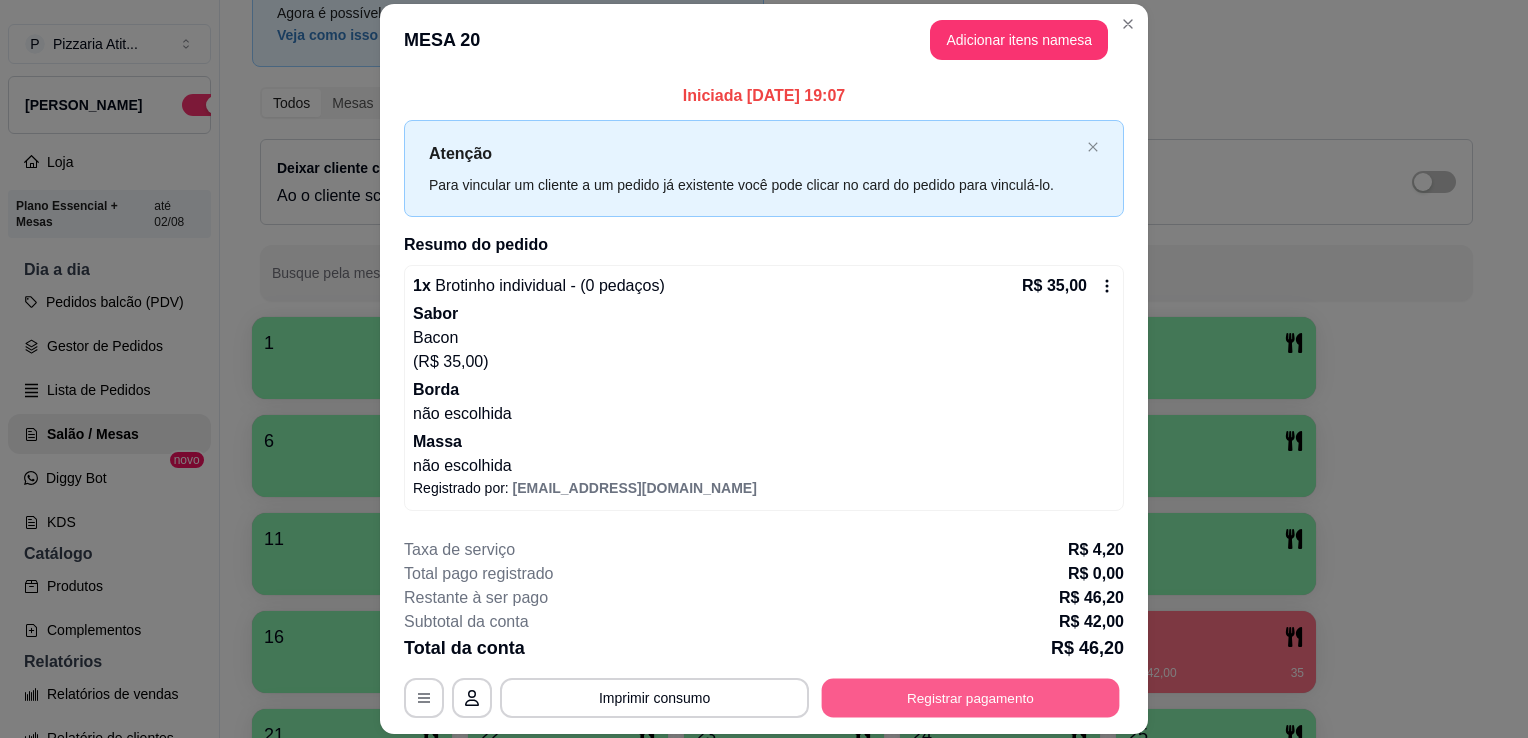click on "Registrar pagamento" at bounding box center [971, 698] 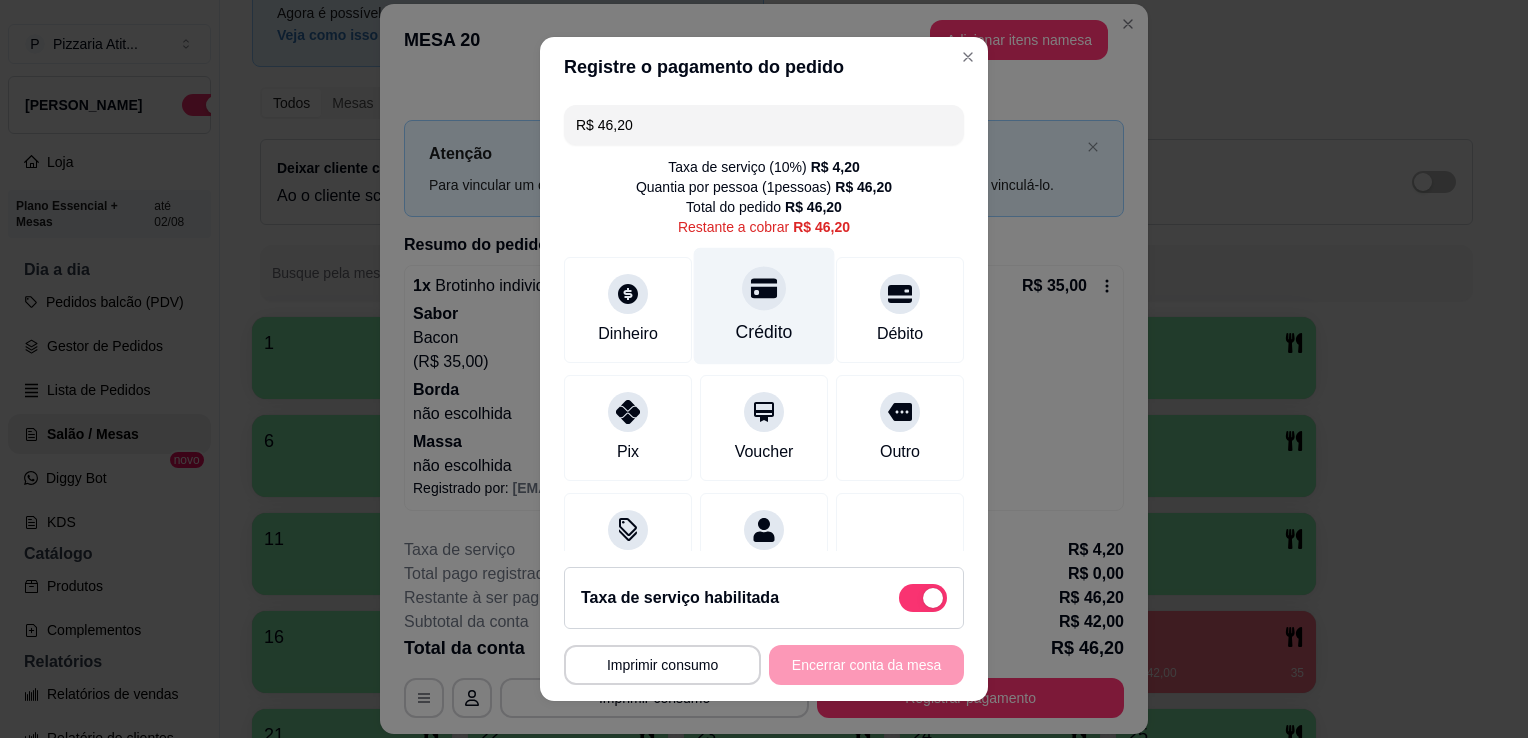 click on "Crédito" at bounding box center [764, 332] 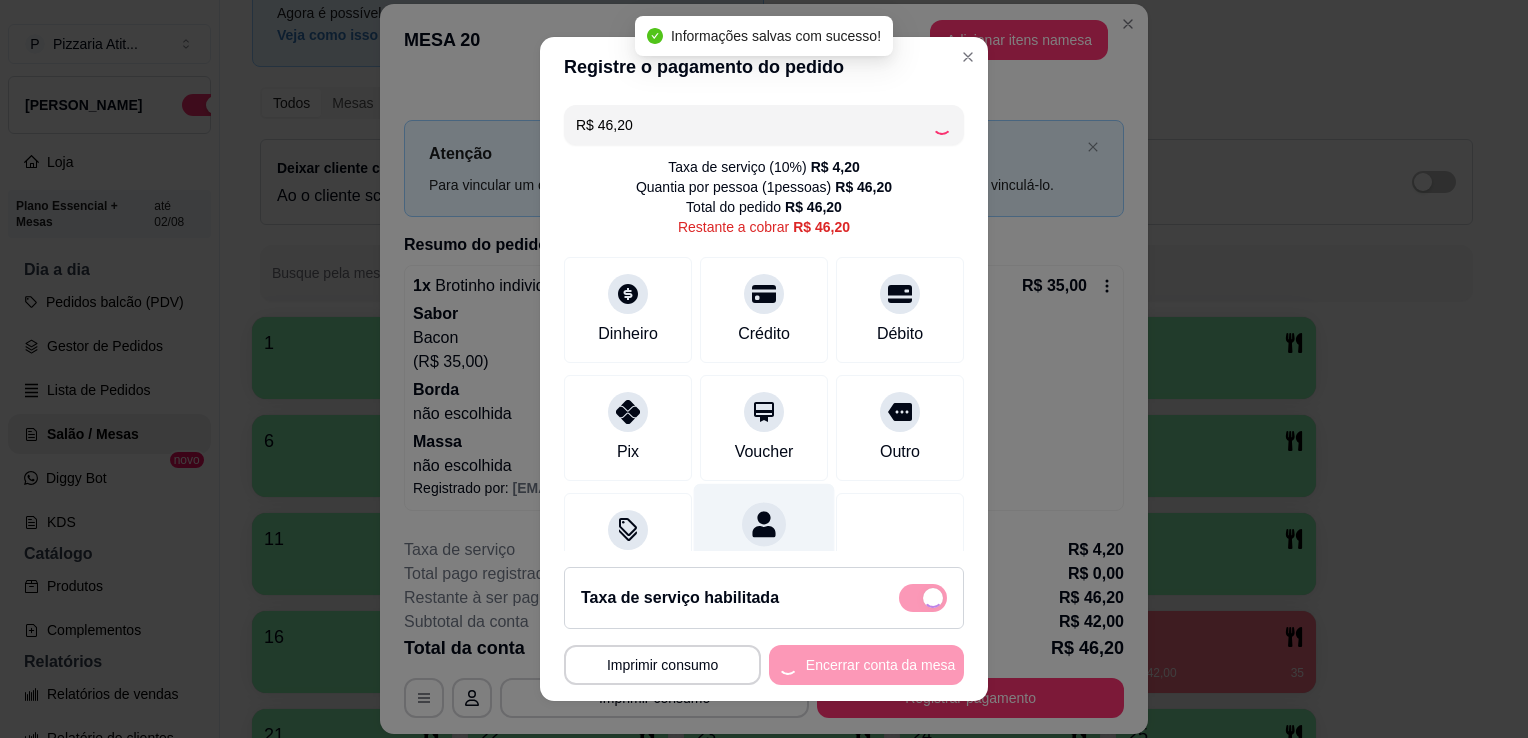 type on "R$ 0,00" 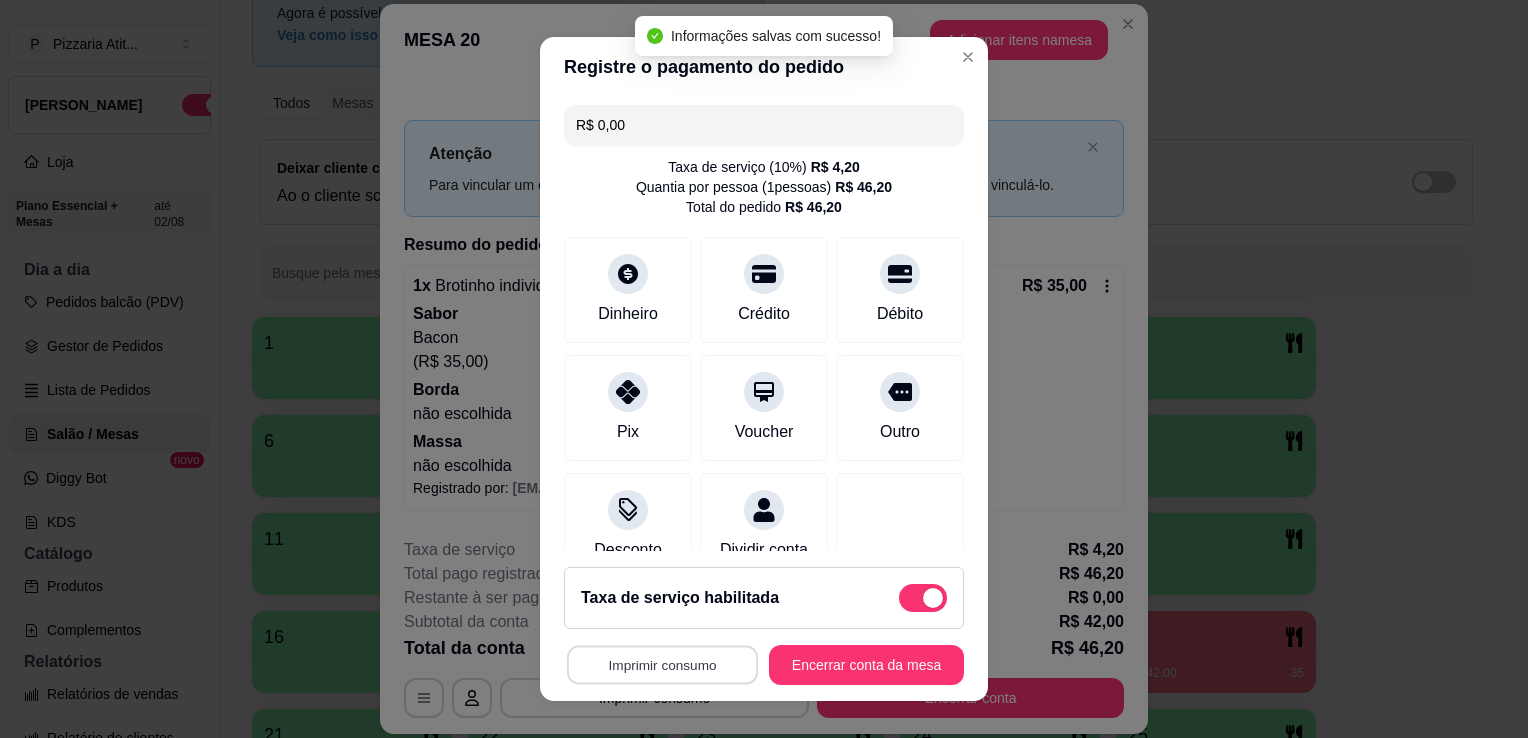 click on "Imprimir consumo" at bounding box center (662, 665) 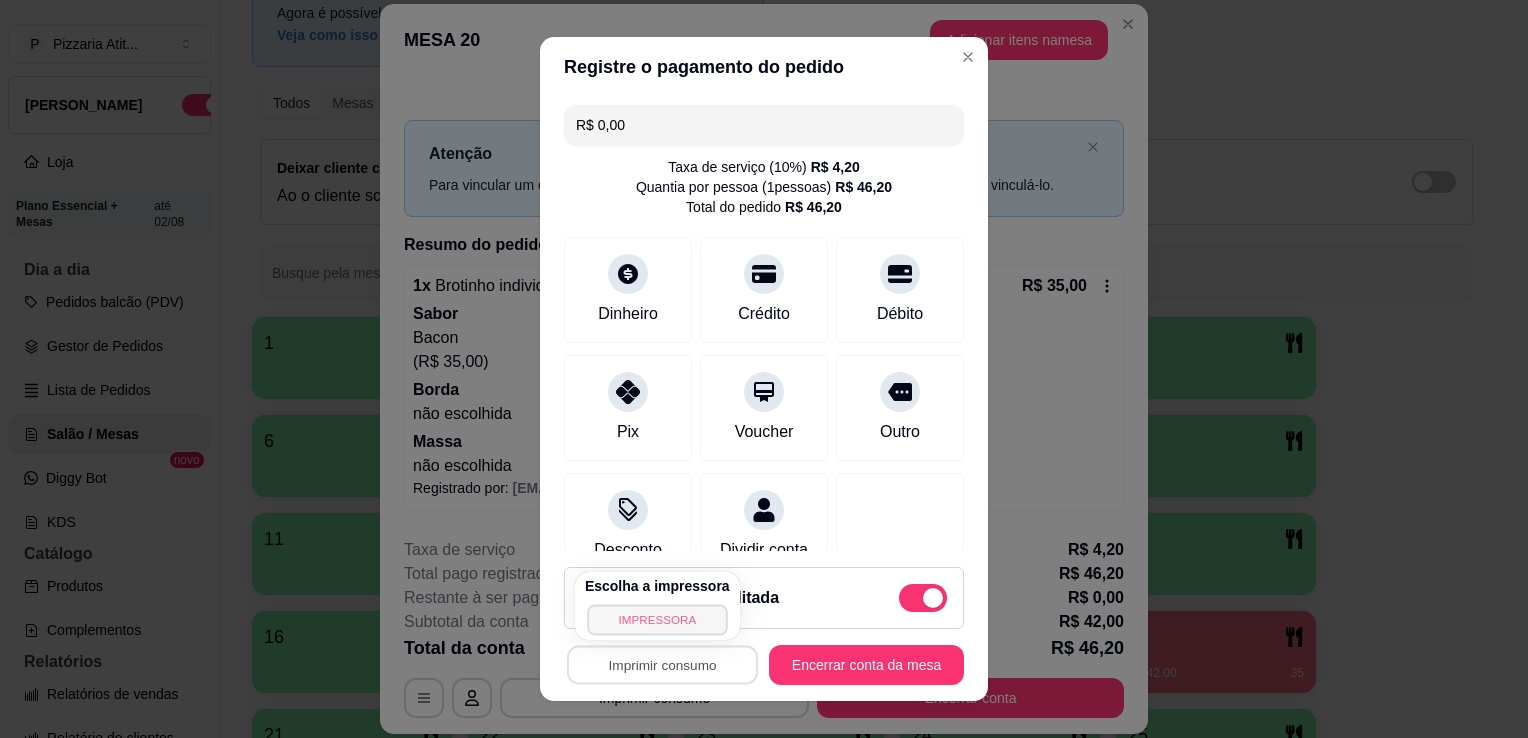 click on "IMPRESSORA" at bounding box center [657, 619] 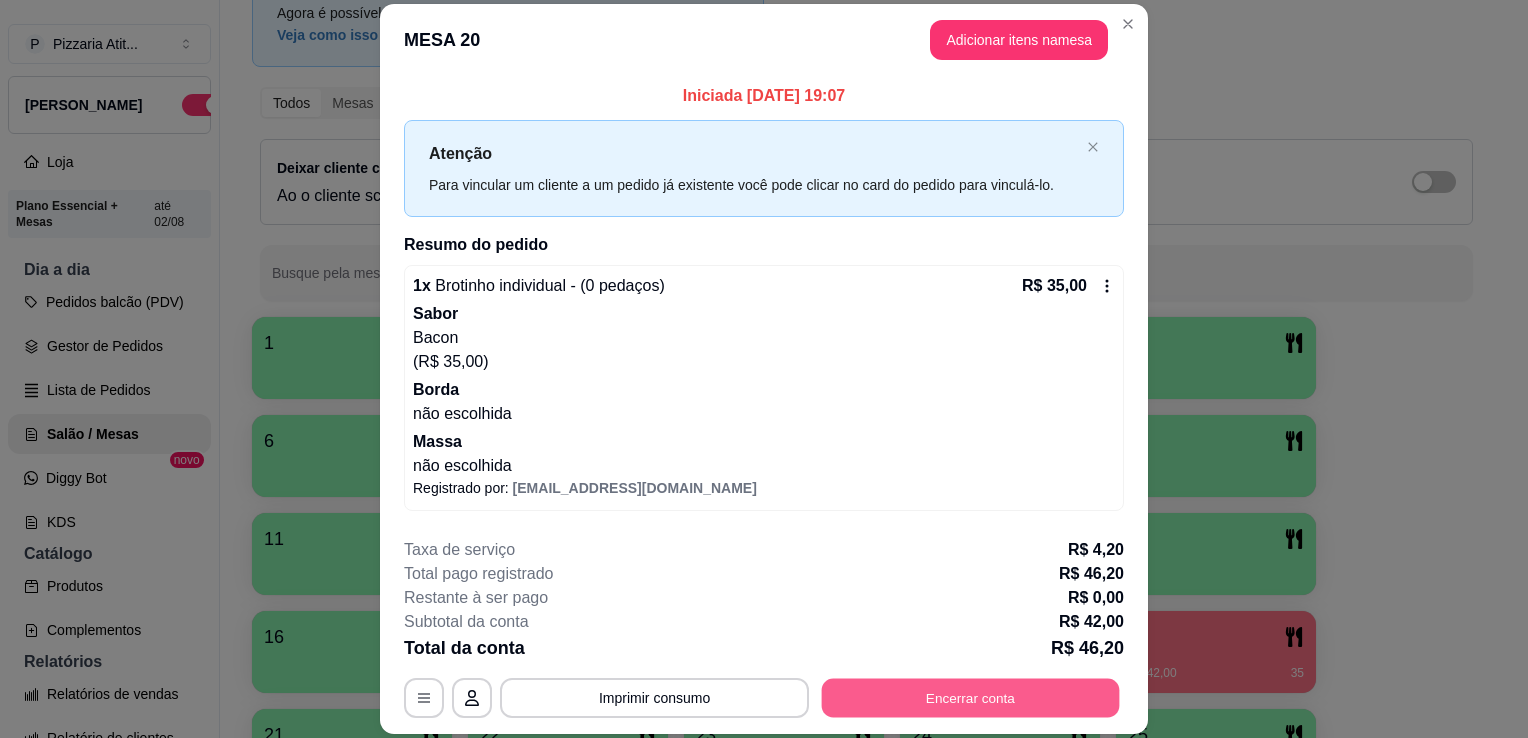 click on "Encerrar conta" at bounding box center [971, 698] 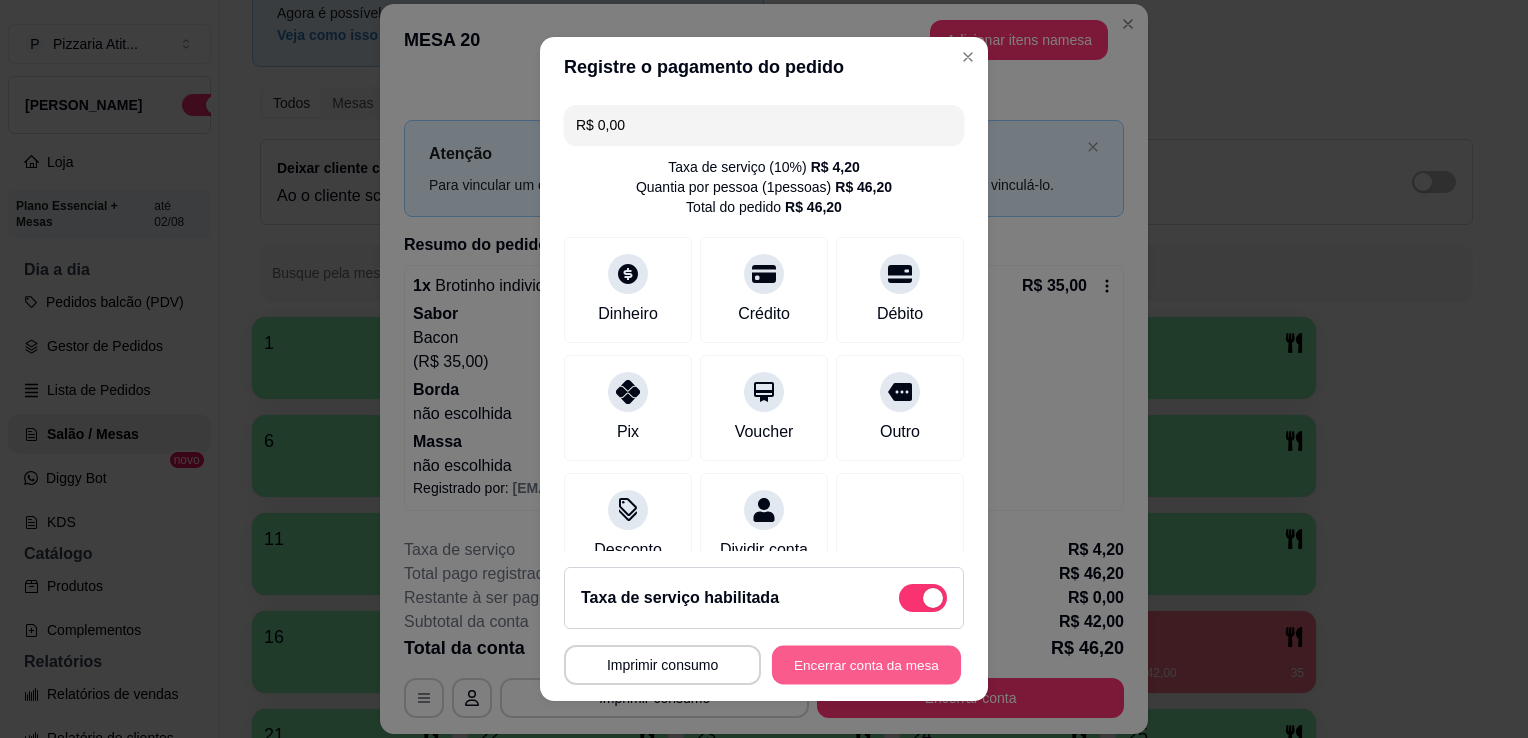 click on "Encerrar conta da mesa" at bounding box center [866, 665] 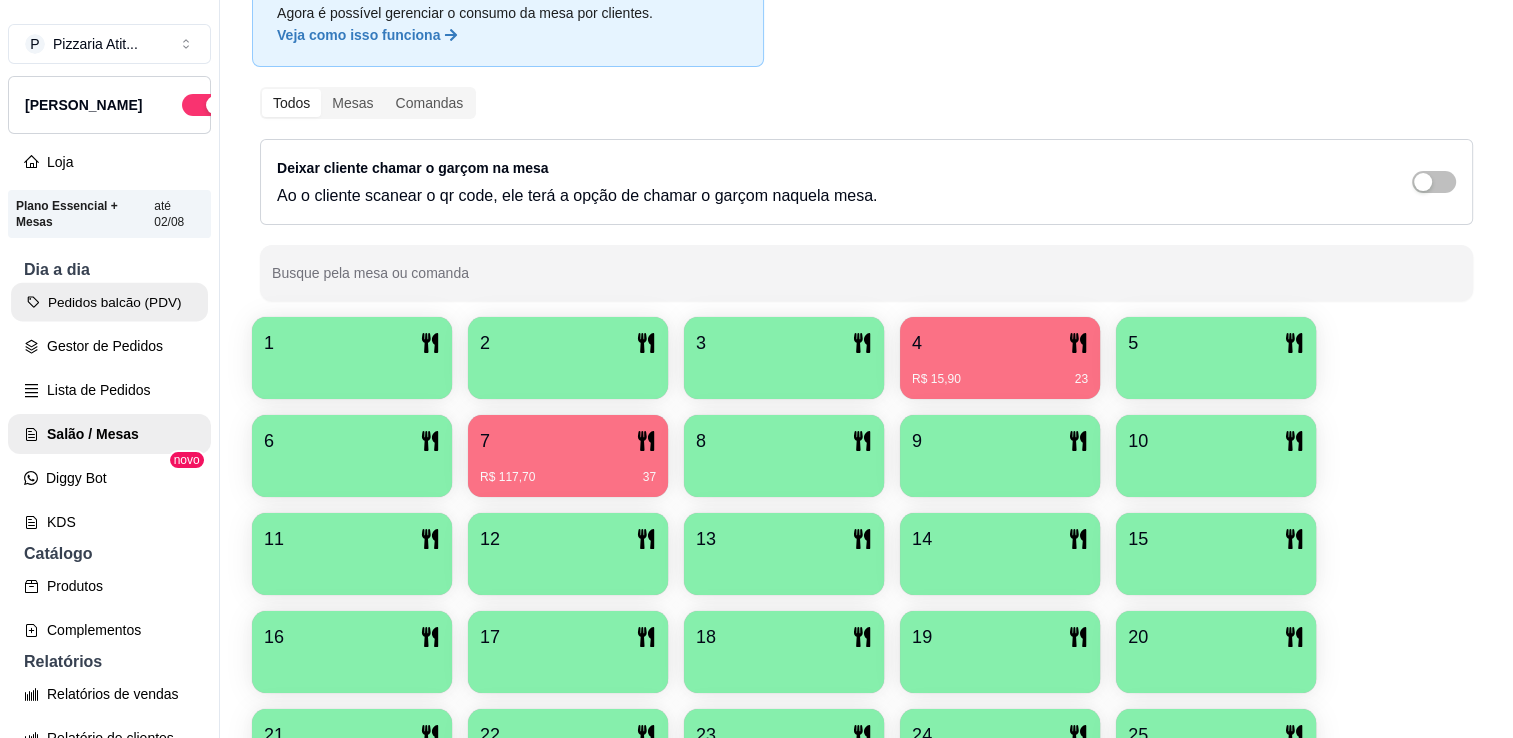click on "Pedidos balcão (PDV)" at bounding box center (109, 302) 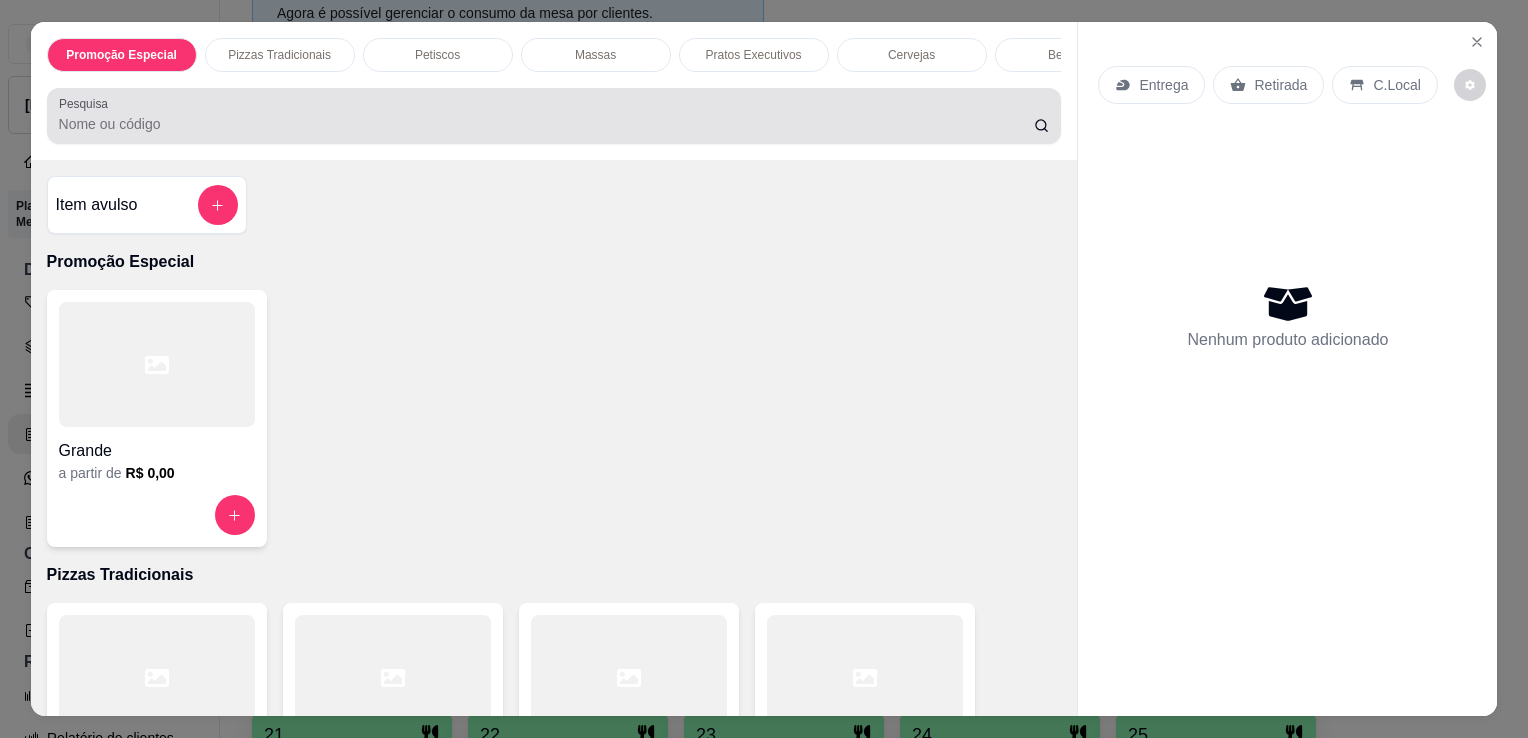 click on "Pesquisa" at bounding box center [546, 124] 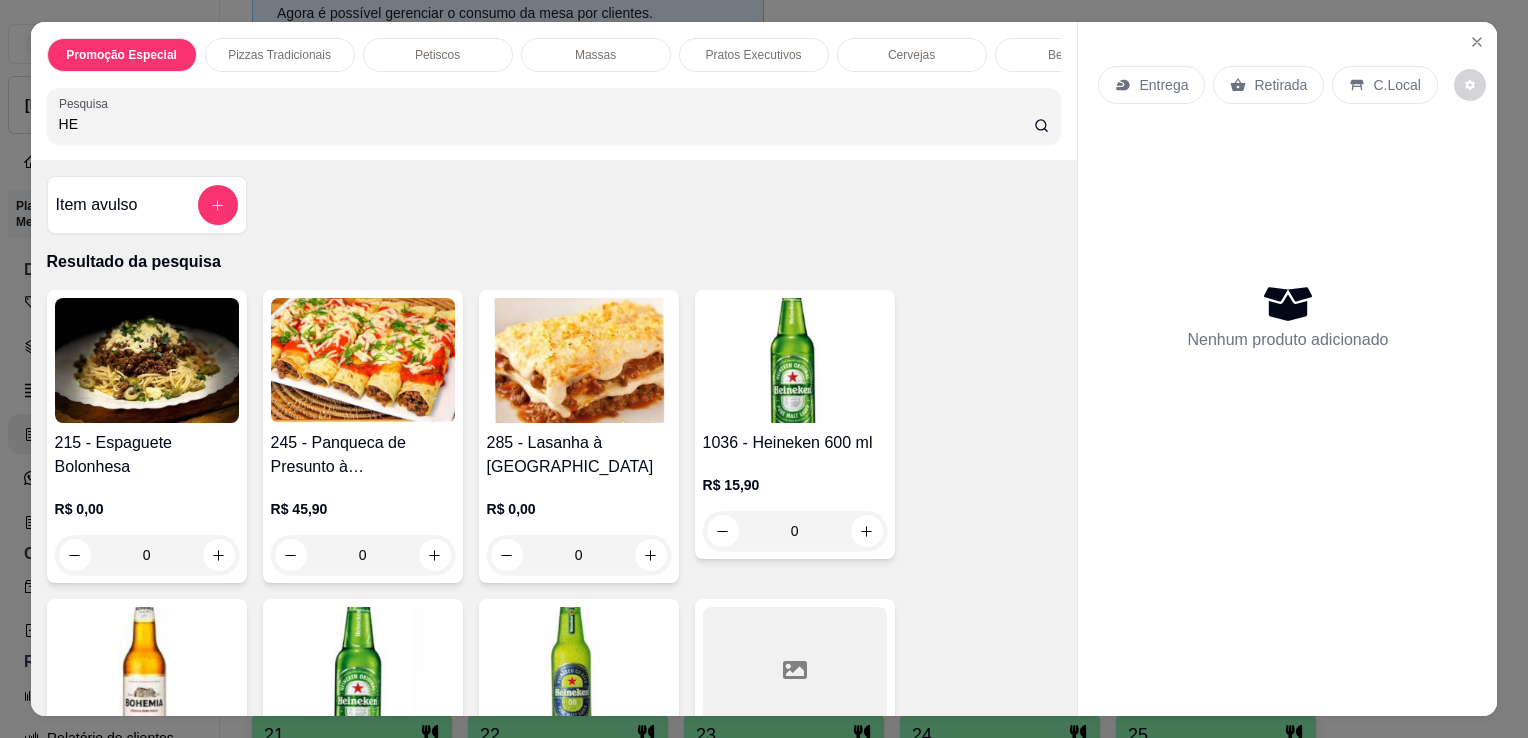 type on "HE" 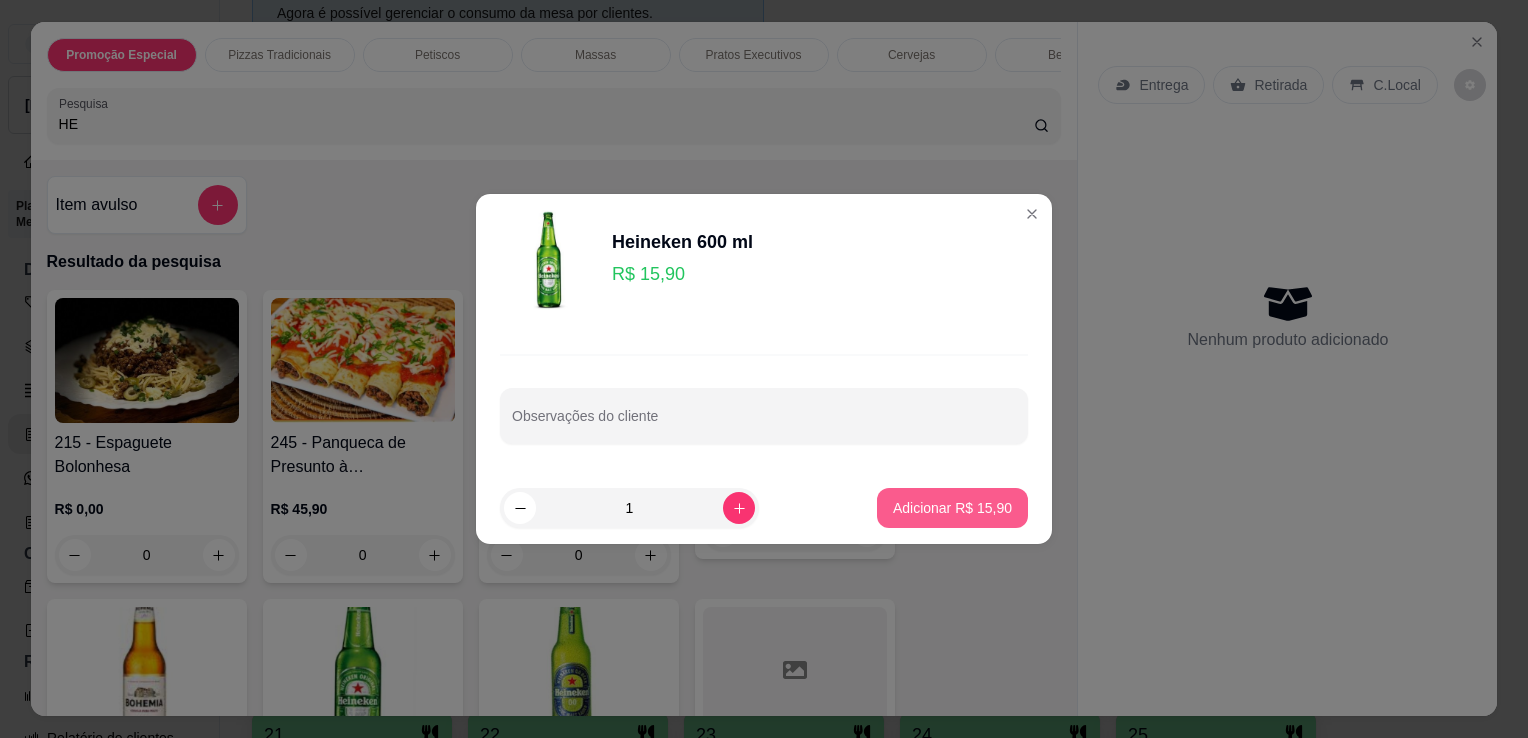 click on "Adicionar   R$ 15,90" at bounding box center [952, 508] 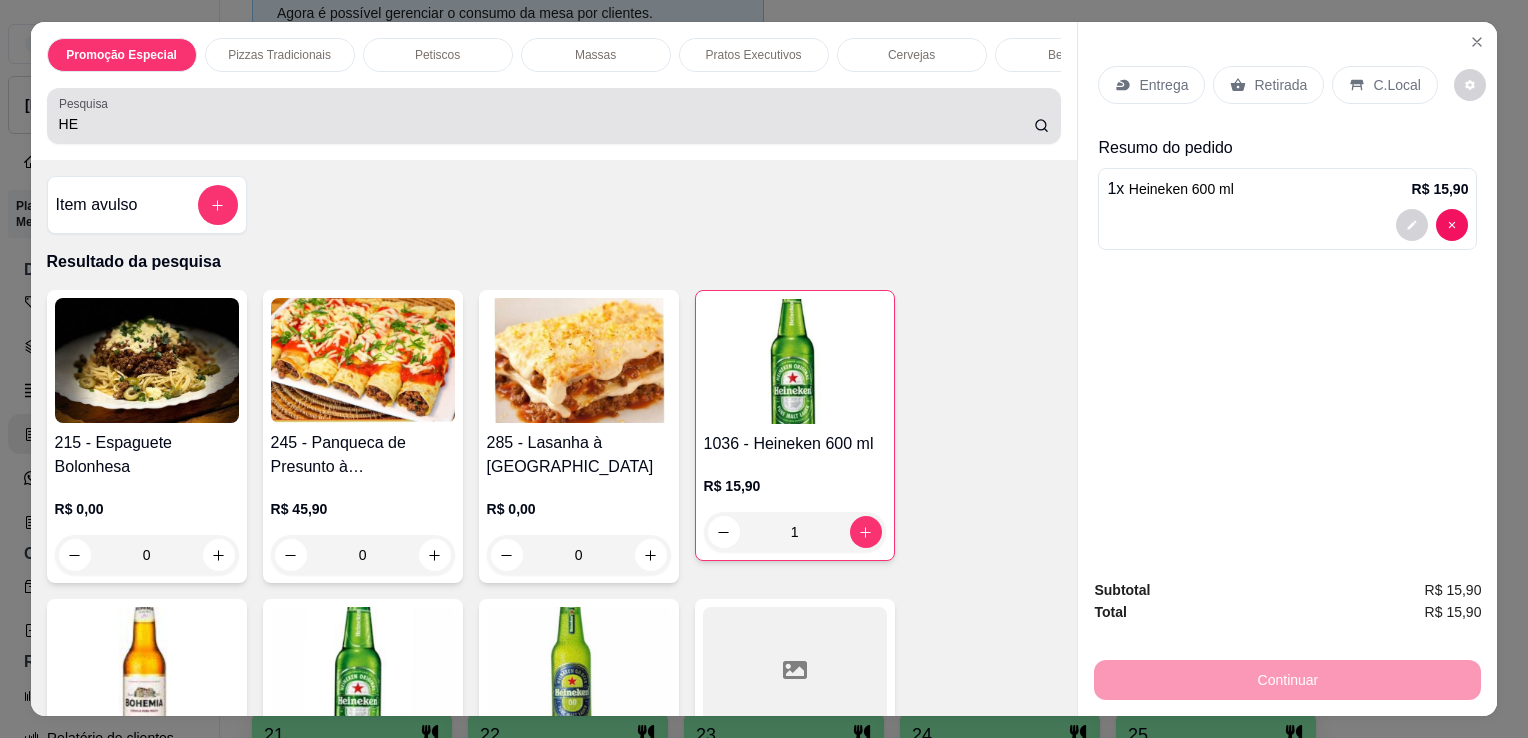 click on "HE" at bounding box center (554, 116) 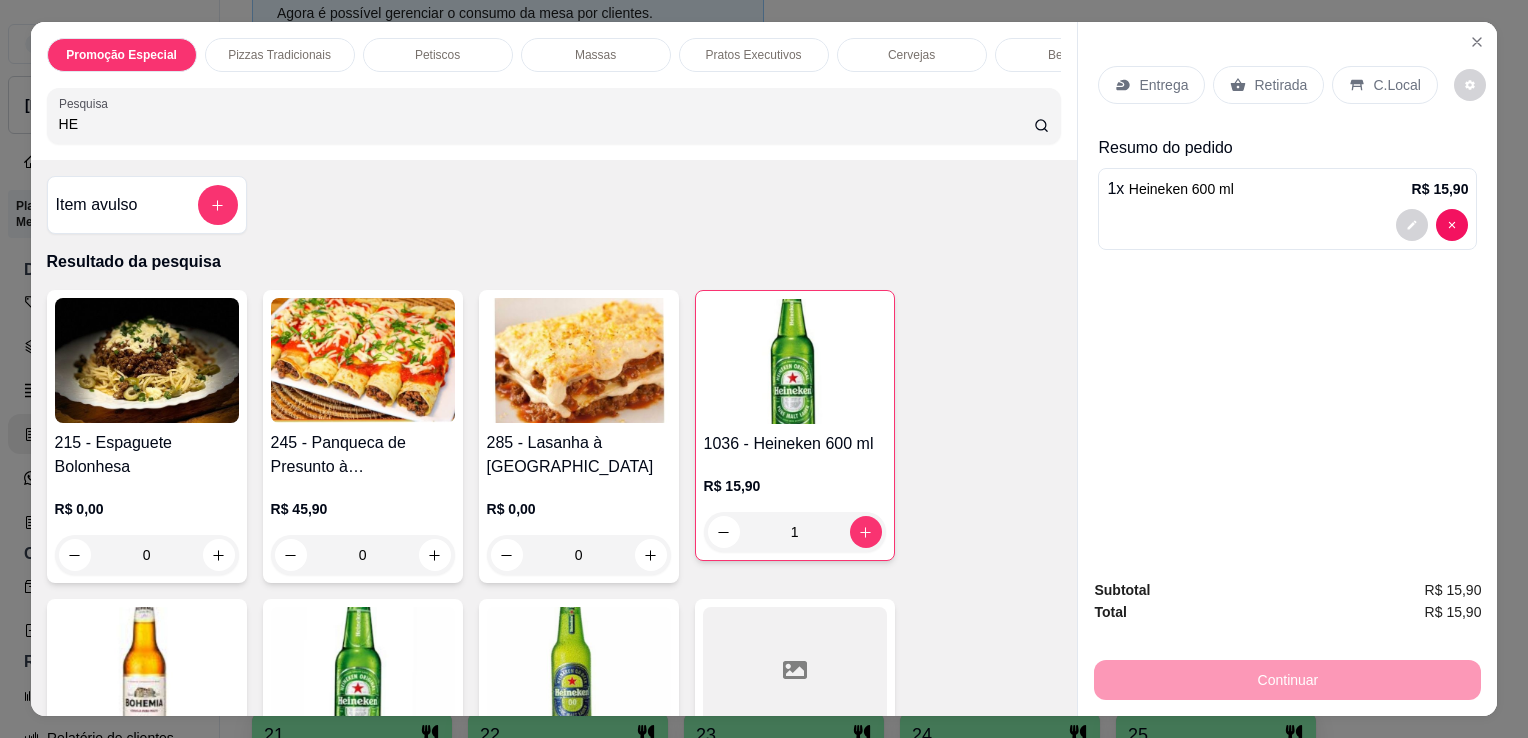 type on "H" 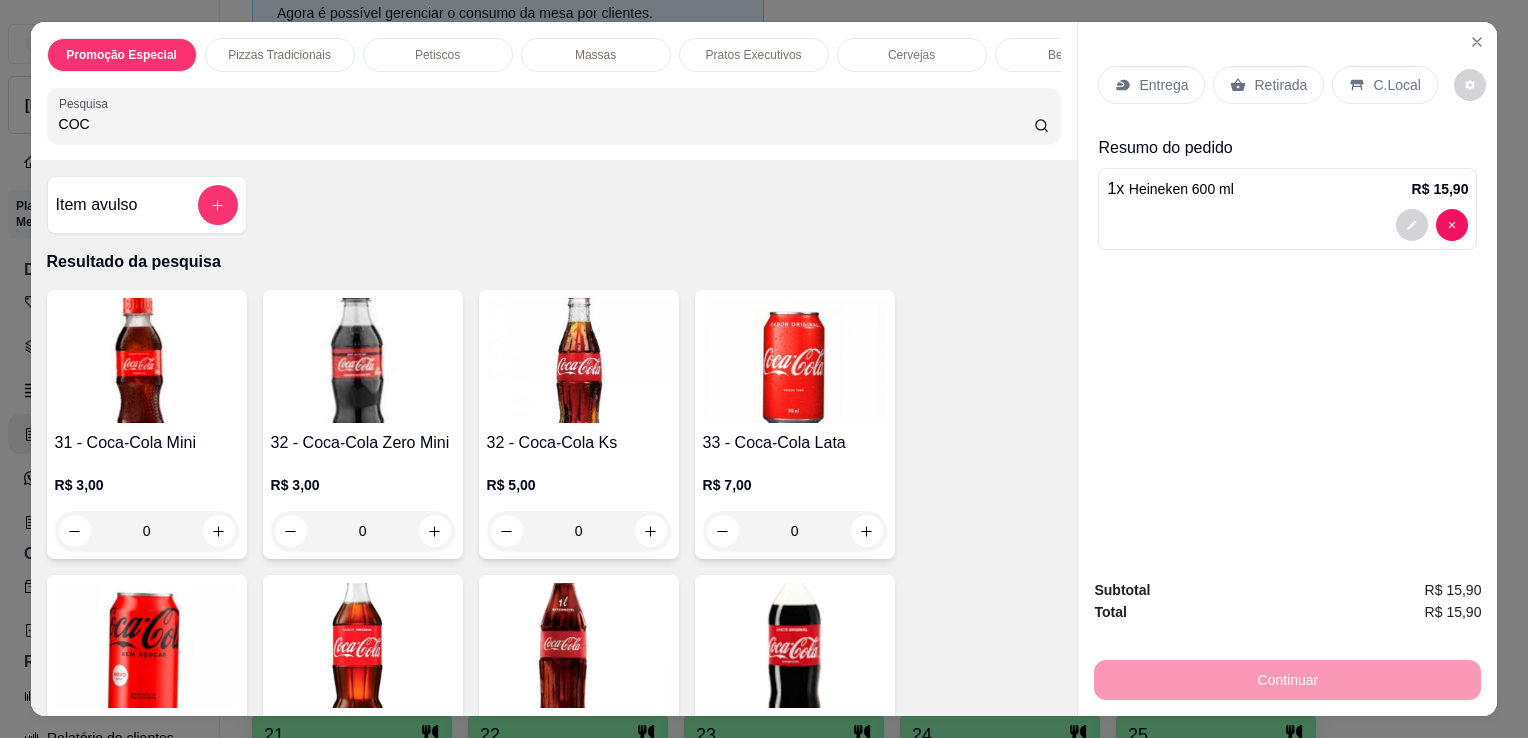 type on "COC" 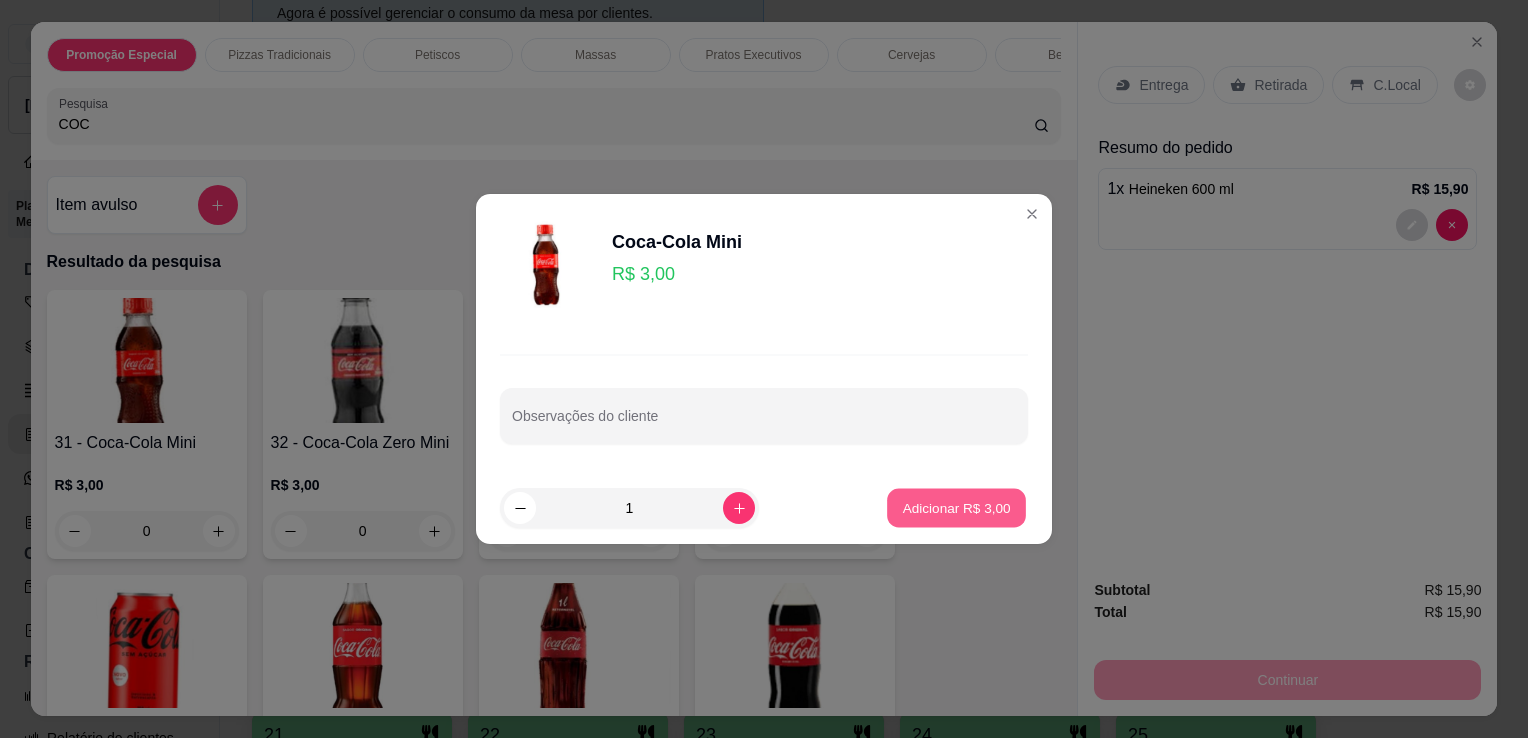 click on "Adicionar   R$ 3,00" at bounding box center [956, 507] 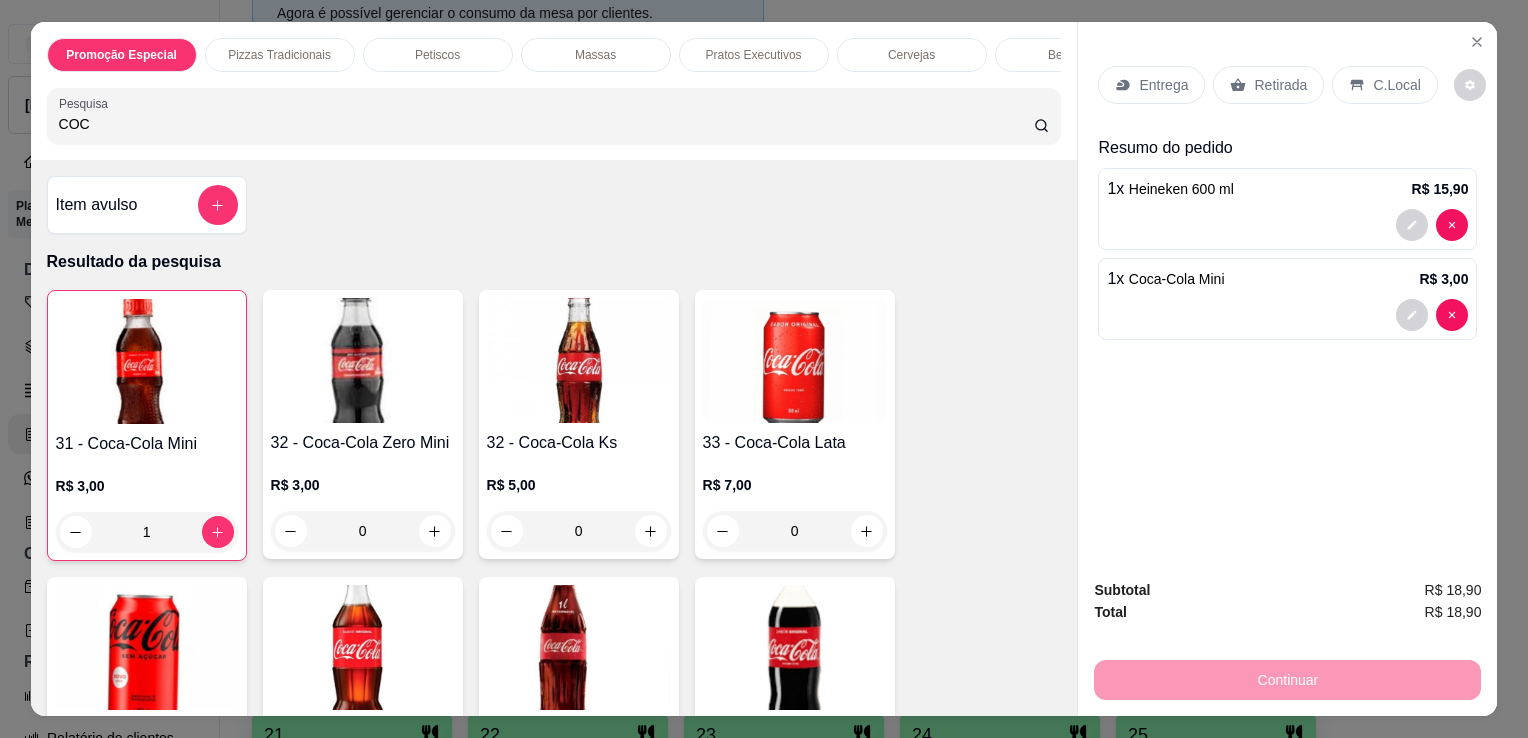 click on "C.Local" at bounding box center (1396, 85) 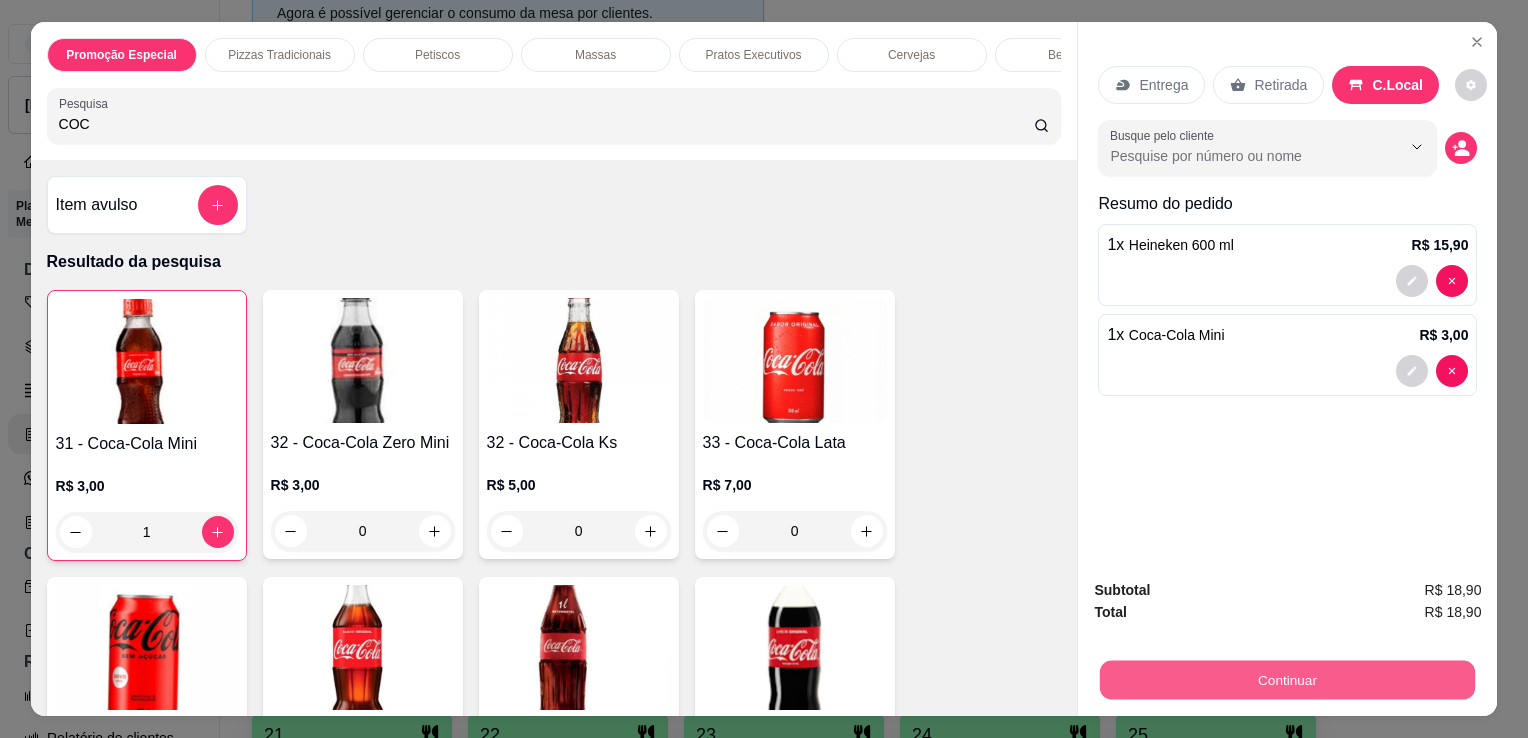 click on "Continuar" at bounding box center (1287, 679) 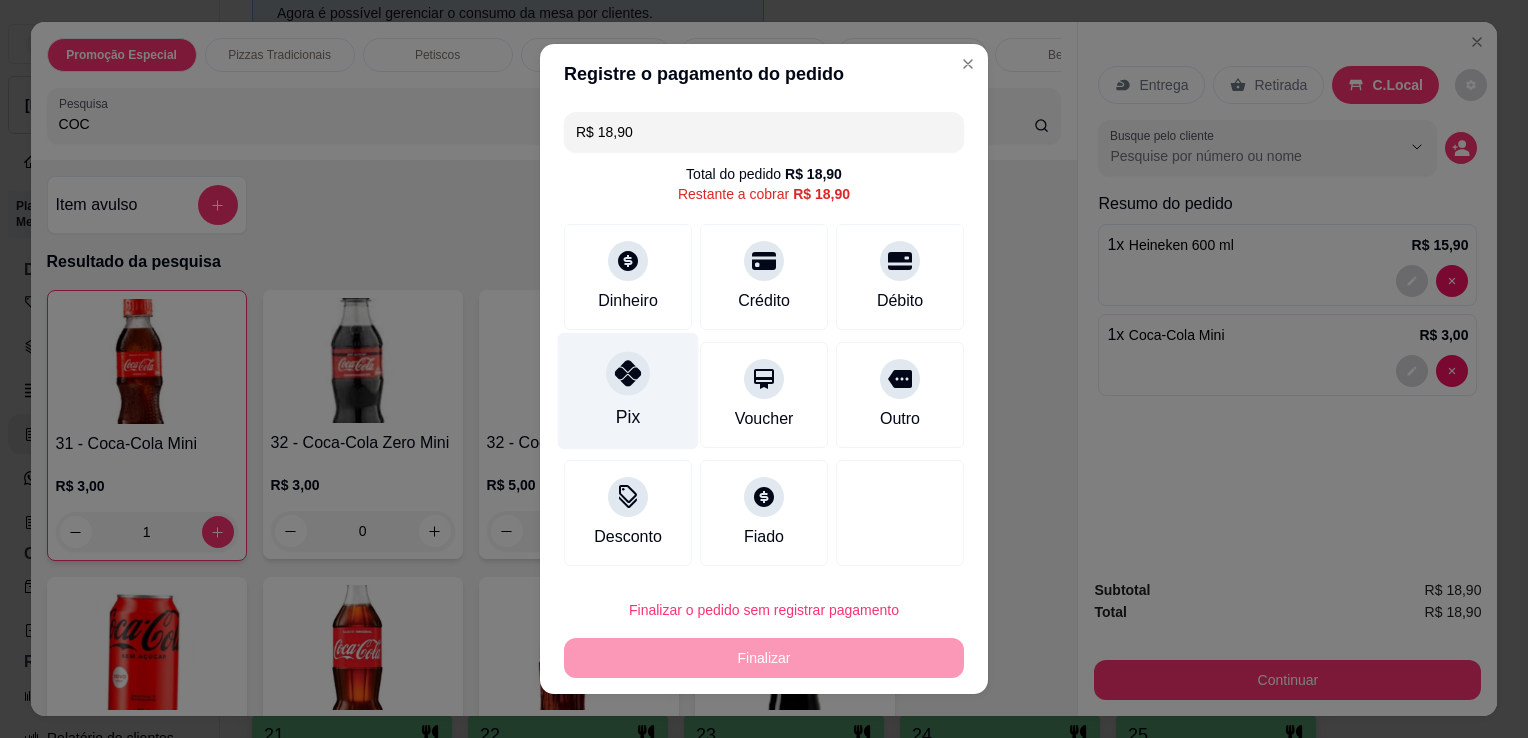 click on "Pix" at bounding box center (628, 391) 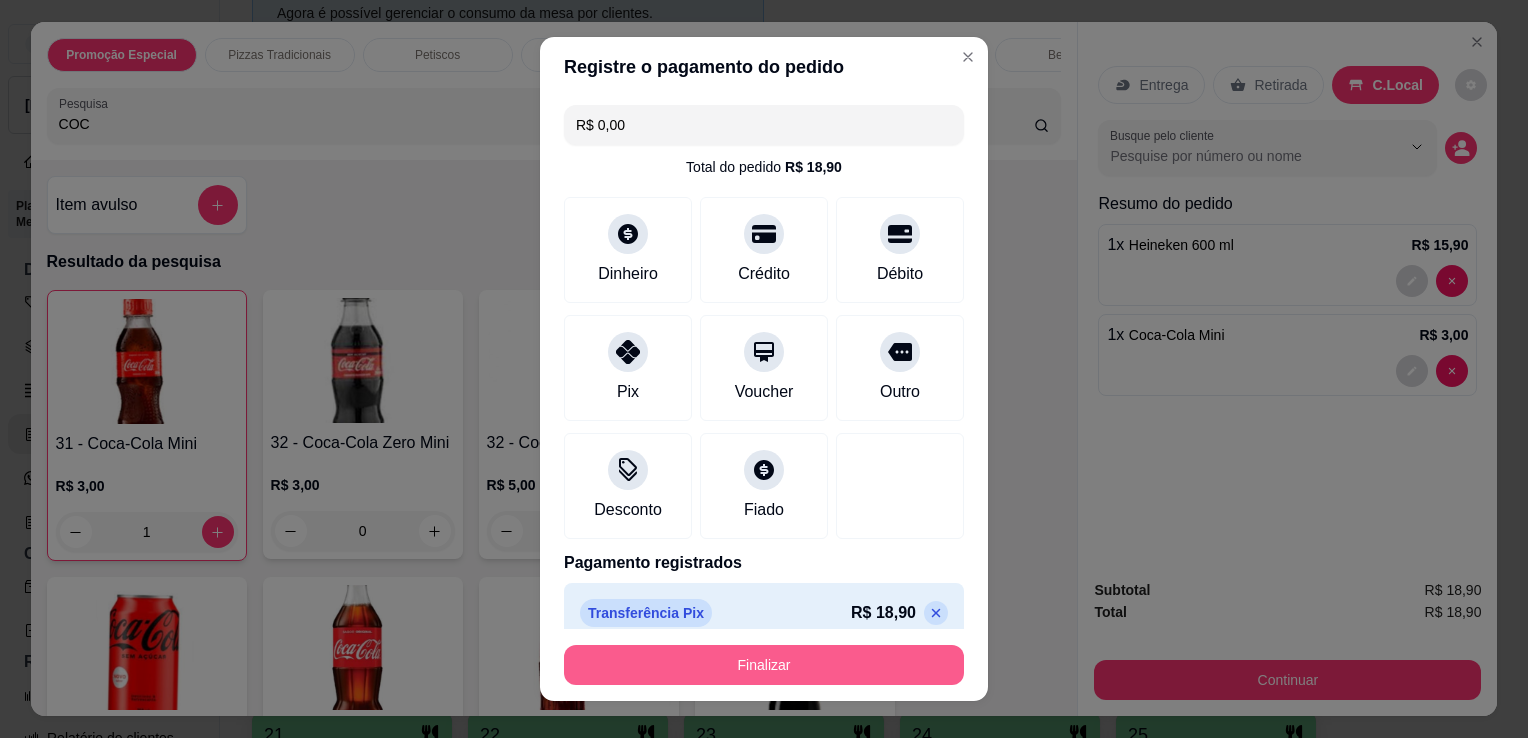 click on "Finalizar" at bounding box center [764, 665] 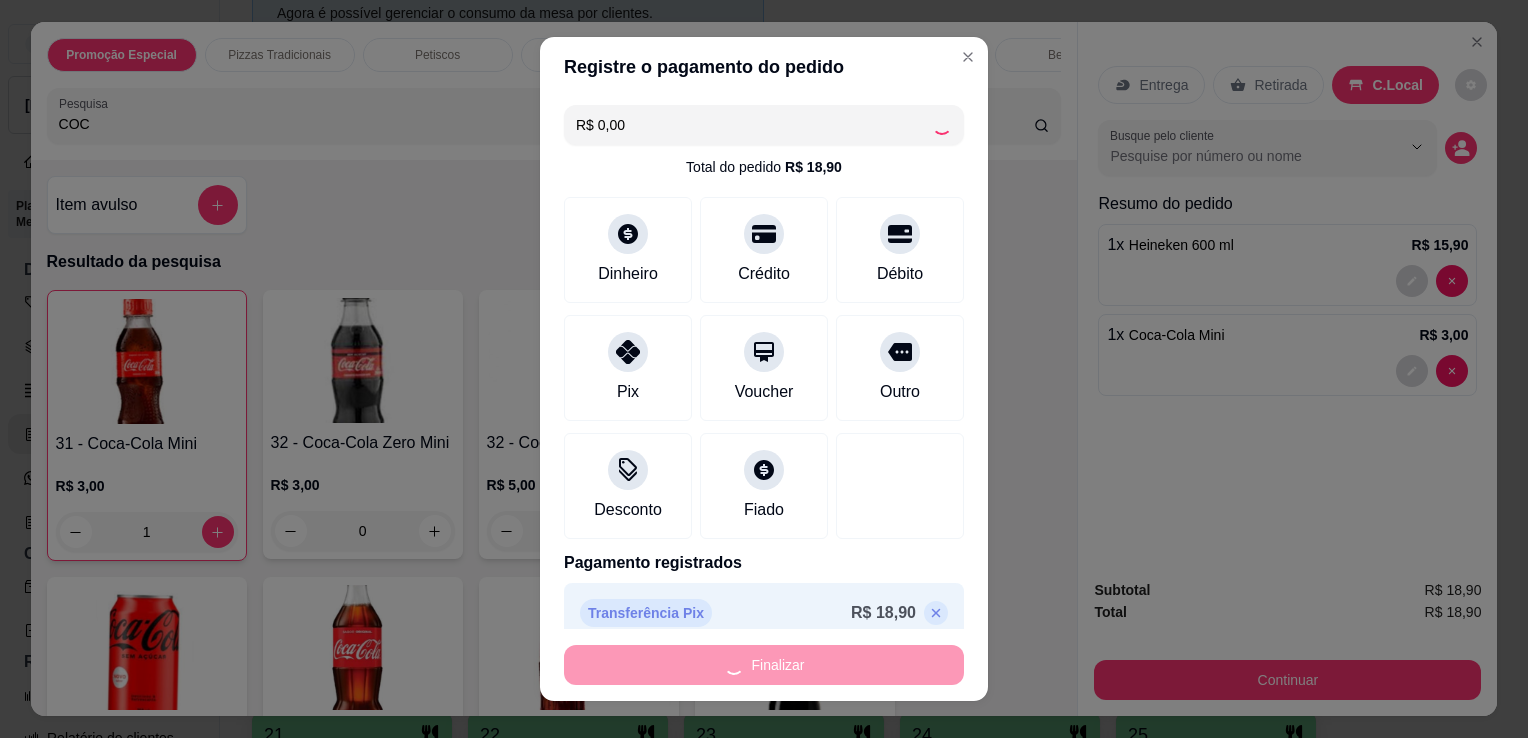 type on "0" 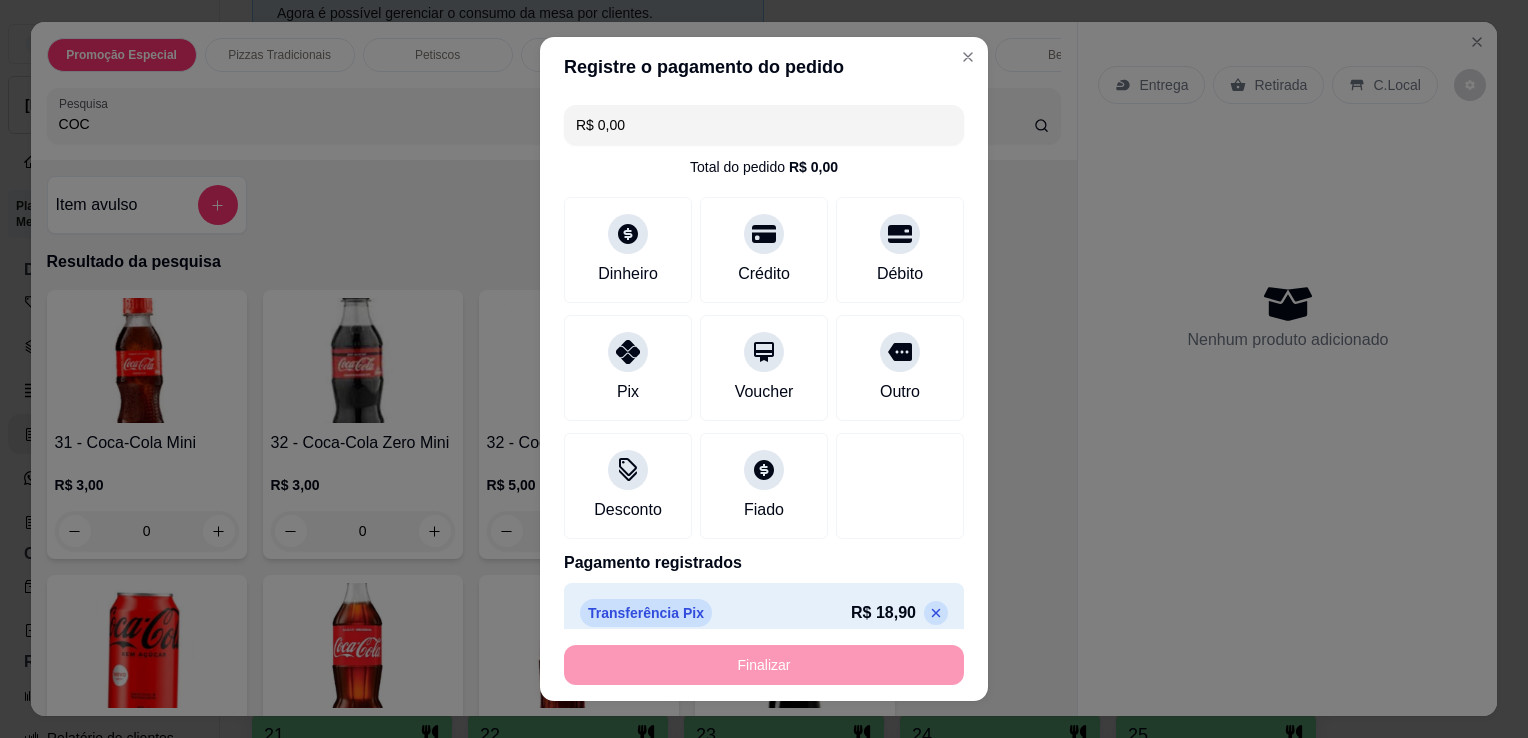 type on "-R$ 18,90" 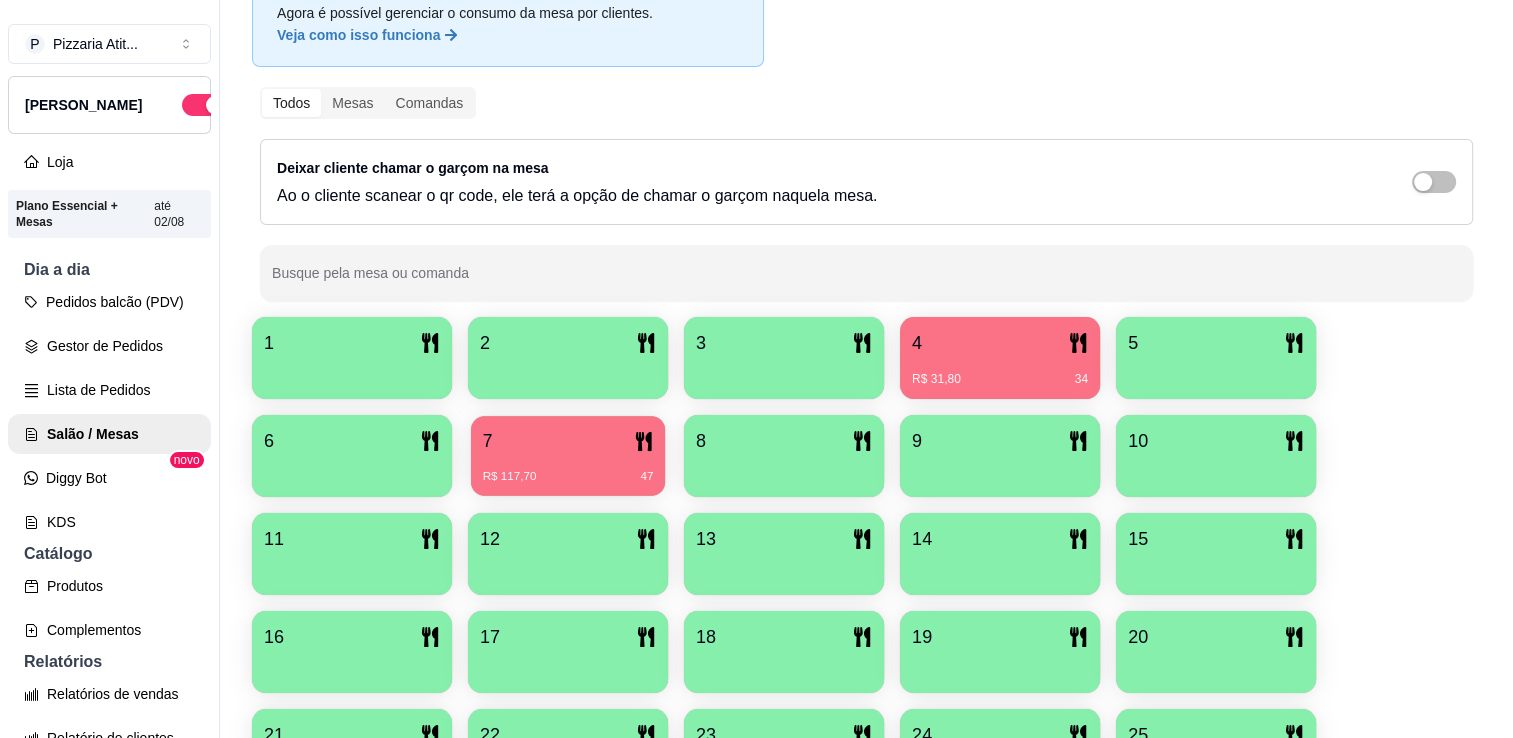 click on "7" at bounding box center [568, 441] 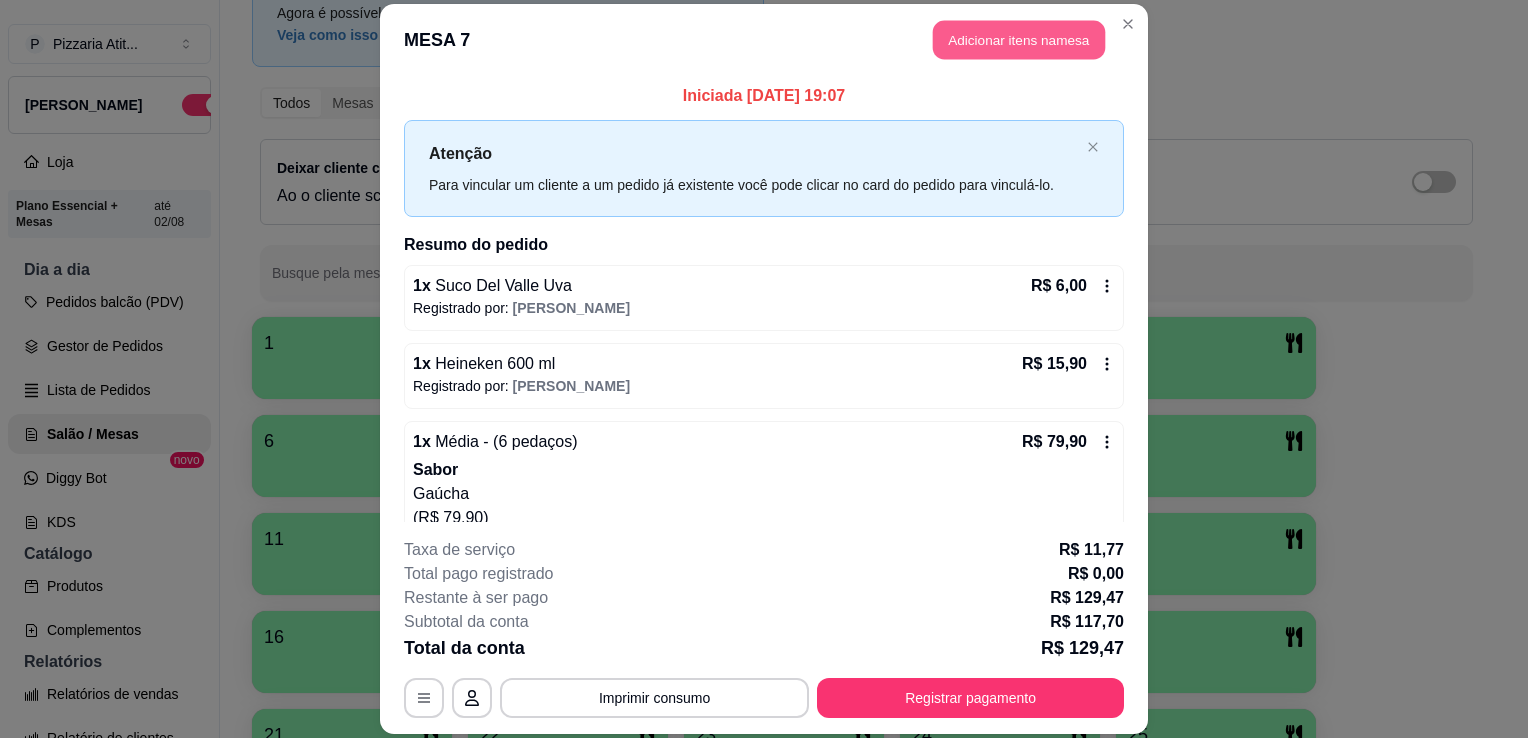 click on "Adicionar itens na  mesa" at bounding box center (1019, 39) 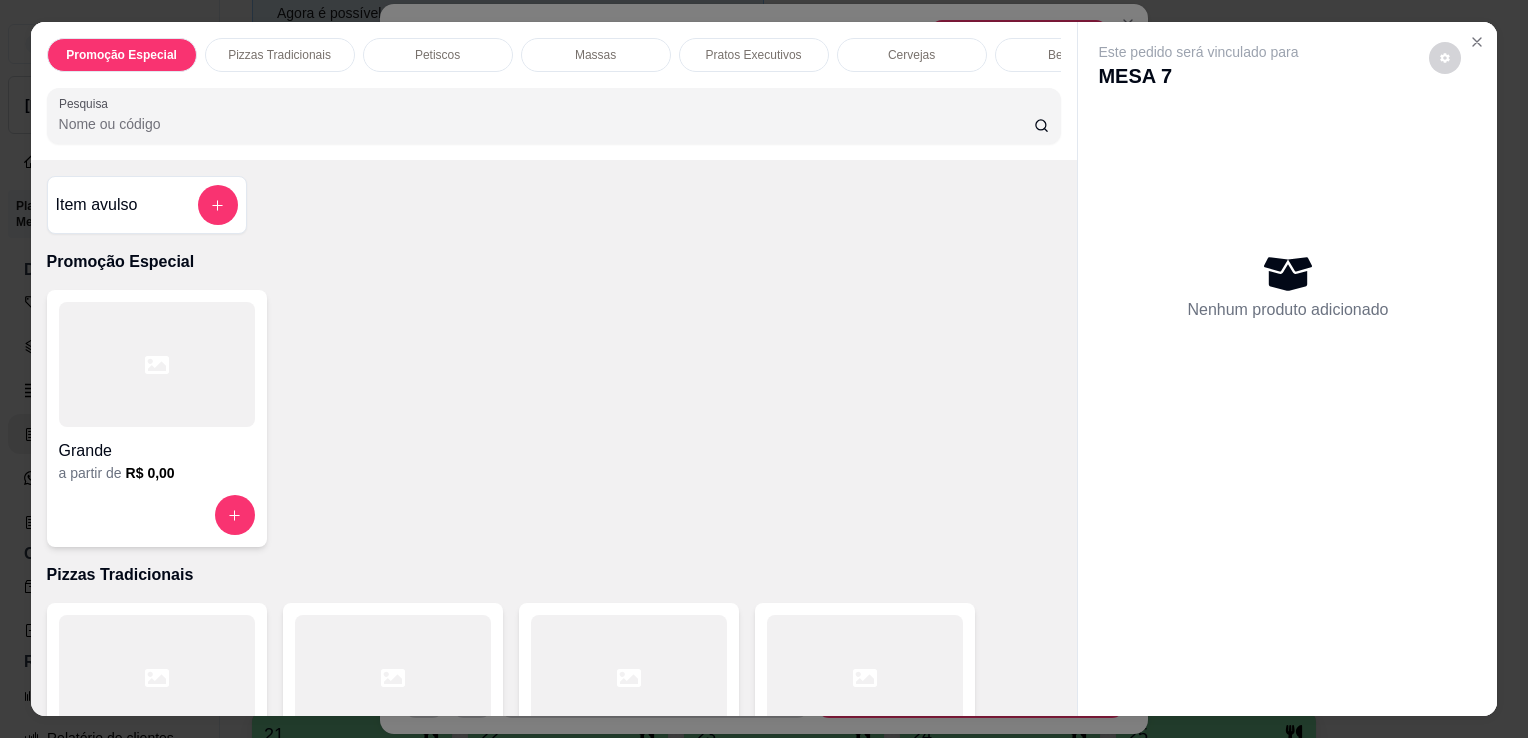 click on "Pesquisa" at bounding box center [546, 124] 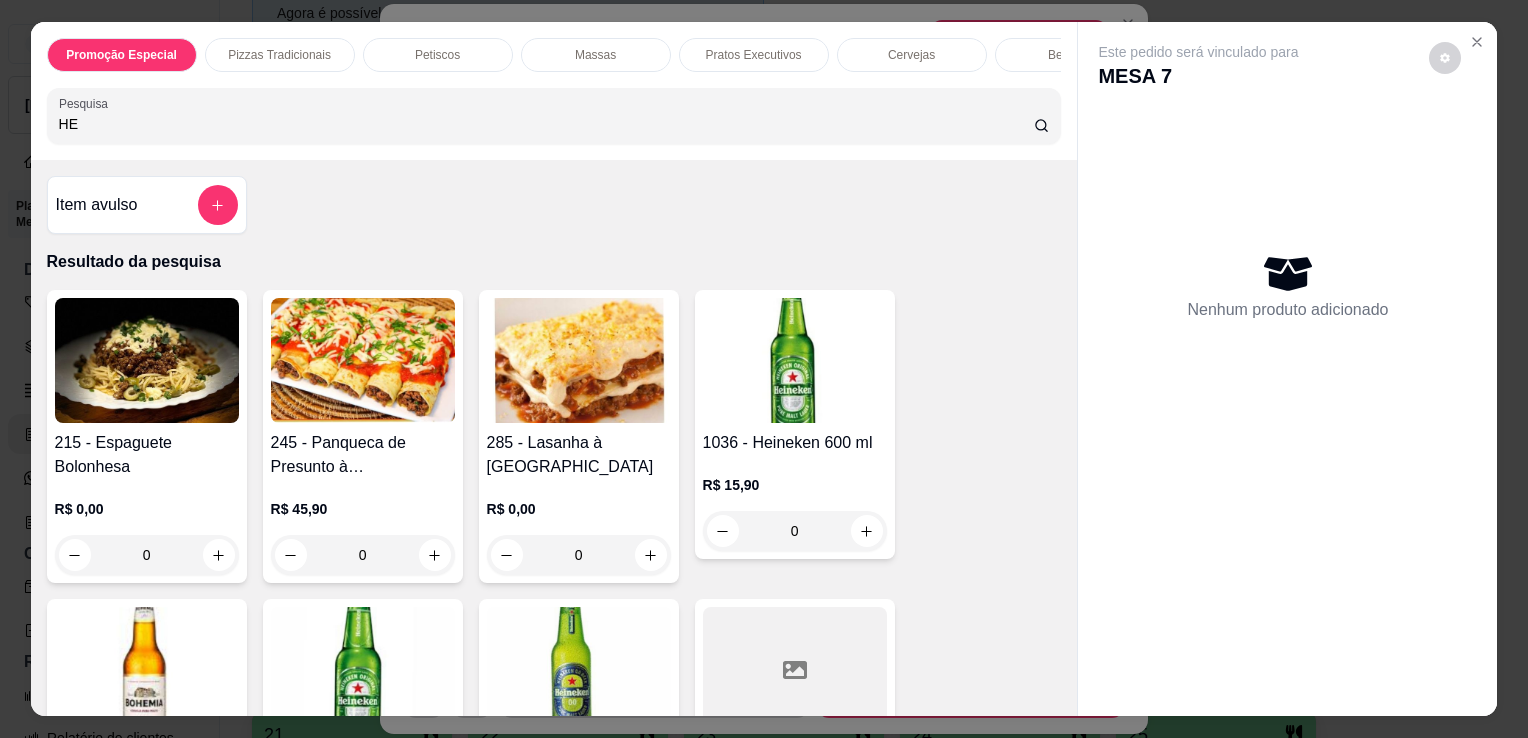 type on "HE" 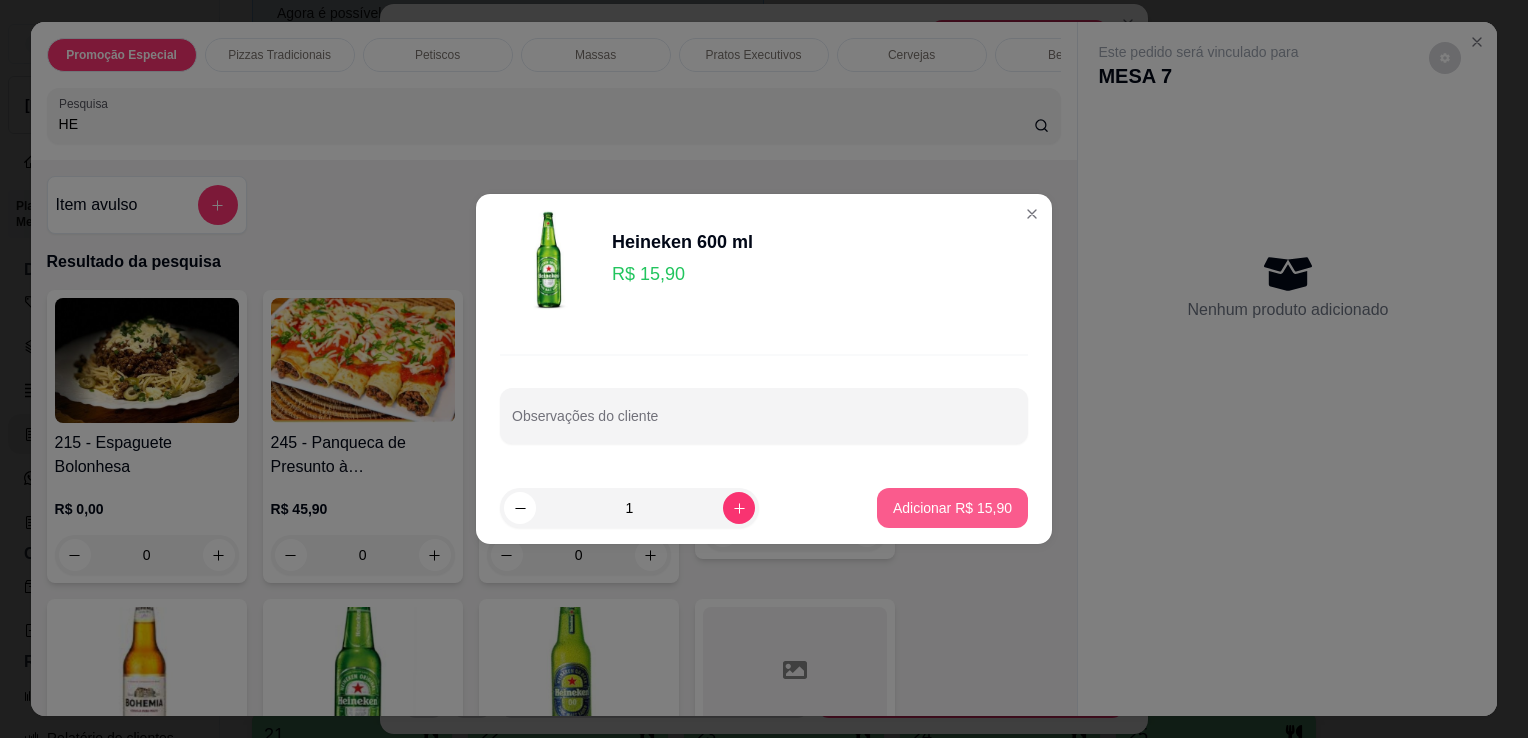 drag, startPoint x: 920, startPoint y: 530, endPoint x: 920, endPoint y: 507, distance: 23 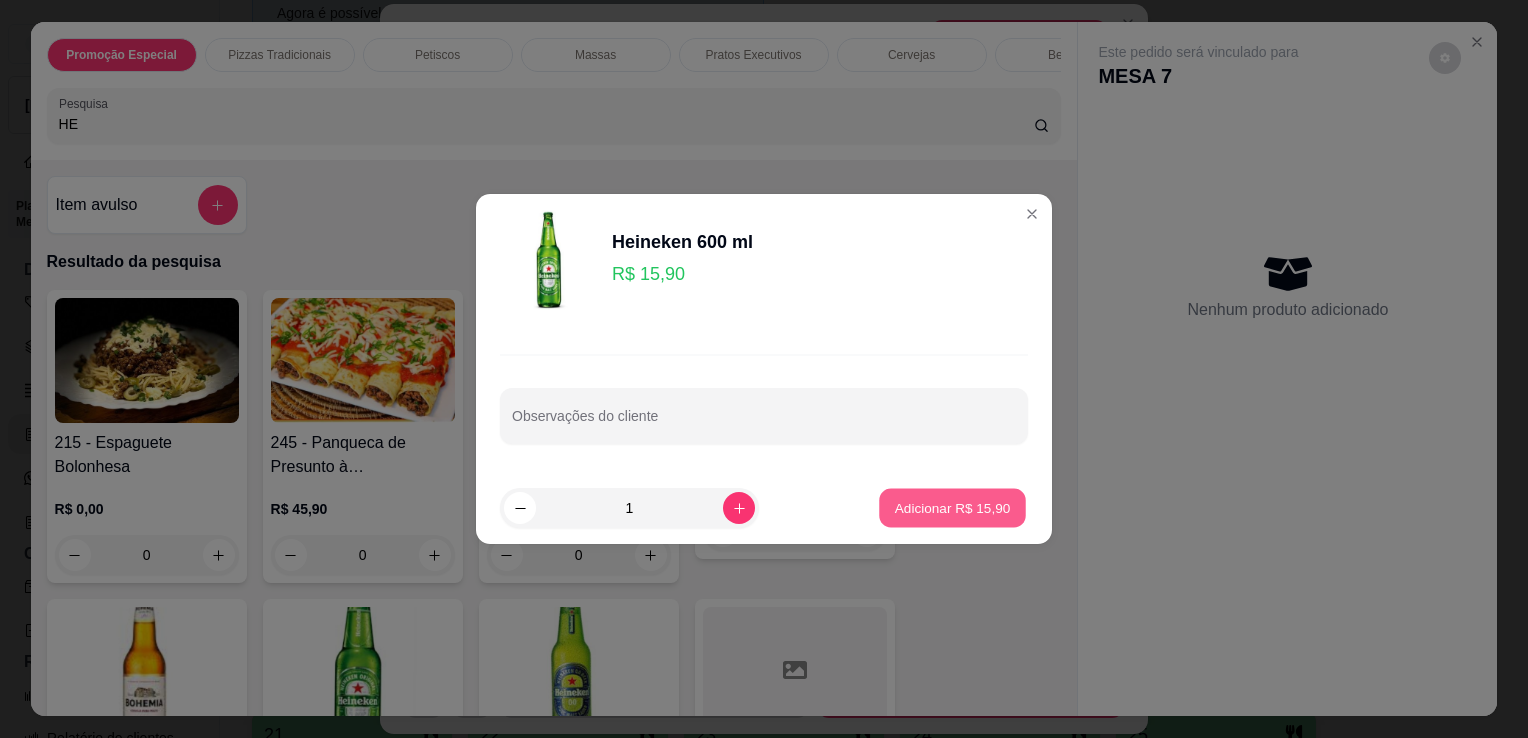 click on "Adicionar   R$ 15,90" at bounding box center [953, 507] 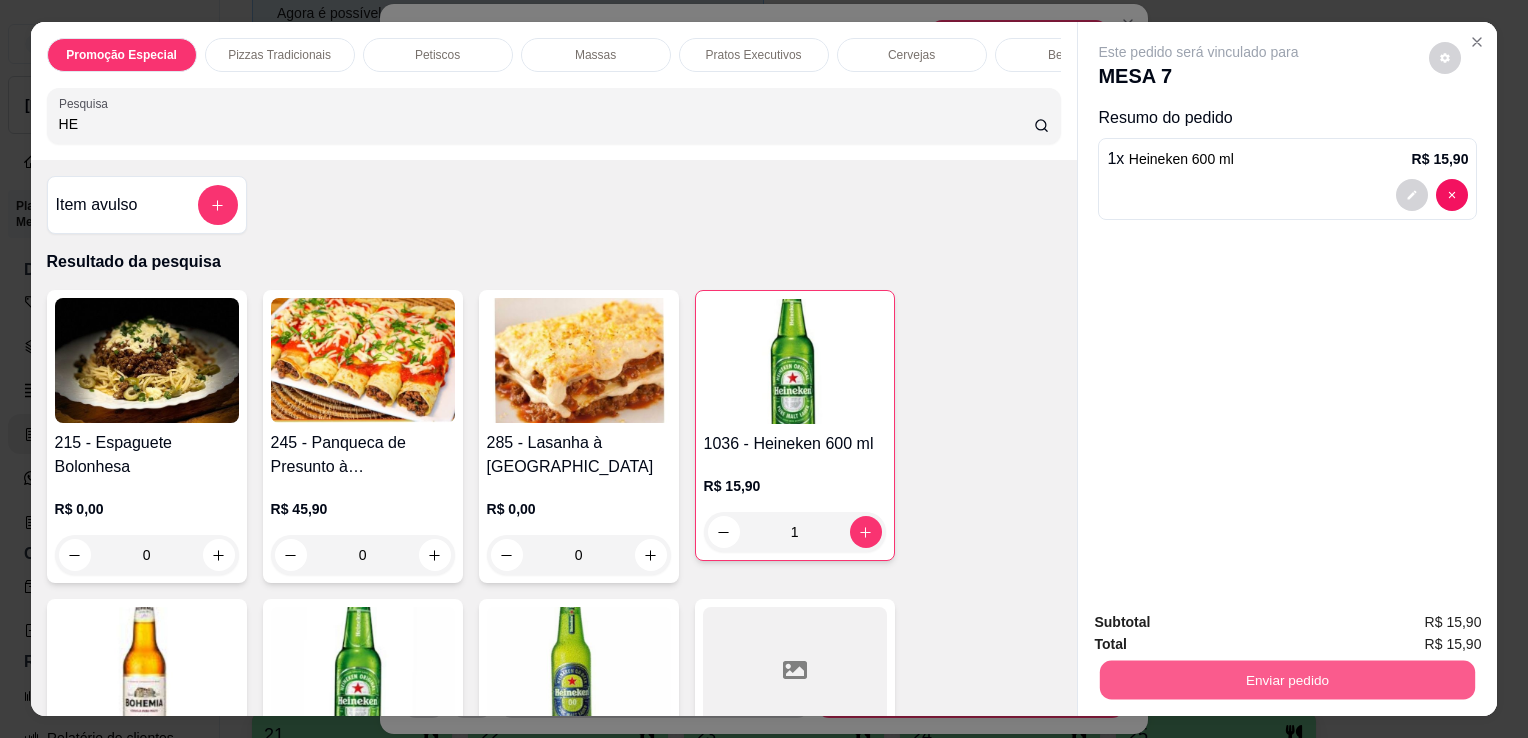 click on "Enviar pedido" at bounding box center [1287, 679] 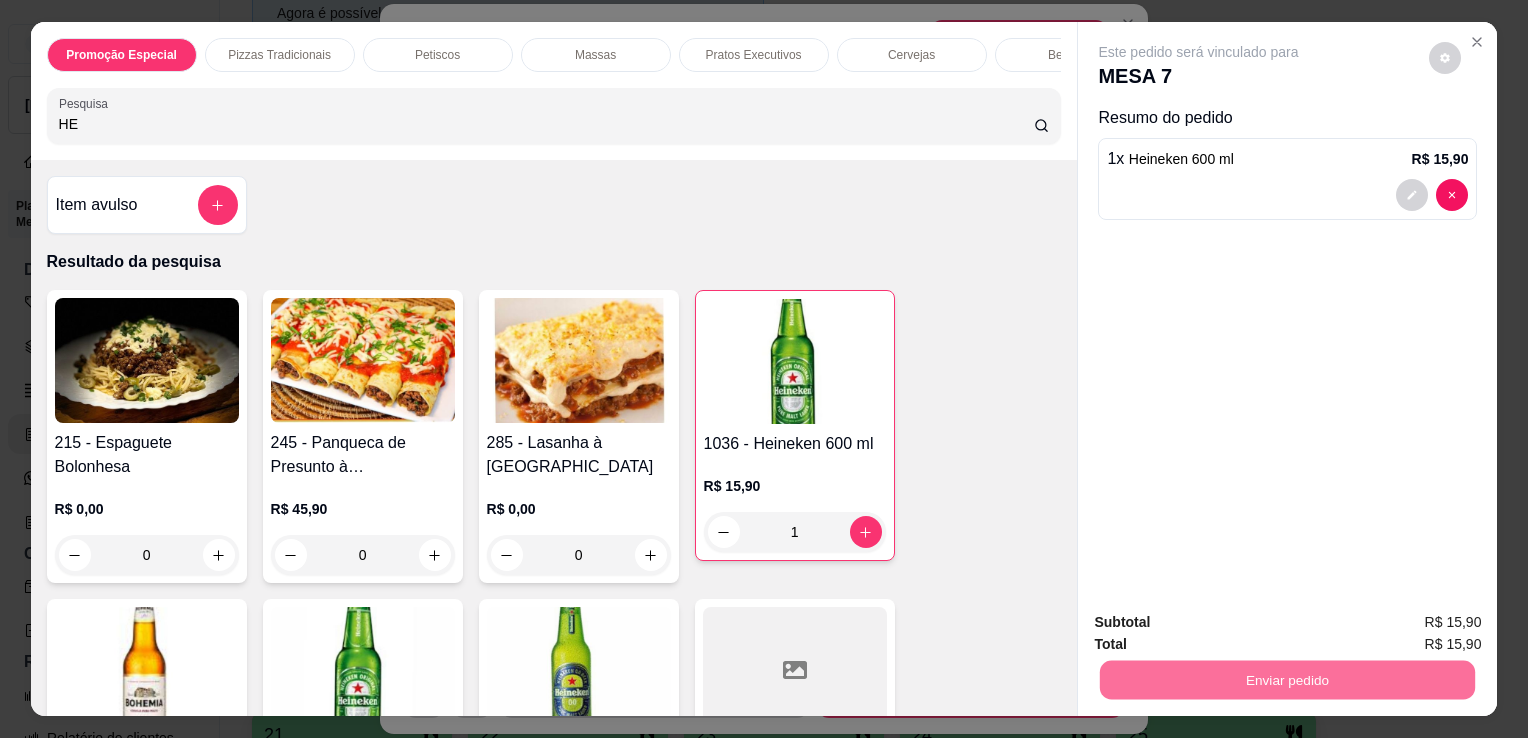 click on "Não registrar e enviar pedido" at bounding box center [1222, 623] 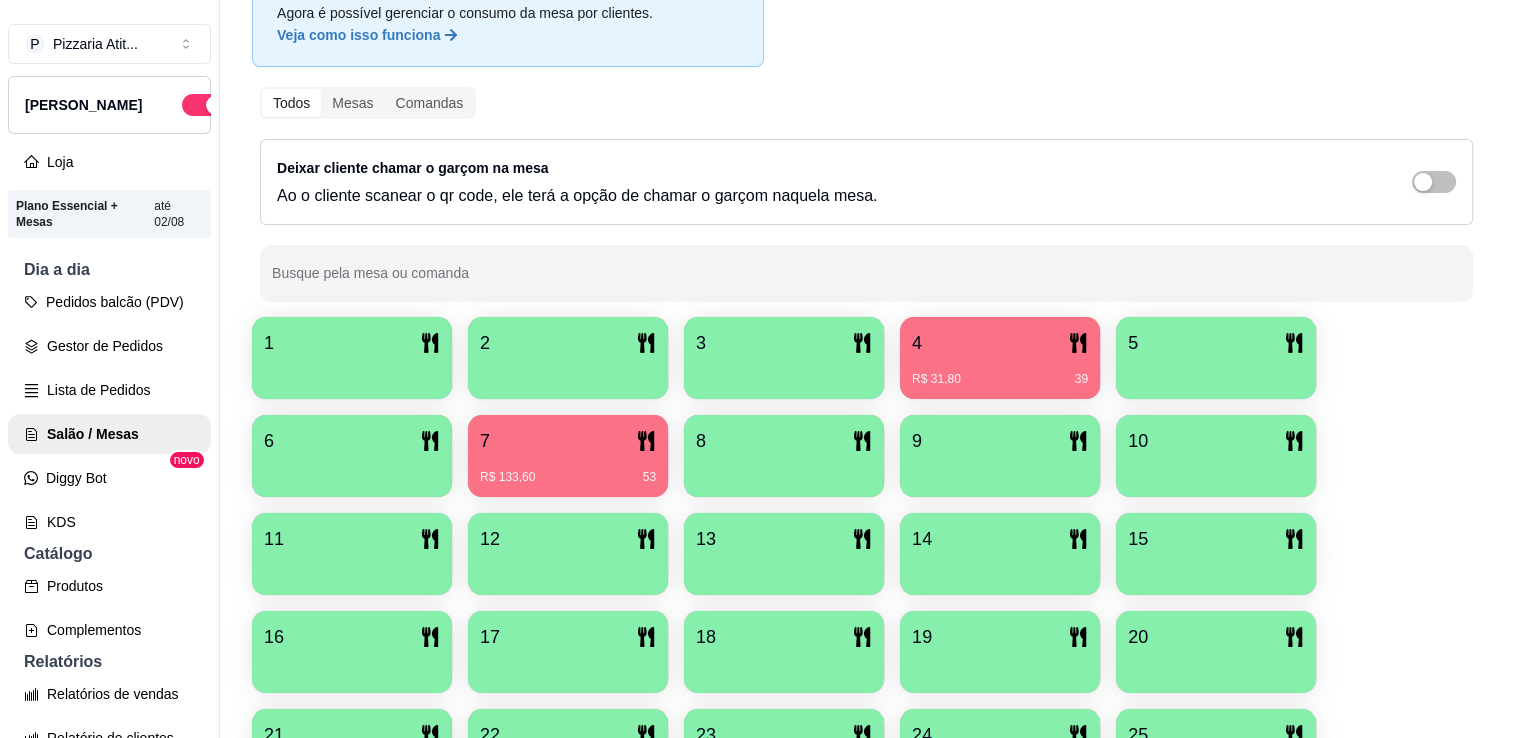 click on "10" at bounding box center [1216, 441] 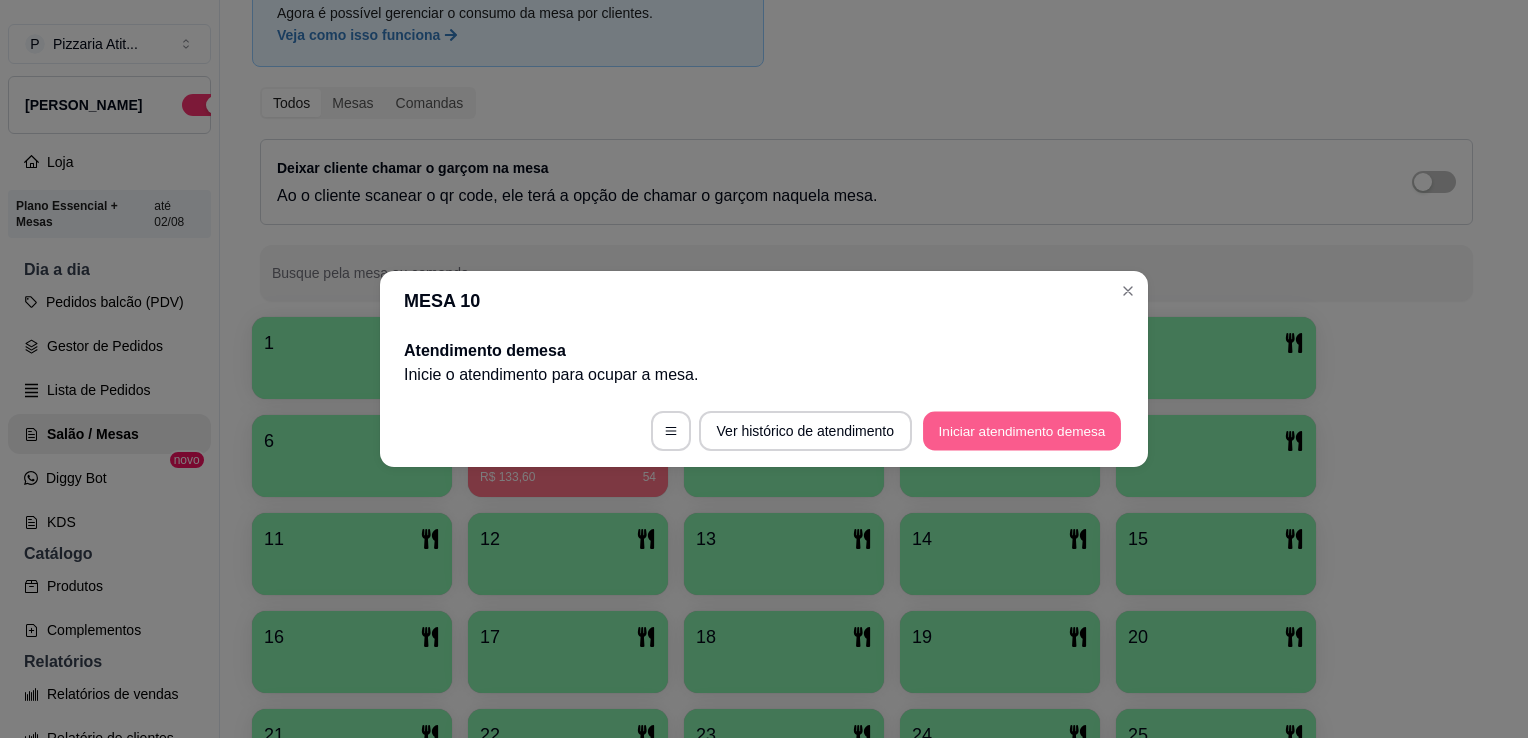 click on "Iniciar atendimento de  mesa" at bounding box center (1022, 431) 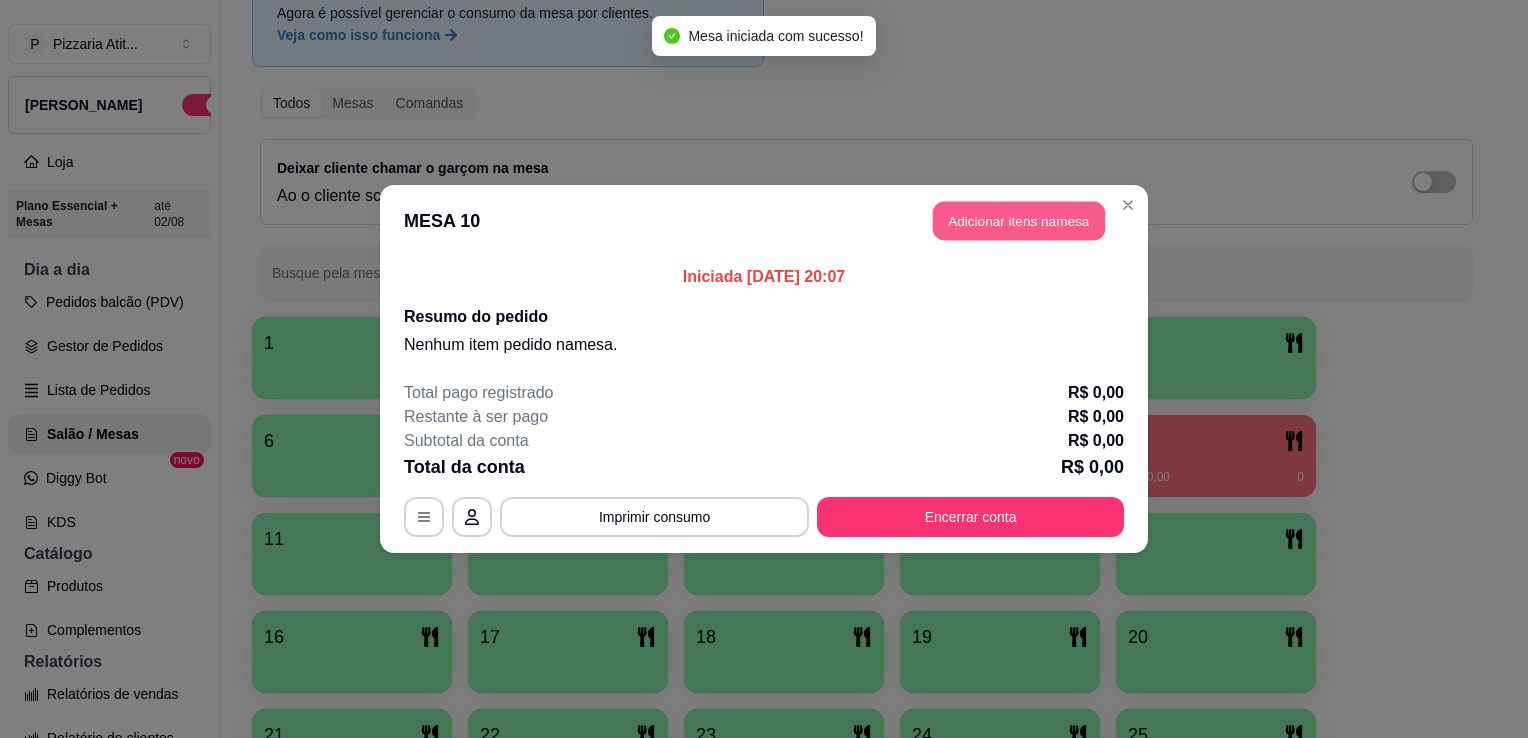 click on "Adicionar itens na  mesa" at bounding box center (1019, 221) 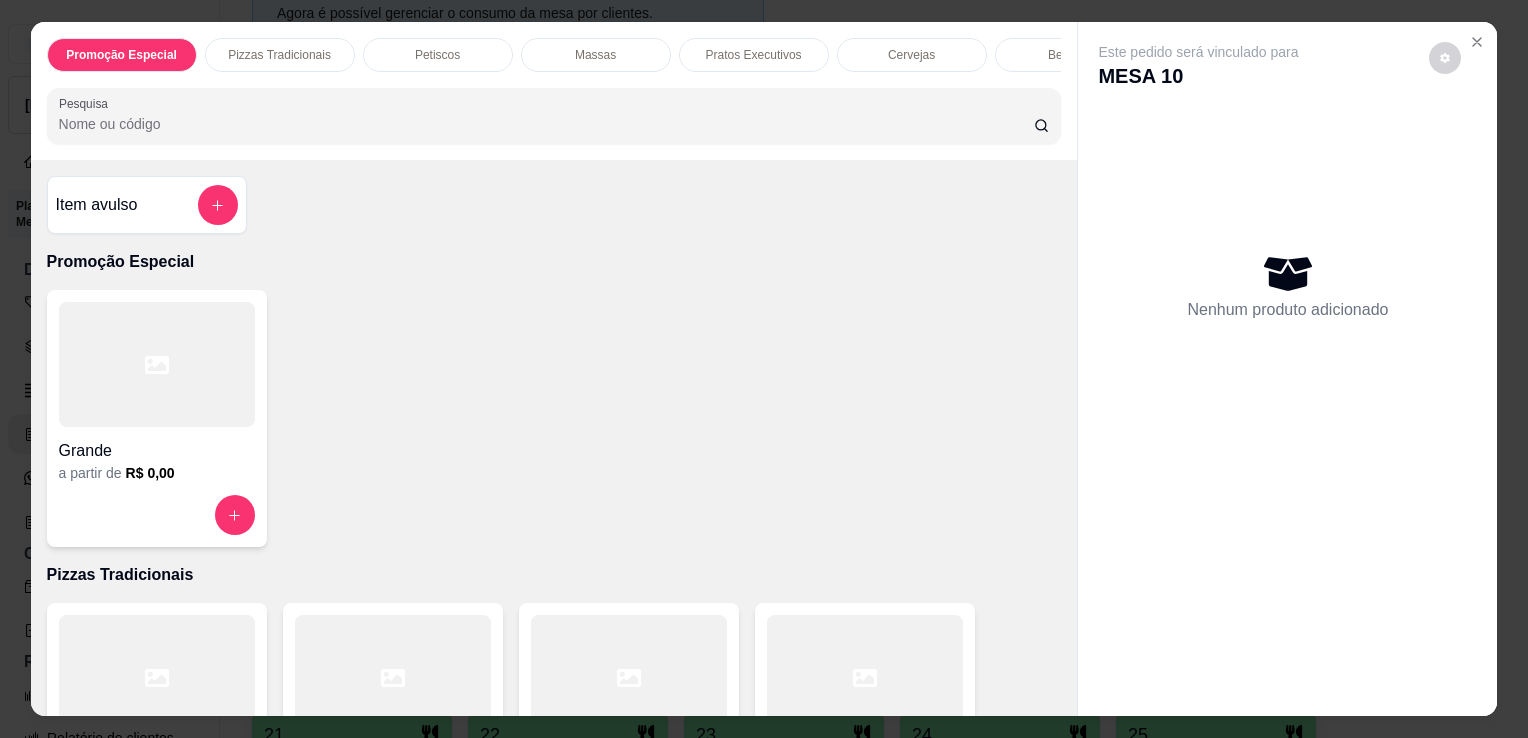 click at bounding box center [629, 677] 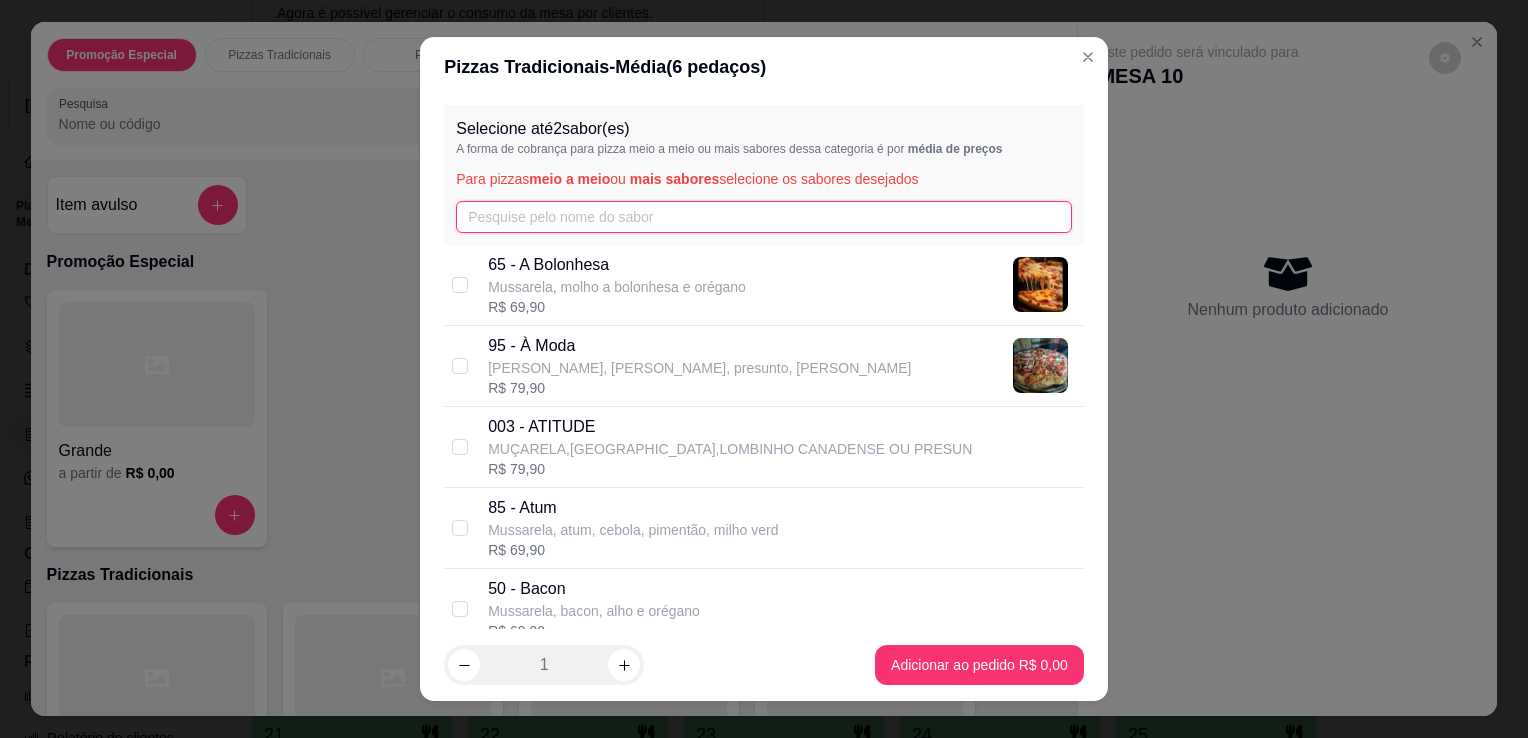 click at bounding box center [764, 217] 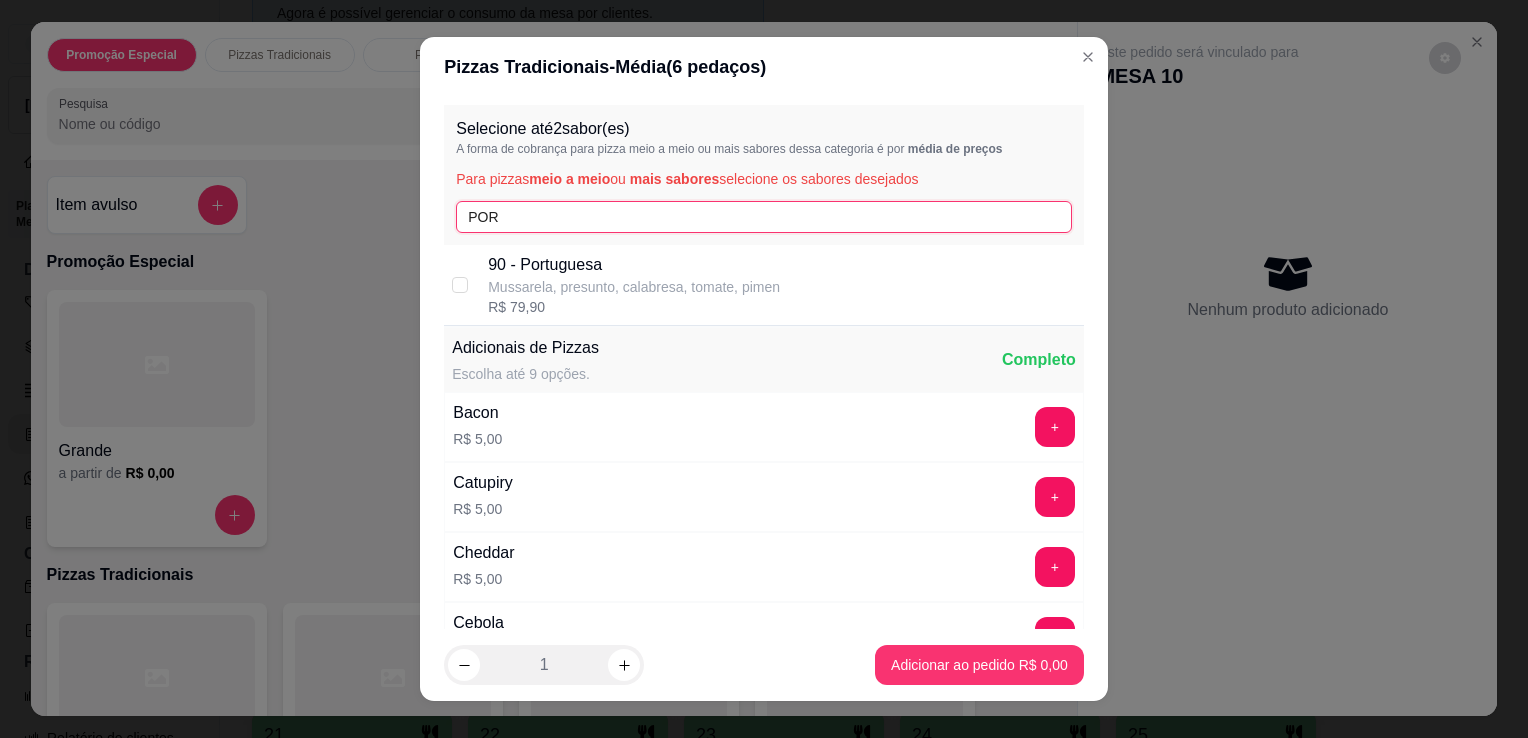 type on "POR" 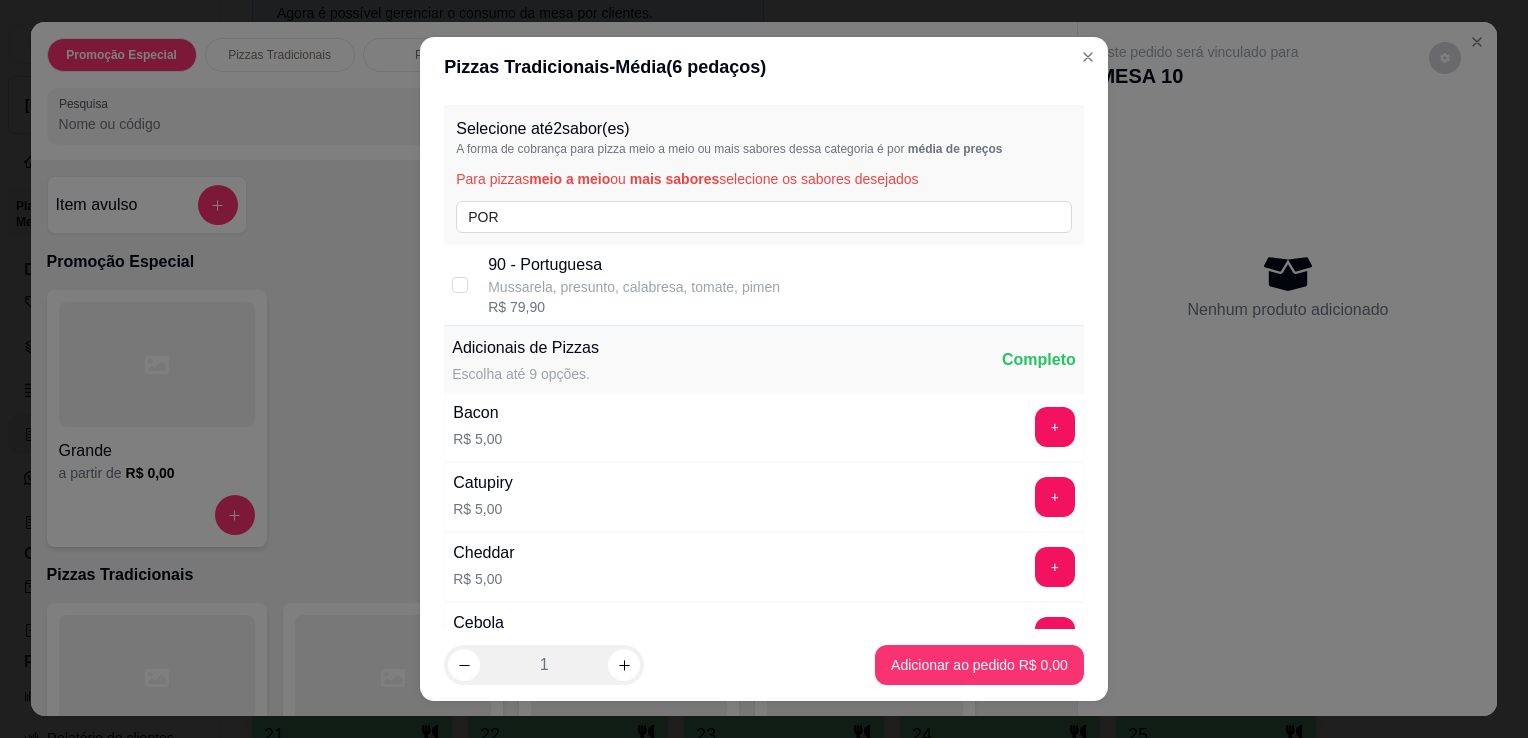 click on "90 - Portuguesa" at bounding box center [634, 265] 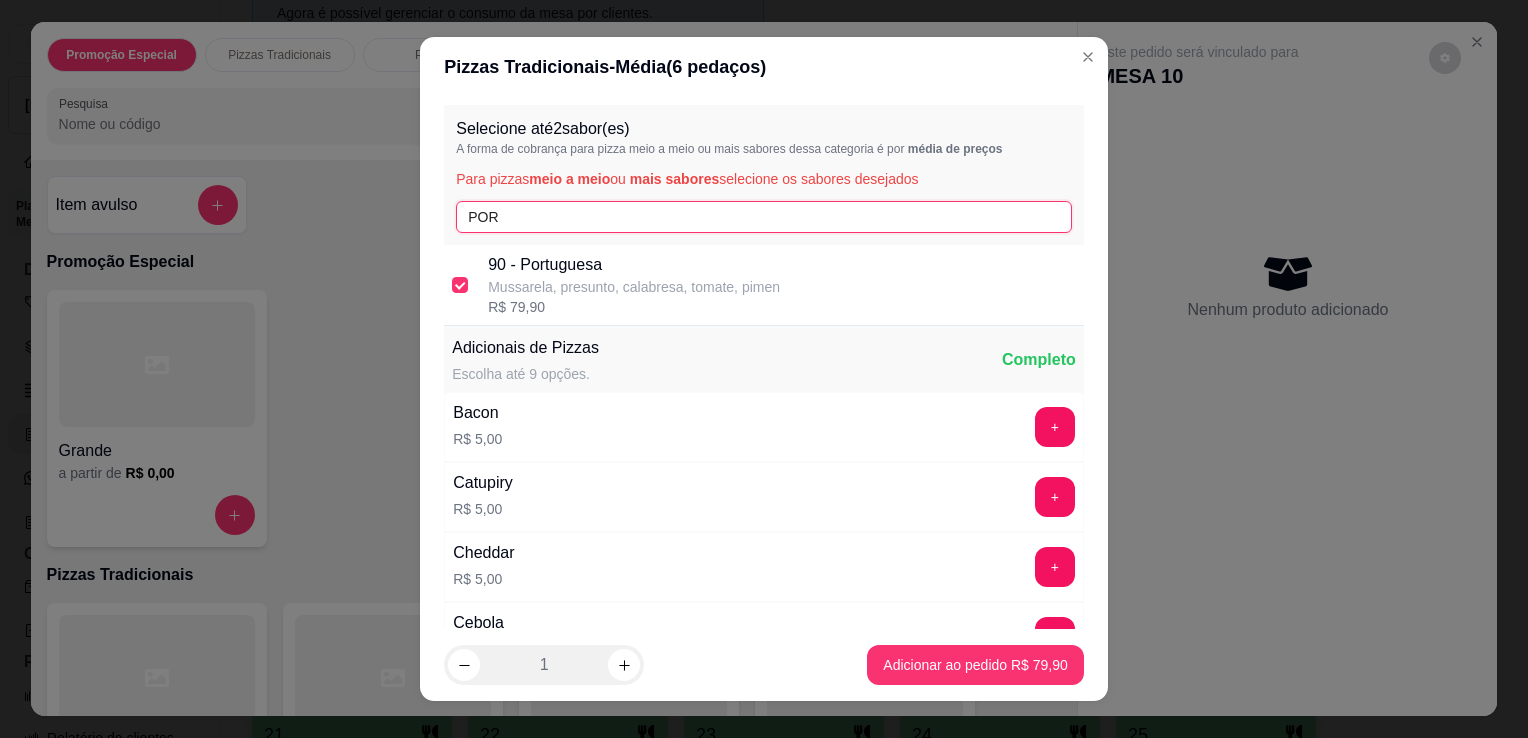 click on "POR" at bounding box center [764, 217] 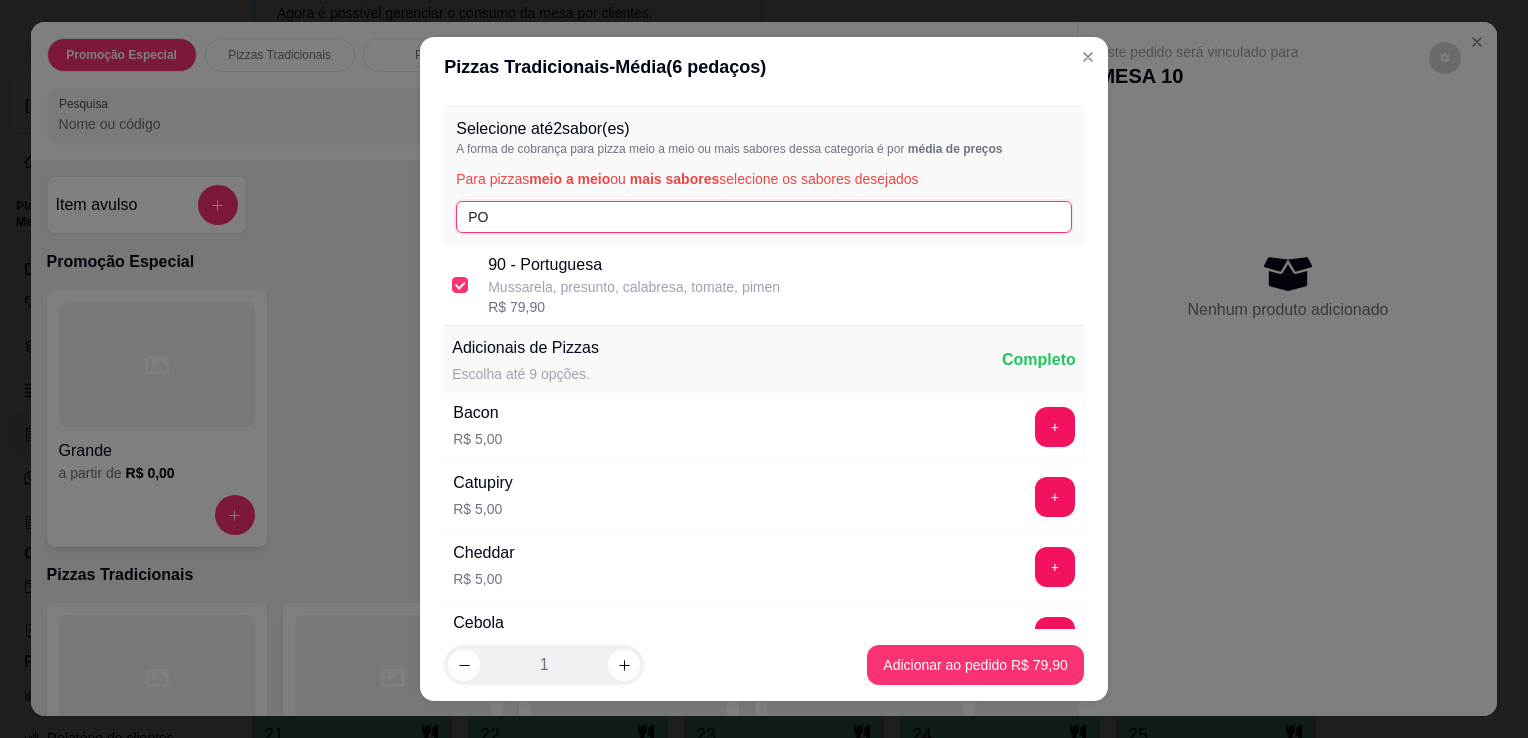 type on "P" 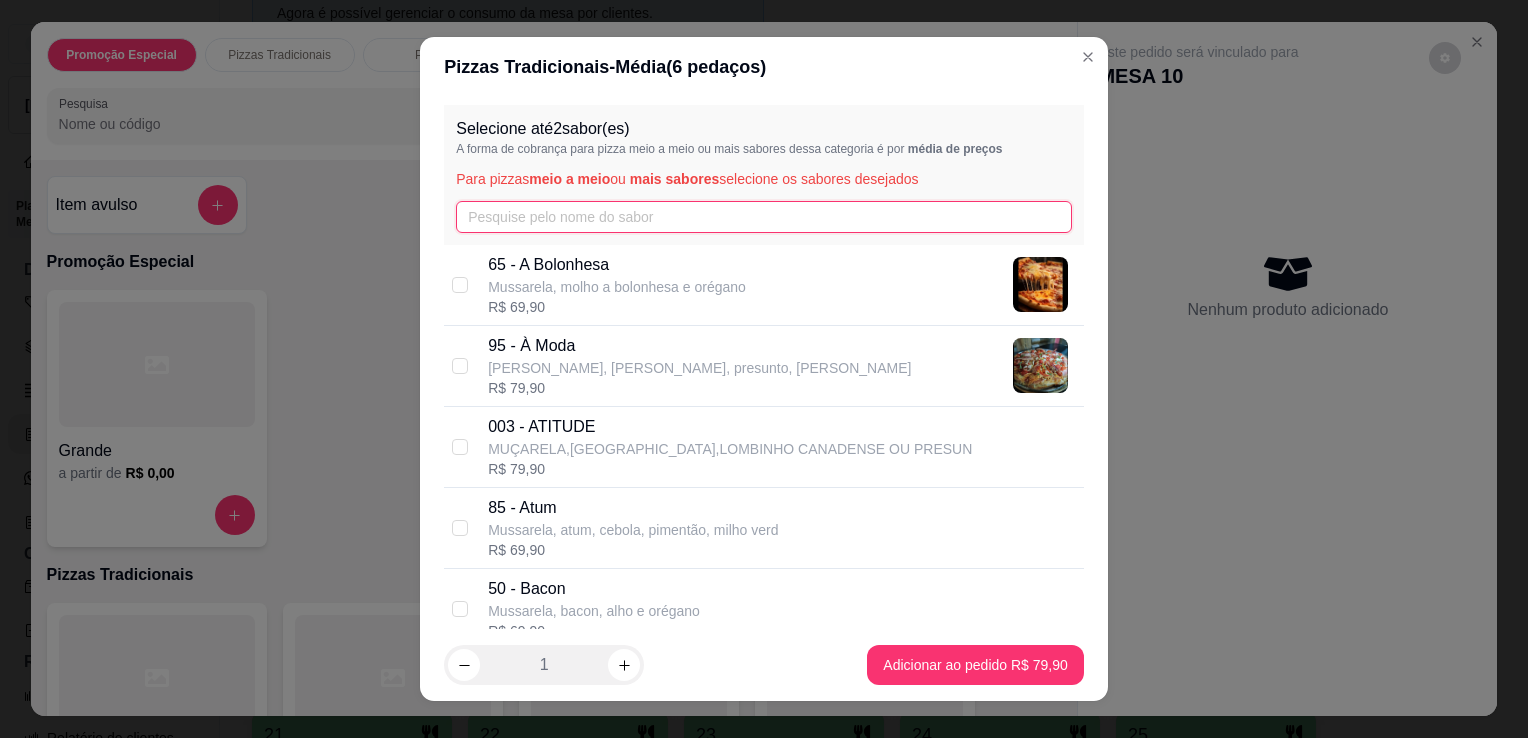 type on "F" 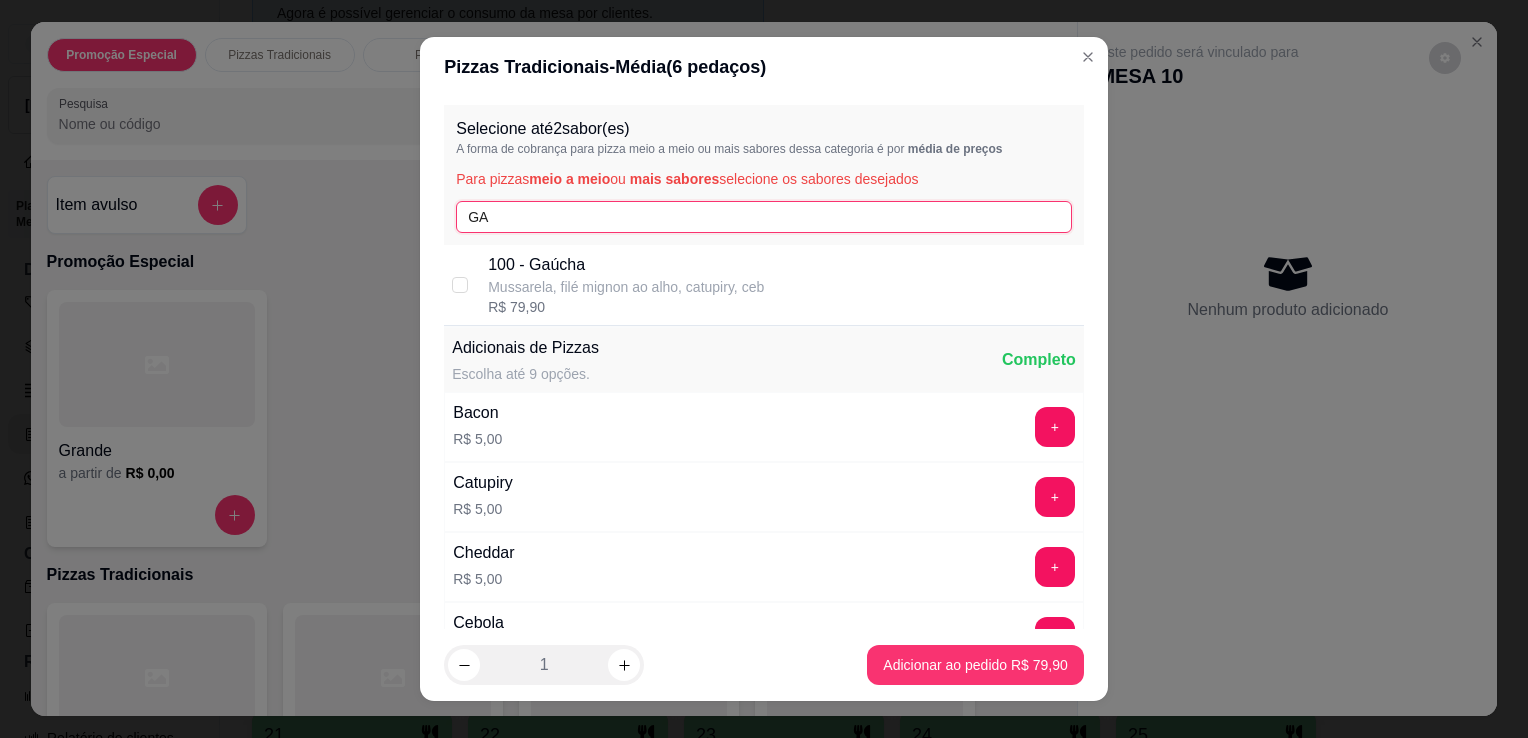 type on "GA" 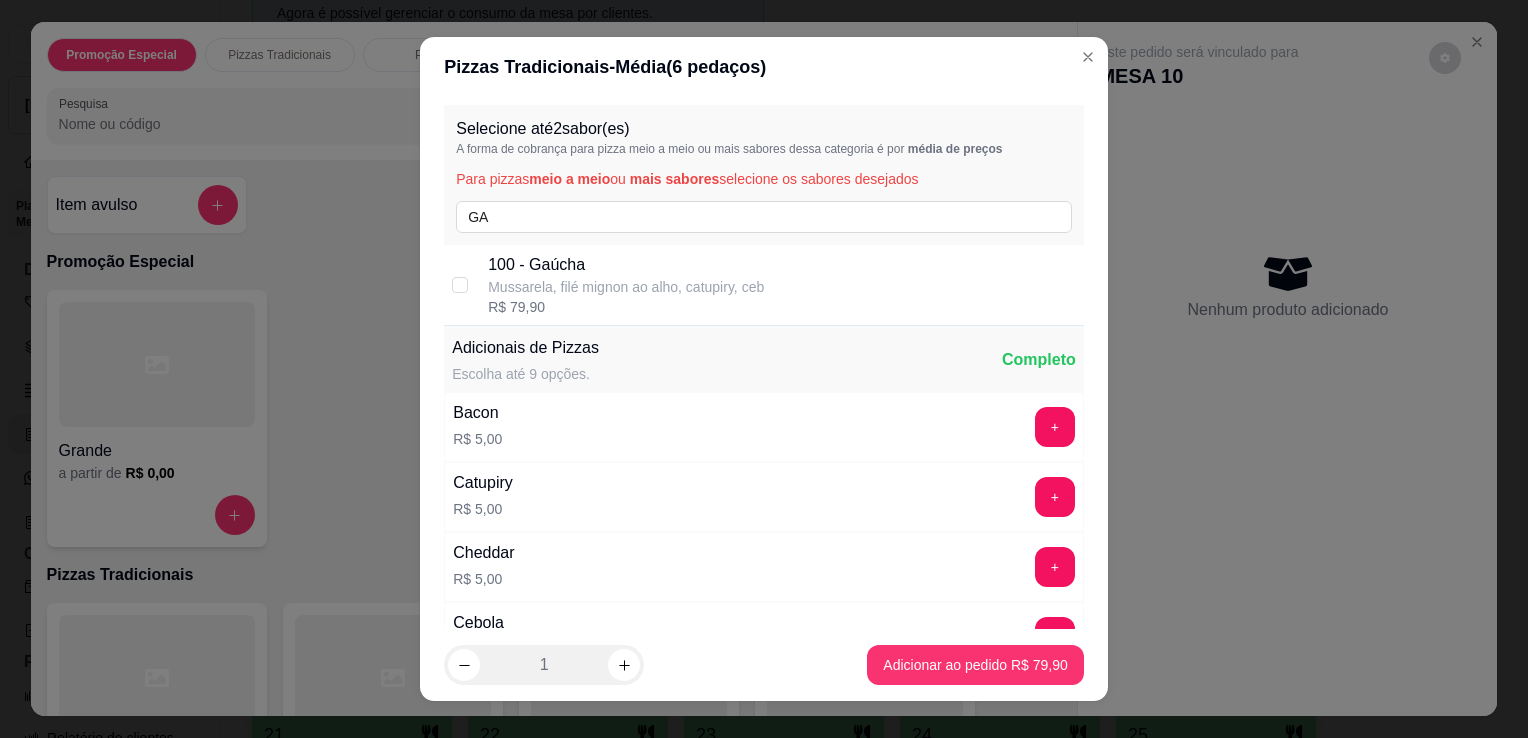 click on "100 - Gaúcha" at bounding box center [626, 265] 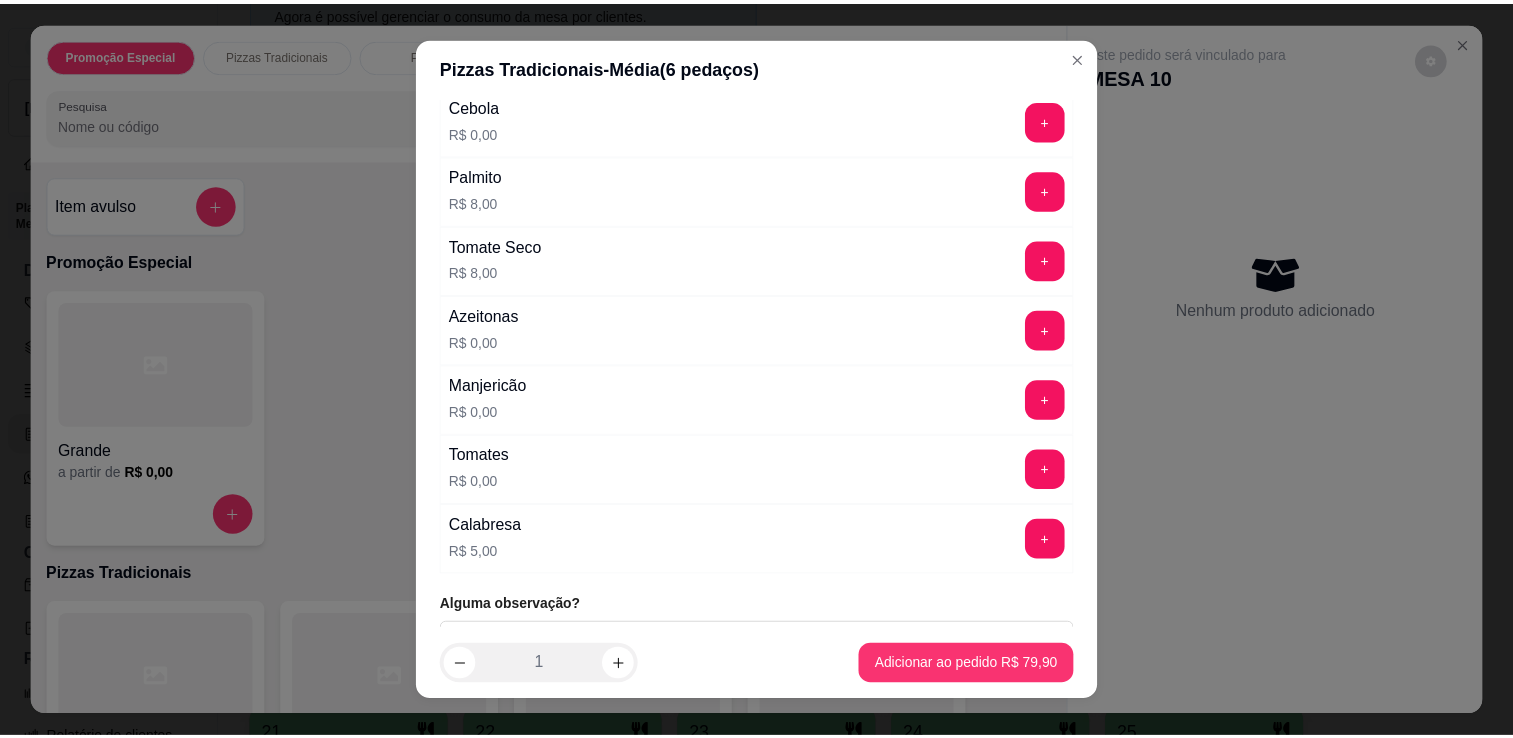 scroll, scrollTop: 544, scrollLeft: 0, axis: vertical 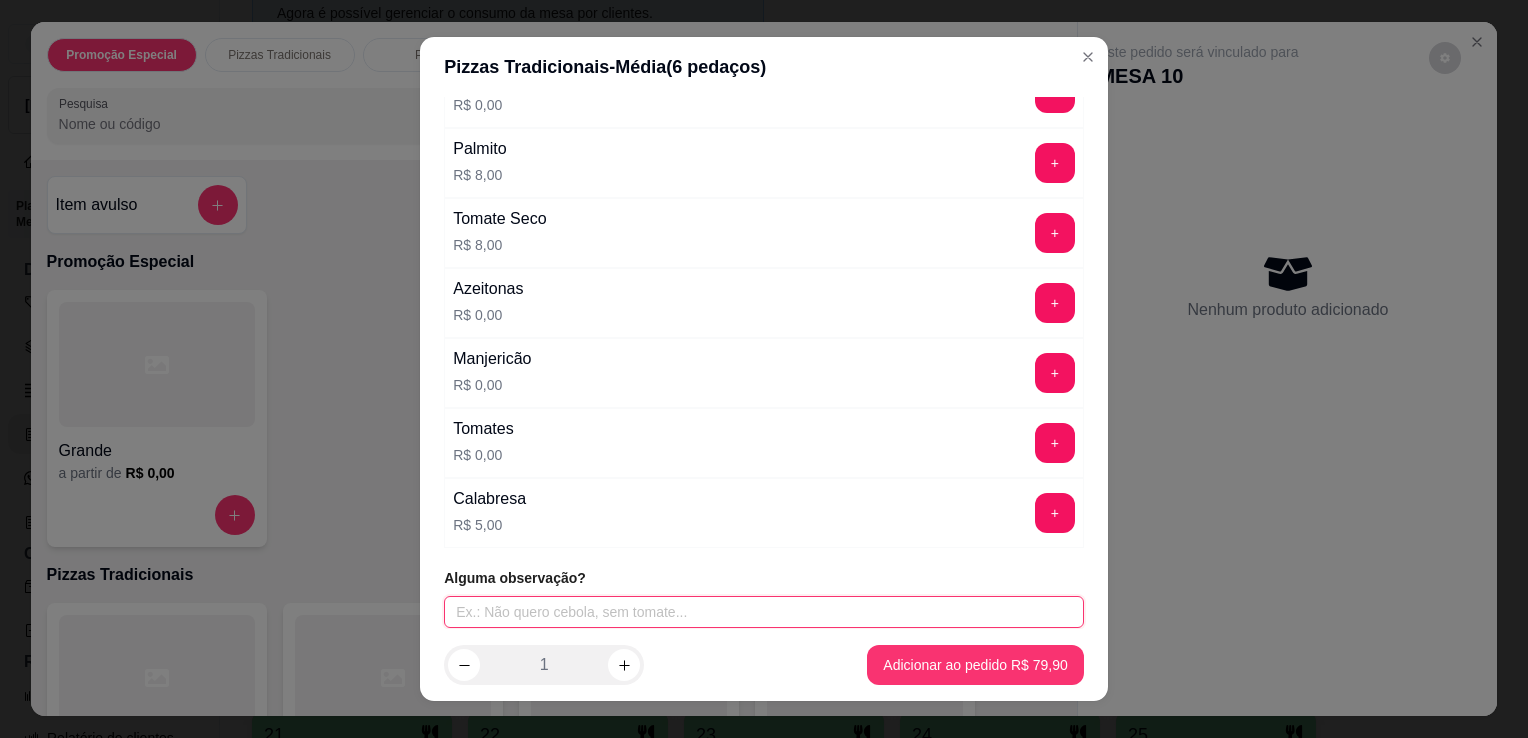 click at bounding box center [764, 612] 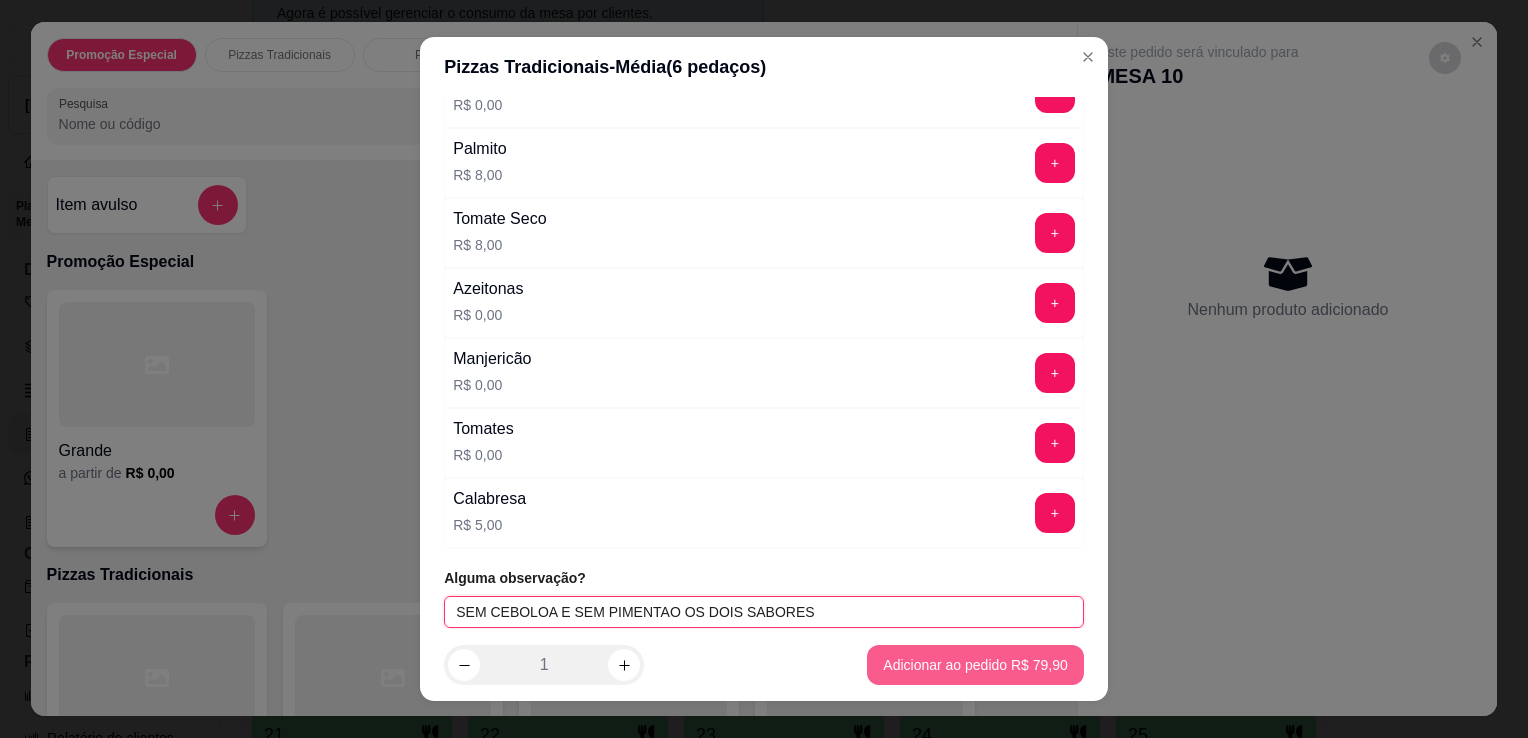 type on "SEM CEBOLOA E SEM PIMENTAO OS DOIS SABORES" 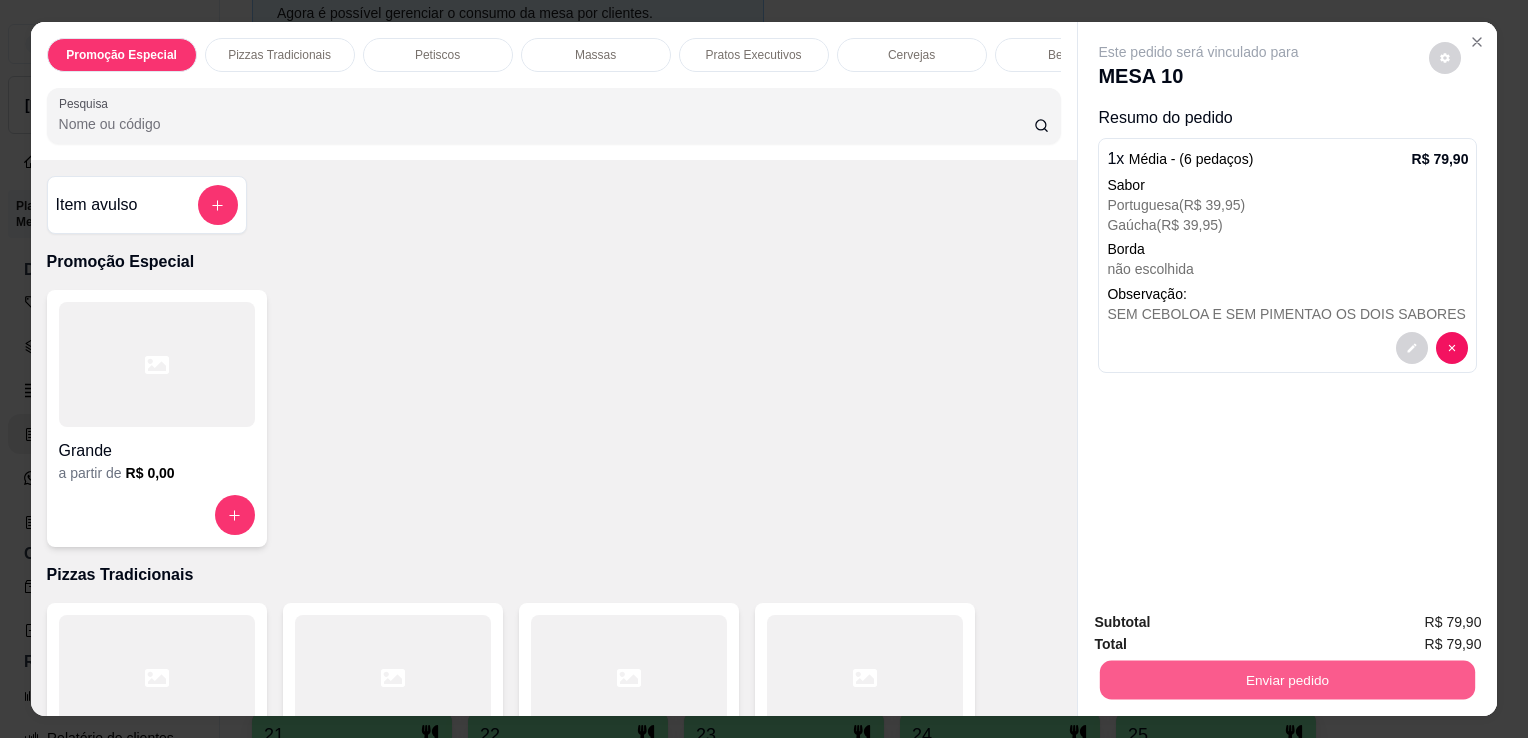 click on "Enviar pedido" at bounding box center (1287, 679) 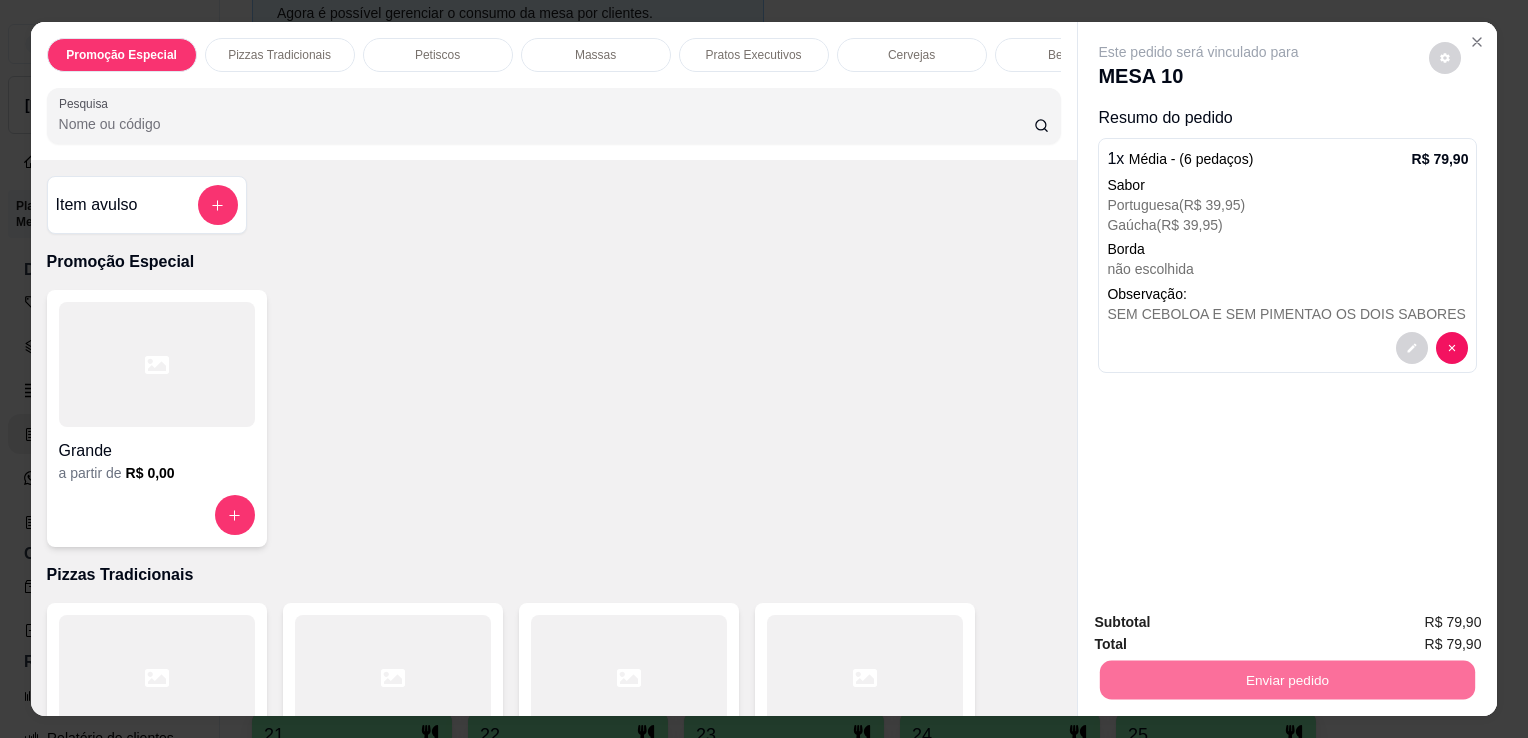 click on "Não registrar e enviar pedido" at bounding box center [1222, 623] 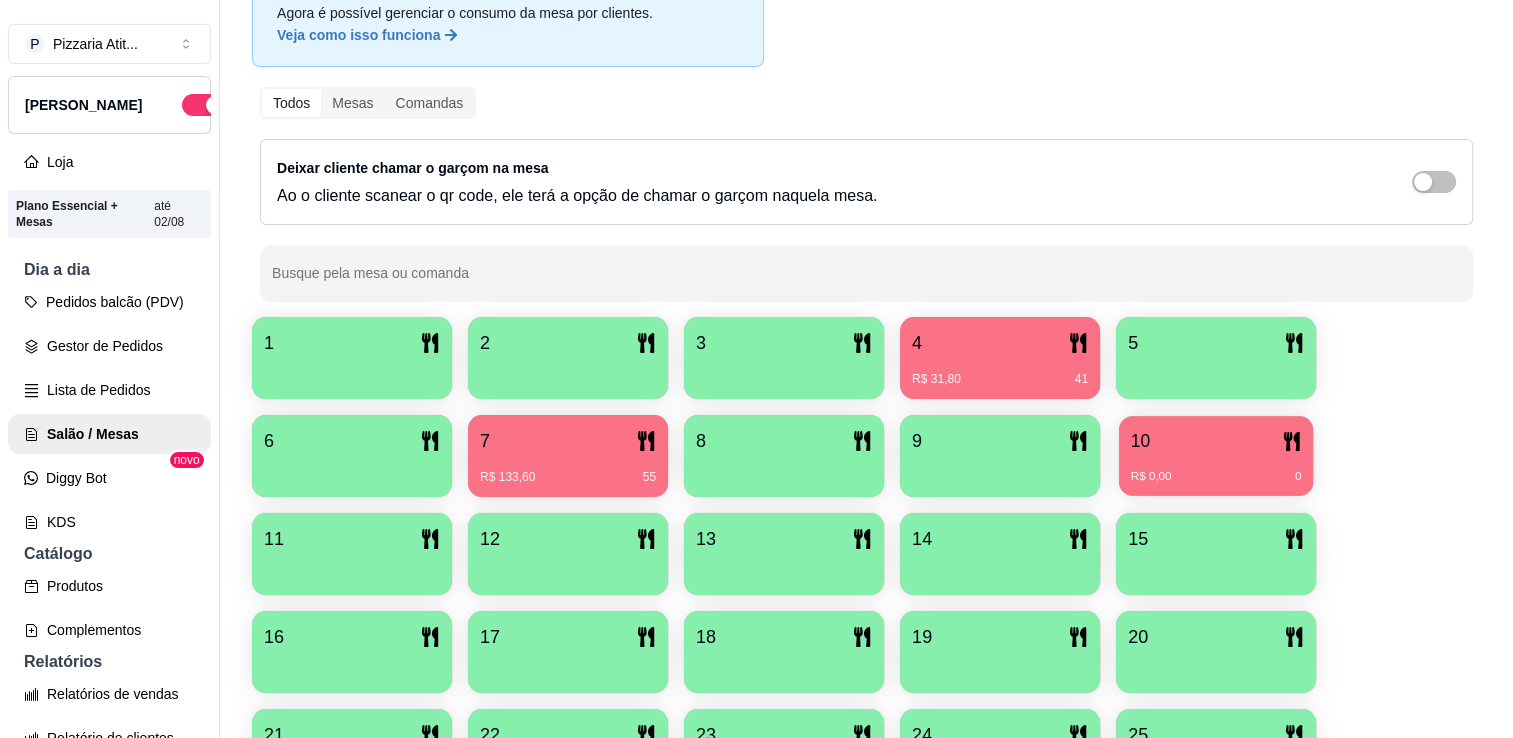 click on "R$ 0,00 0" at bounding box center (1216, 469) 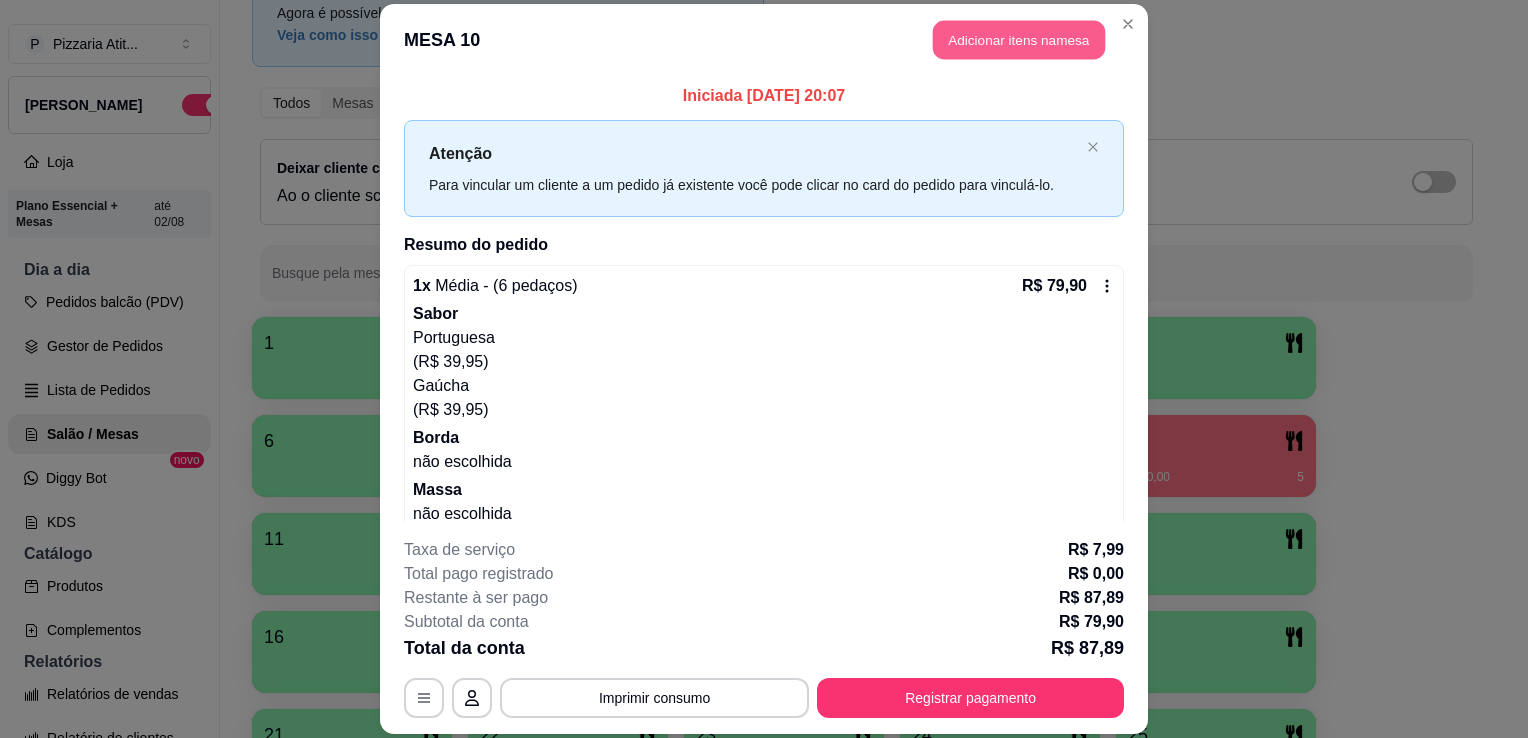 click on "Adicionar itens na  mesa" at bounding box center [1019, 39] 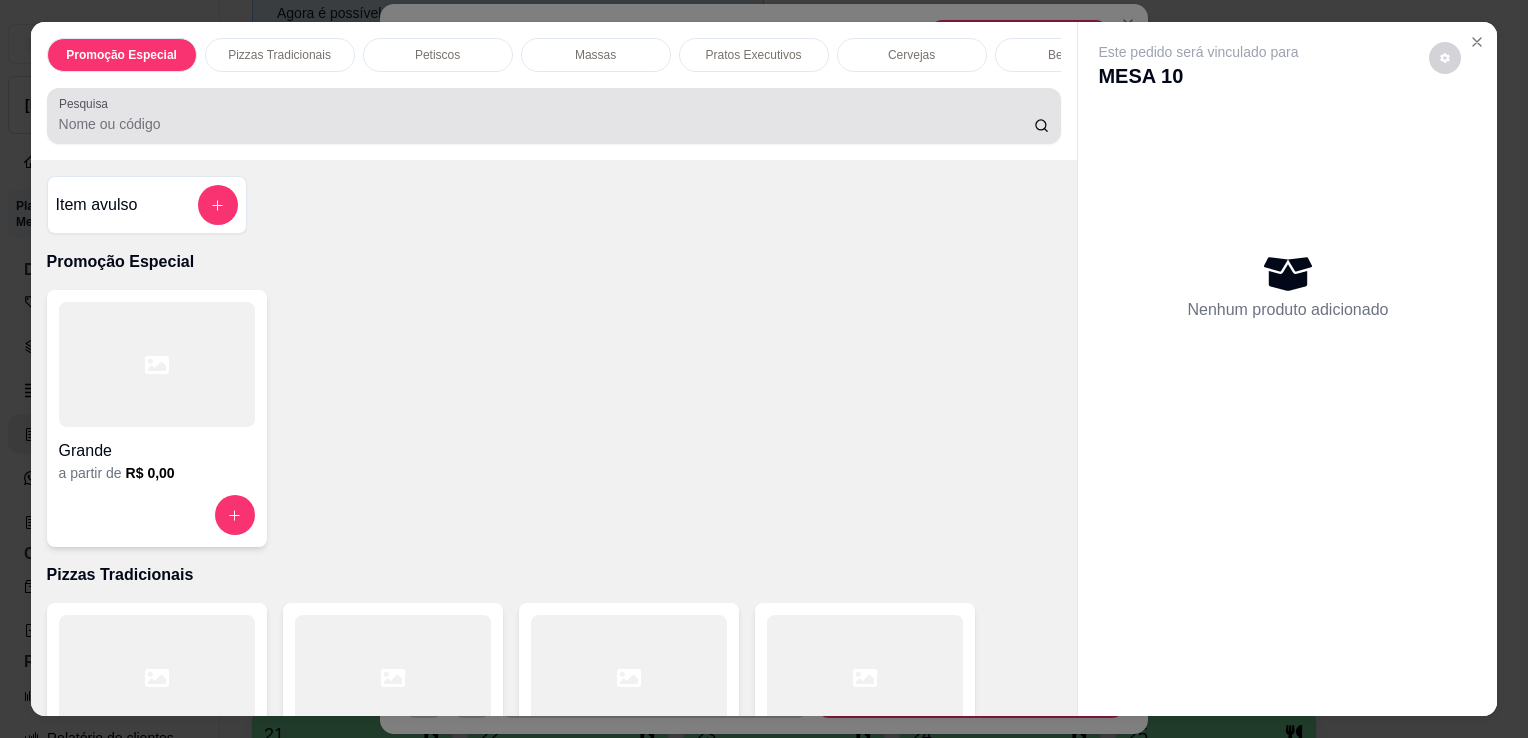 click at bounding box center [554, 116] 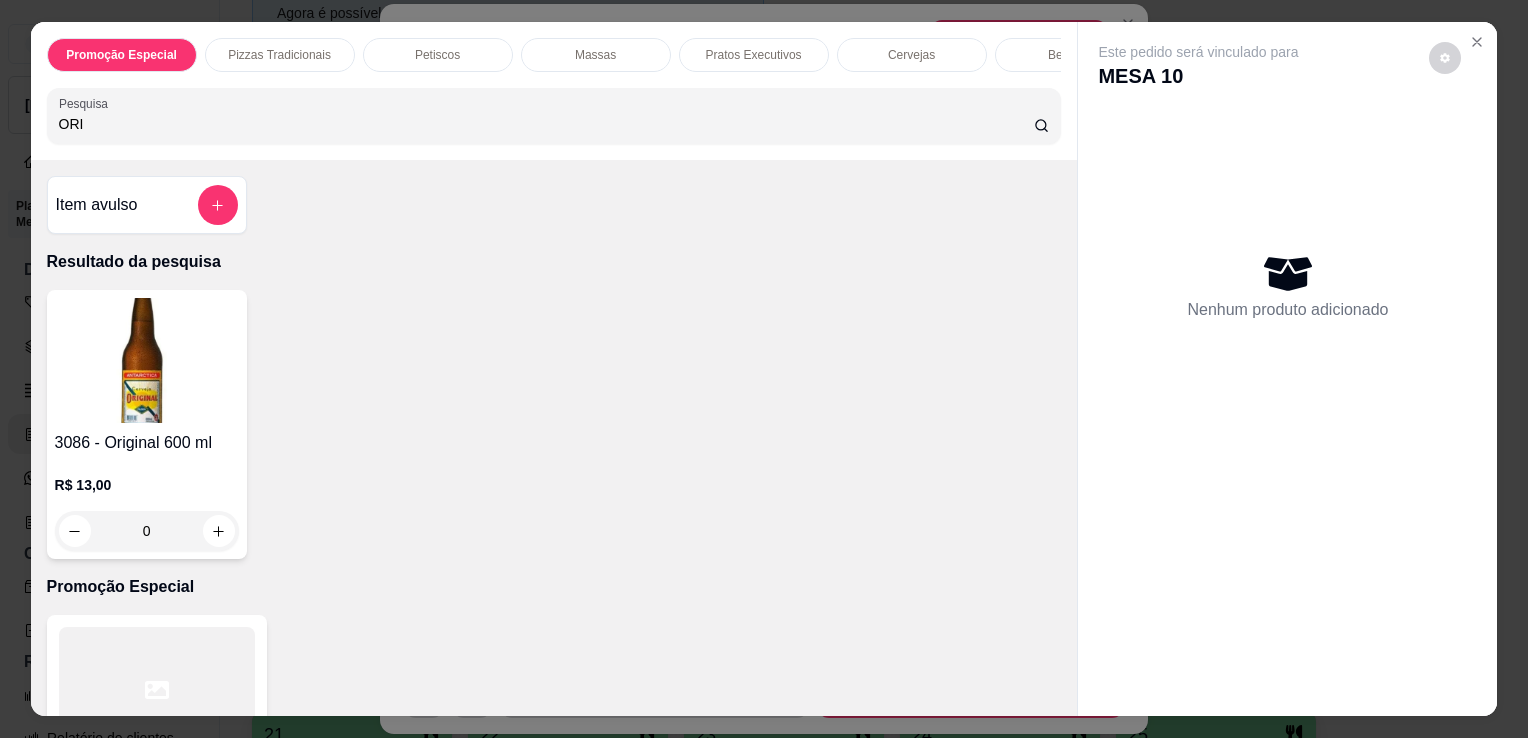 type on "ORI" 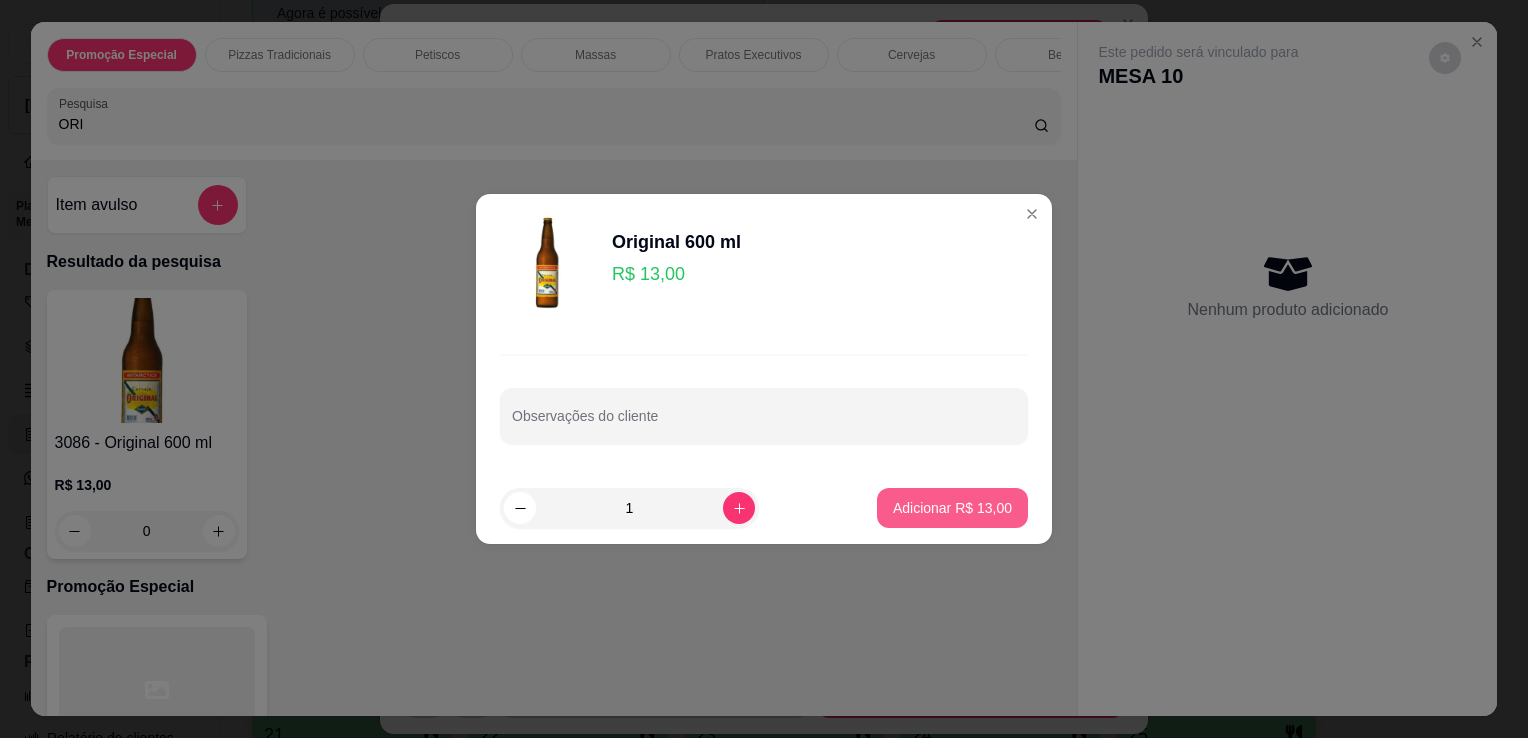 click on "Adicionar   R$ 13,00" at bounding box center (952, 508) 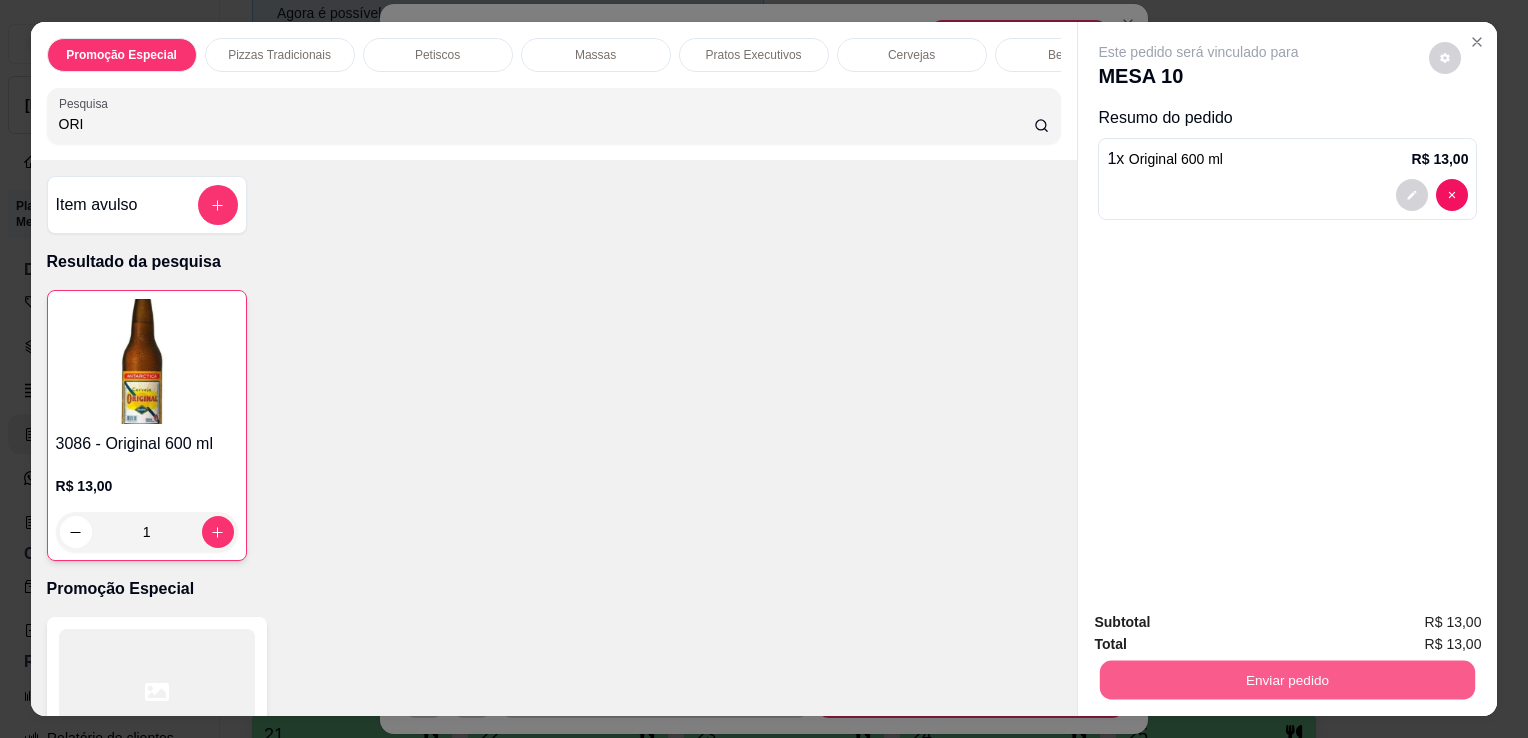 click on "Enviar pedido" at bounding box center (1287, 679) 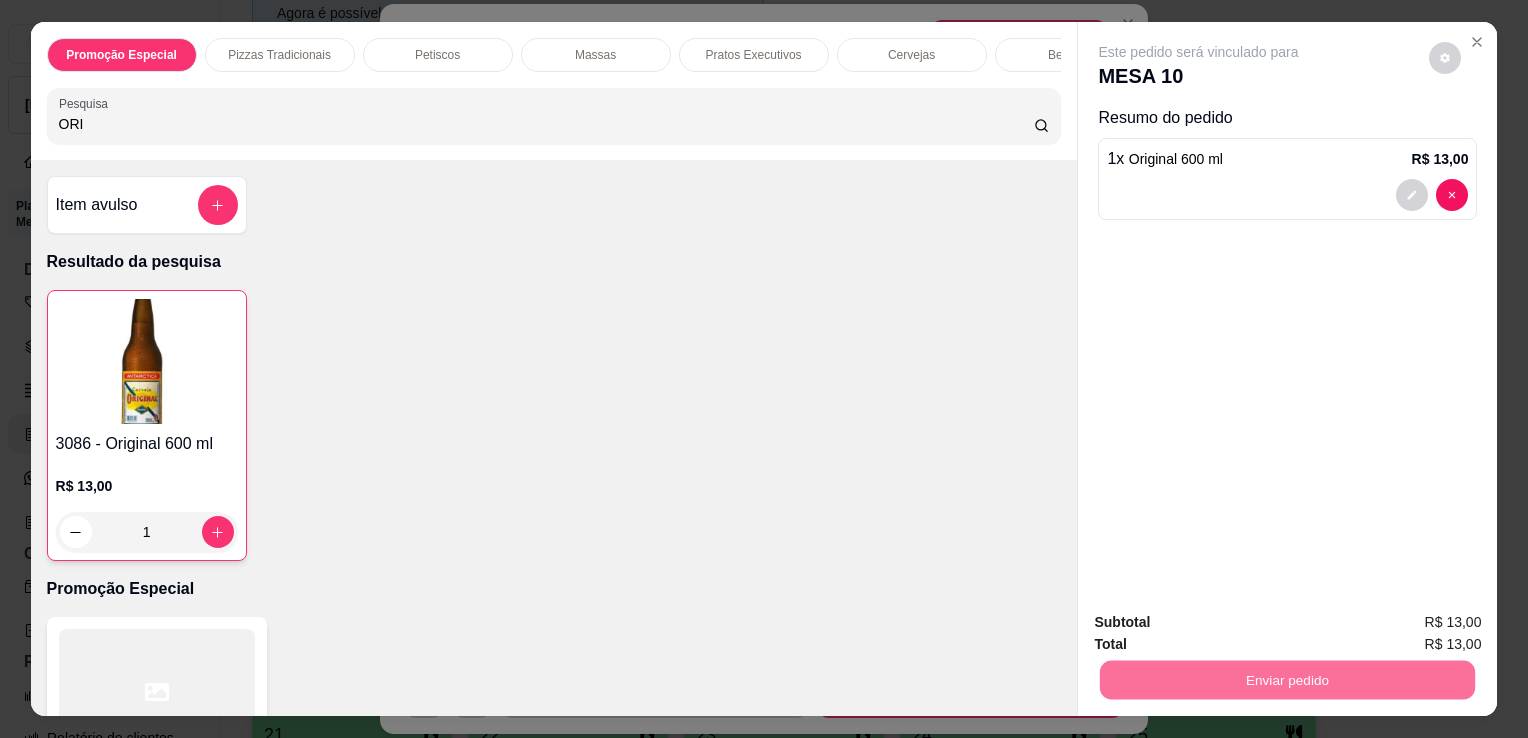 click on "Não registrar e enviar pedido" at bounding box center [1222, 623] 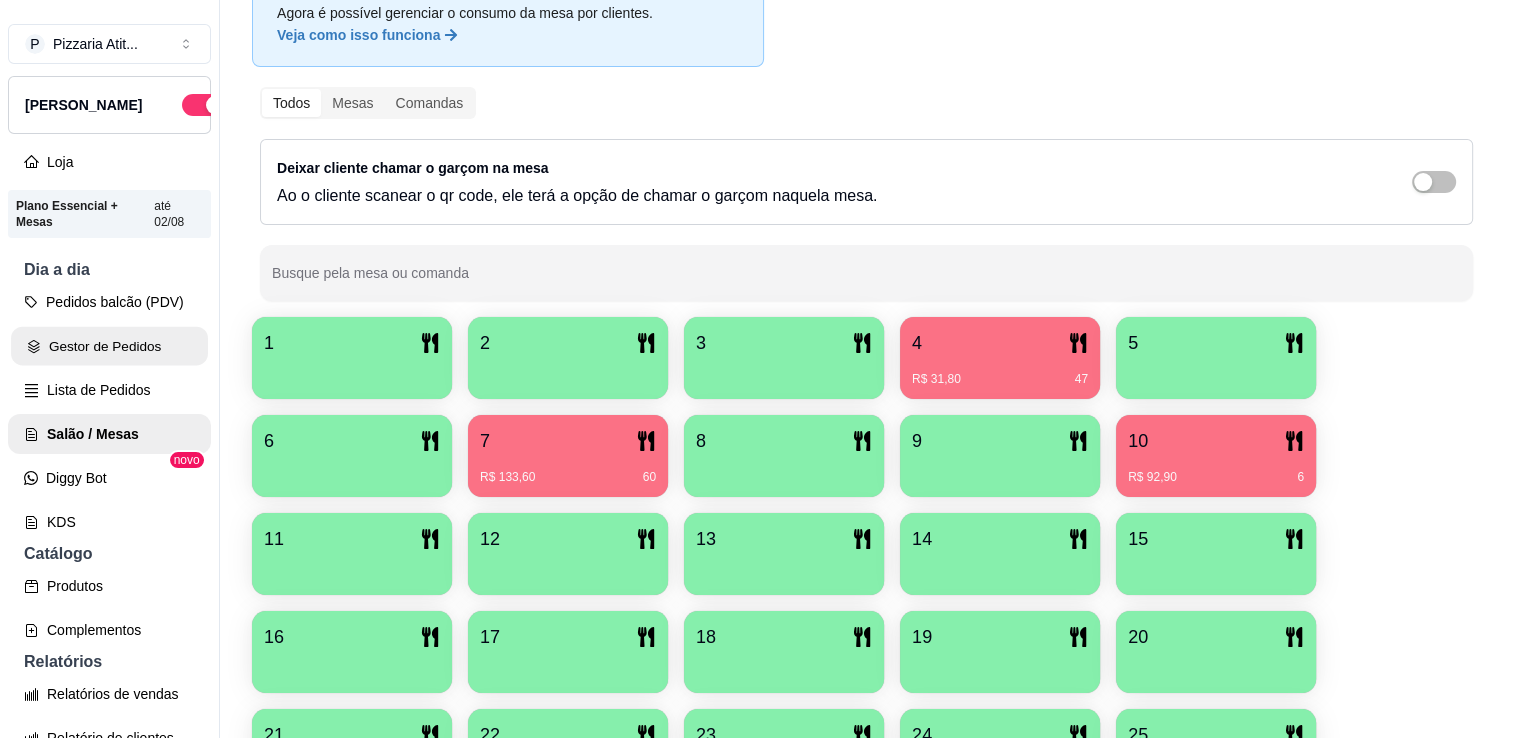 click on "Gestor de Pedidos" at bounding box center (109, 346) 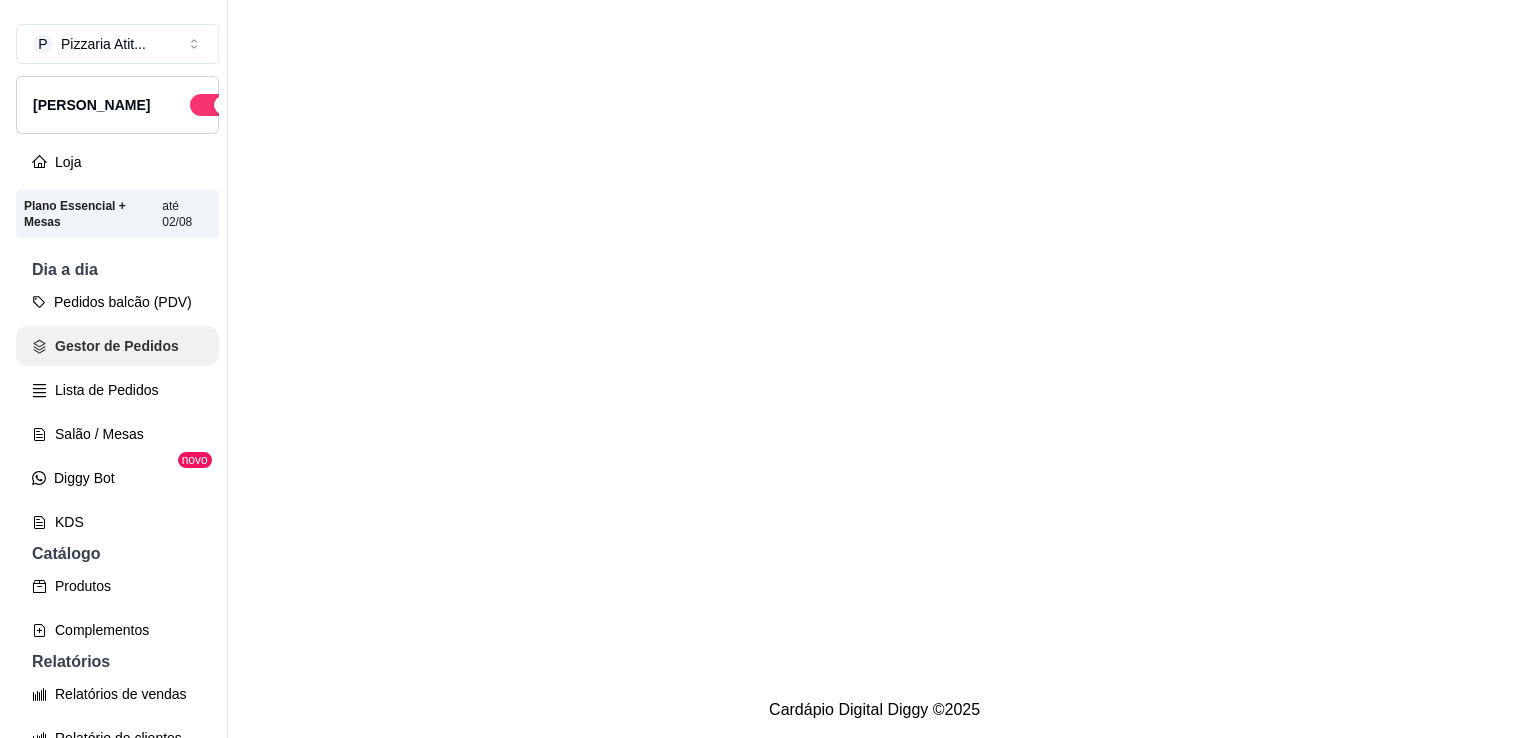 scroll, scrollTop: 0, scrollLeft: 0, axis: both 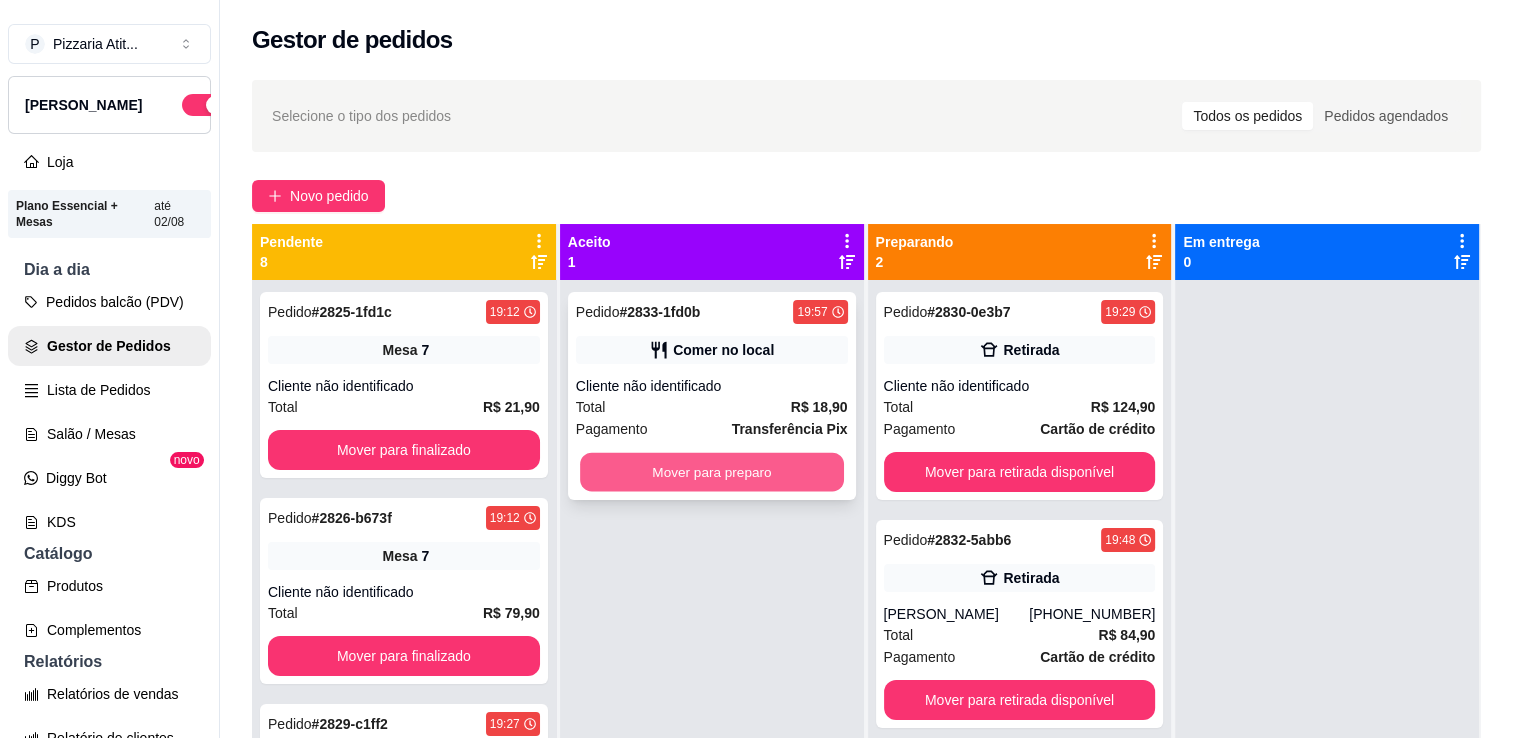 click on "Mover para preparo" at bounding box center (712, 472) 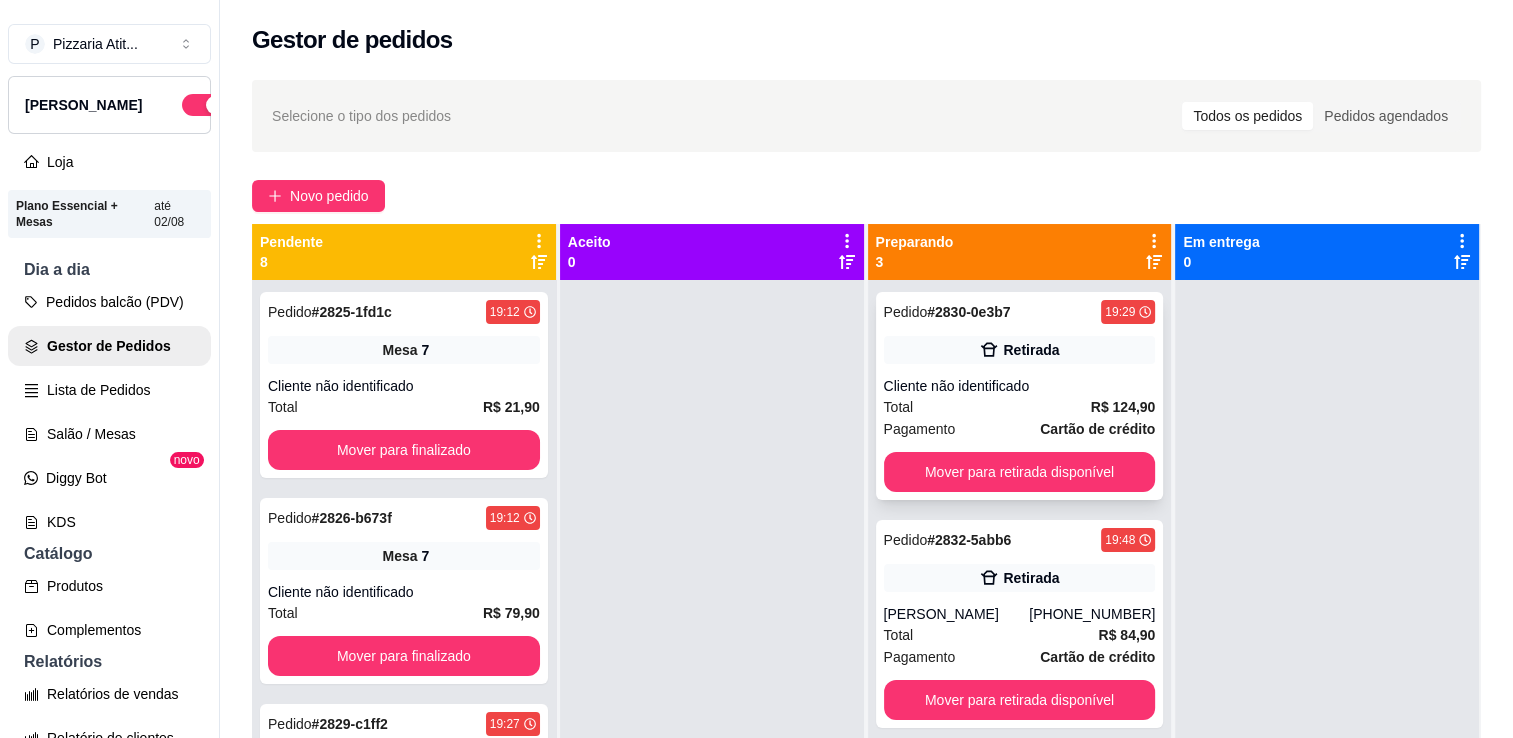 click on "Retirada" at bounding box center [1031, 350] 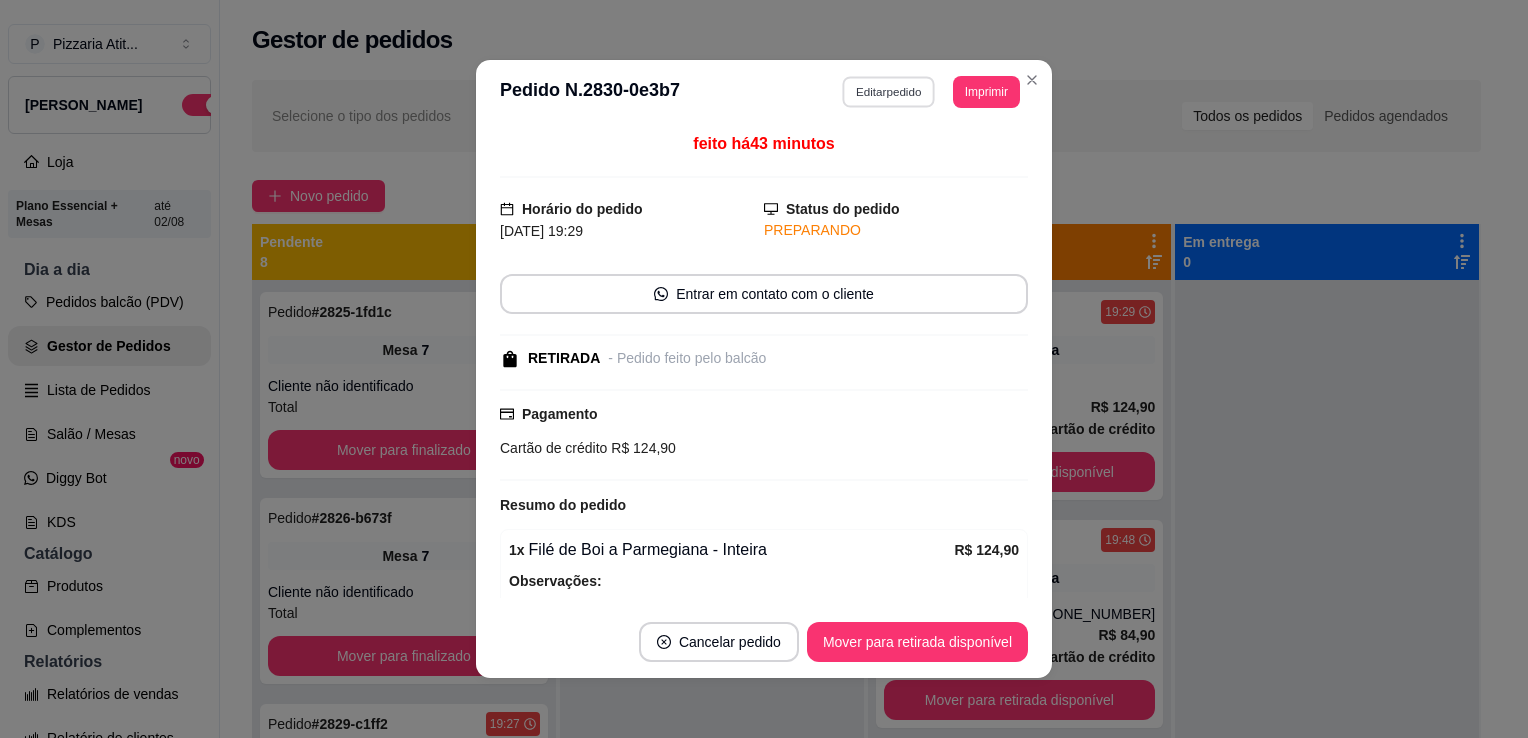 click on "Editar  pedido" at bounding box center (889, 91) 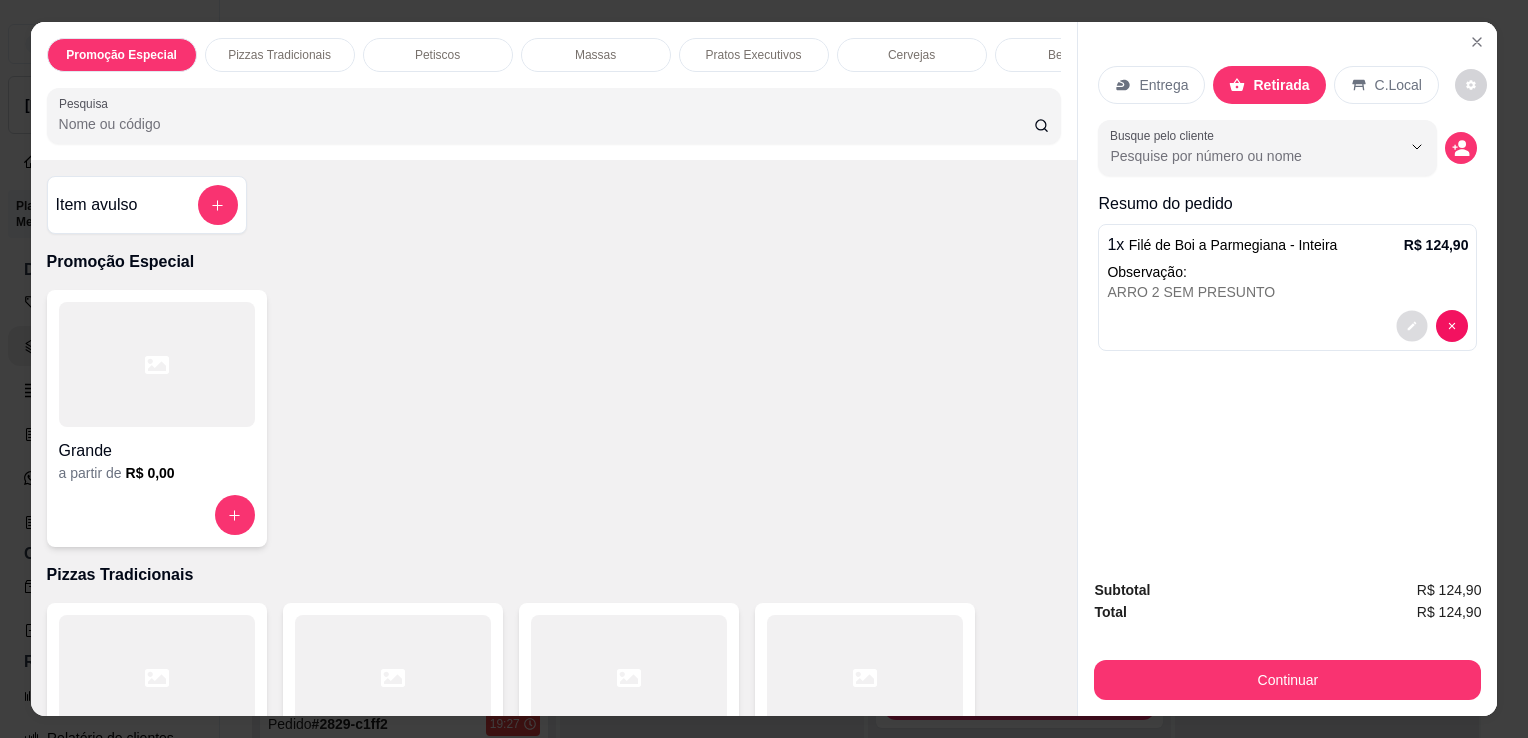 click at bounding box center [1412, 326] 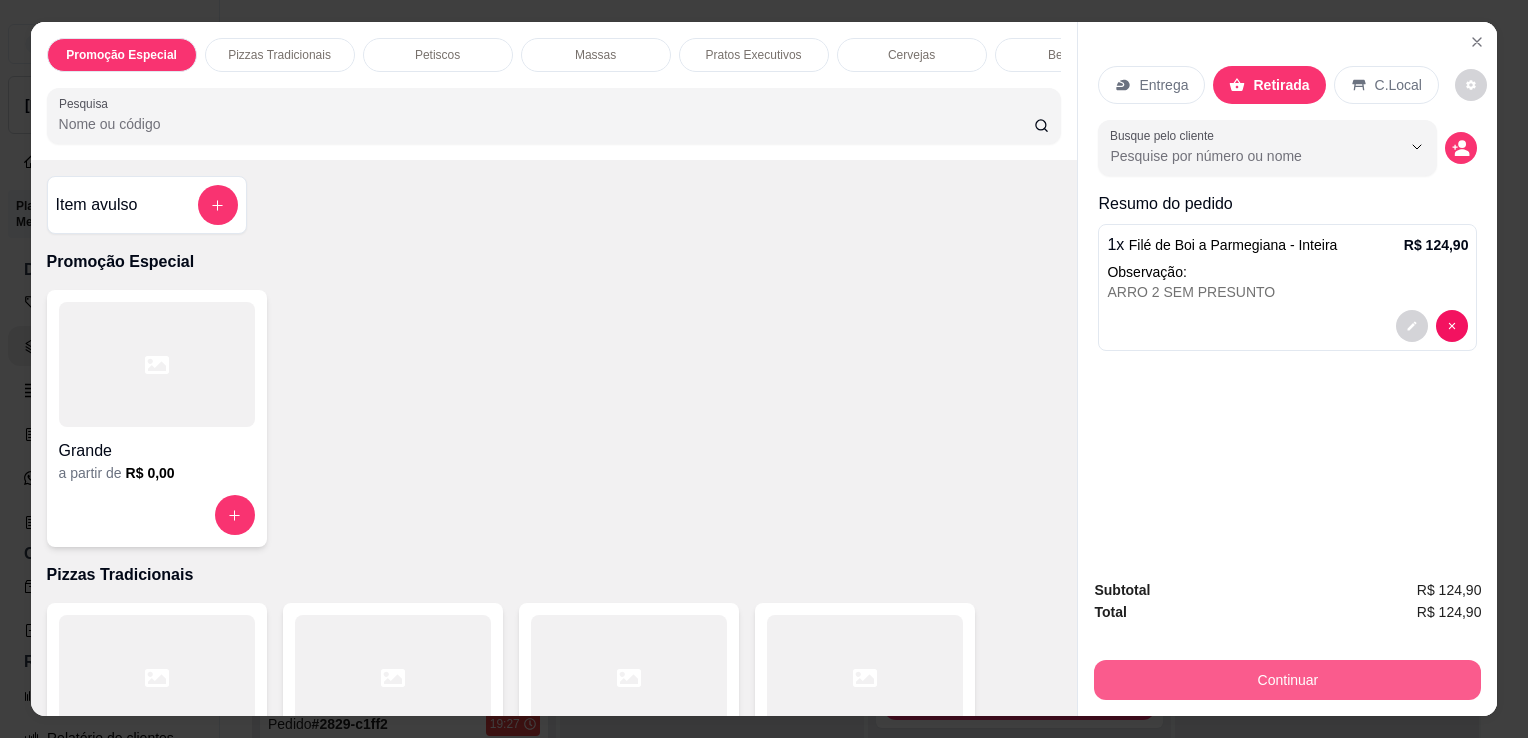 click on "Continuar" at bounding box center [1287, 680] 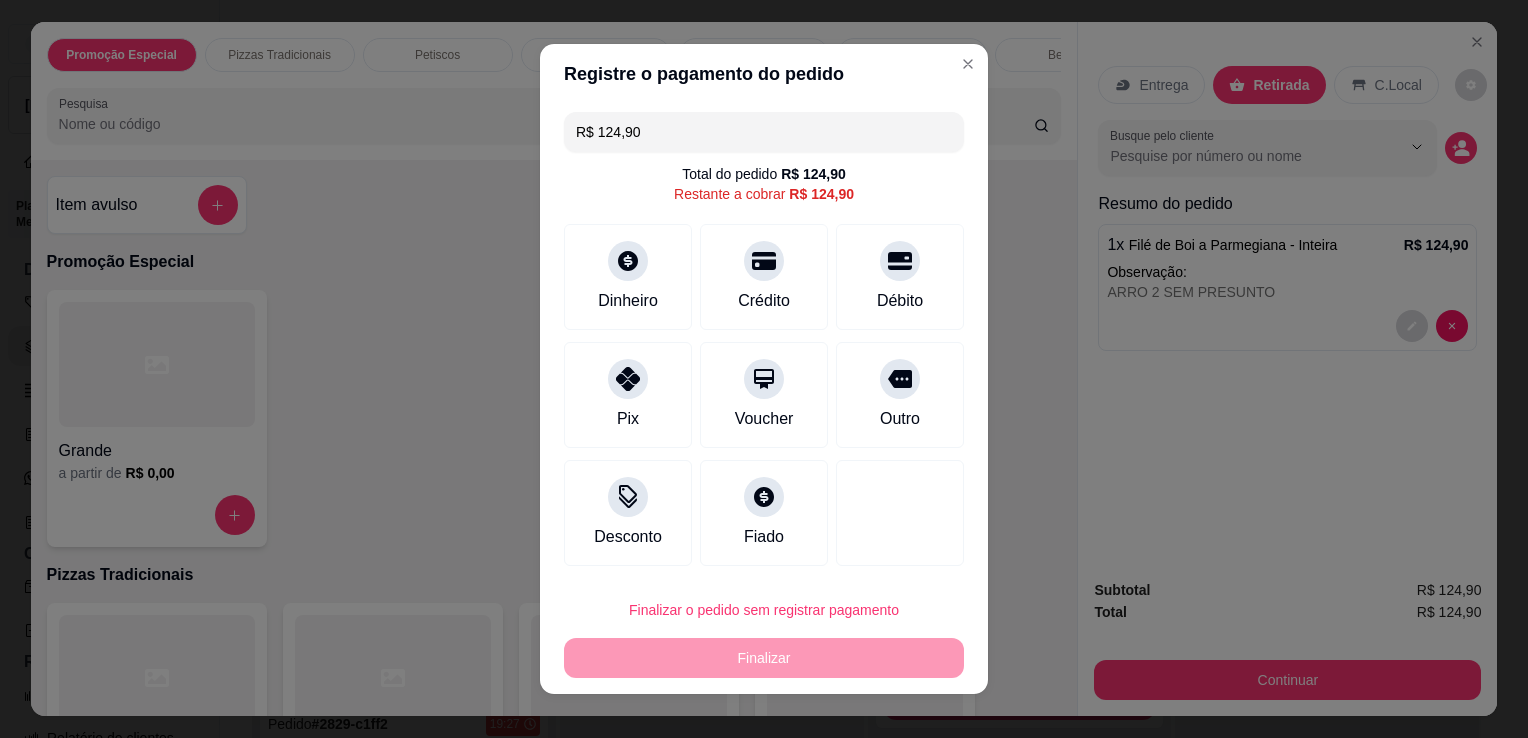 click on "R$ 124,90" at bounding box center [764, 132] 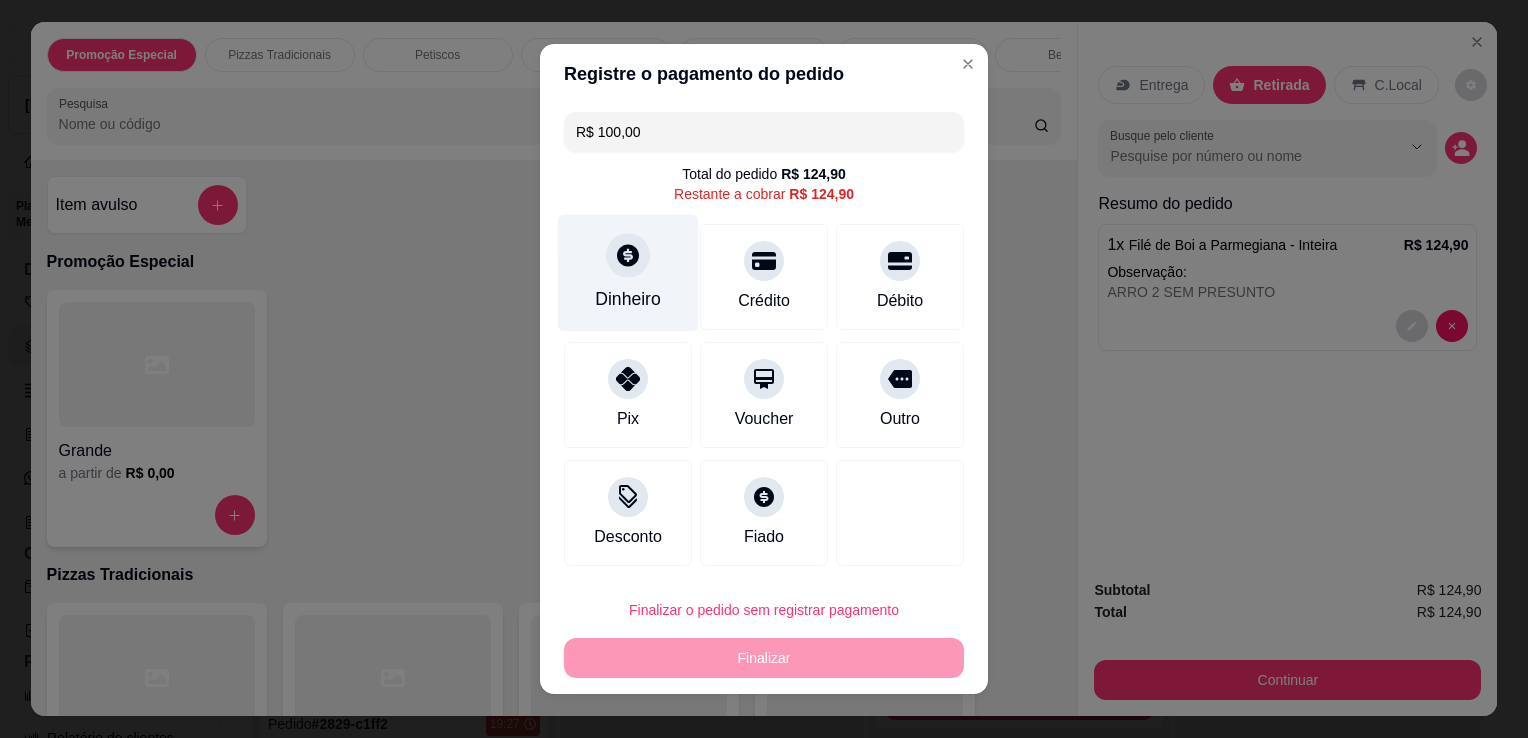 click on "Dinheiro" at bounding box center [628, 273] 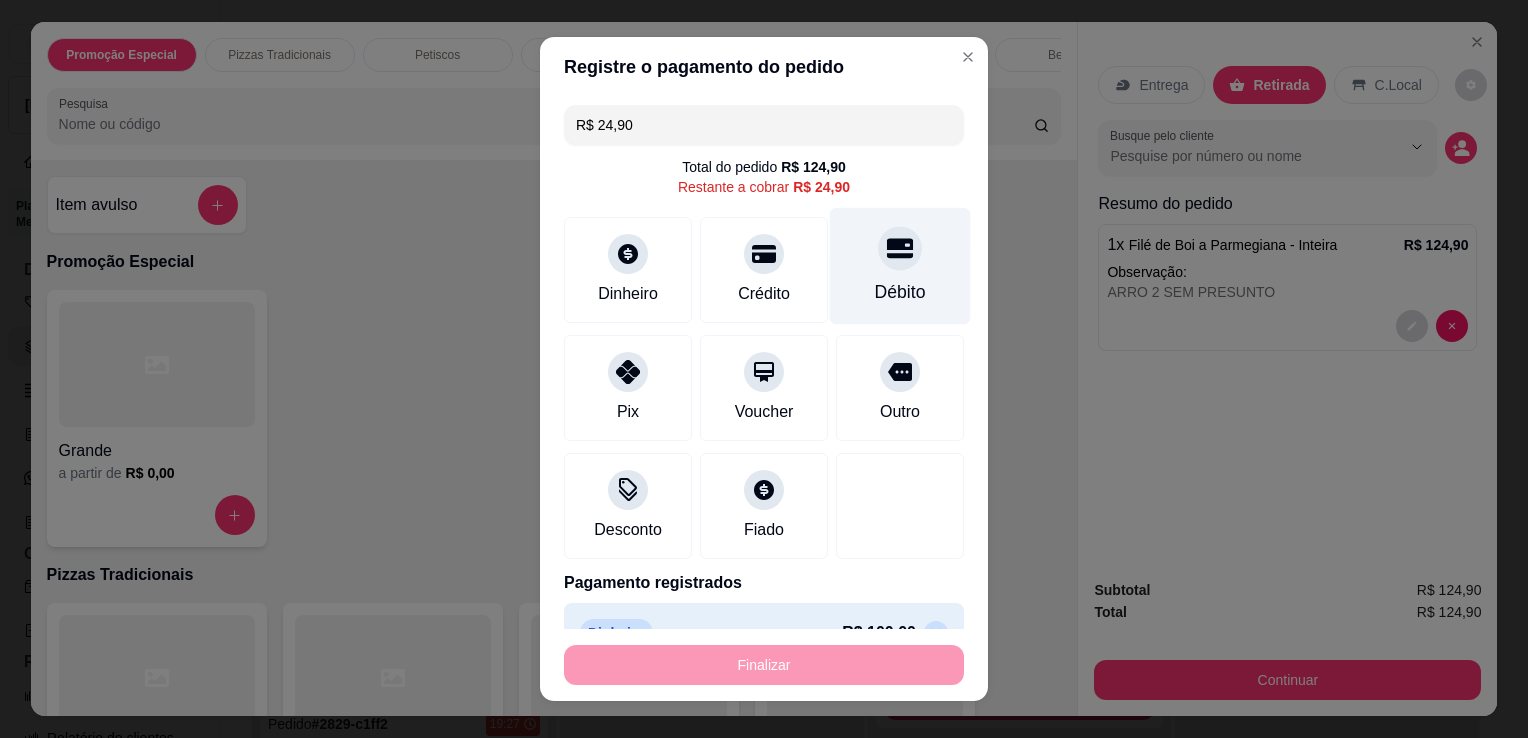 click on "Débito" at bounding box center [900, 266] 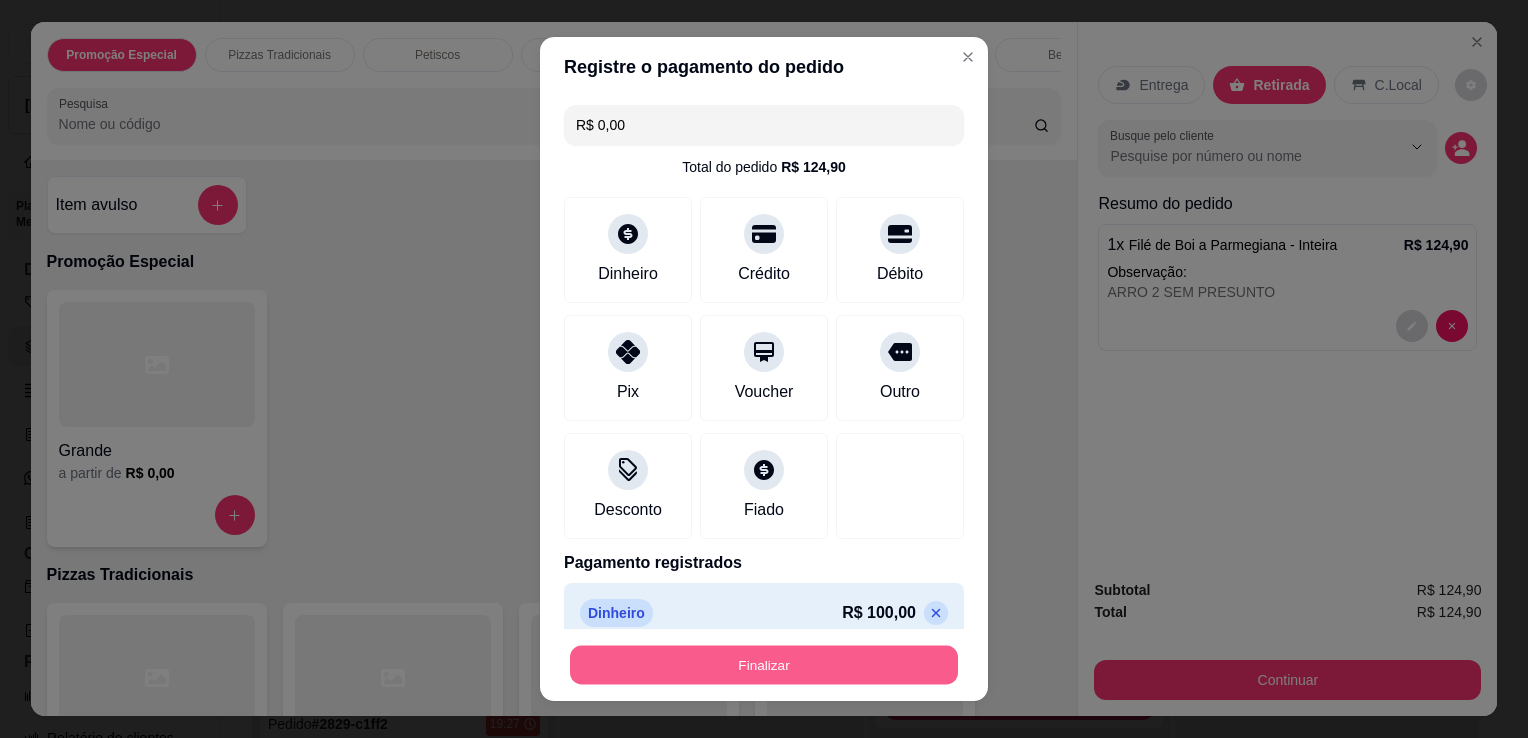 click on "Finalizar" at bounding box center [764, 665] 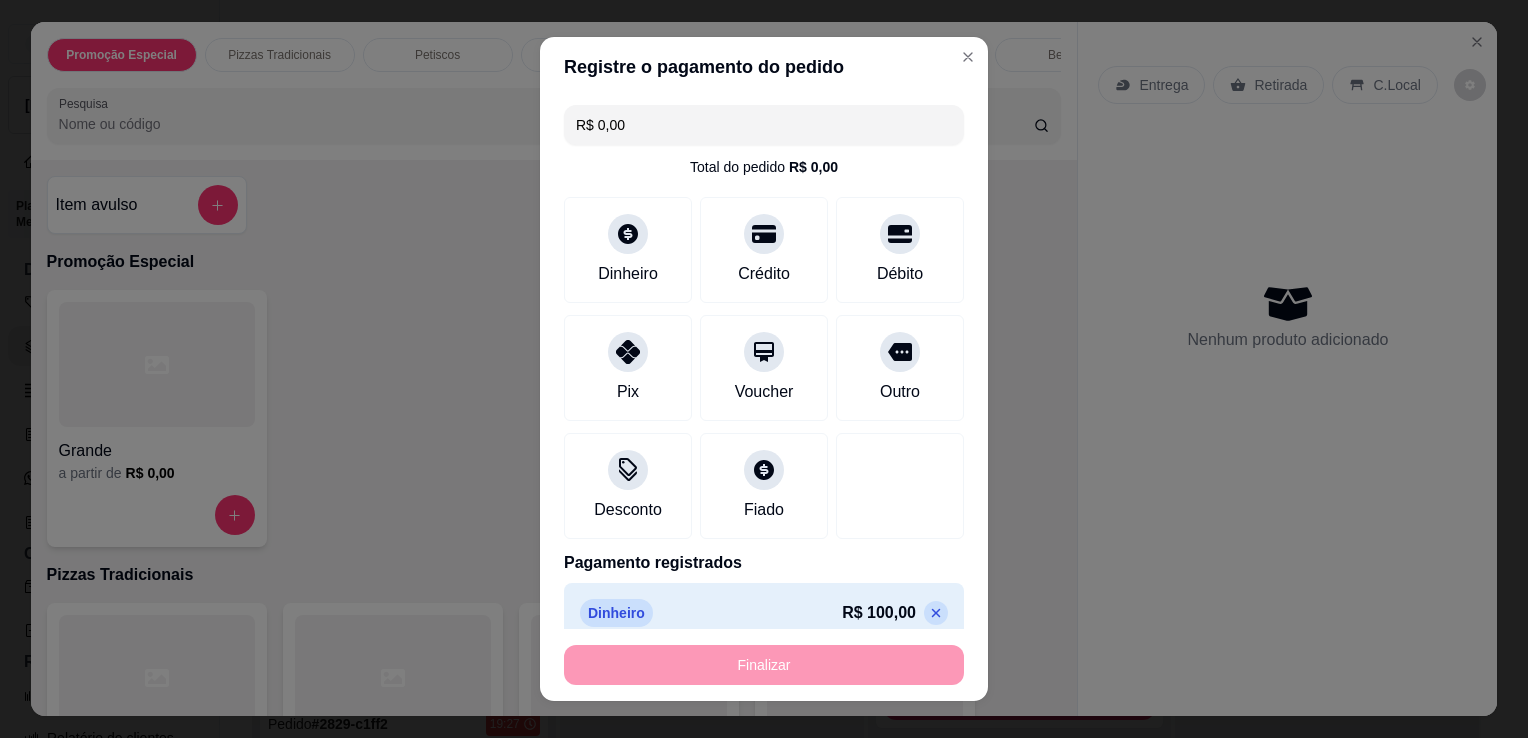 type on "-R$ 124,90" 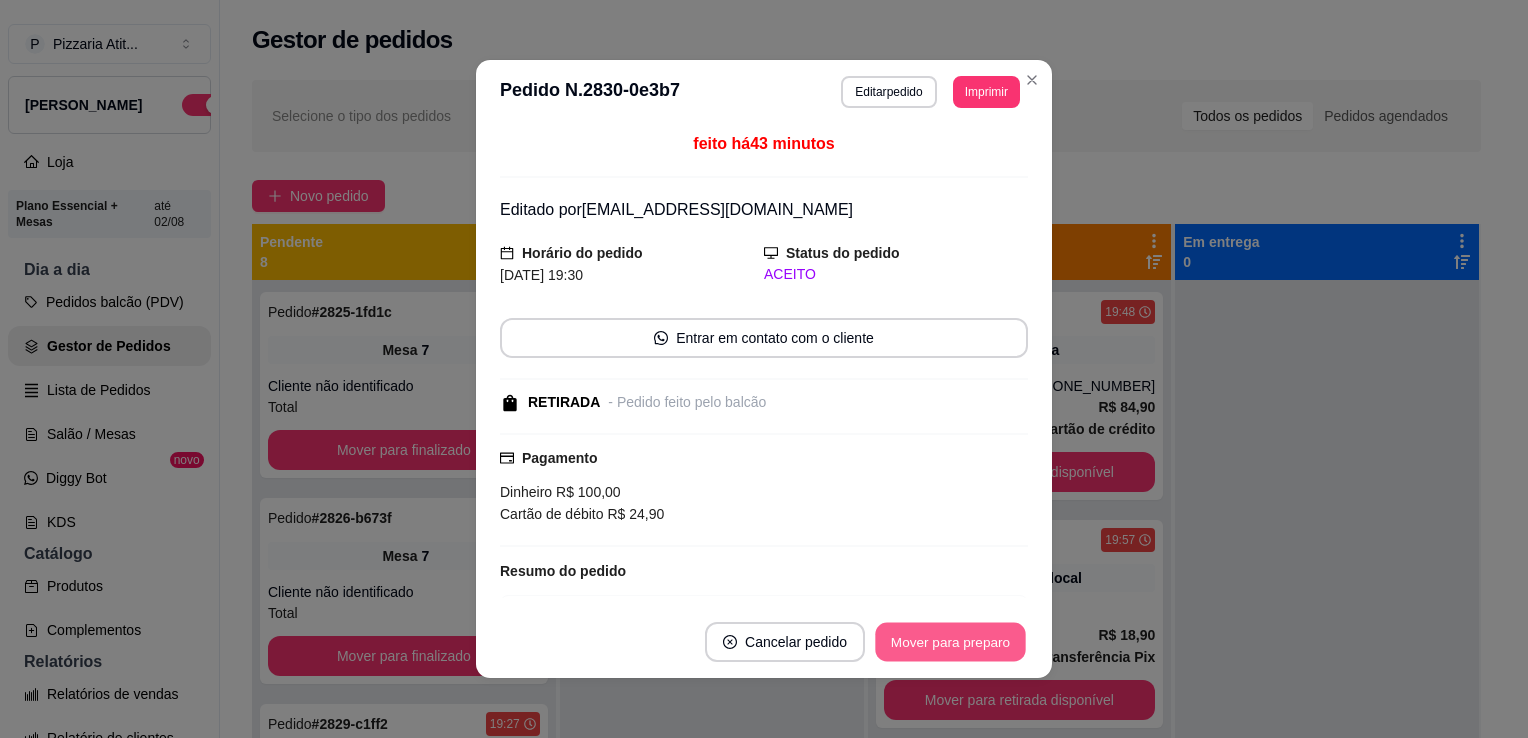 click on "Mover para preparo" at bounding box center [950, 642] 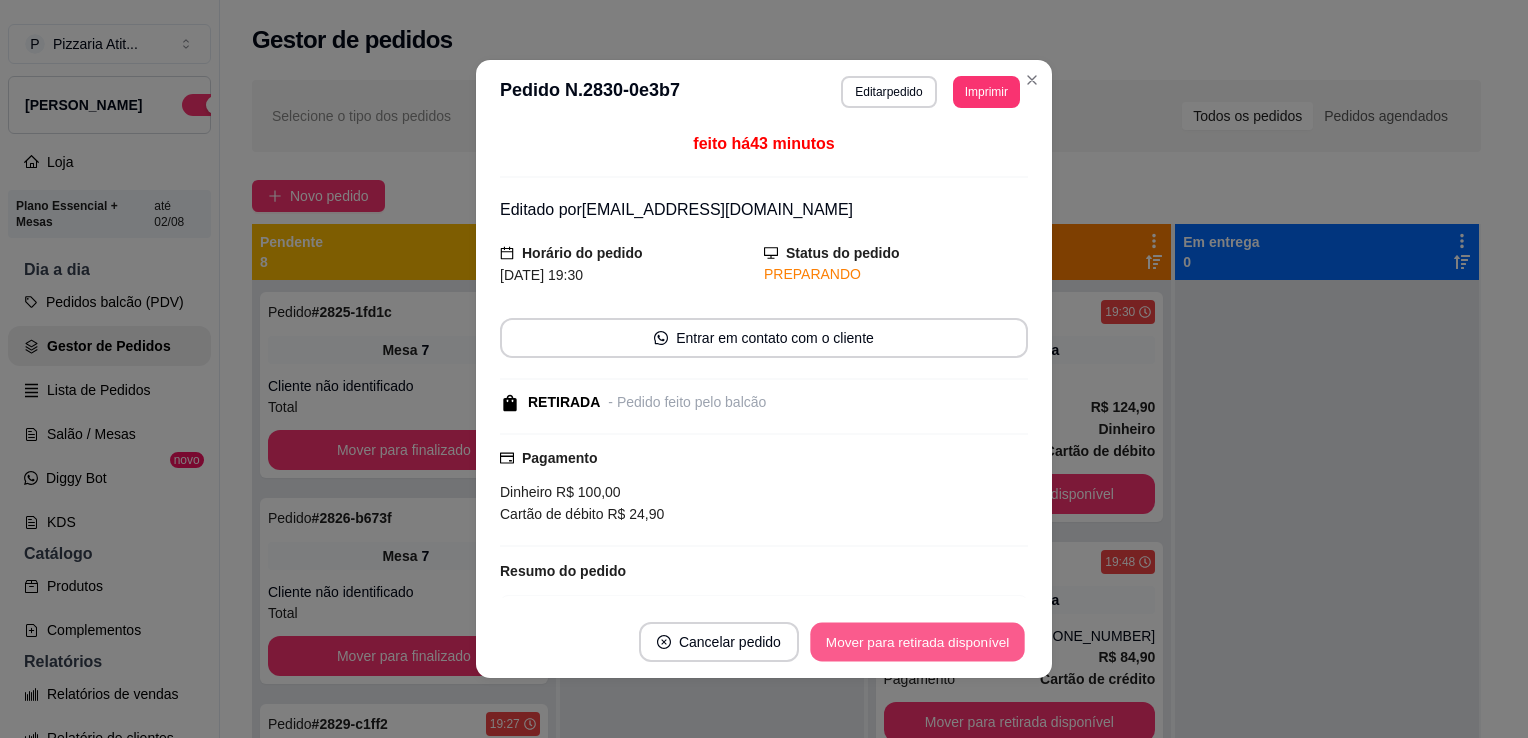 click on "Mover para retirada disponível" at bounding box center (917, 642) 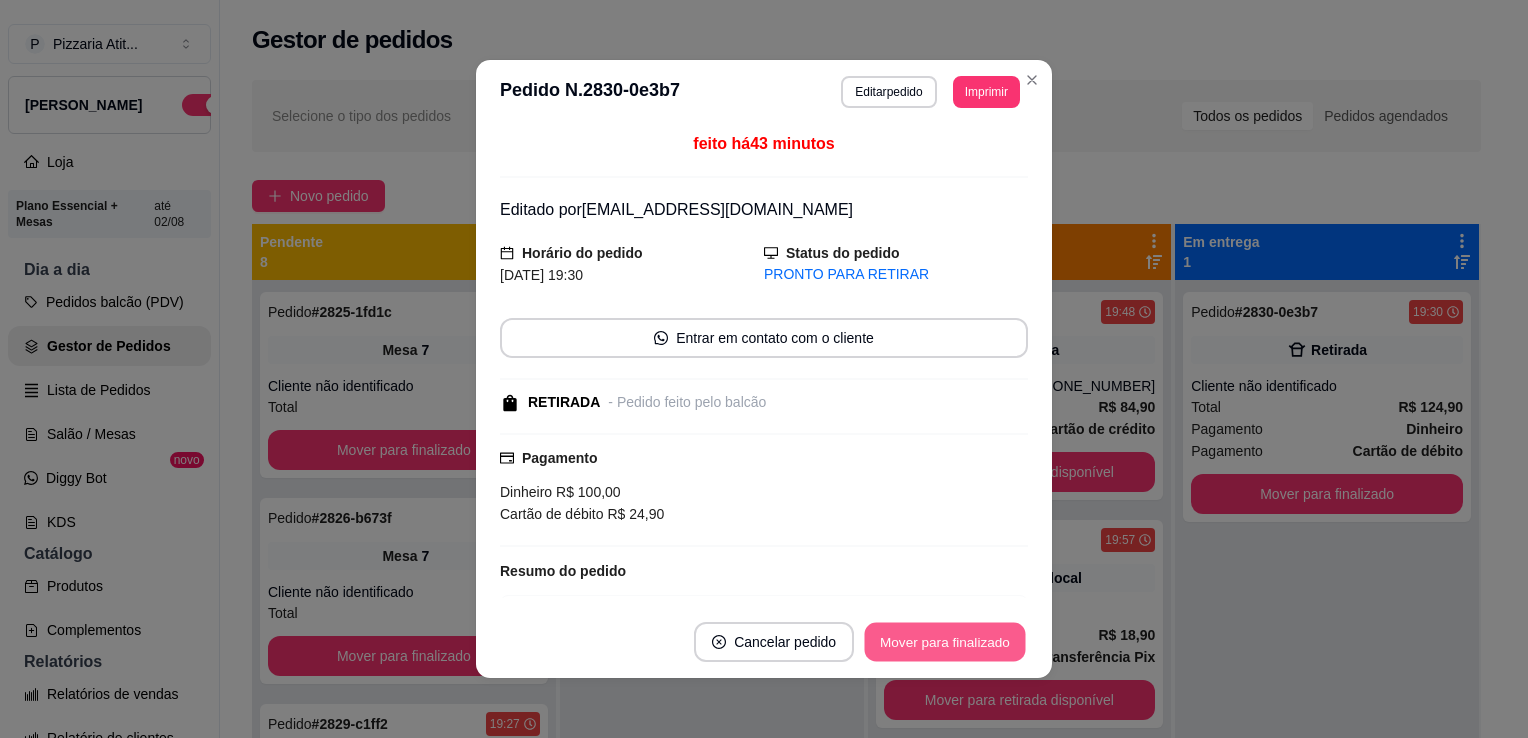 click on "Mover para finalizado" at bounding box center (945, 642) 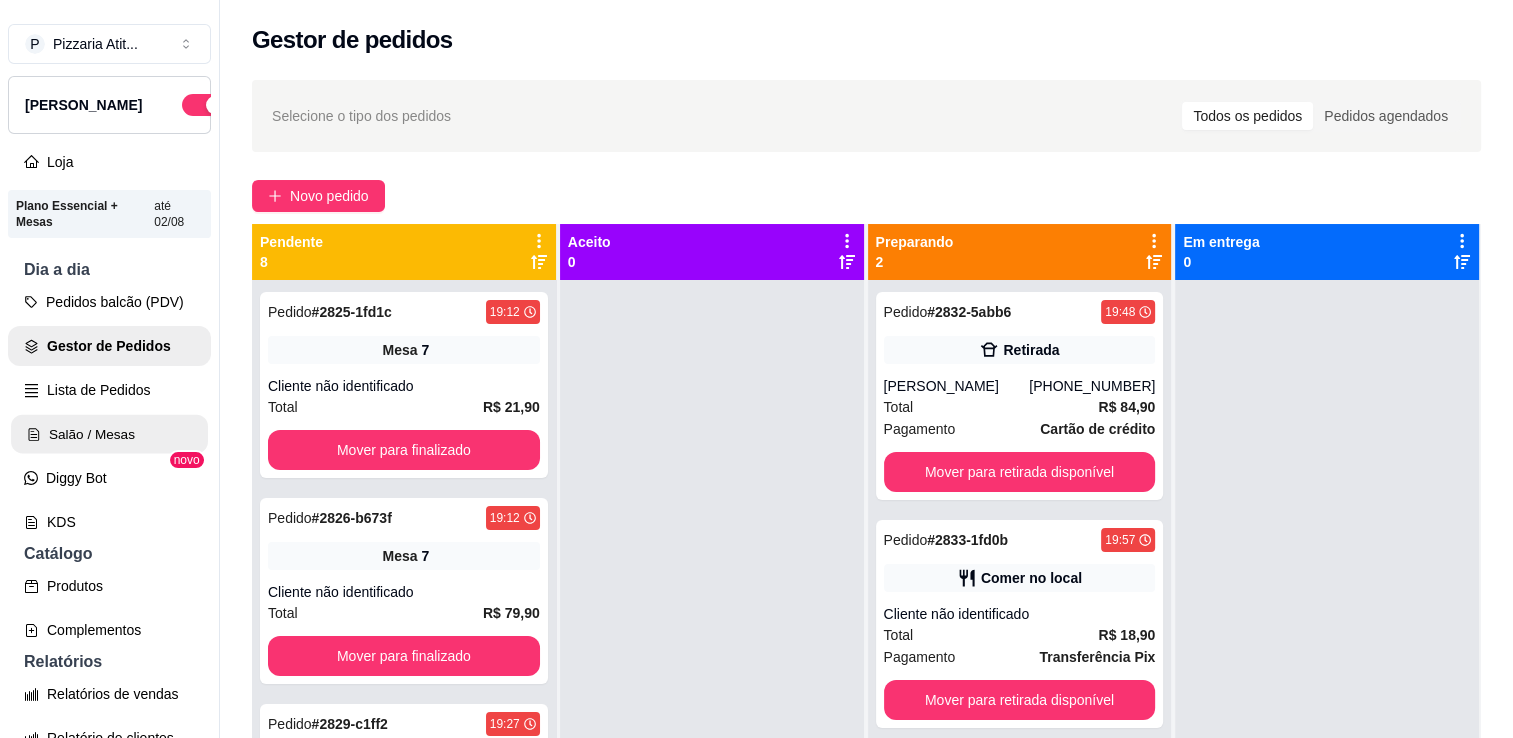 click on "Salão / Mesas" at bounding box center (109, 434) 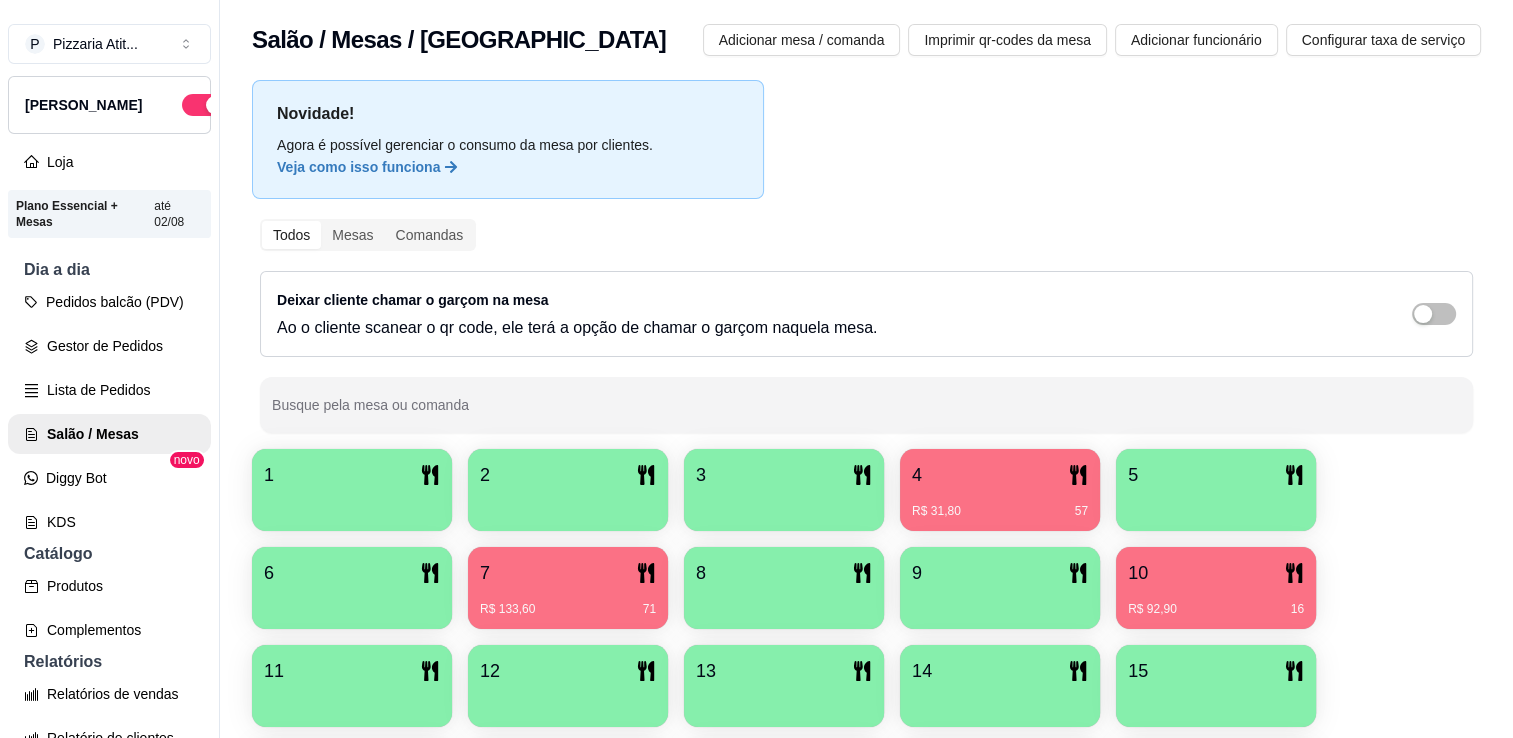 click on "4" at bounding box center (1000, 475) 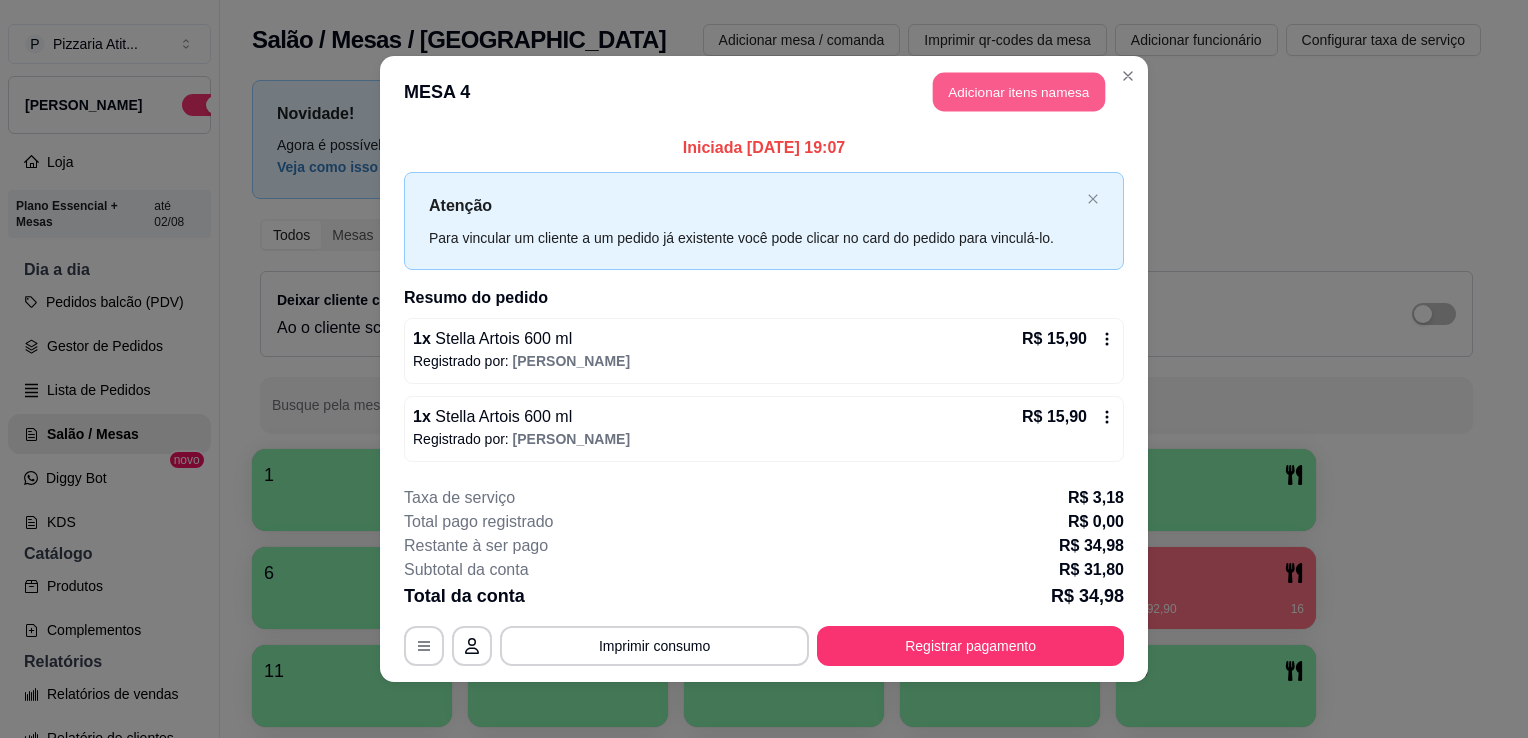 click on "Adicionar itens na  mesa" at bounding box center (1019, 92) 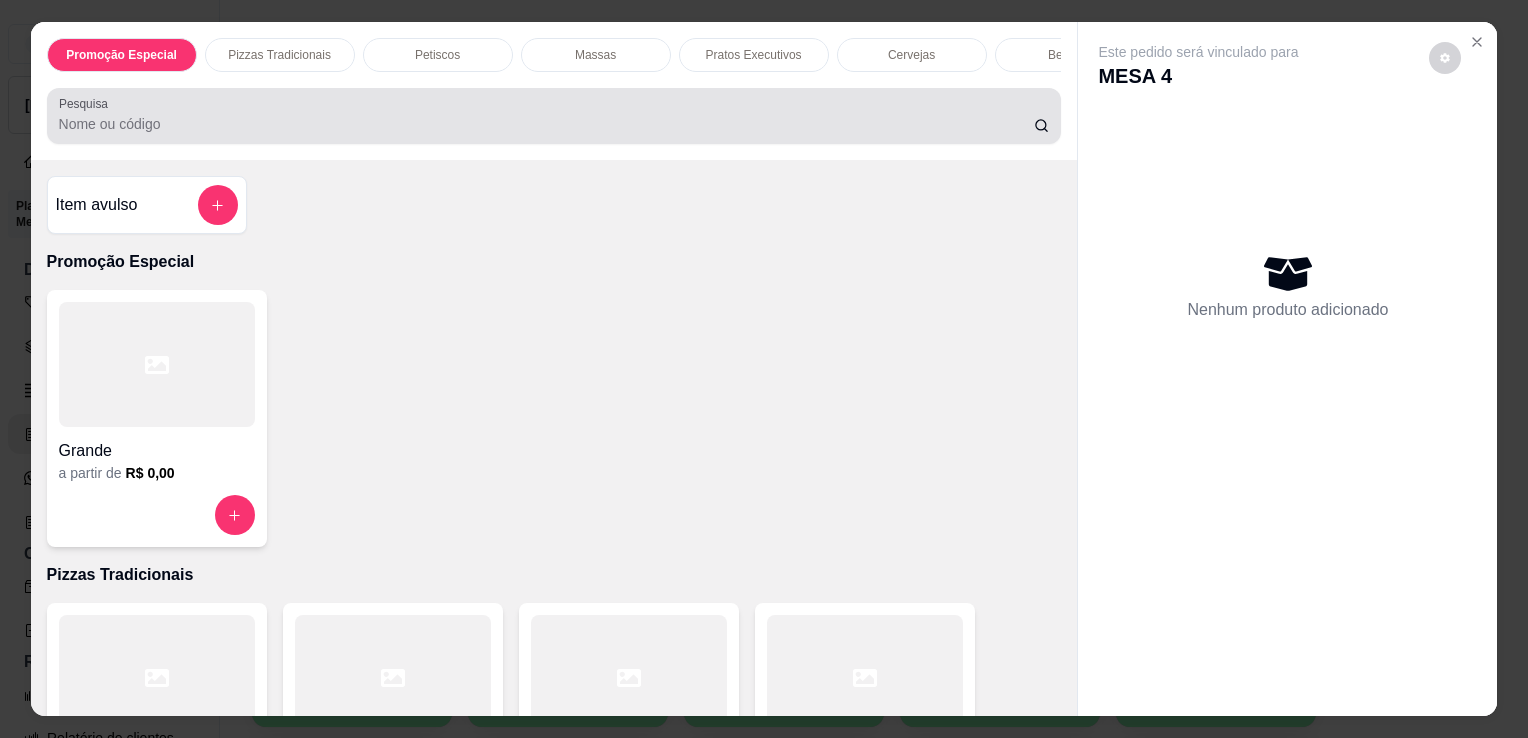 click at bounding box center [554, 116] 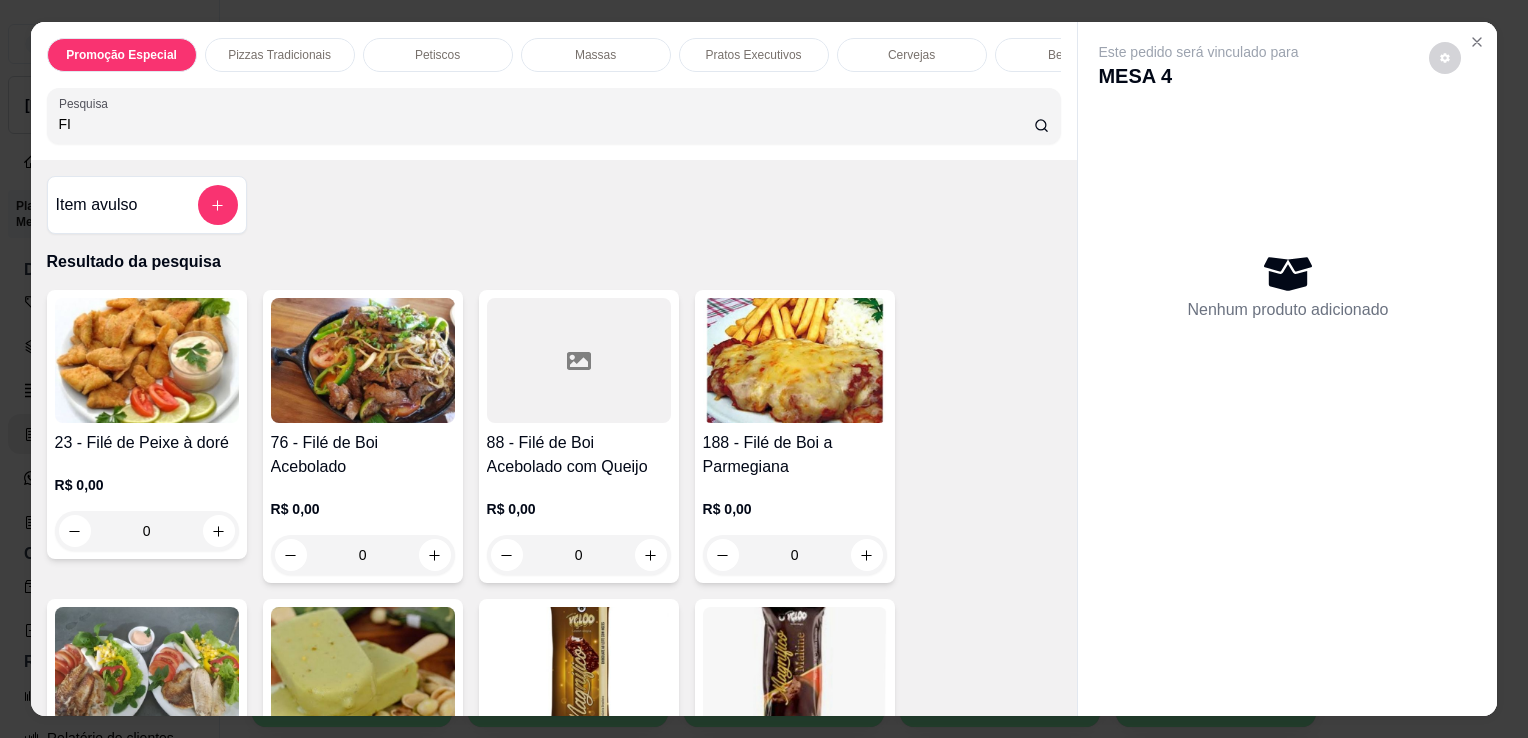 type on "FI" 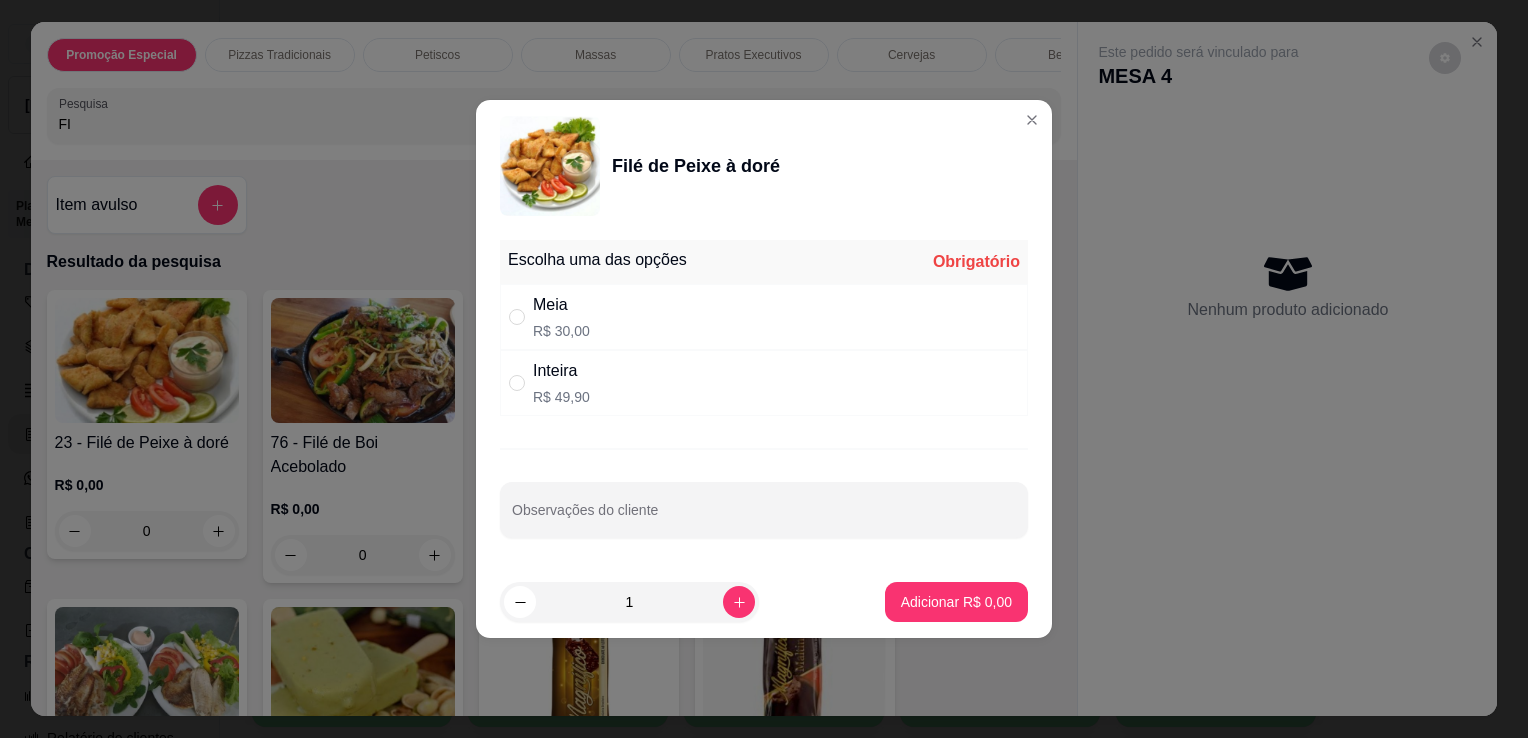 click on "Inteira R$ 49,90" at bounding box center (764, 383) 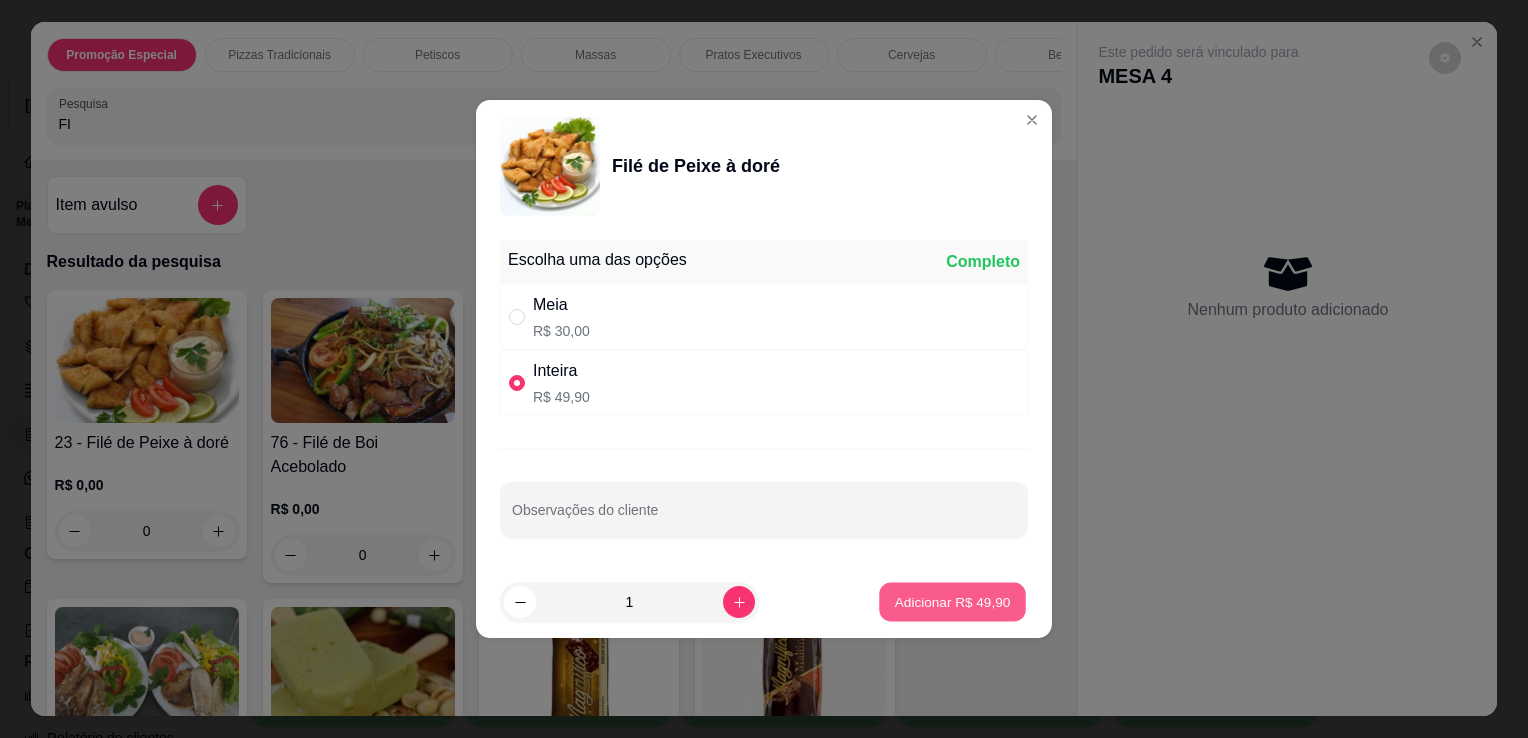 click on "Adicionar   R$ 49,90" at bounding box center (953, 601) 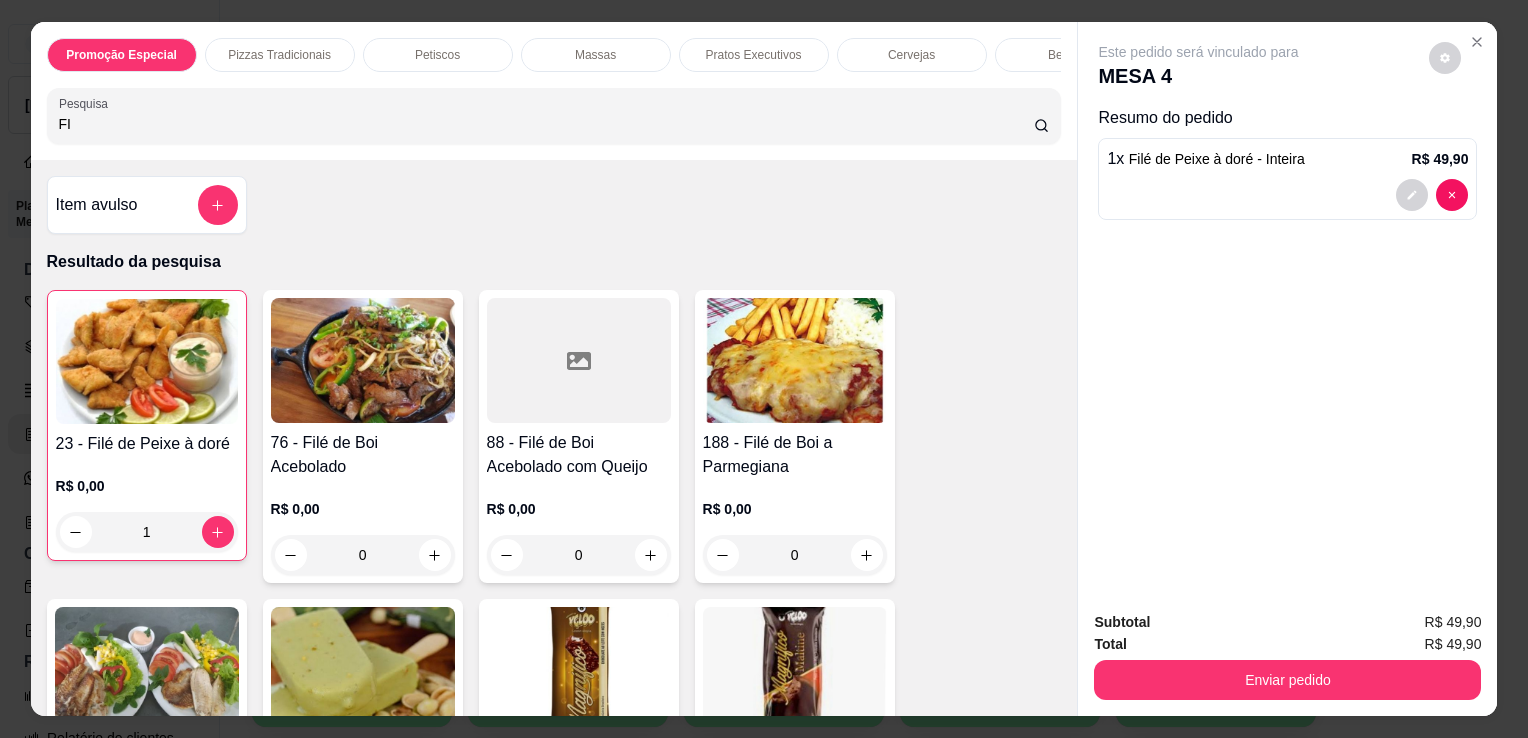 click on "FI" at bounding box center (546, 124) 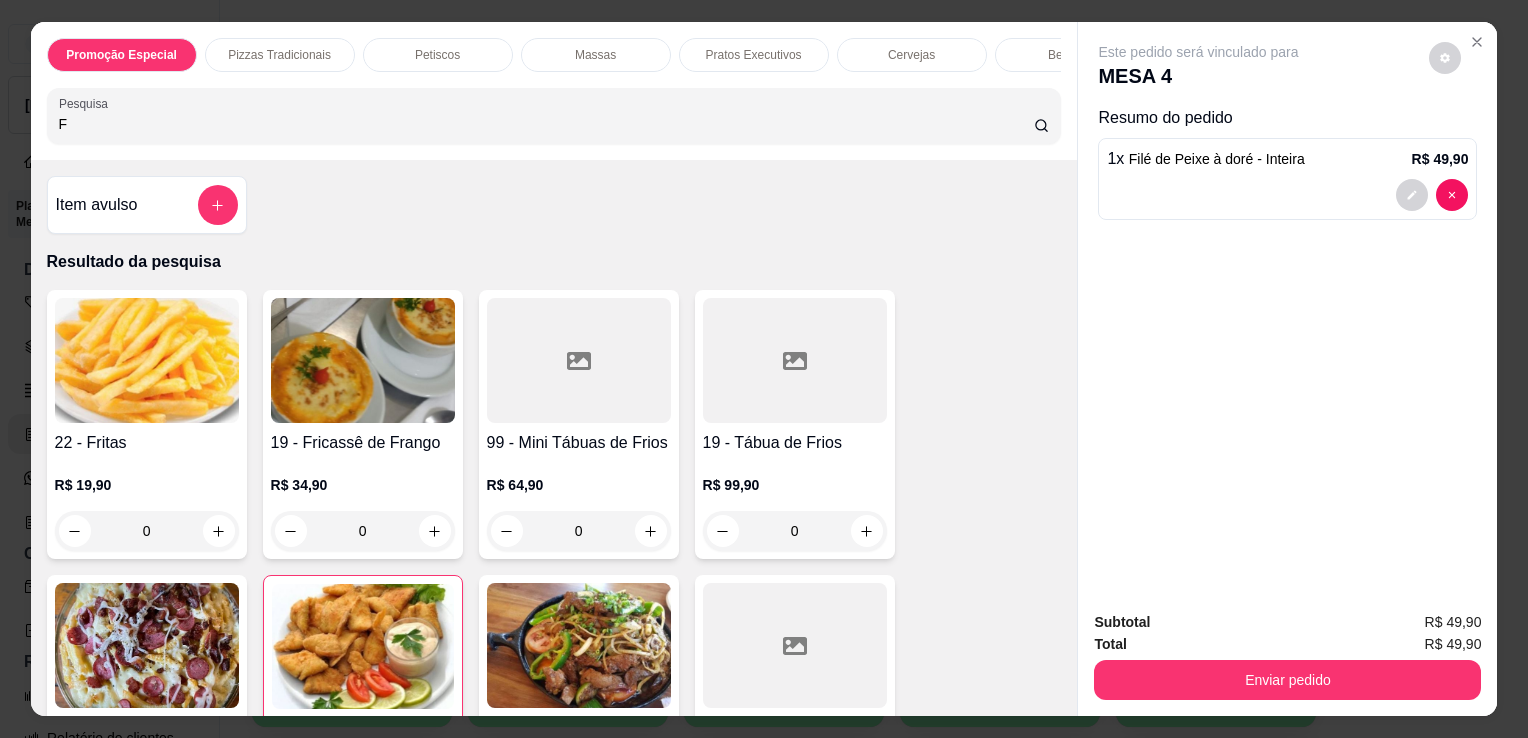 type on "F" 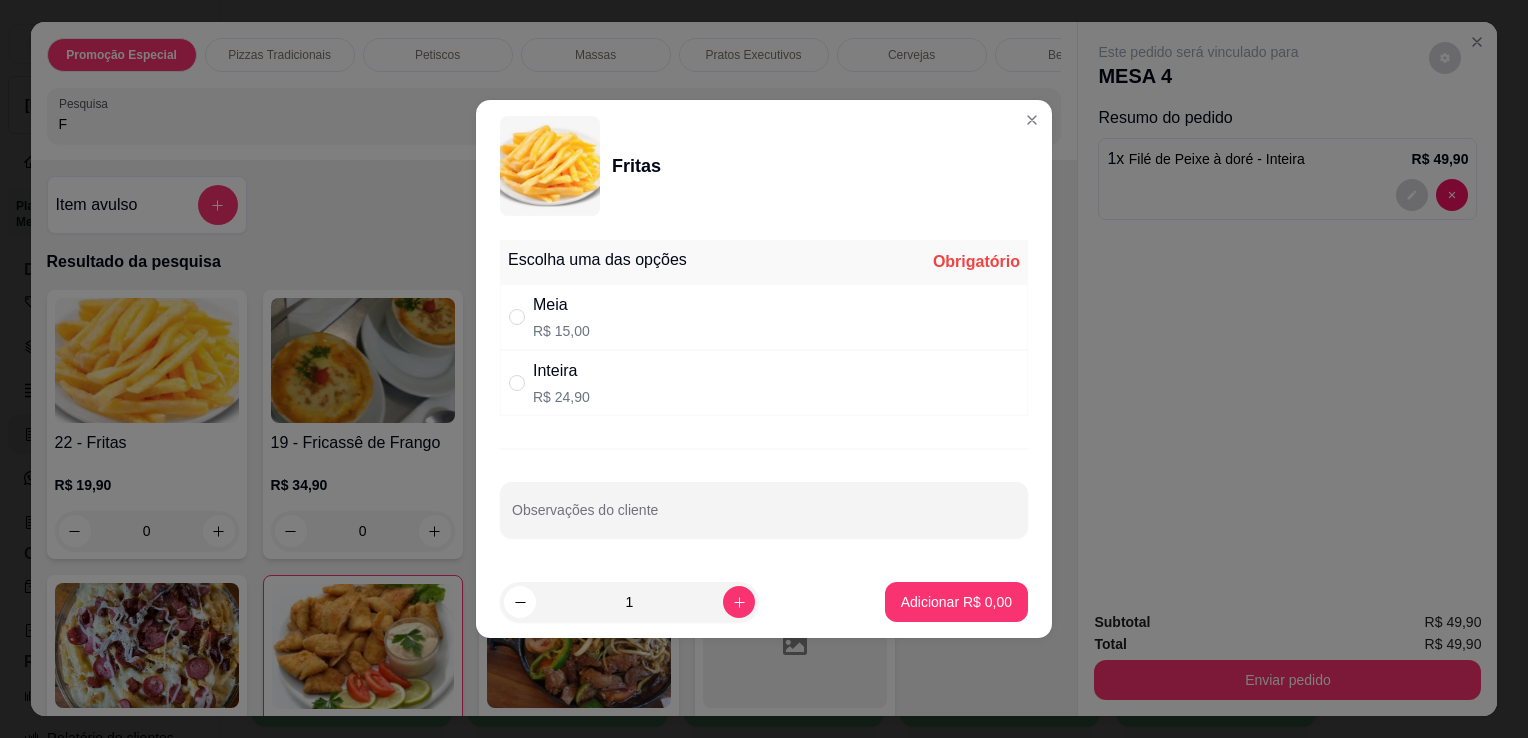 click on "Inteira R$ 24,90" at bounding box center [764, 383] 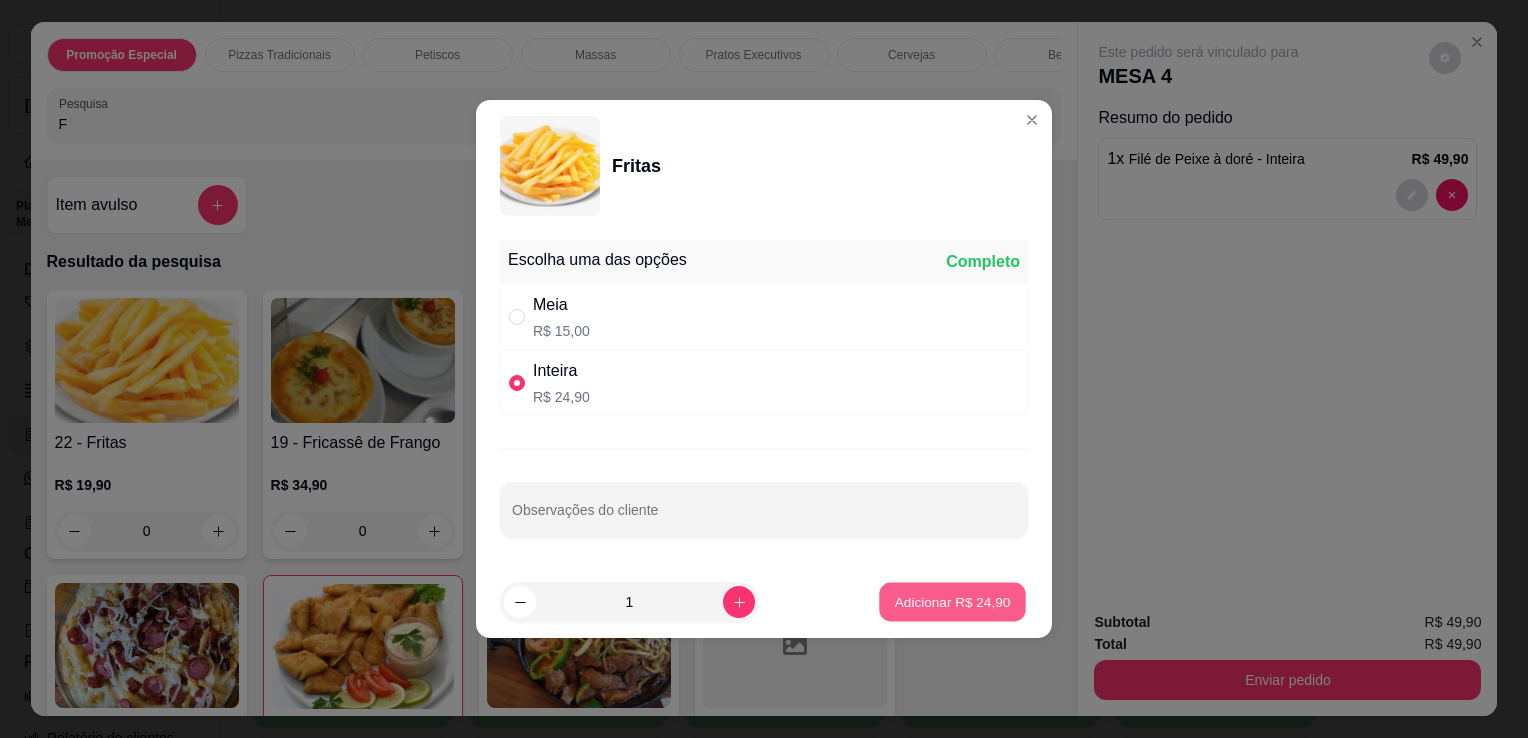 click on "Adicionar   R$ 24,90" at bounding box center (952, 602) 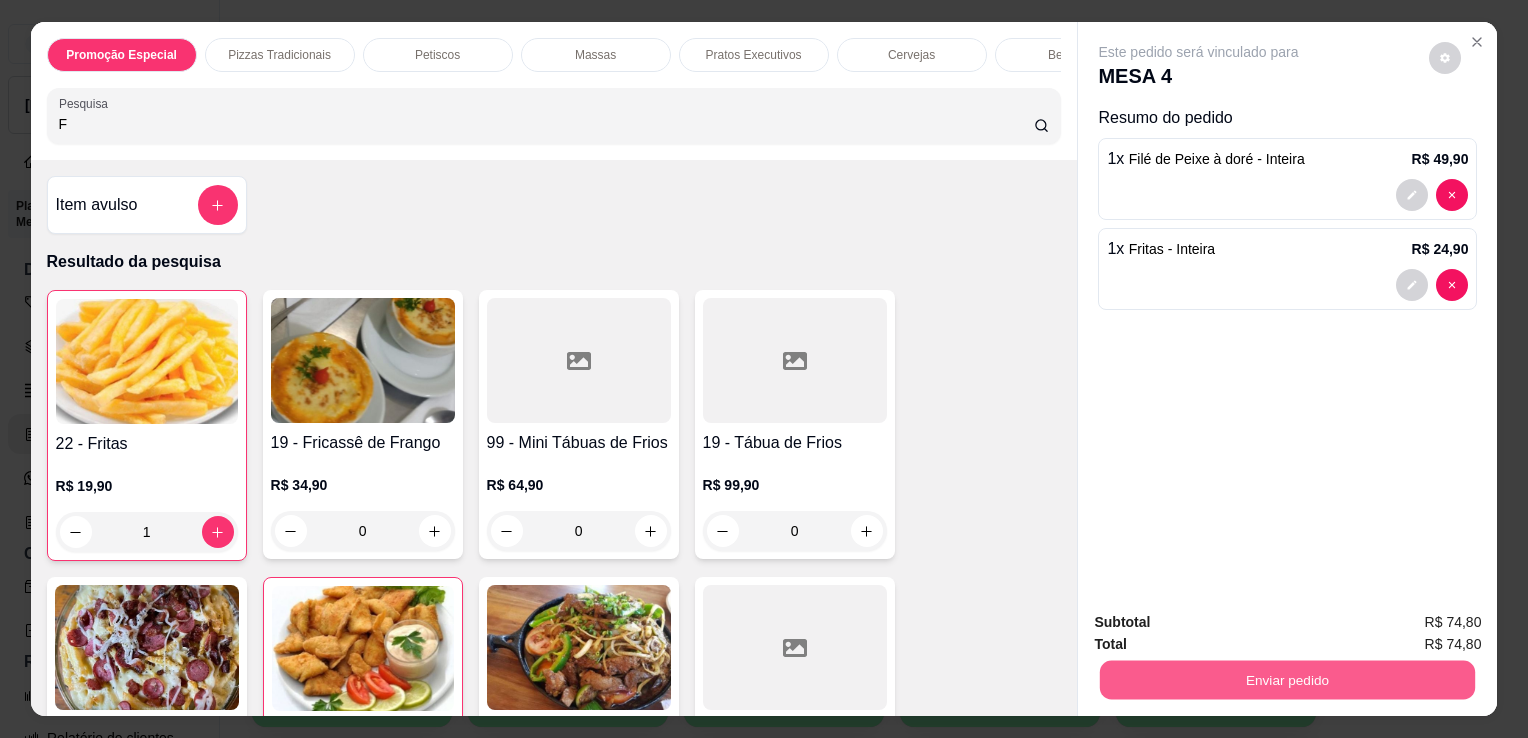 click on "Enviar pedido" at bounding box center (1287, 679) 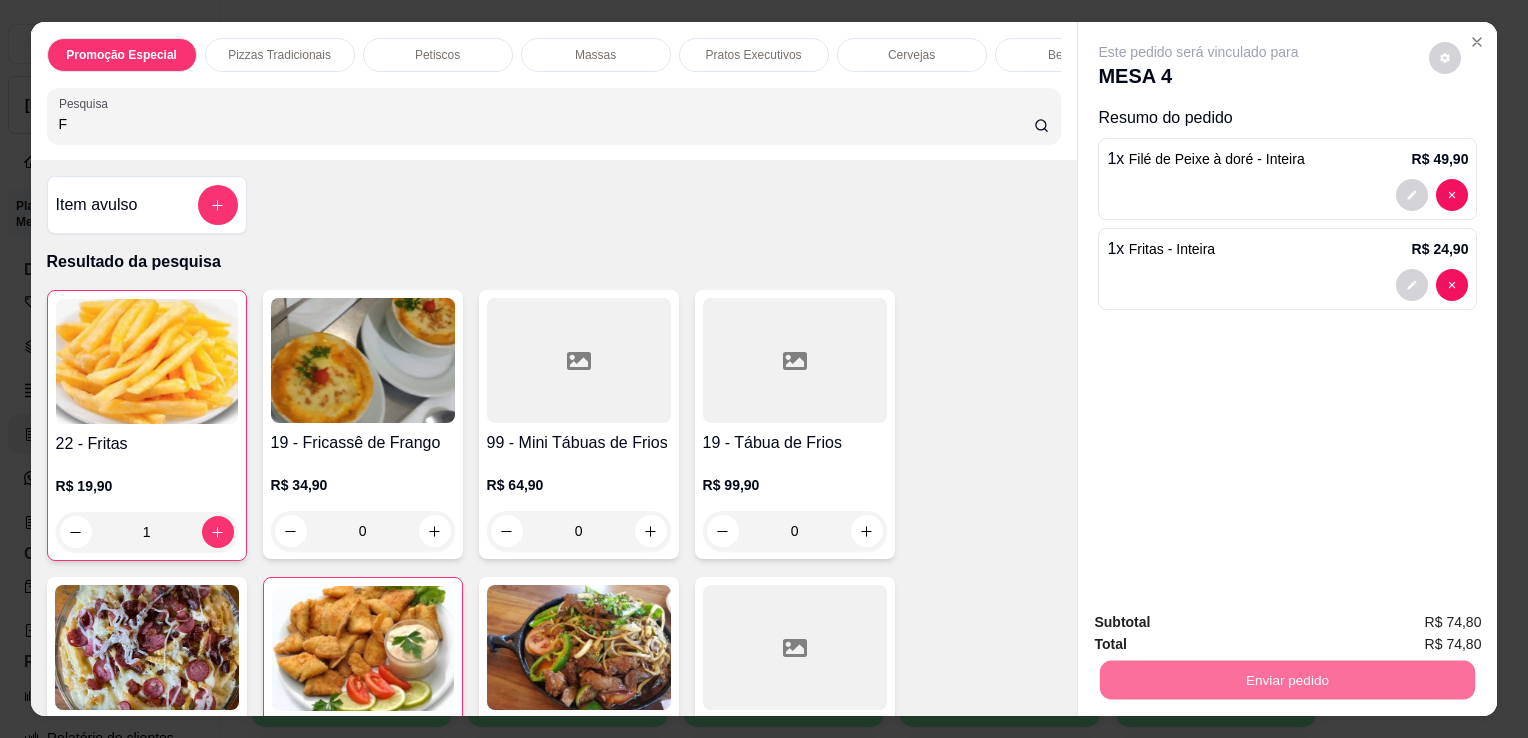 click on "Não registrar e enviar pedido" at bounding box center (1222, 623) 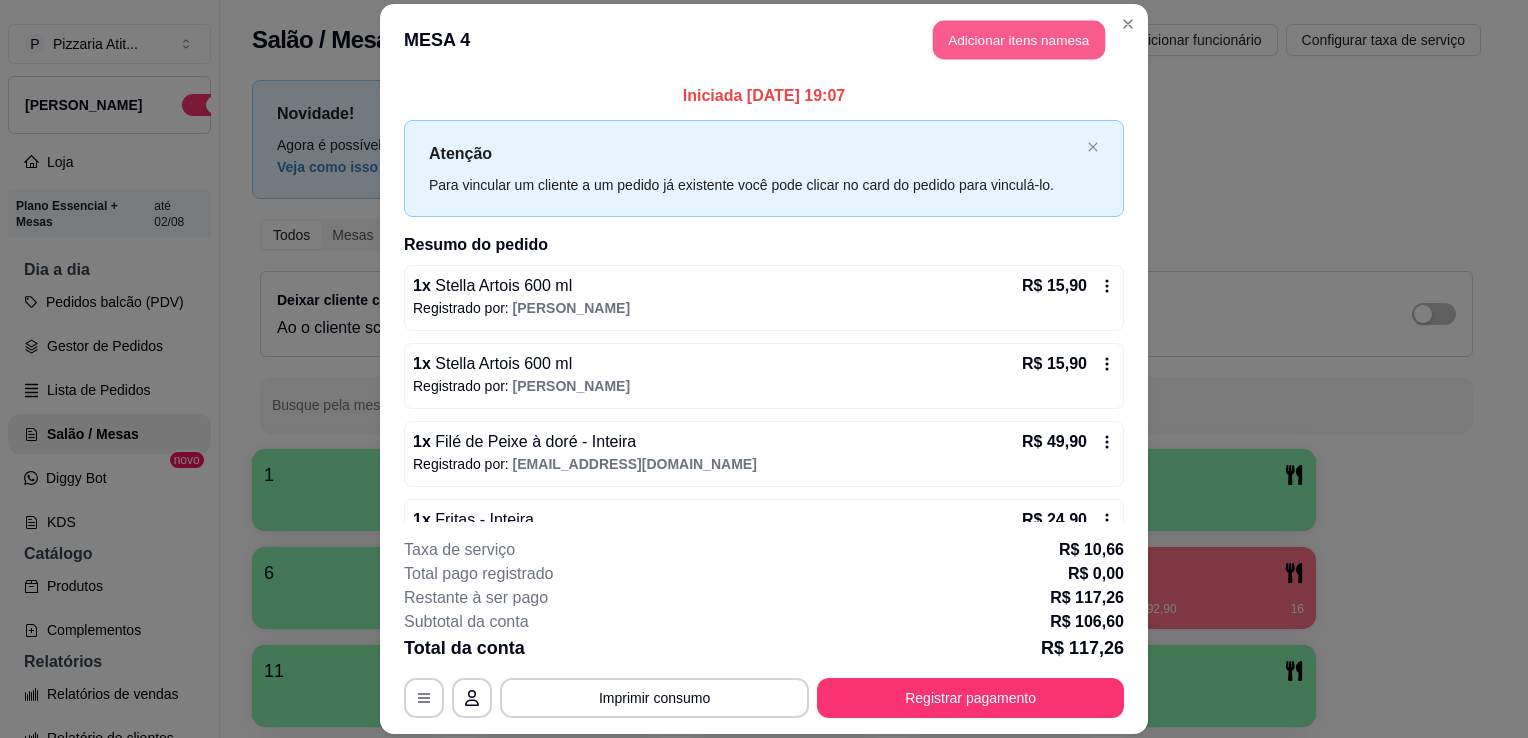click on "Adicionar itens na  mesa" at bounding box center [1019, 39] 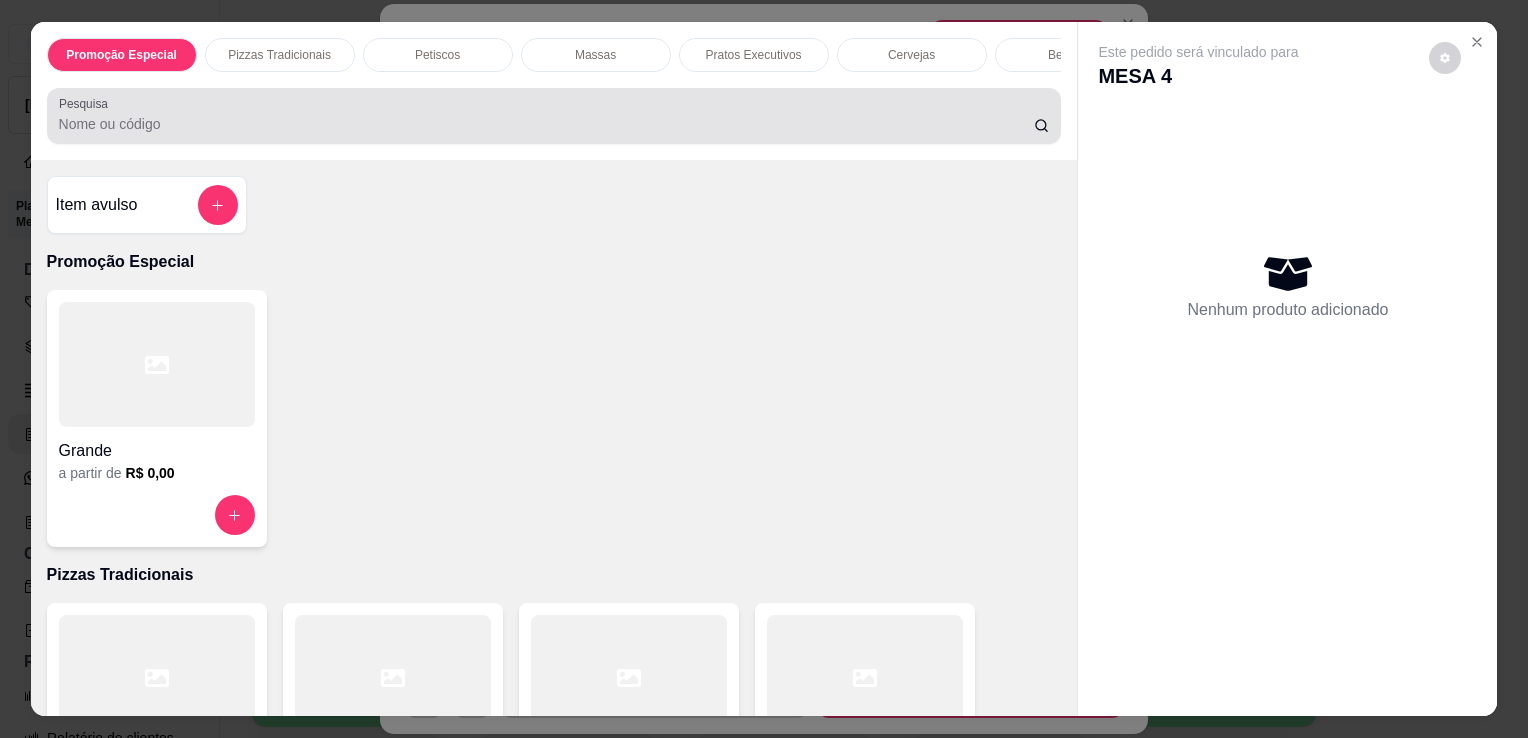 click on "Pesquisa" at bounding box center (554, 116) 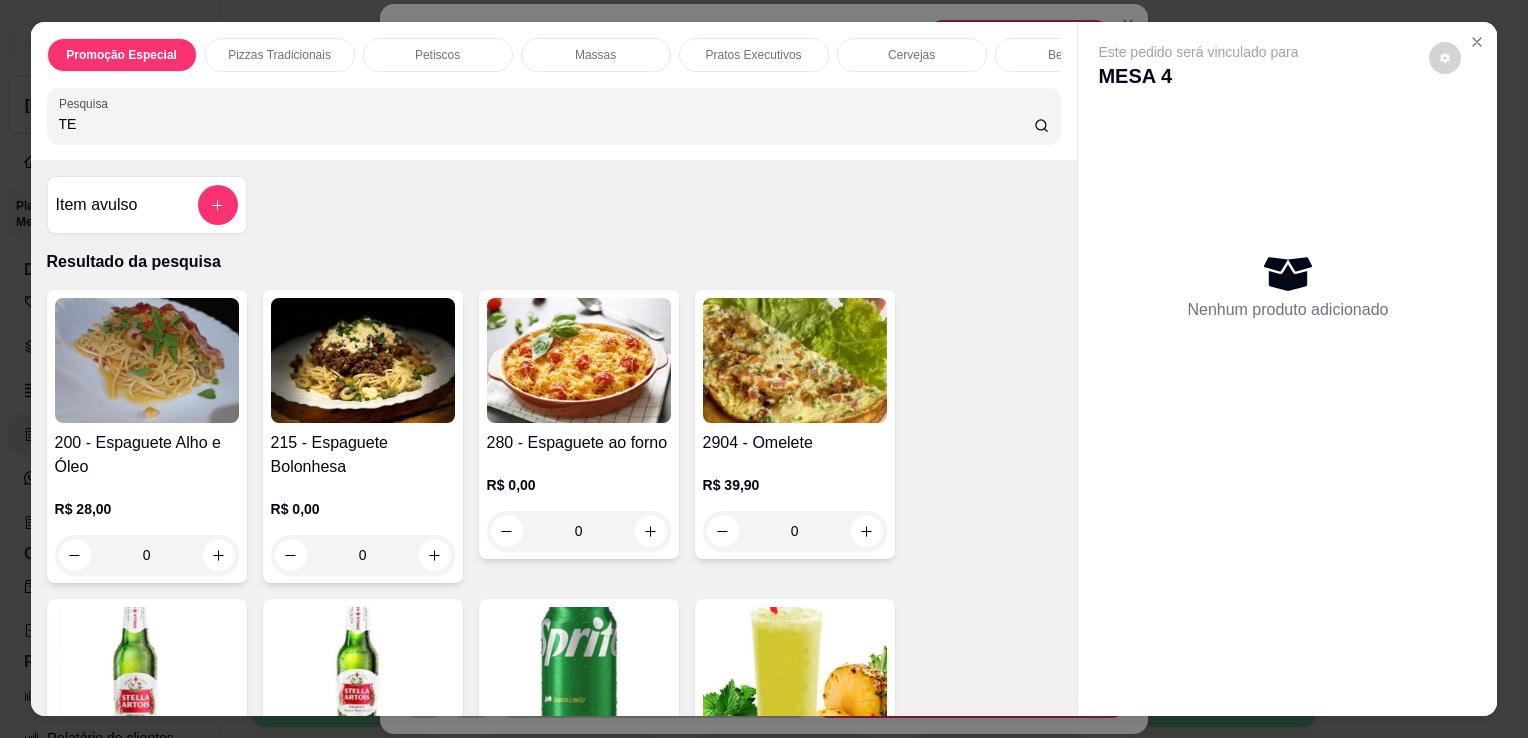 type on "T" 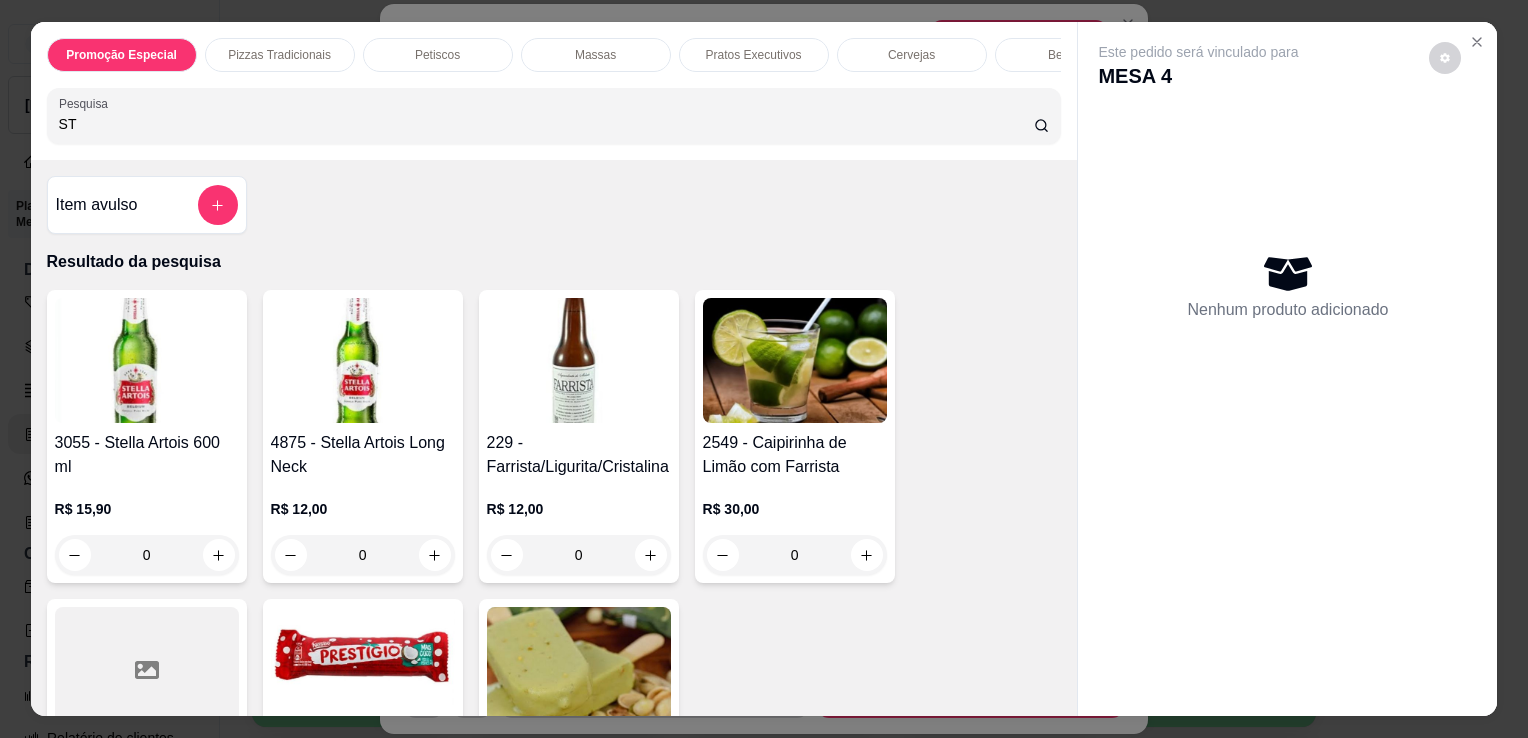 type on "ST" 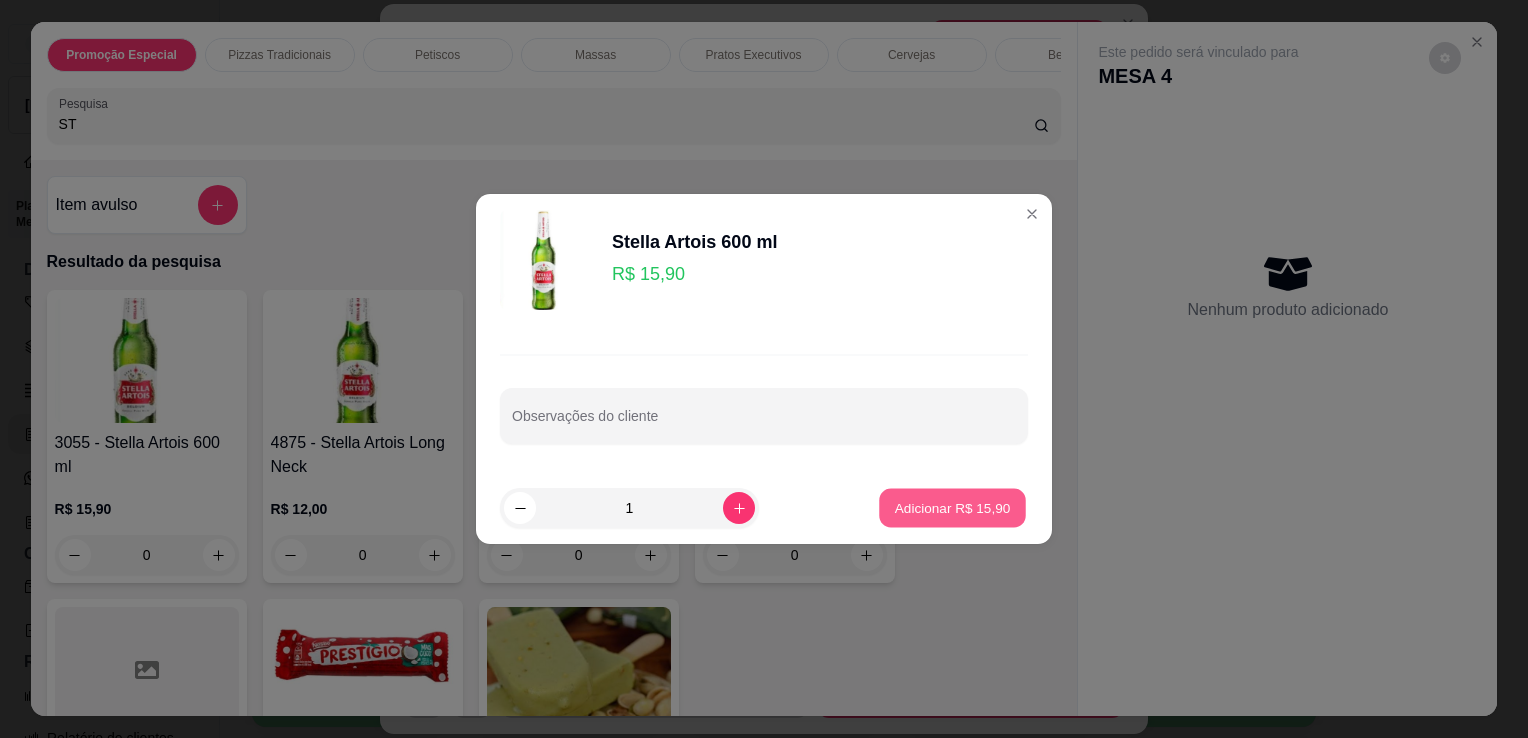 click on "Adicionar   R$ 15,90" at bounding box center [953, 507] 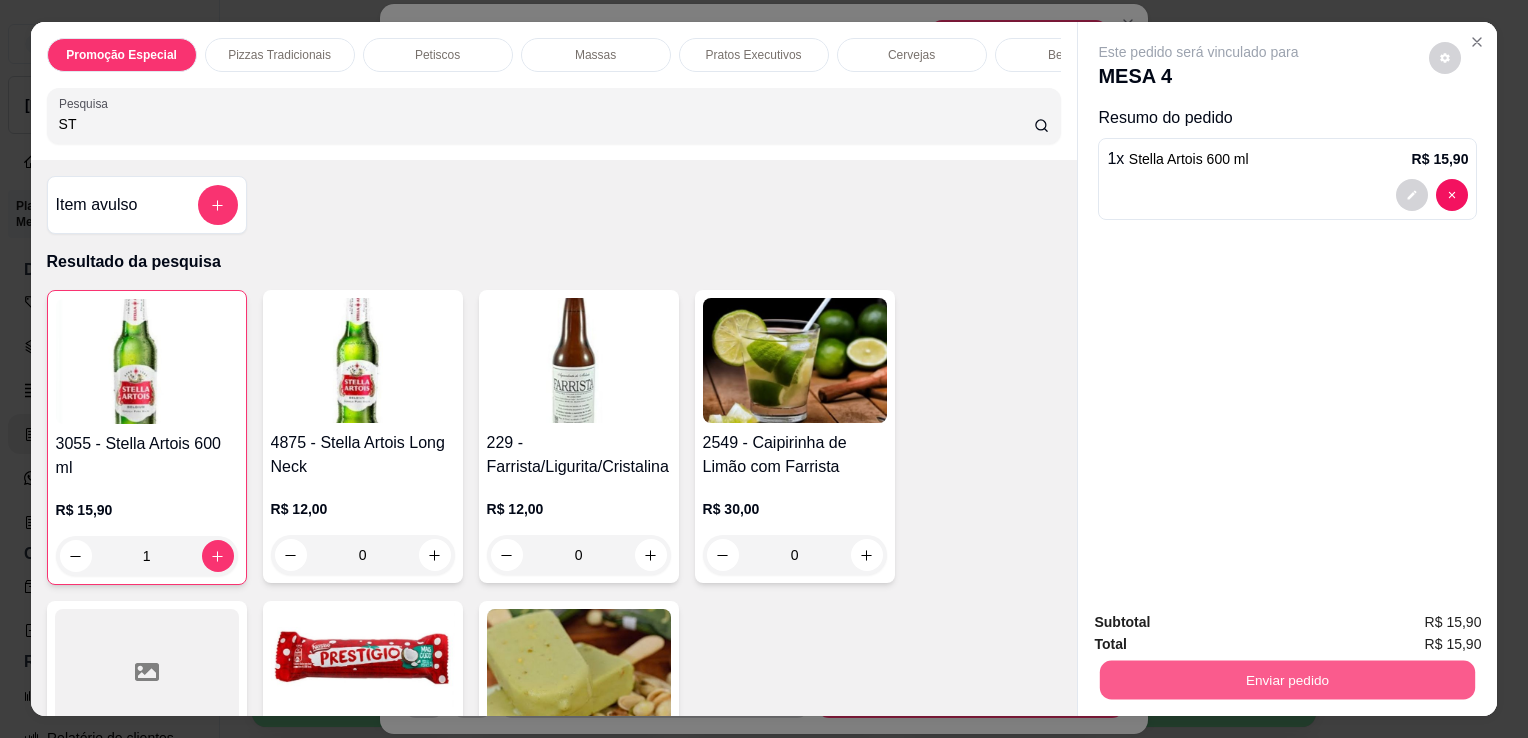 click on "Enviar pedido" at bounding box center (1287, 679) 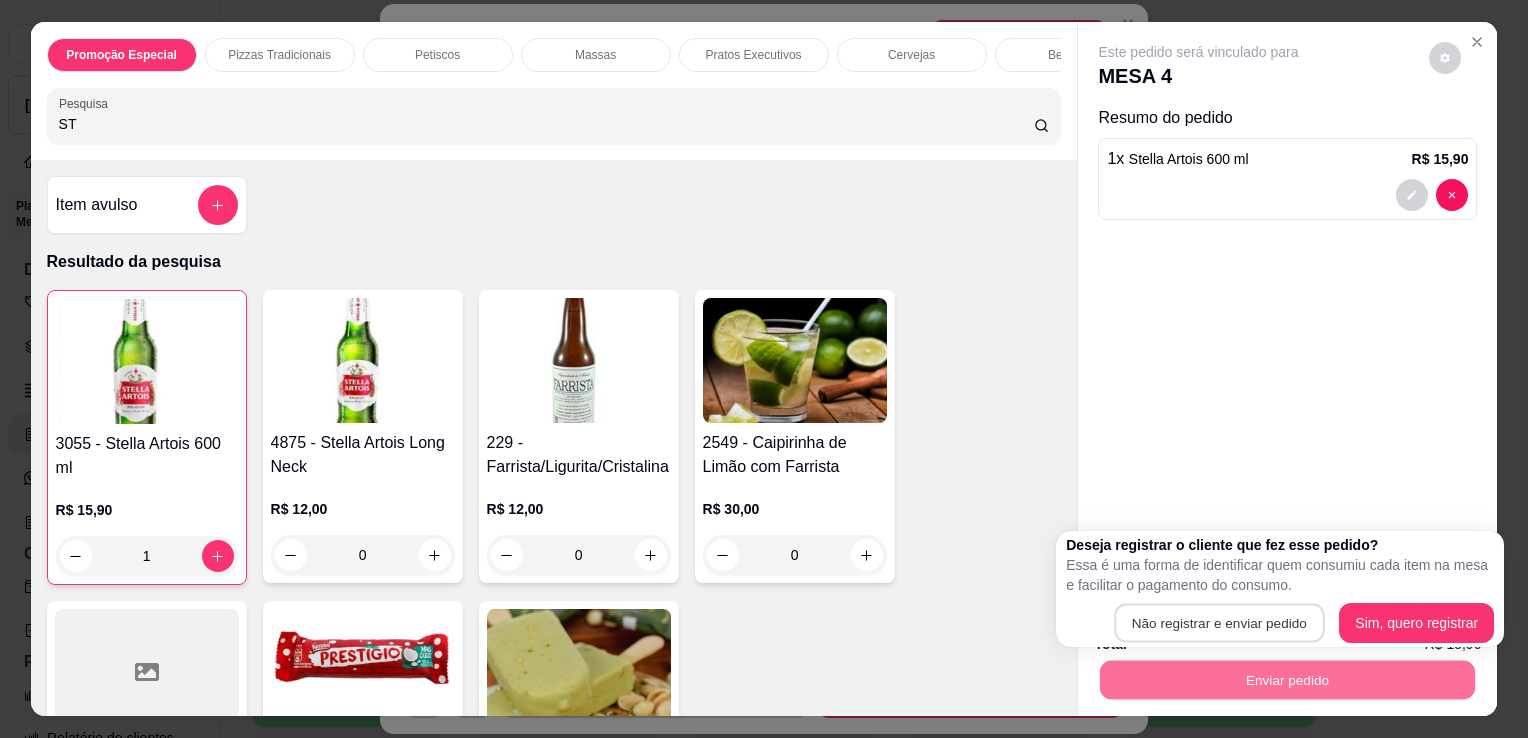 click on "Não registrar e enviar pedido" at bounding box center [1219, 623] 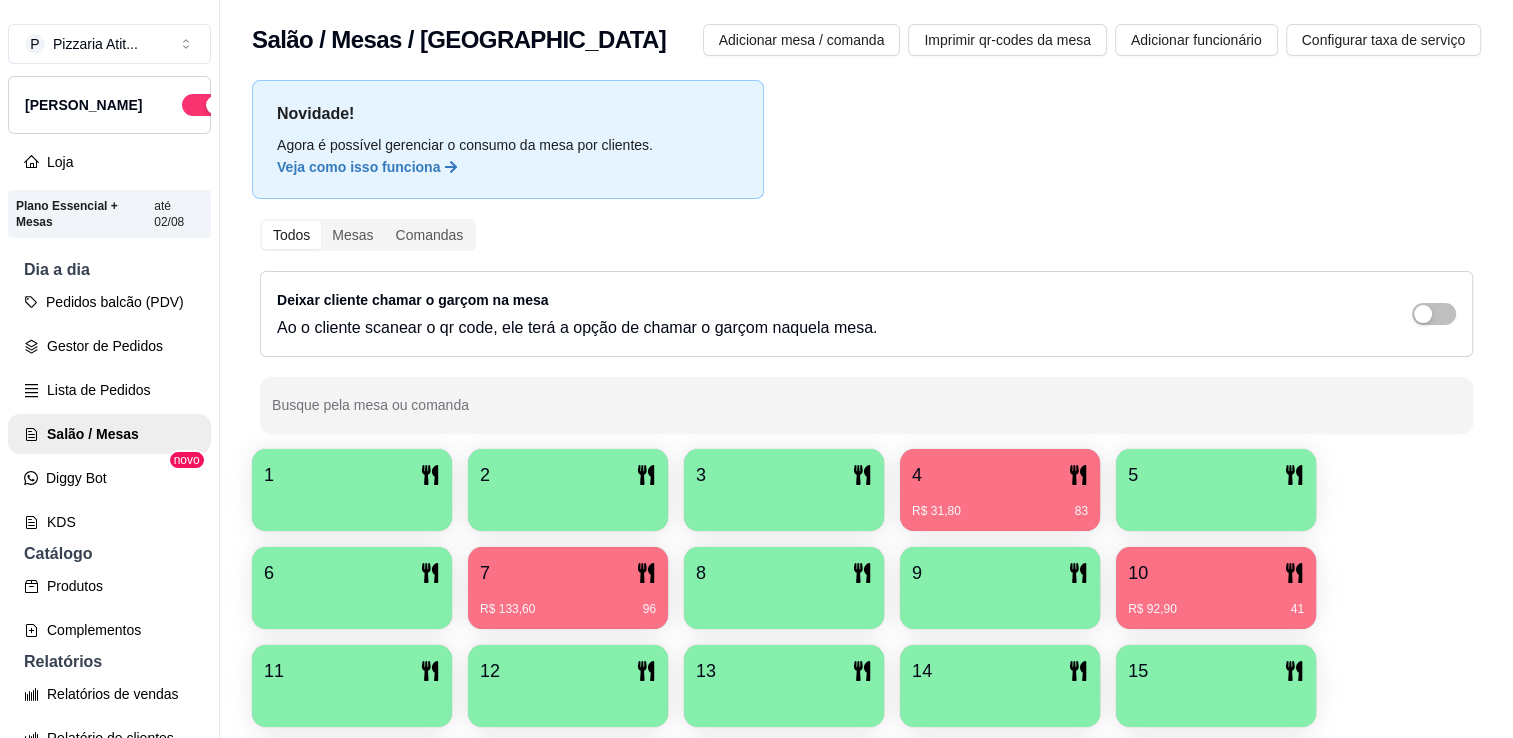 click on "R$ 133,60 96" at bounding box center (568, 602) 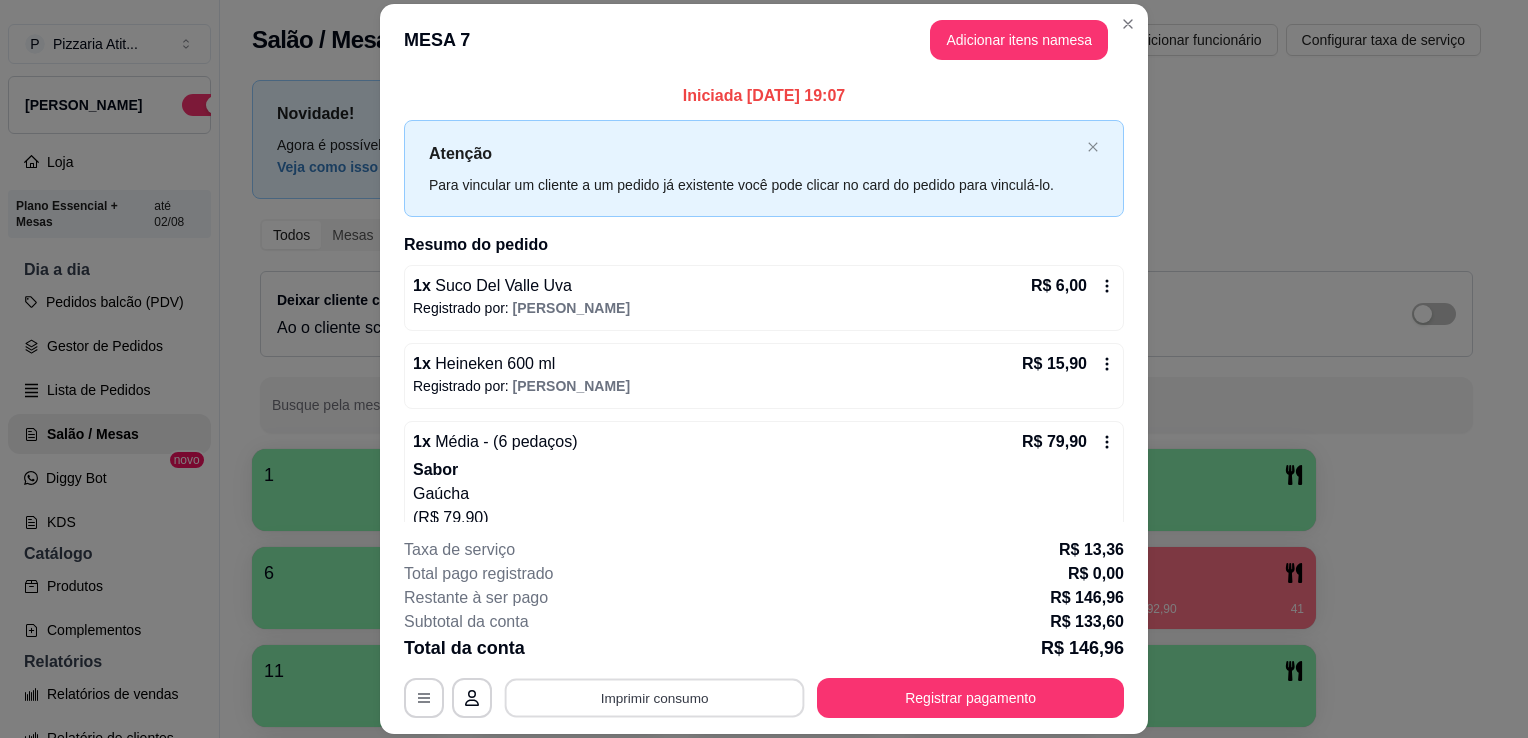 click on "Imprimir consumo" at bounding box center [655, 698] 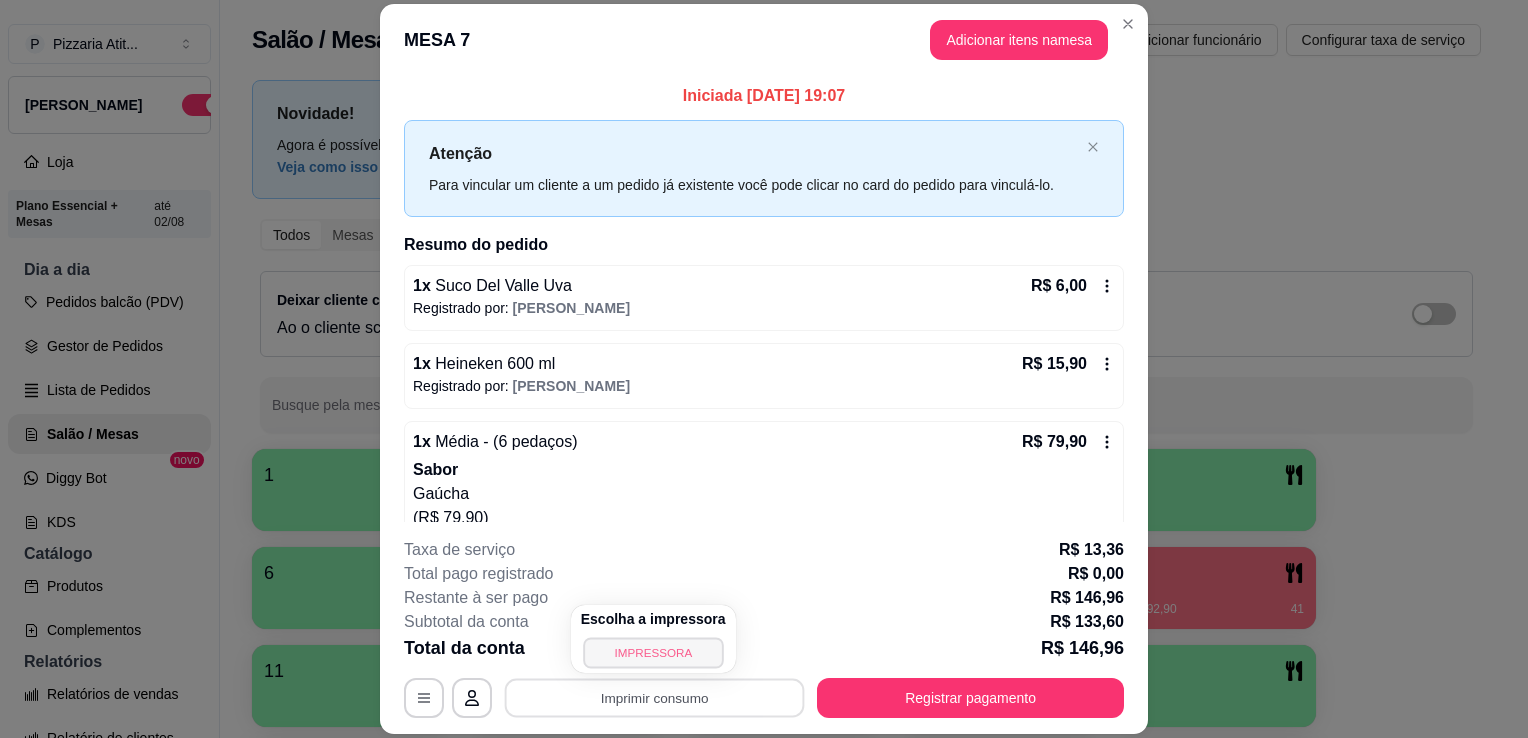 click on "IMPRESSORA" at bounding box center (653, 652) 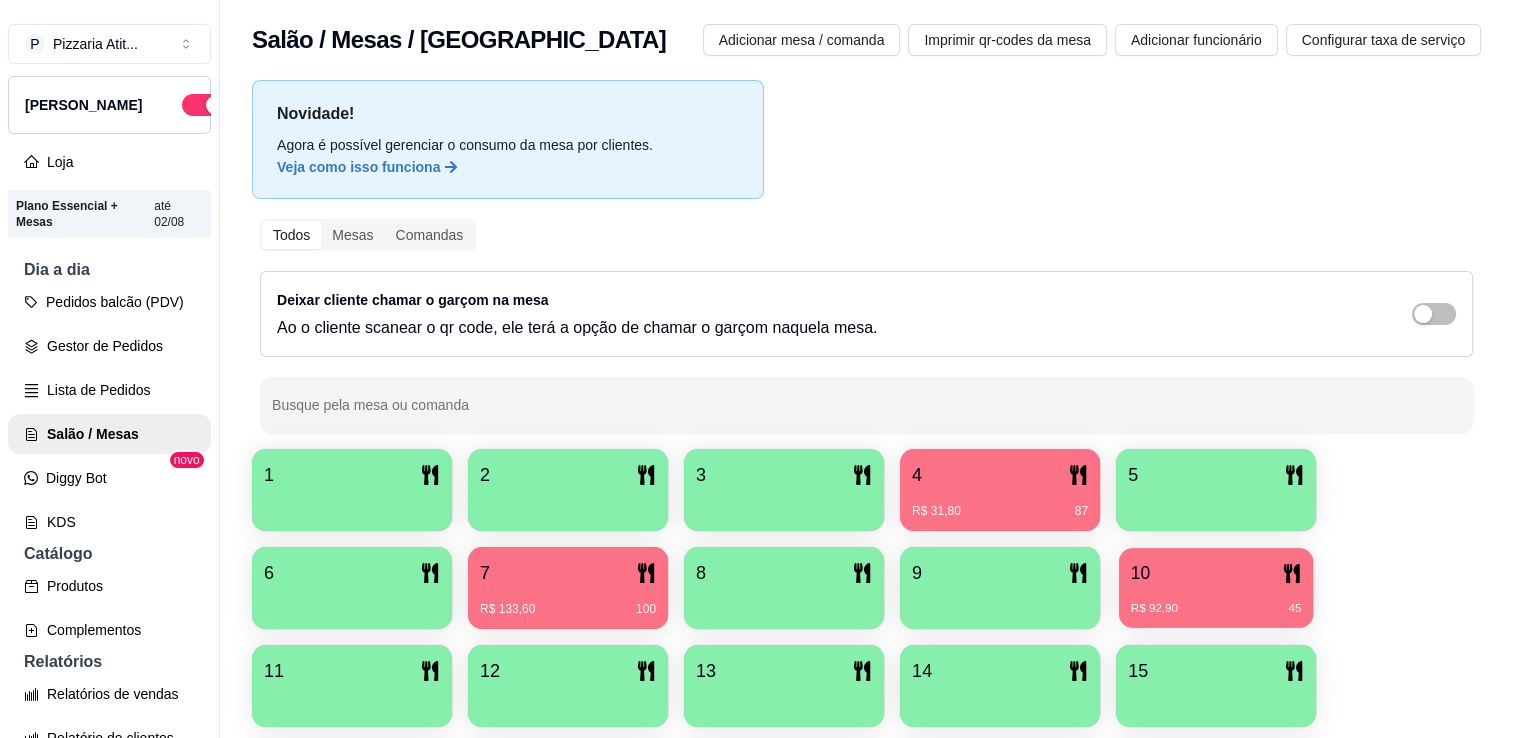 click on "10" at bounding box center (1216, 573) 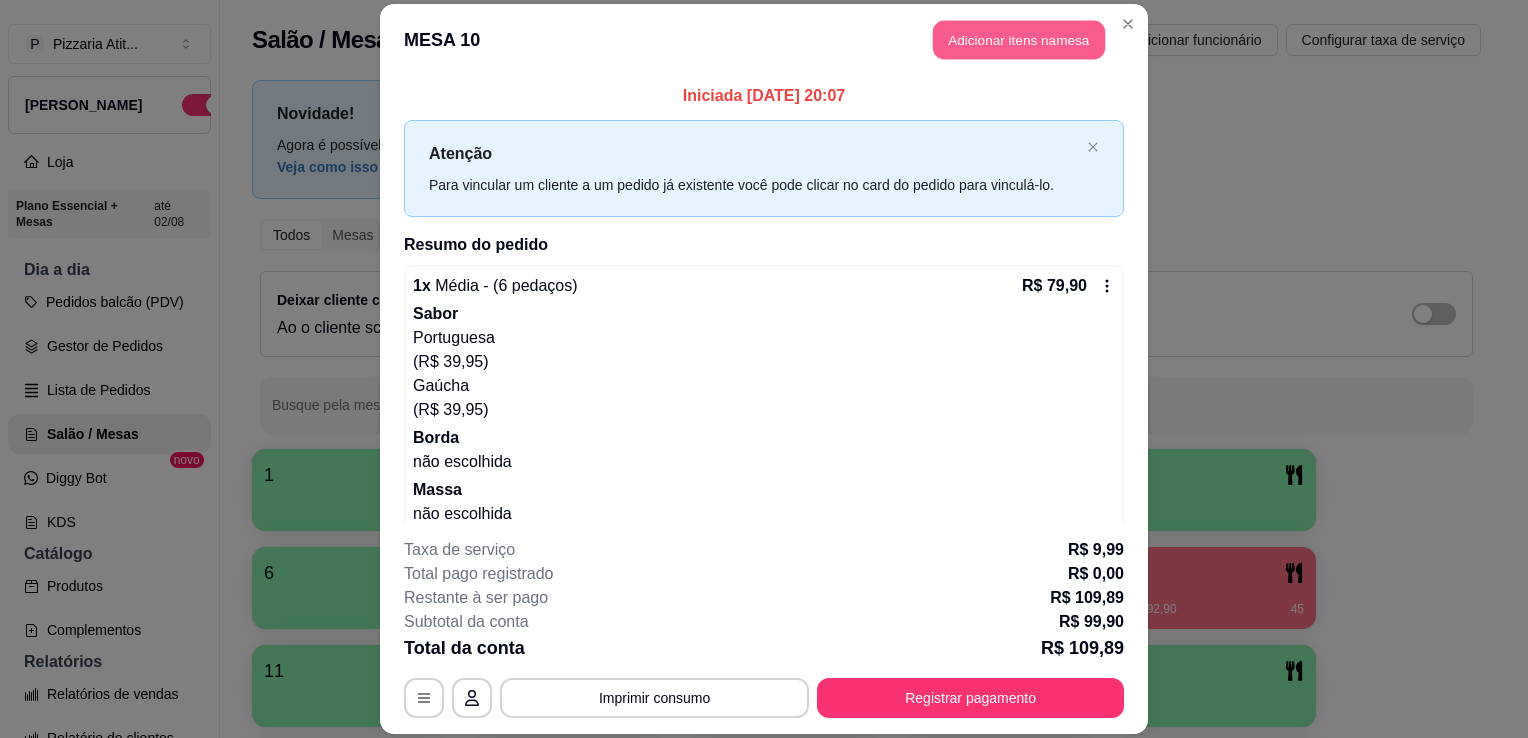 click on "Adicionar itens na  mesa" at bounding box center (1019, 39) 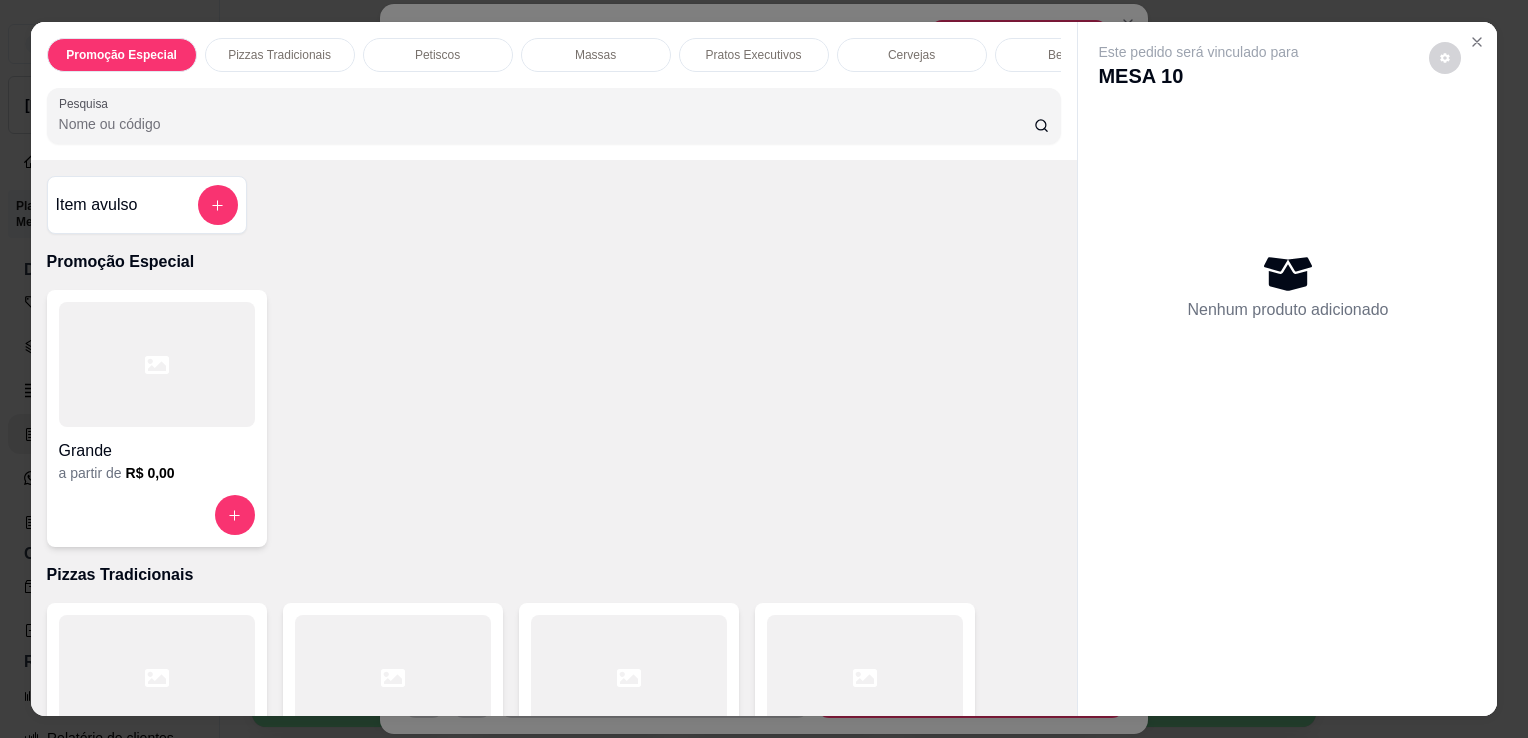 click on "Pesquisa" at bounding box center (546, 124) 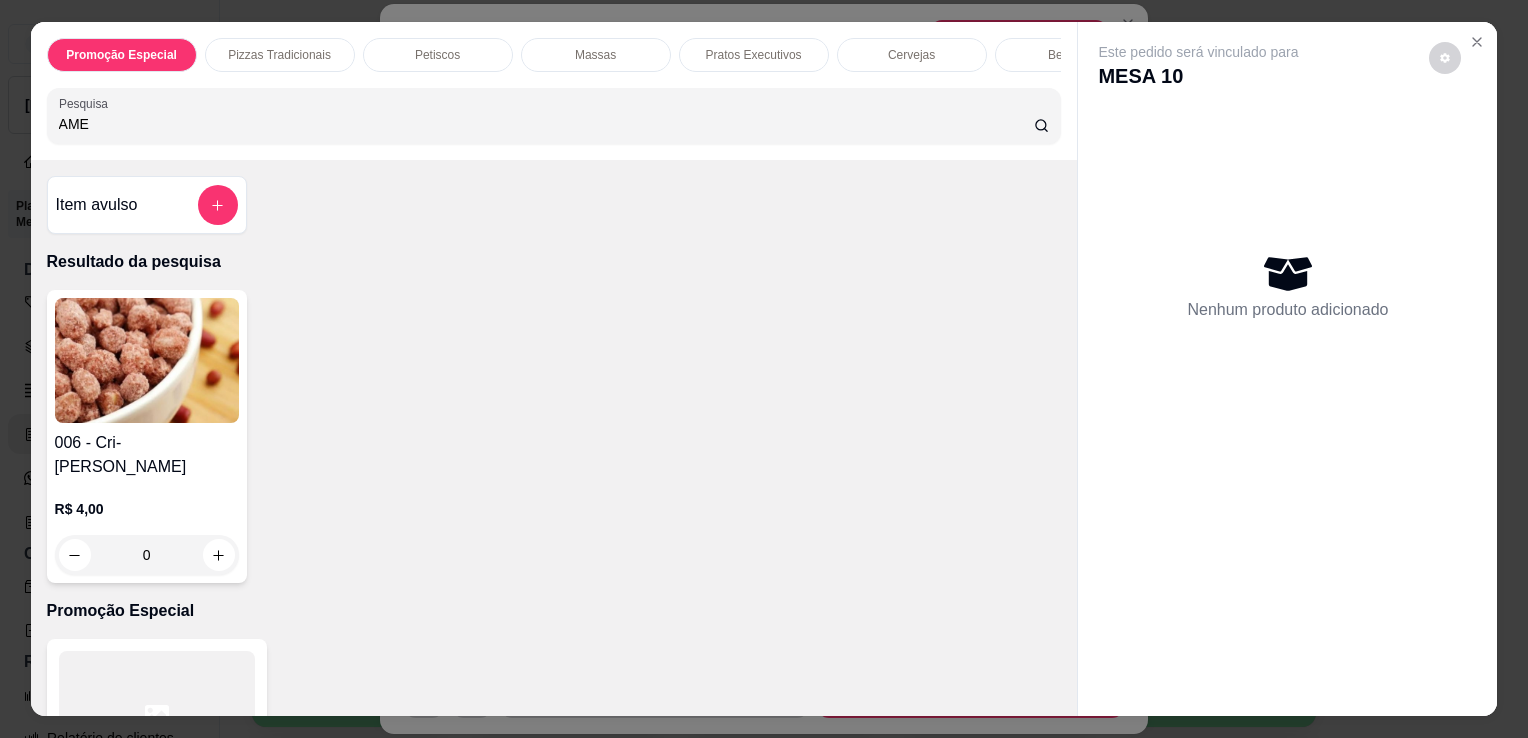type on "AME" 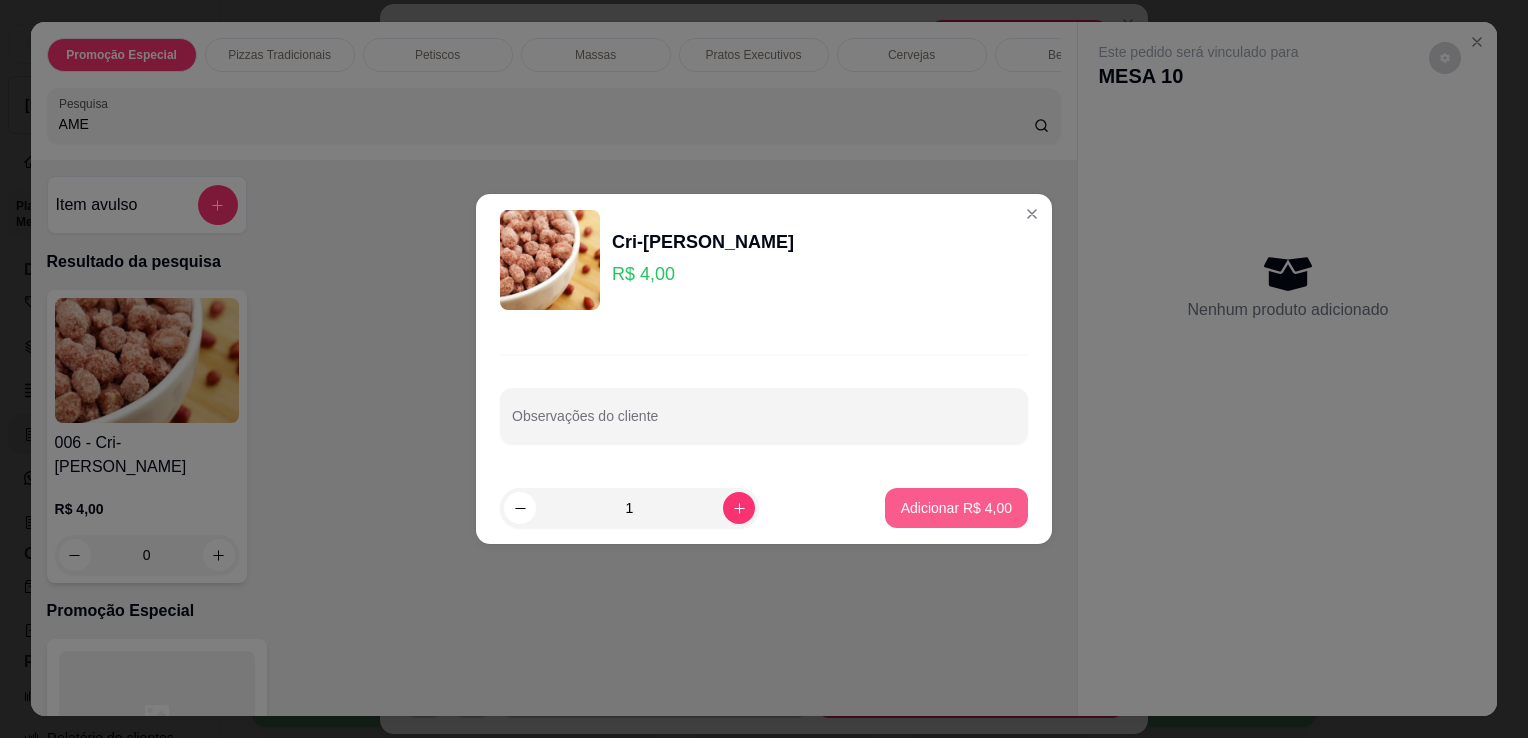 click on "Adicionar   R$ 4,00" at bounding box center [956, 508] 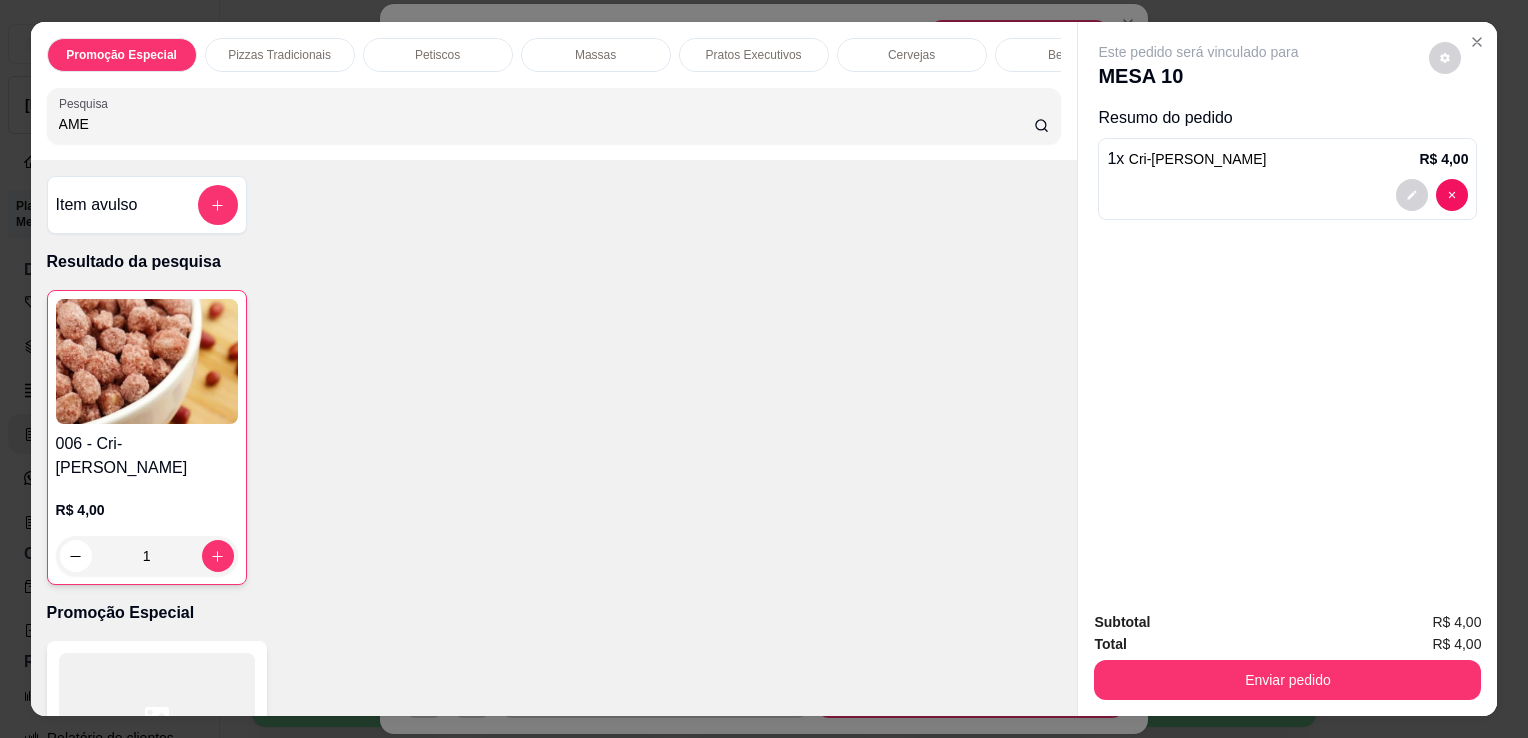 click on "AME" at bounding box center (546, 124) 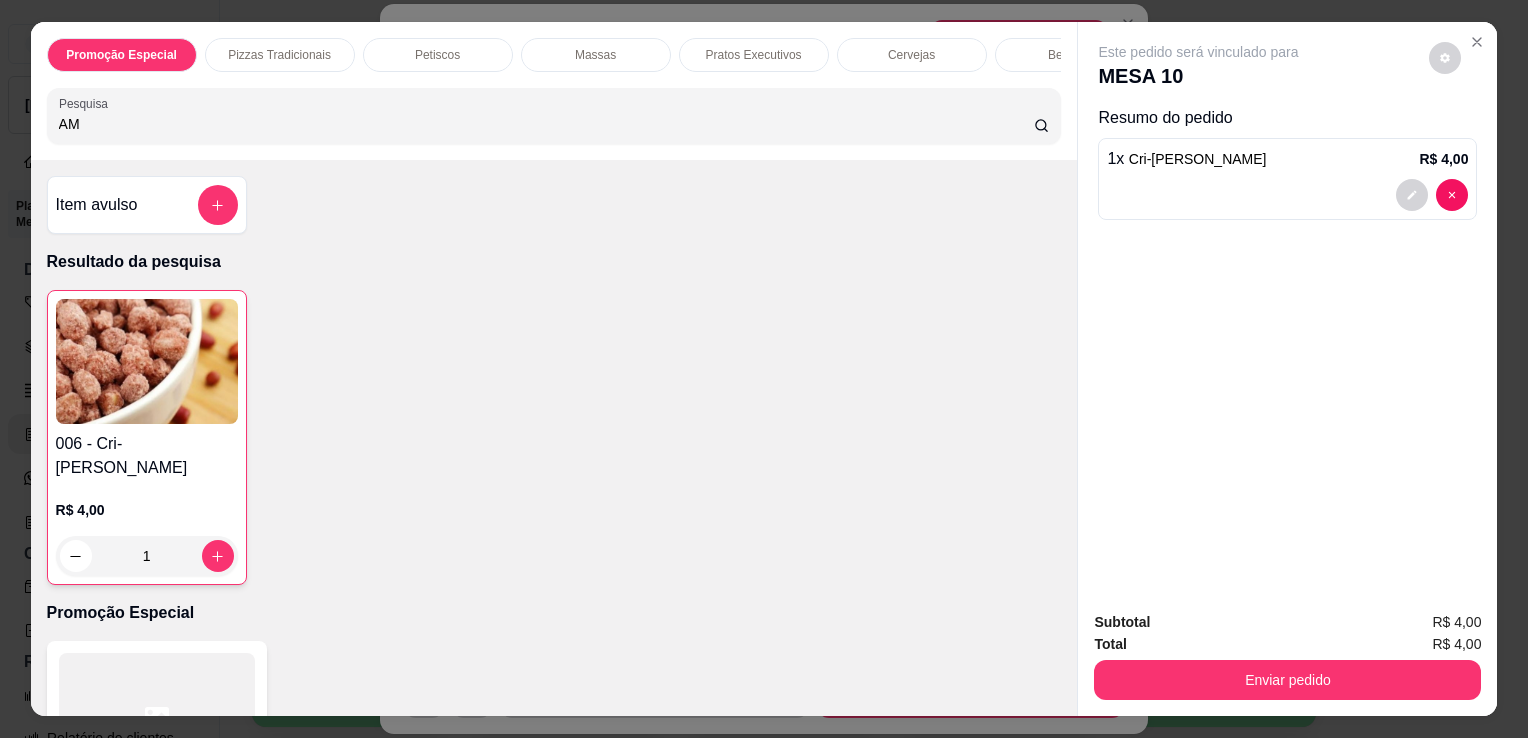 type on "A" 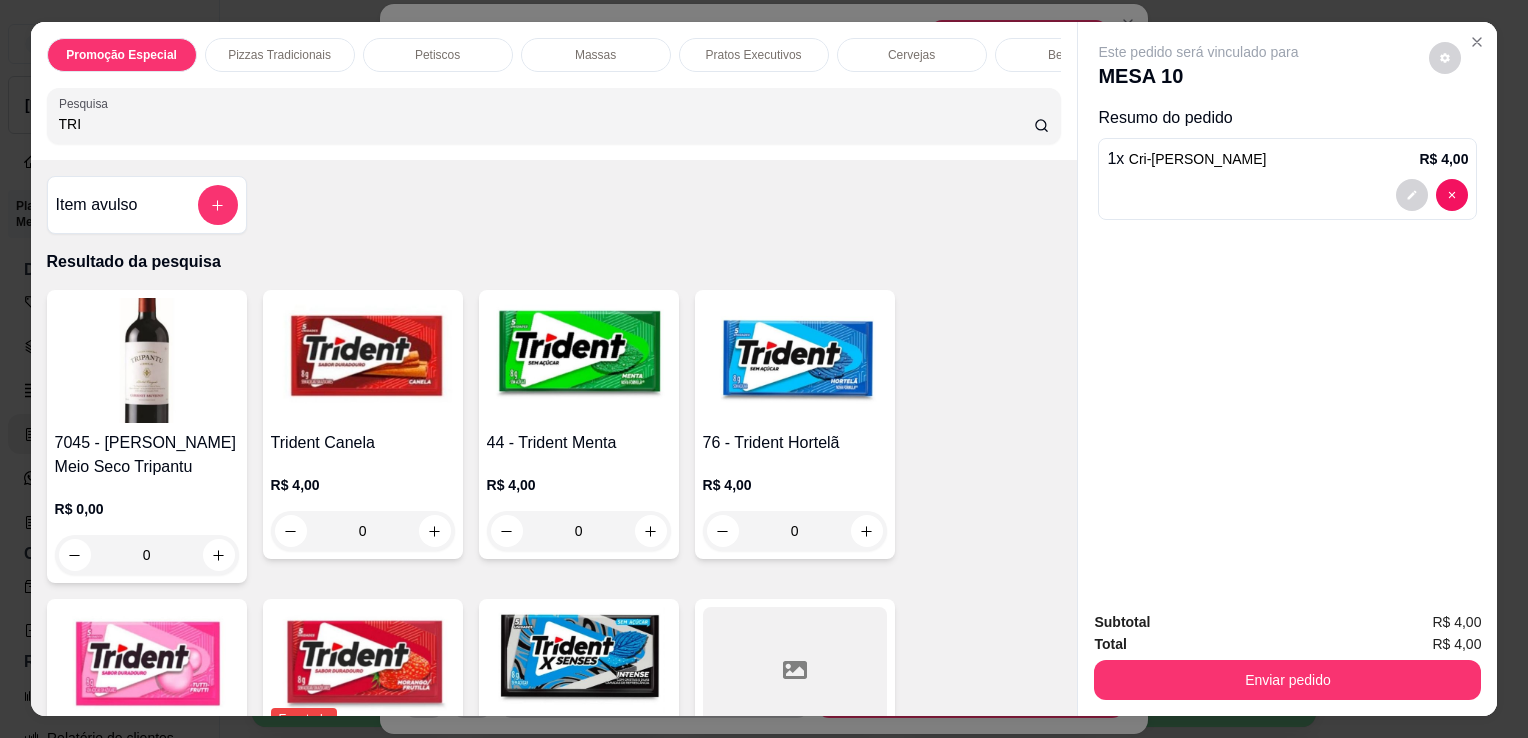 type on "TRI" 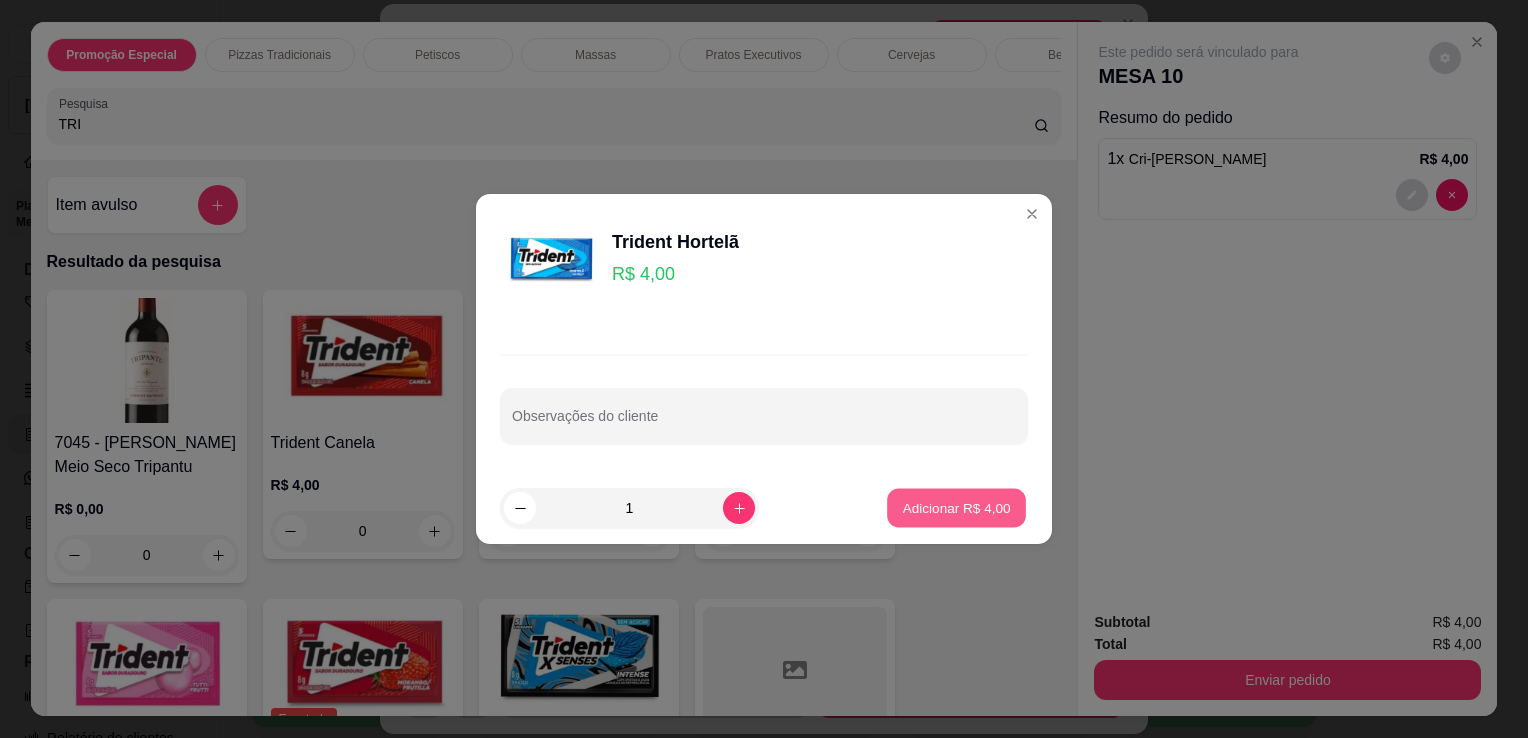 click on "Adicionar   R$ 4,00" at bounding box center [956, 508] 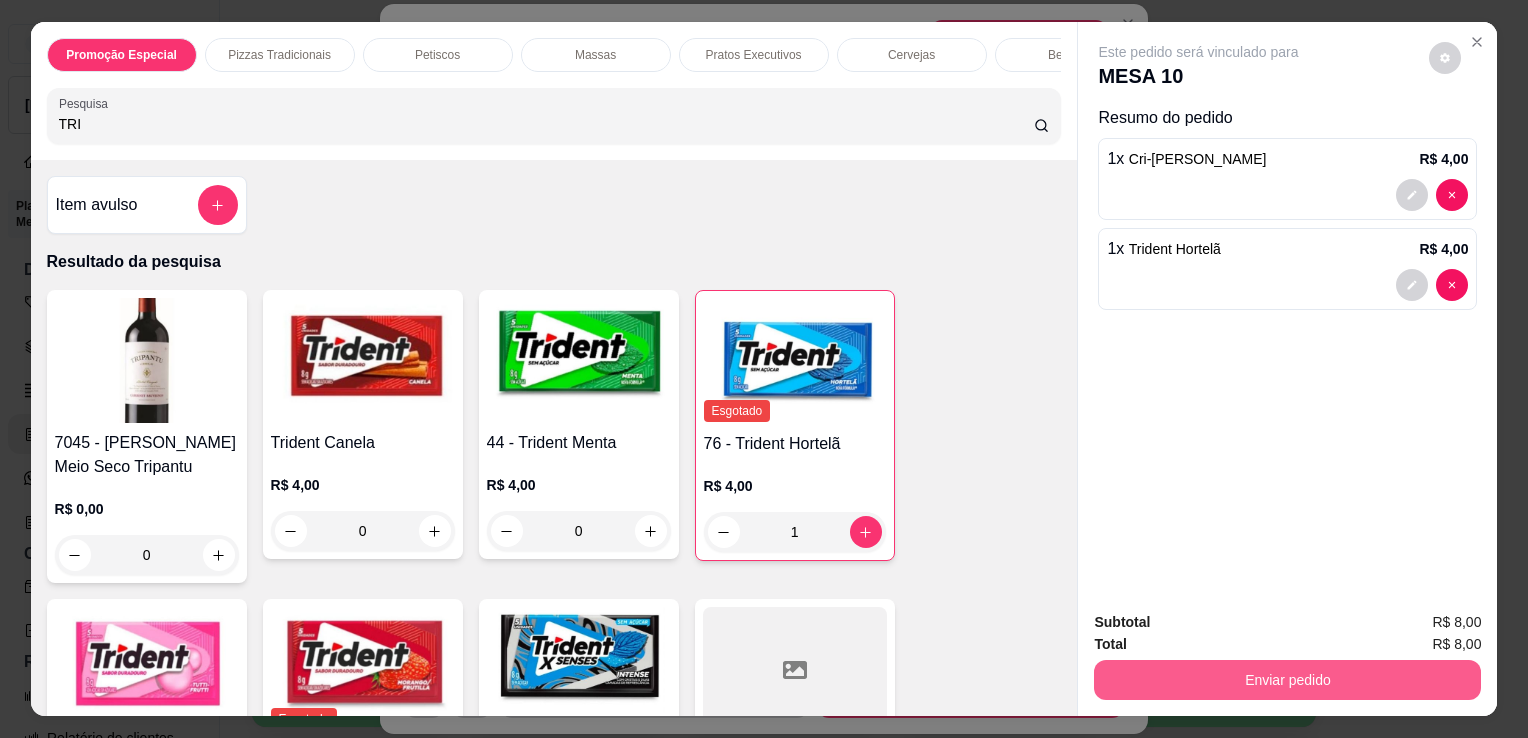 click on "Enviar pedido" at bounding box center [1287, 680] 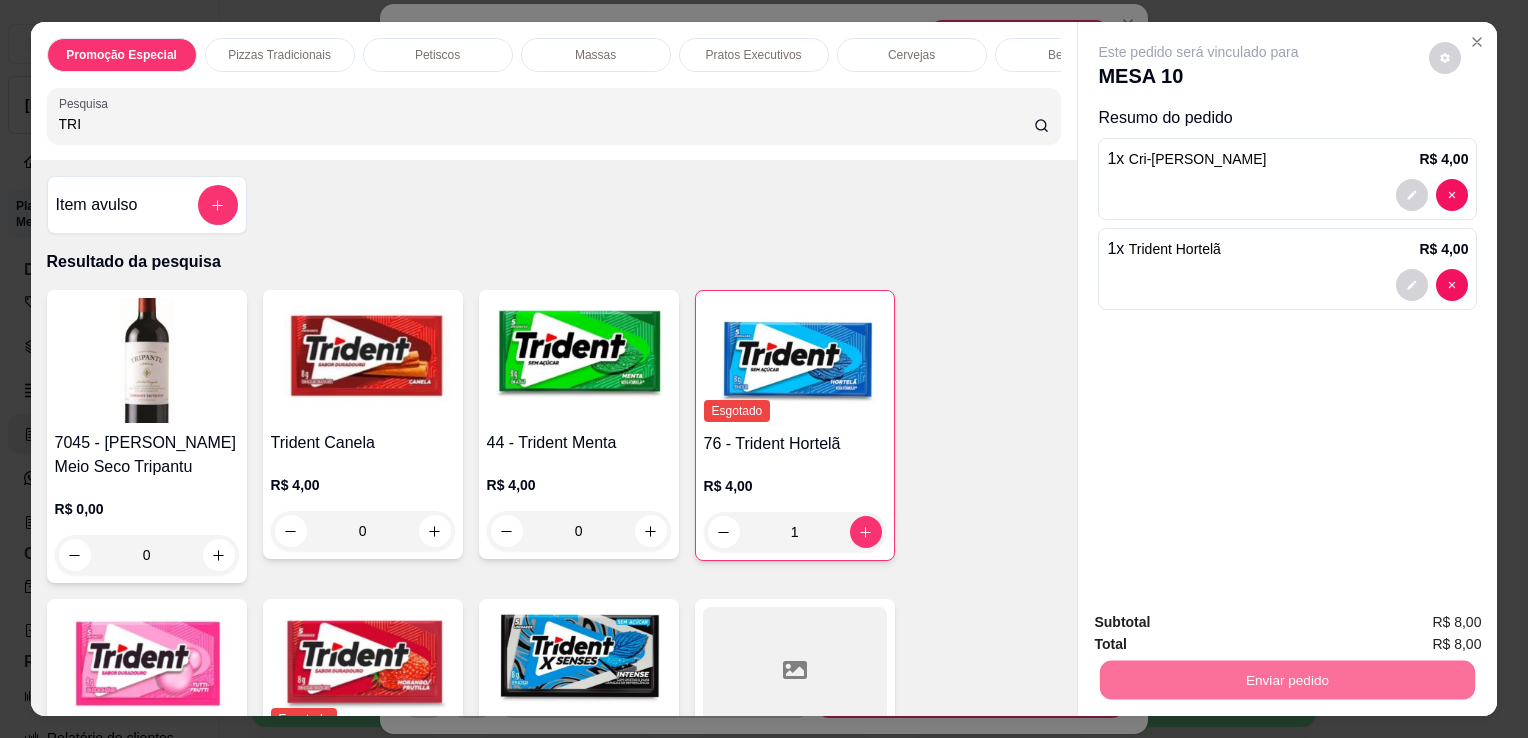 click on "Não registrar e enviar pedido" at bounding box center [1222, 623] 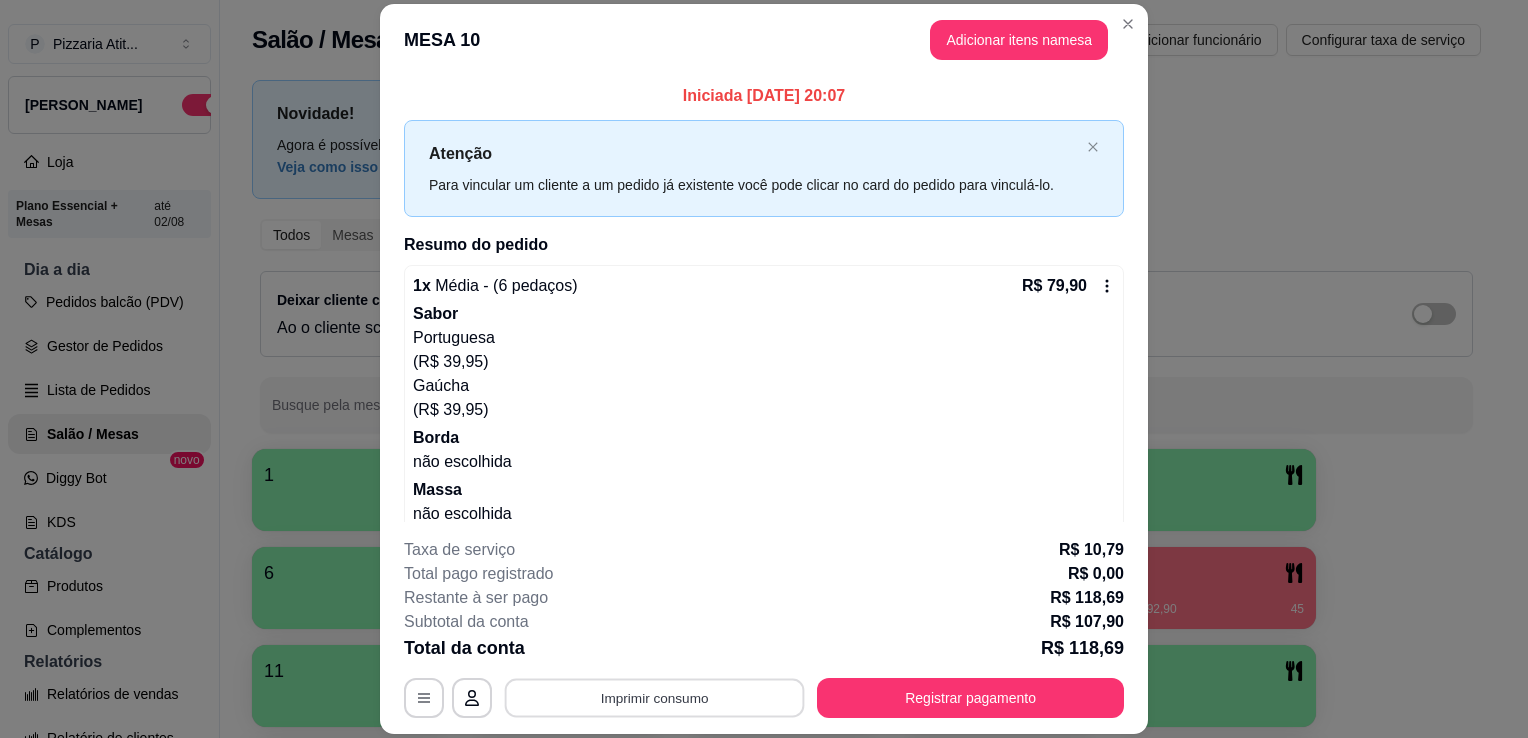 click on "Imprimir consumo" at bounding box center [655, 698] 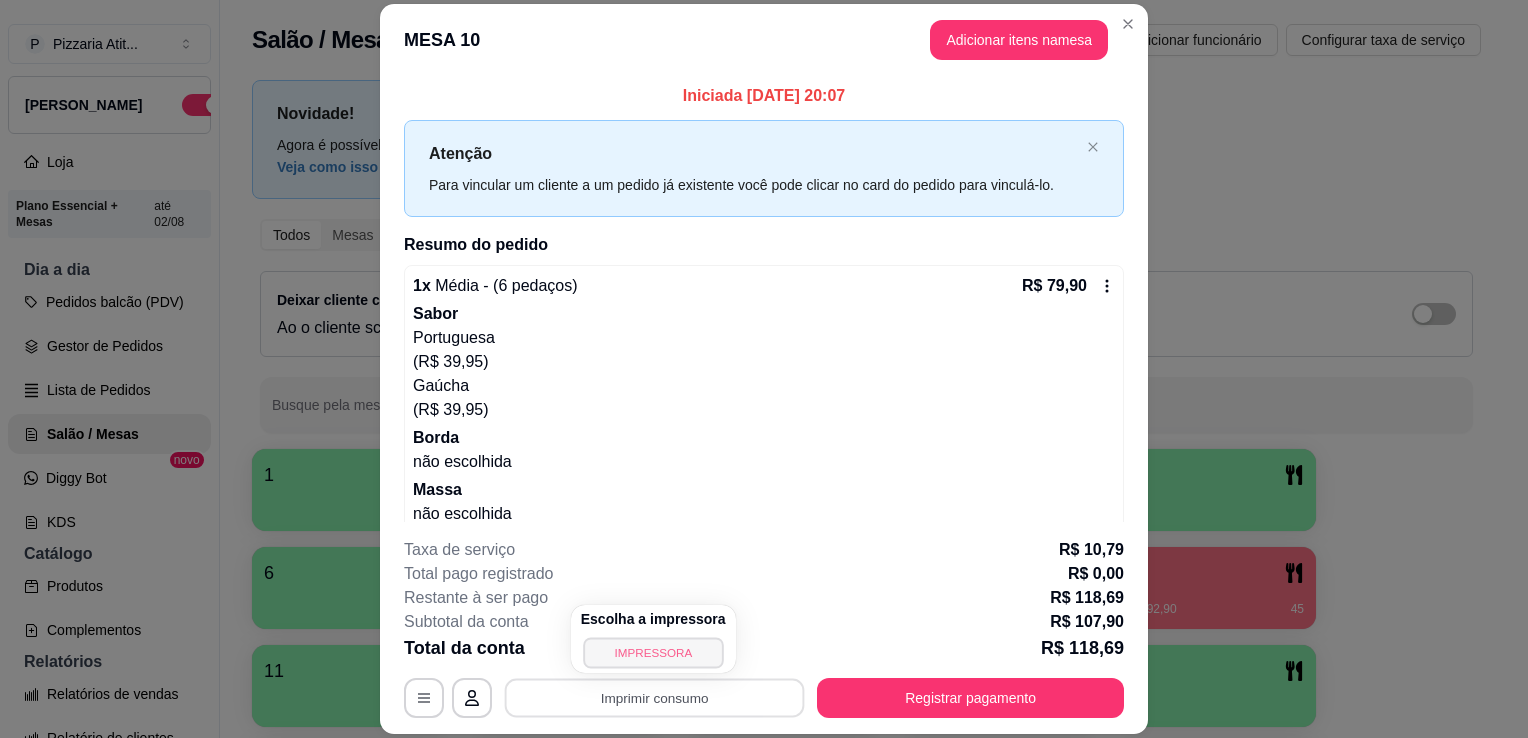 click on "IMPRESSORA" at bounding box center [653, 652] 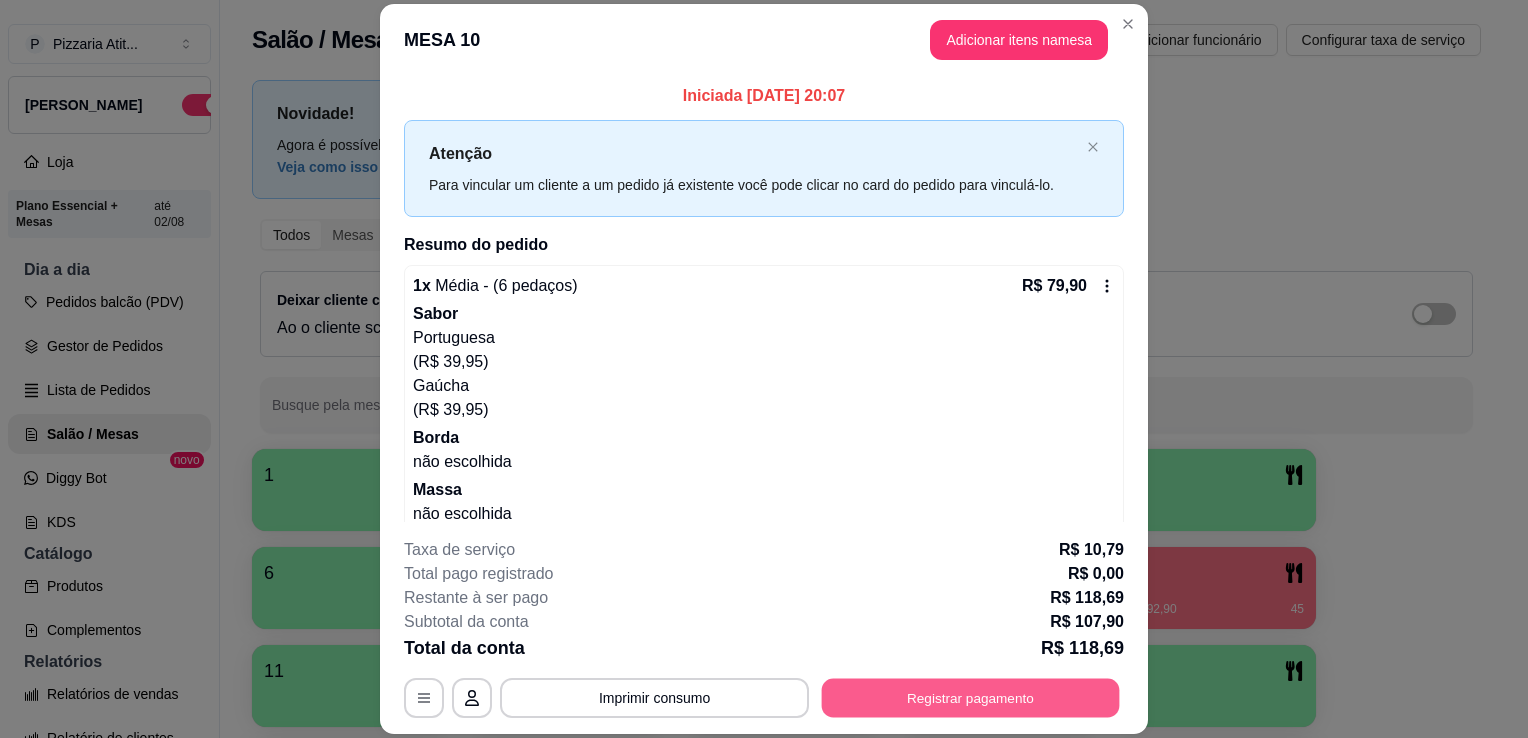 click on "Registrar pagamento" at bounding box center (971, 698) 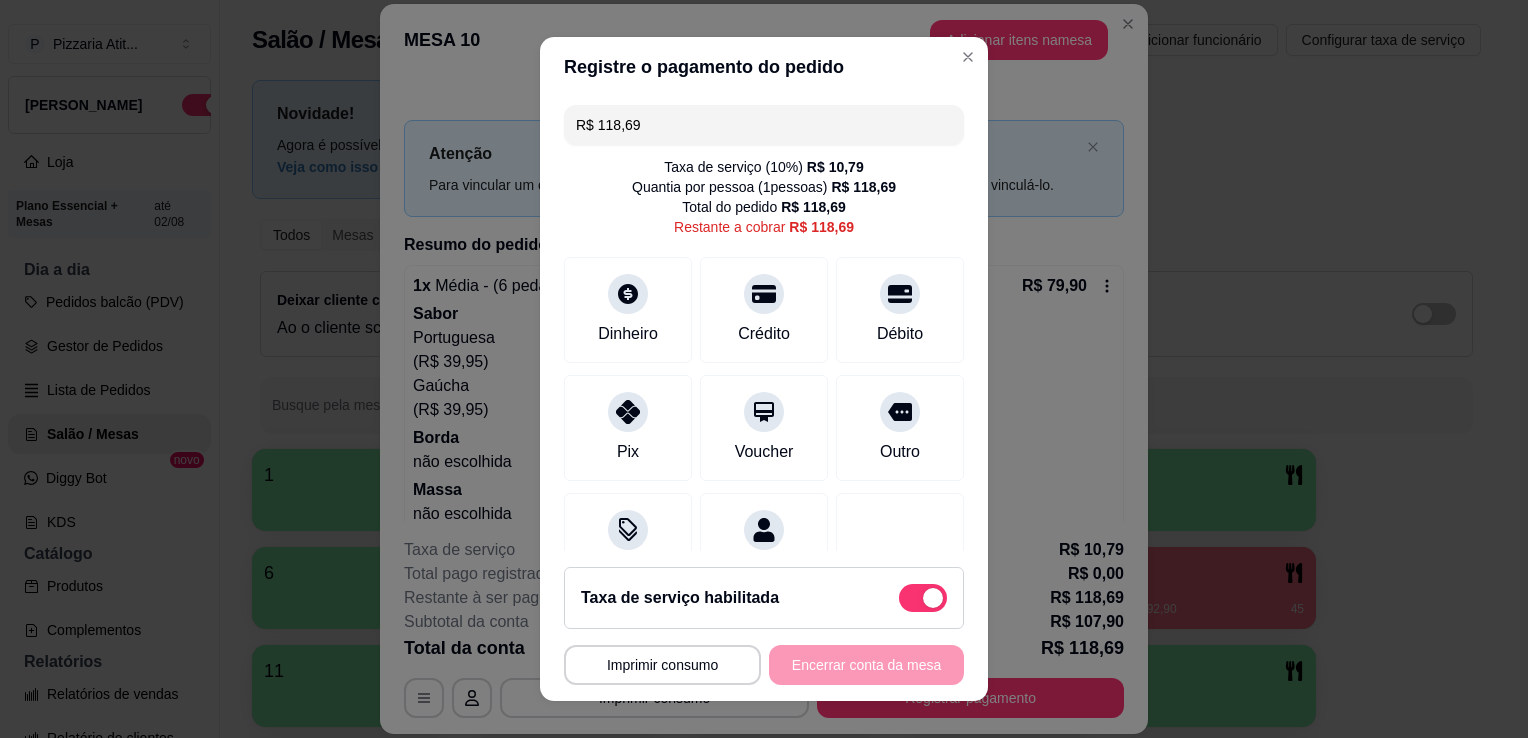 click on "R$ 118,69" at bounding box center [764, 125] 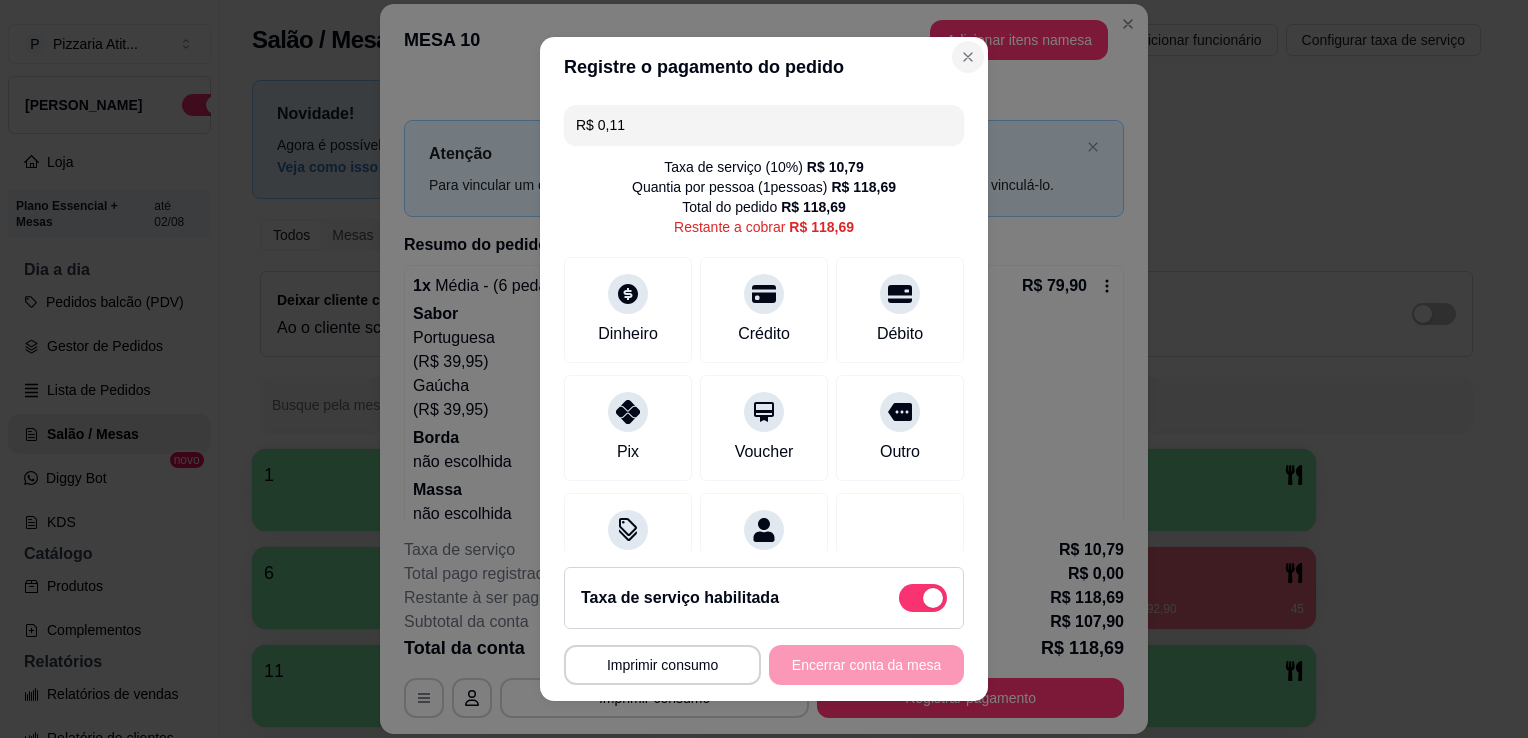 type on "R$ 0,11" 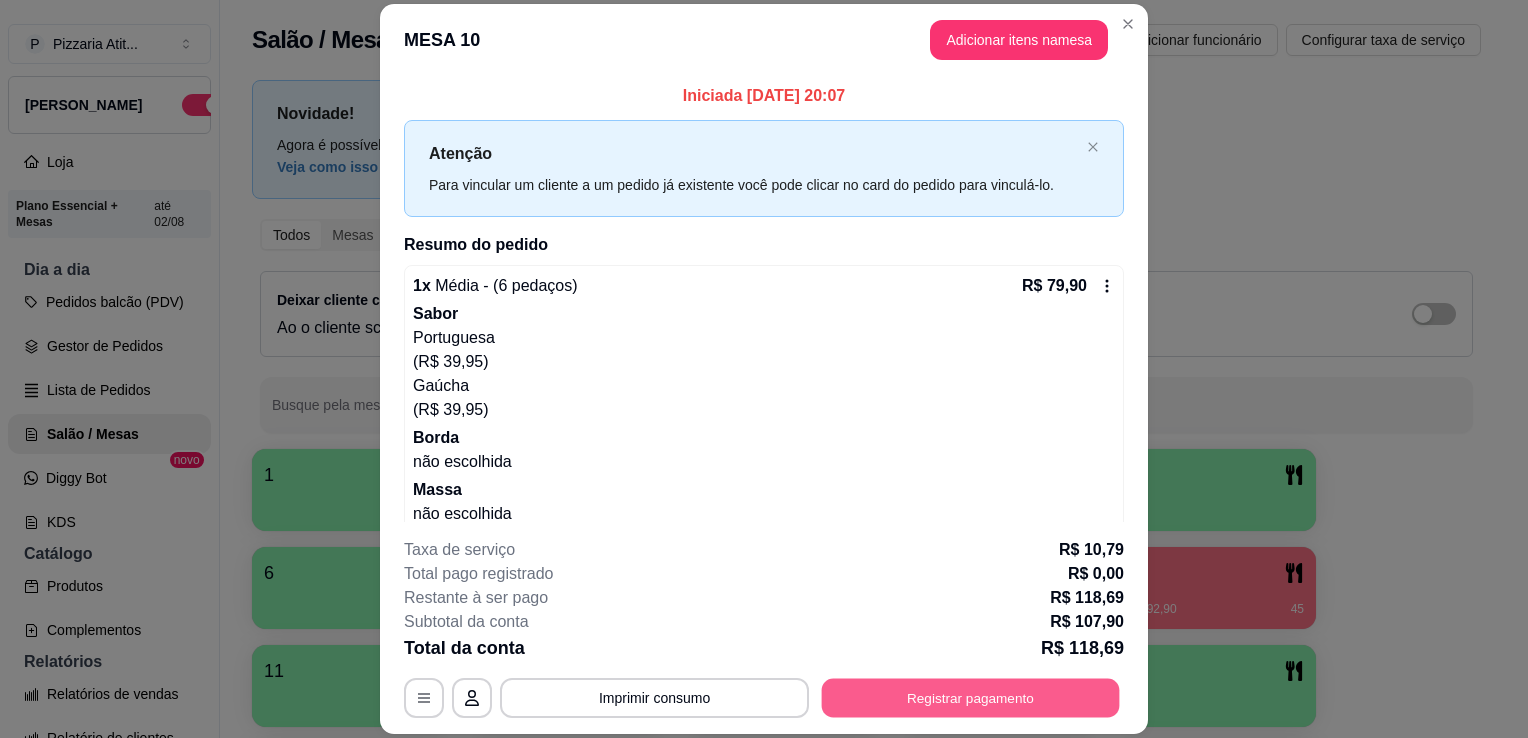 click on "Registrar pagamento" at bounding box center [971, 698] 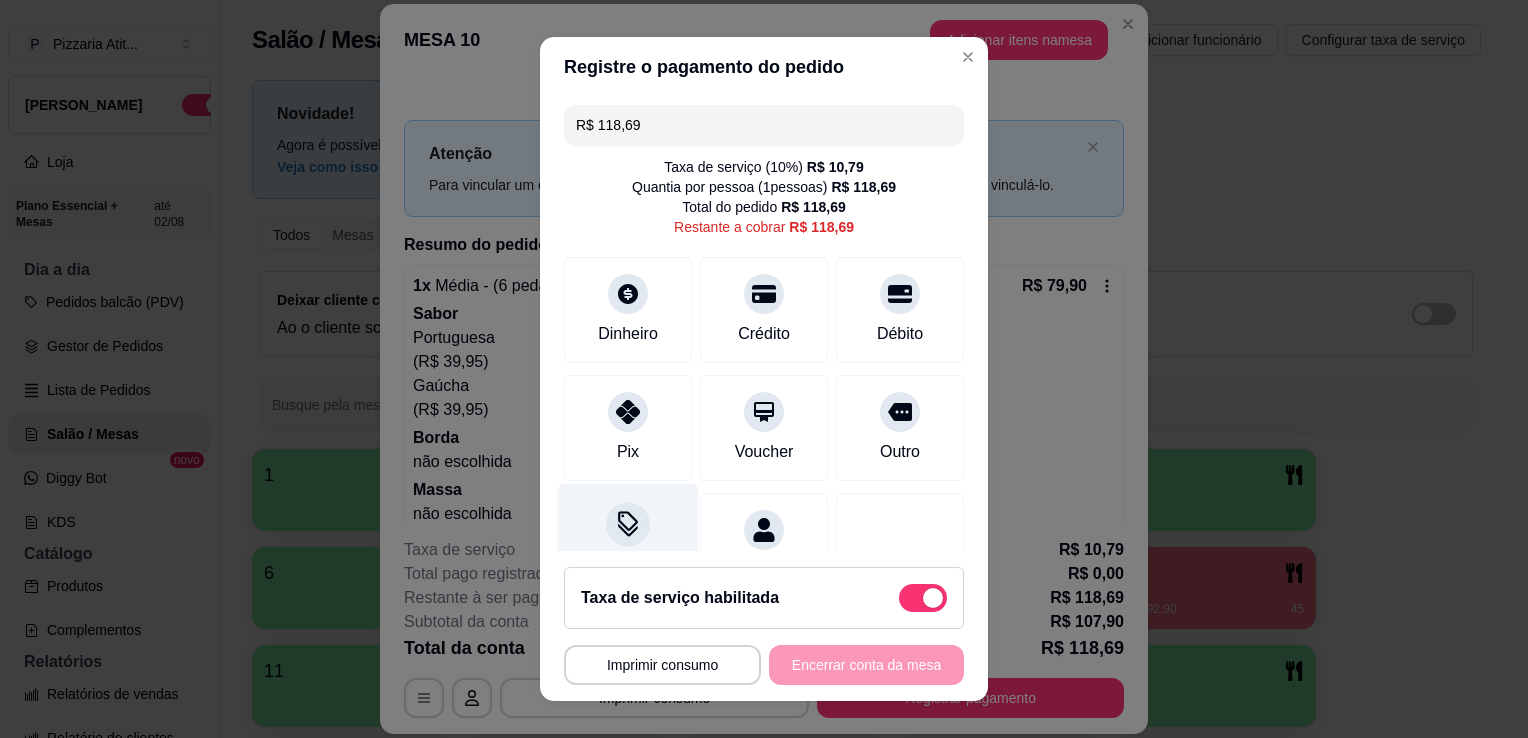 click 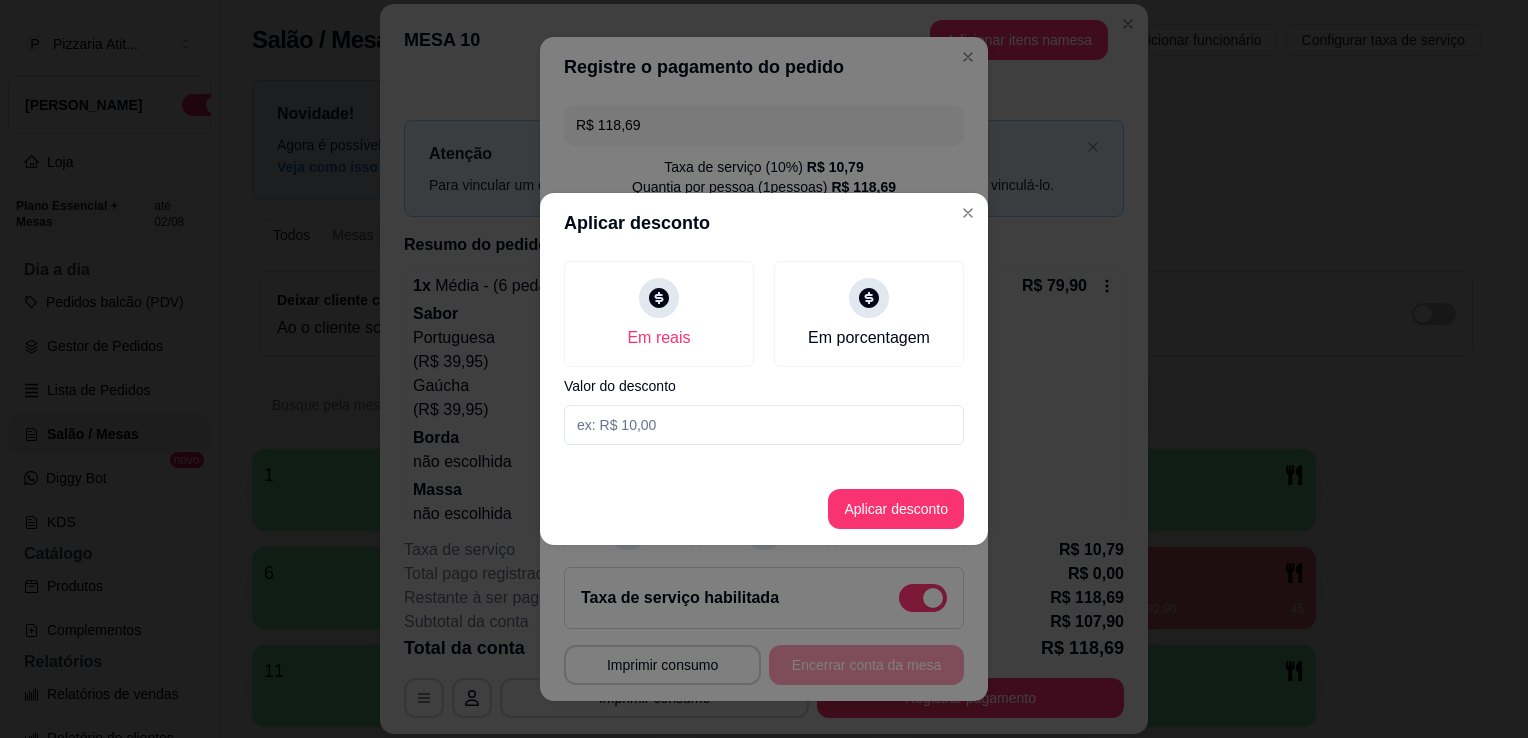 click at bounding box center (764, 425) 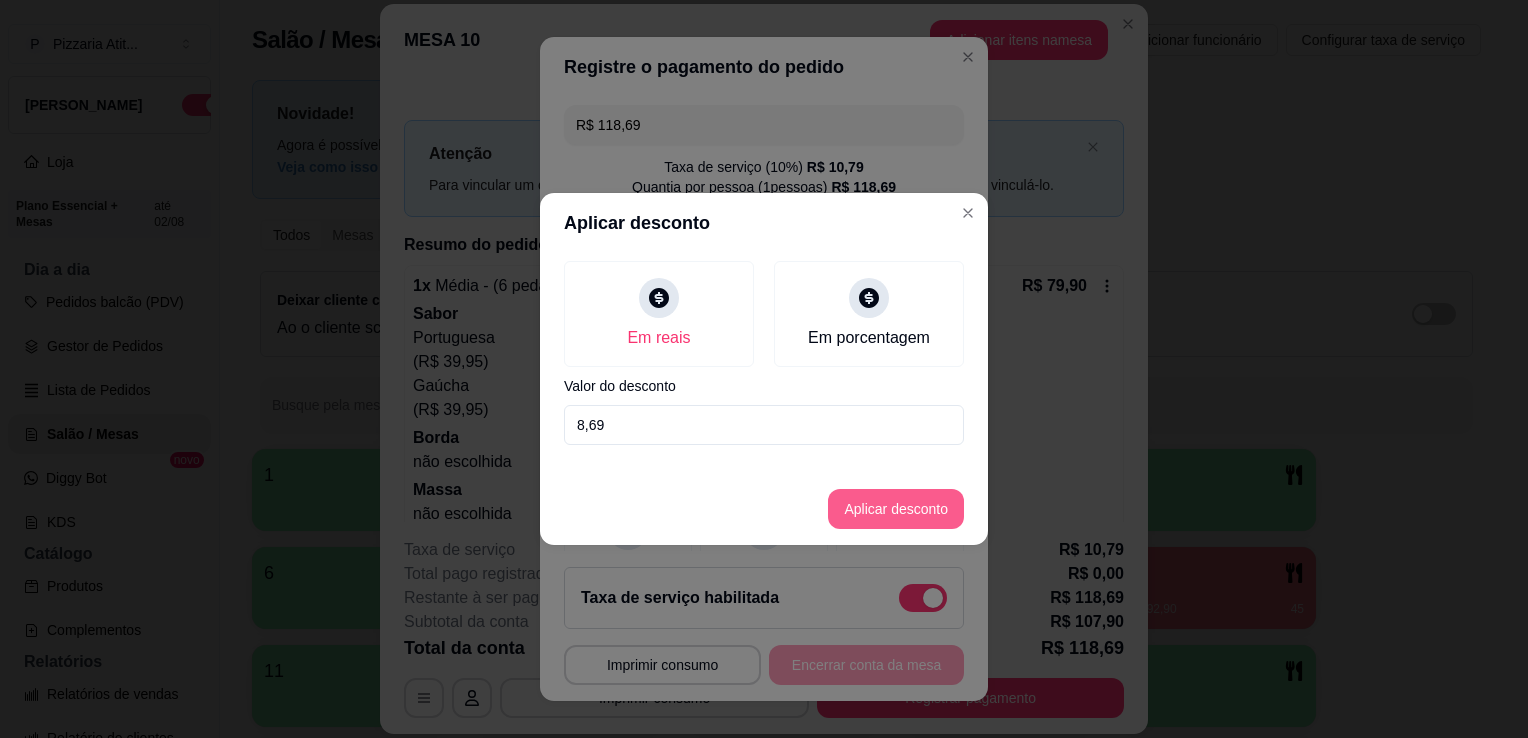 type on "8,69" 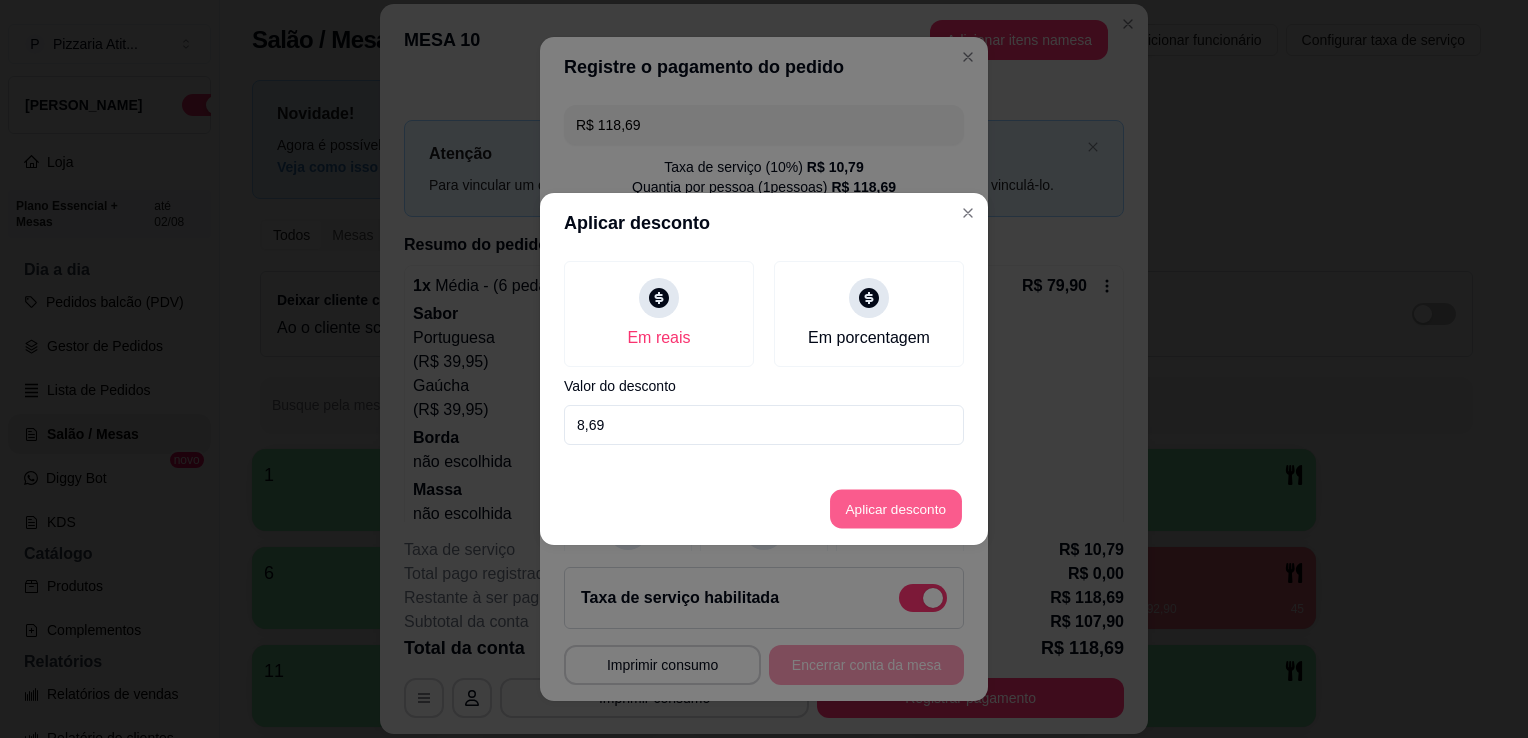 click on "Aplicar desconto" at bounding box center (896, 509) 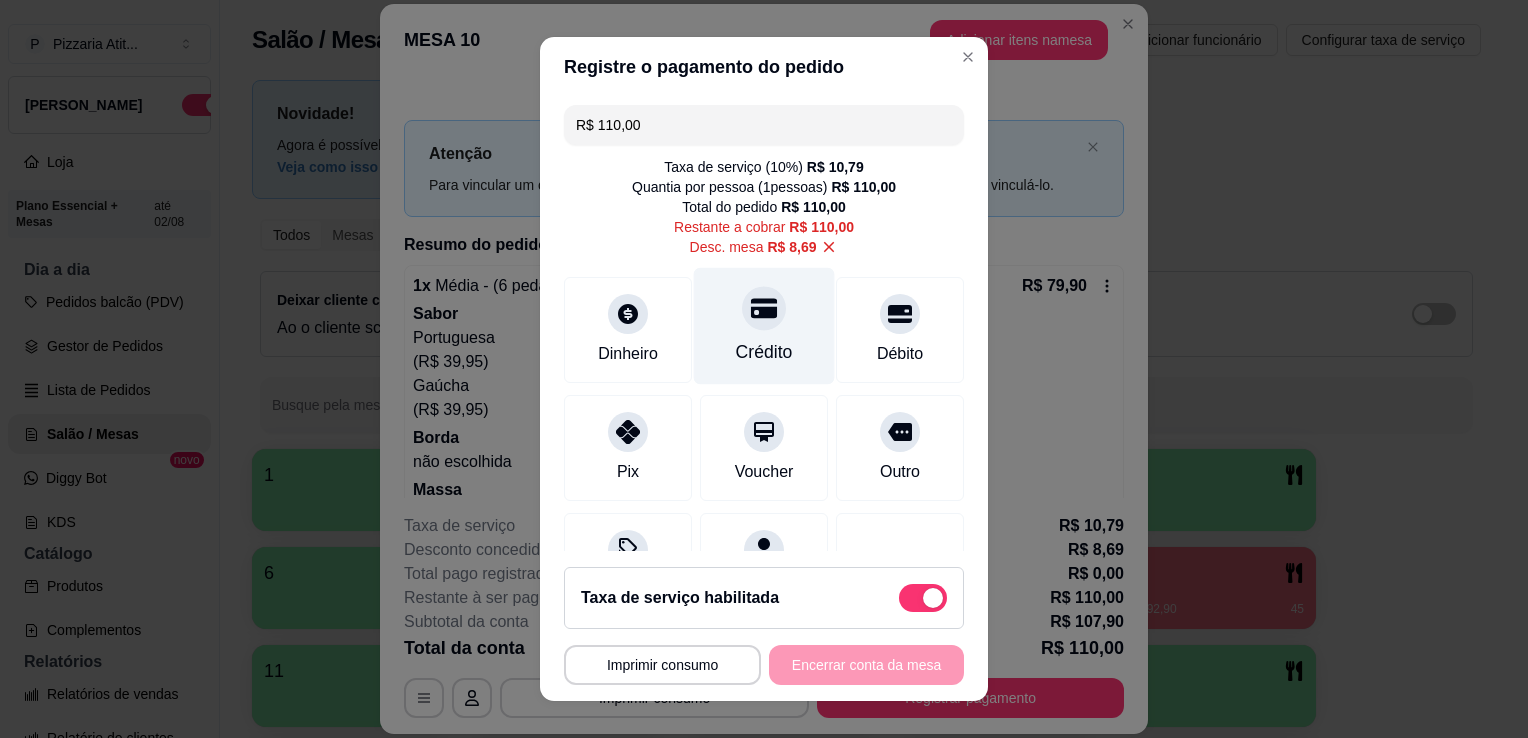 click on "Crédito" at bounding box center [764, 352] 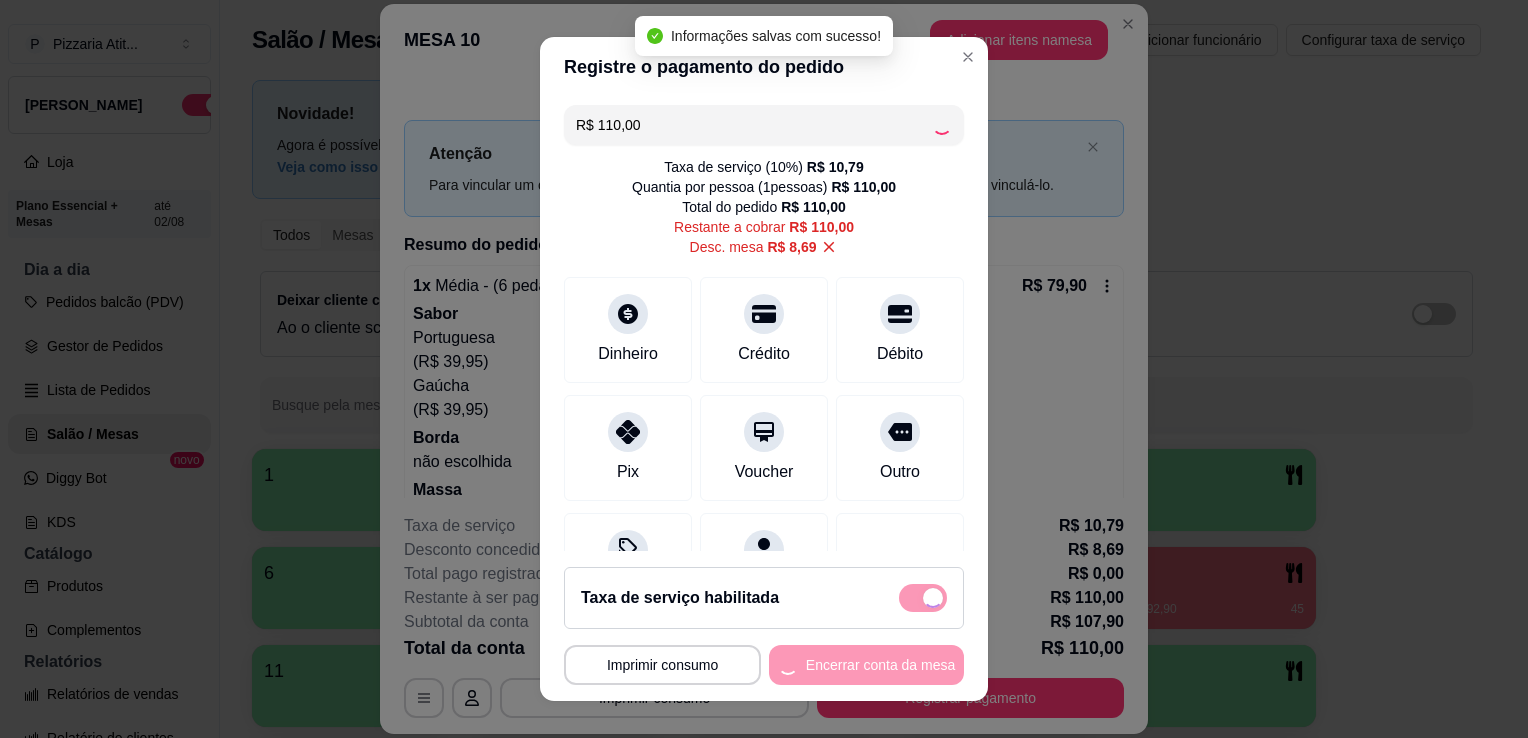 type on "R$ 0,00" 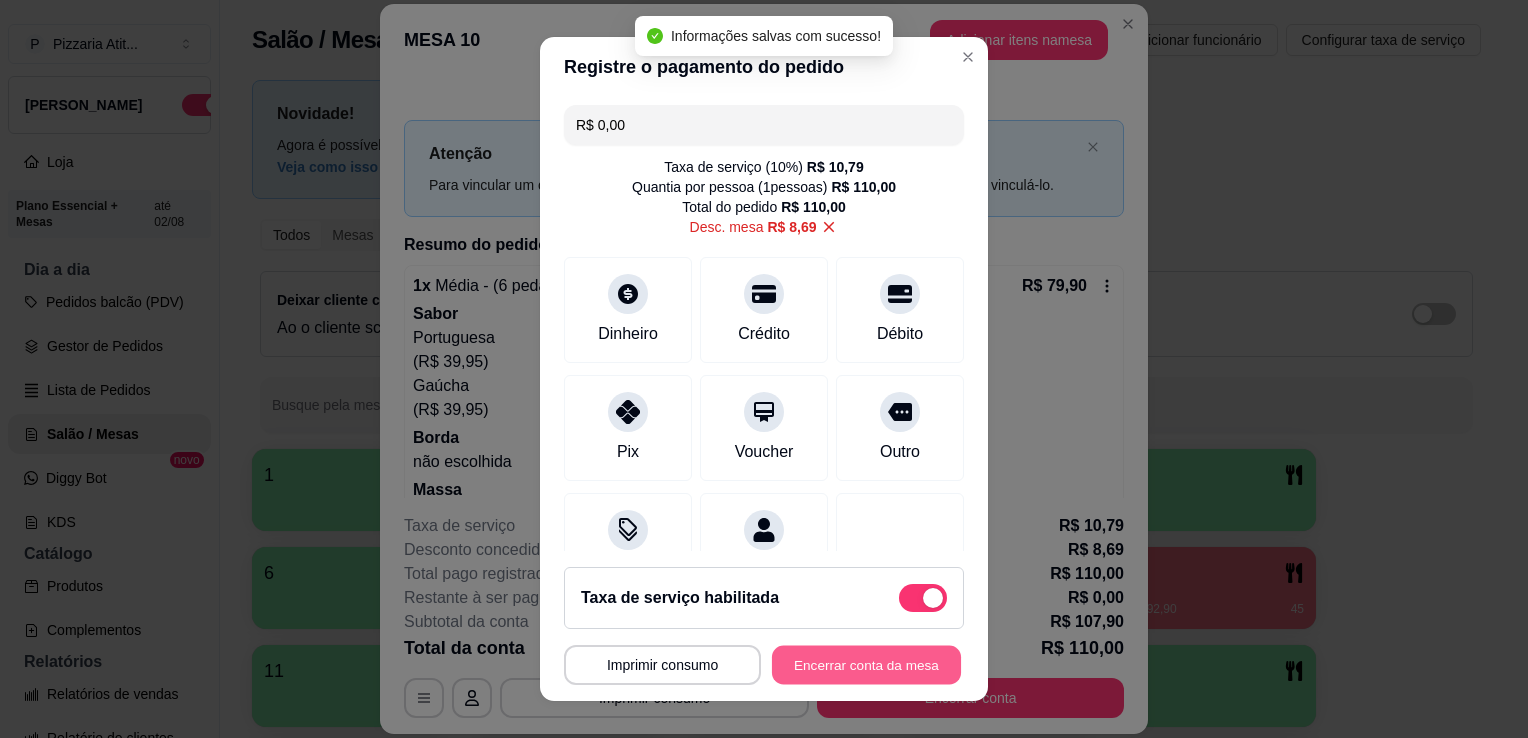 click on "Encerrar conta da mesa" at bounding box center [866, 665] 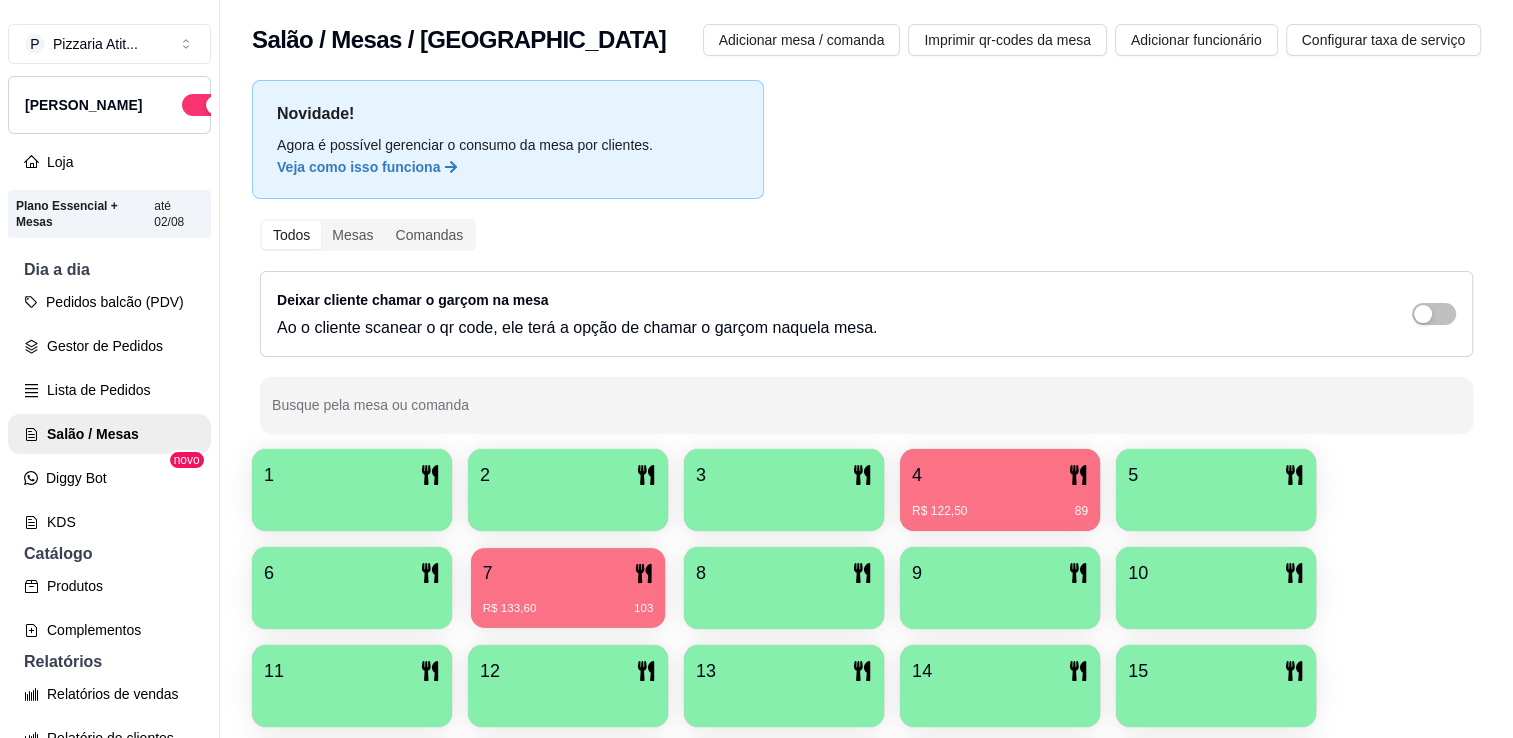 click on "7" at bounding box center (568, 573) 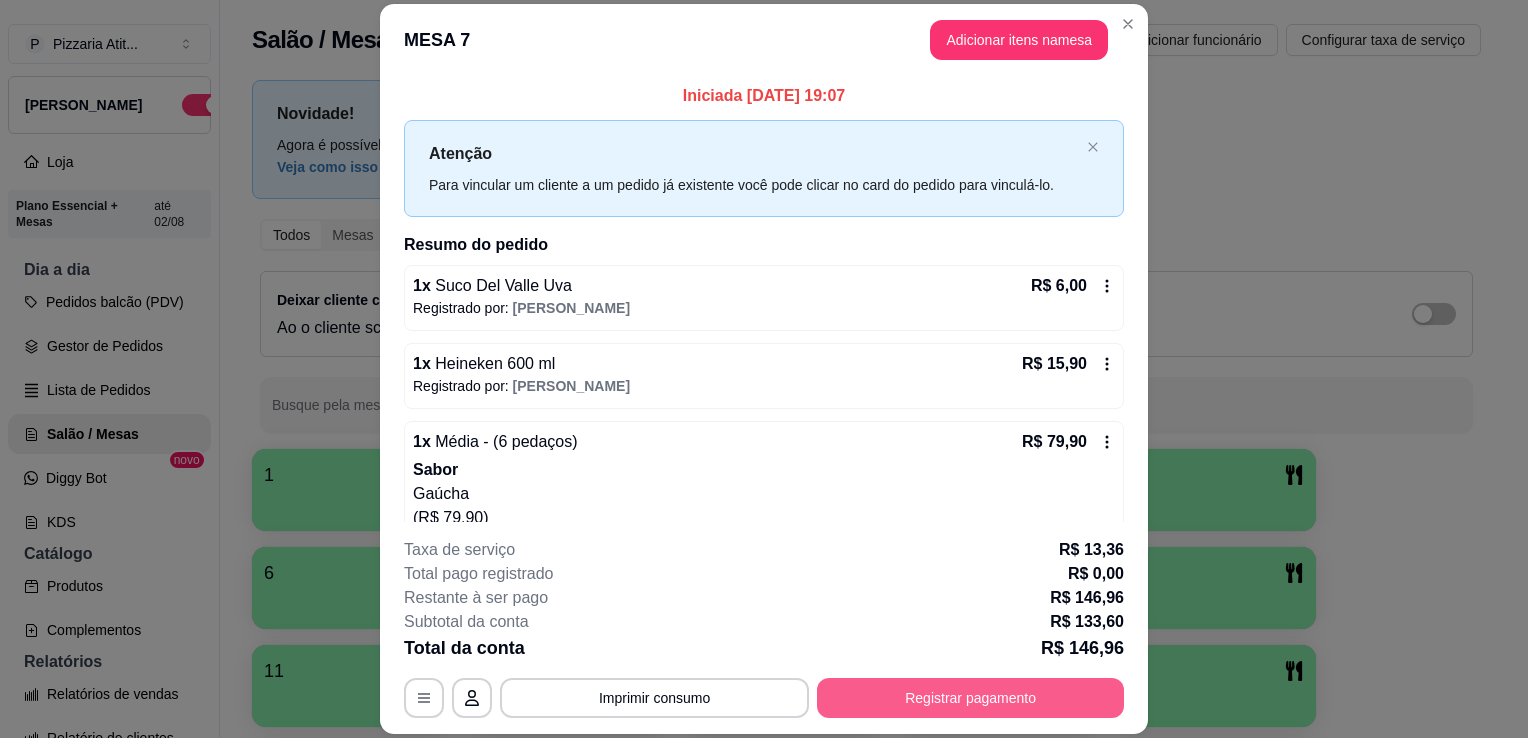 click on "Registrar pagamento" at bounding box center (970, 698) 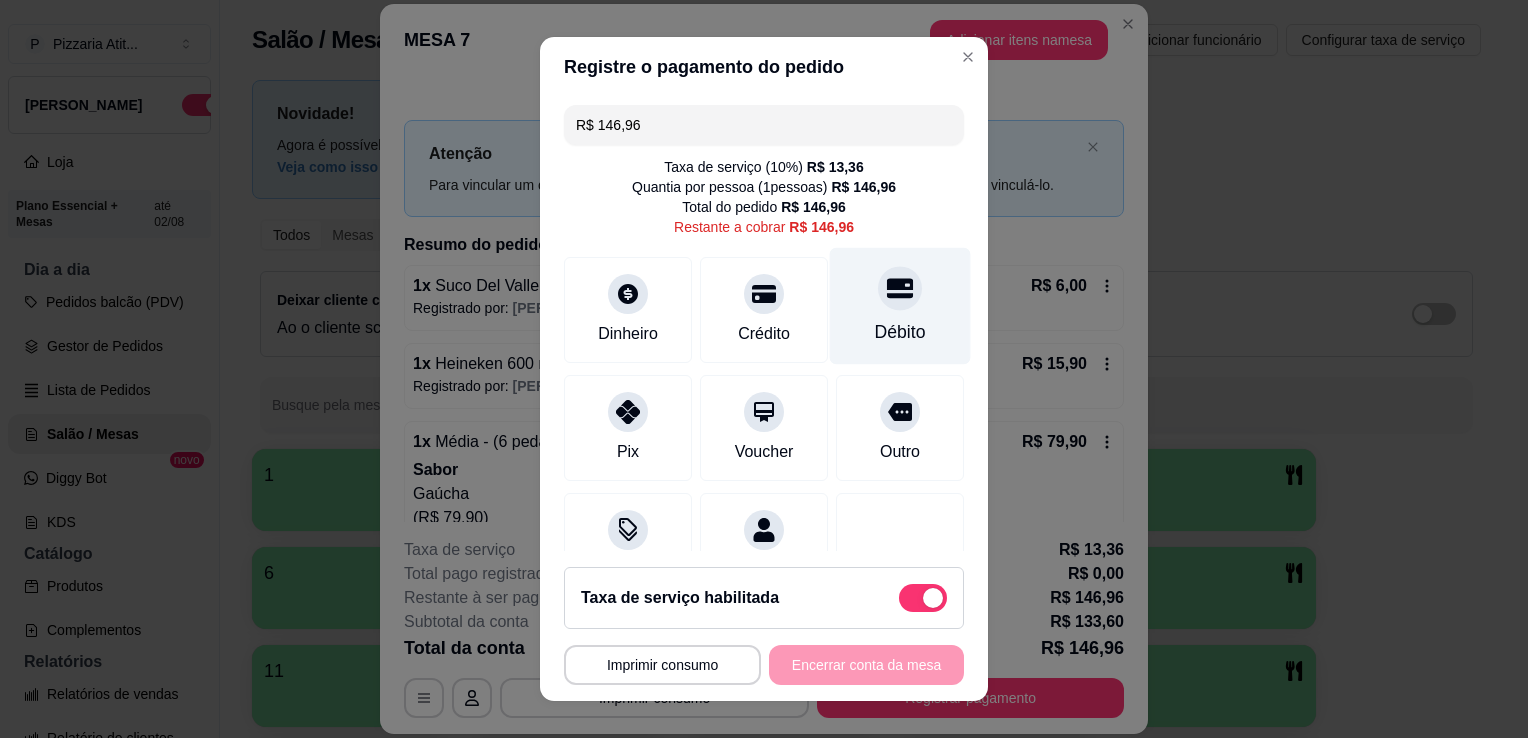 click on "Débito" at bounding box center (900, 306) 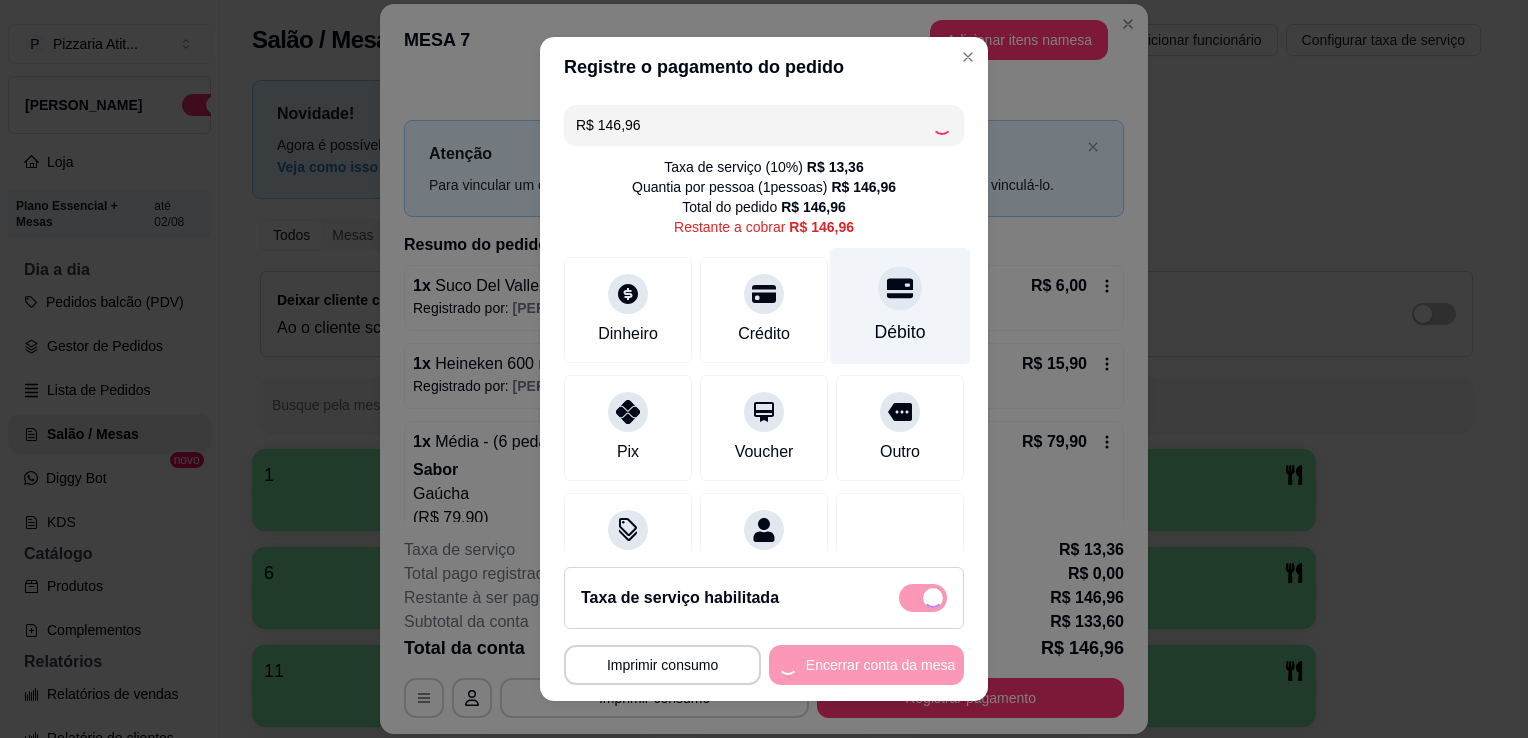type on "R$ 0,00" 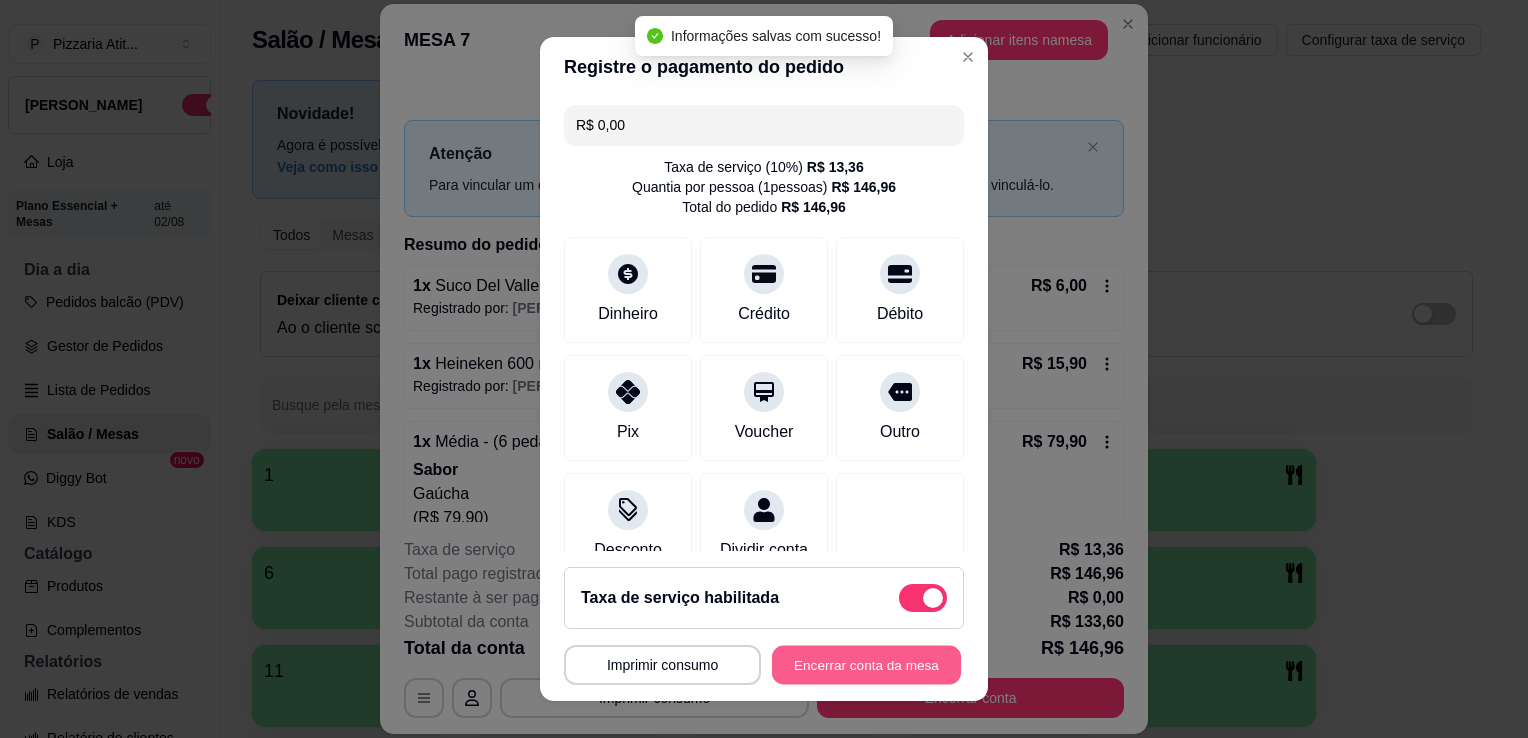 click on "Encerrar conta da mesa" at bounding box center (866, 665) 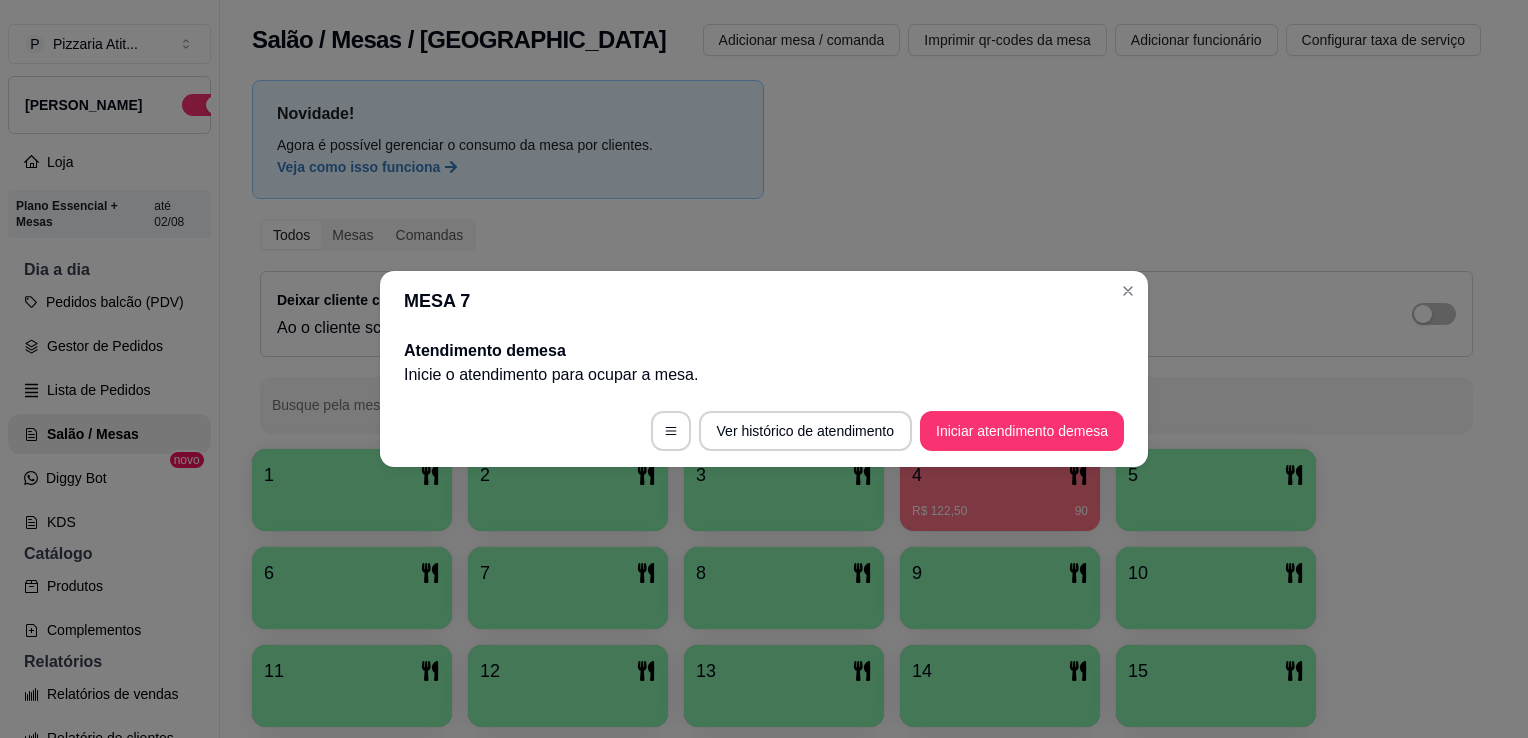 click on "MESA 7" at bounding box center [764, 301] 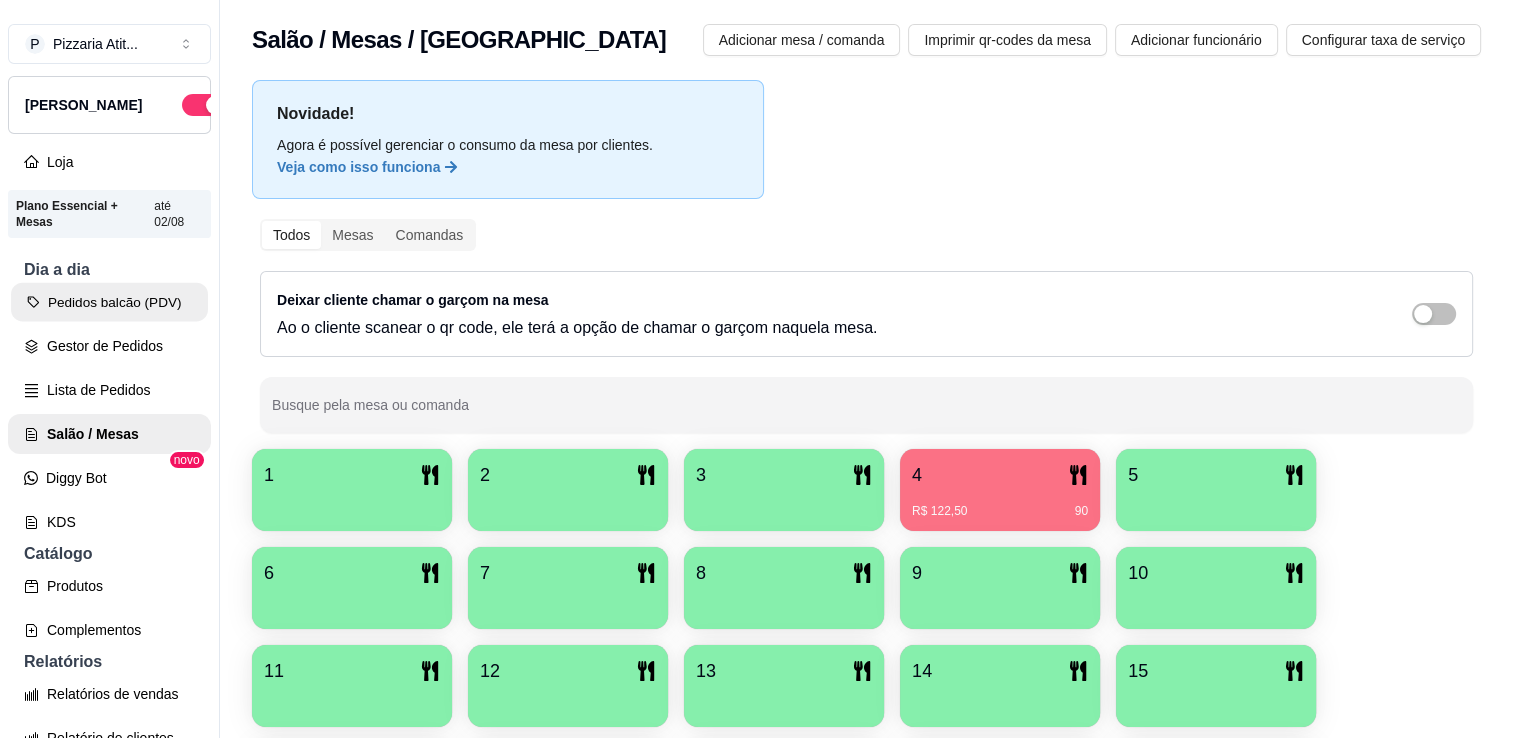 click on "Pedidos balcão (PDV)" at bounding box center [109, 302] 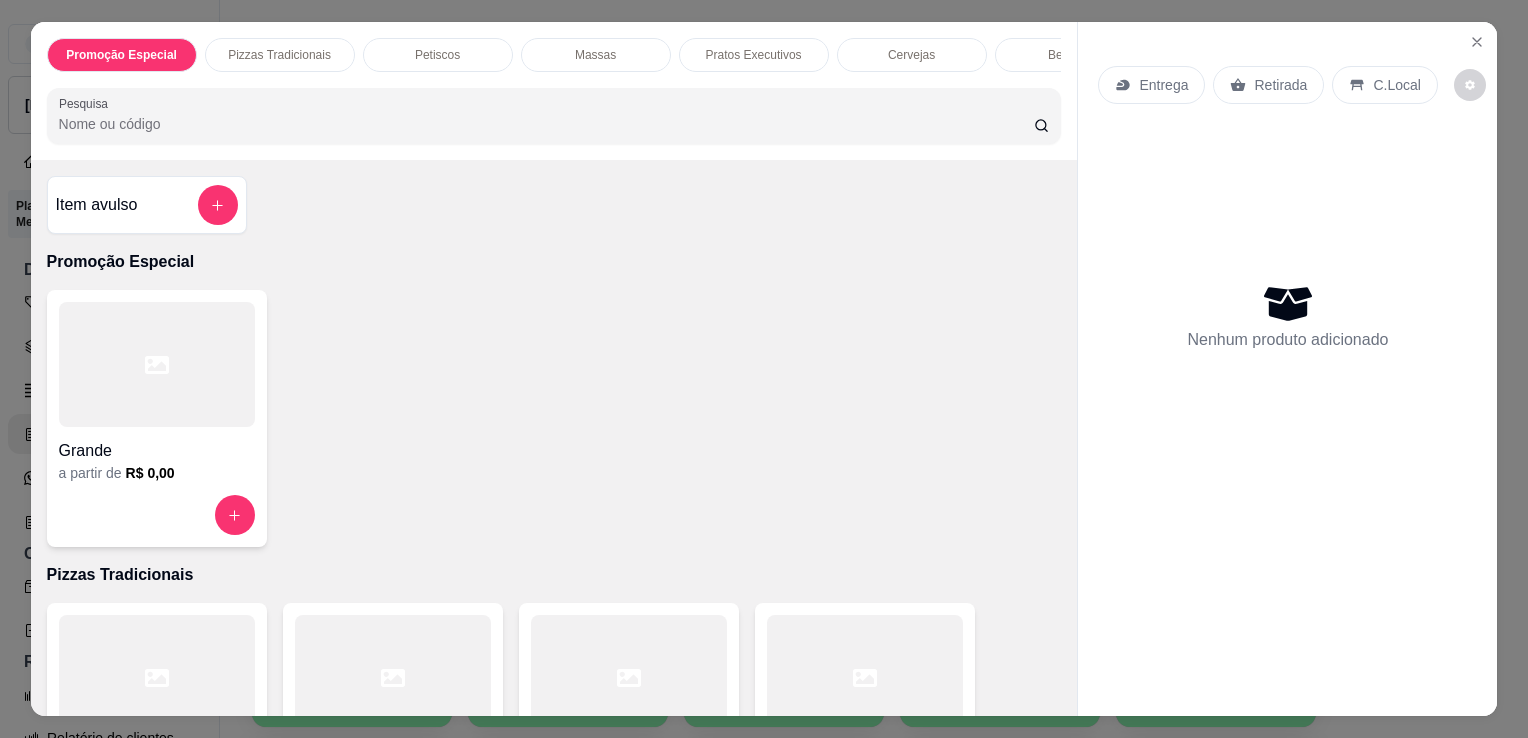 click on "Pesquisa" at bounding box center (546, 124) 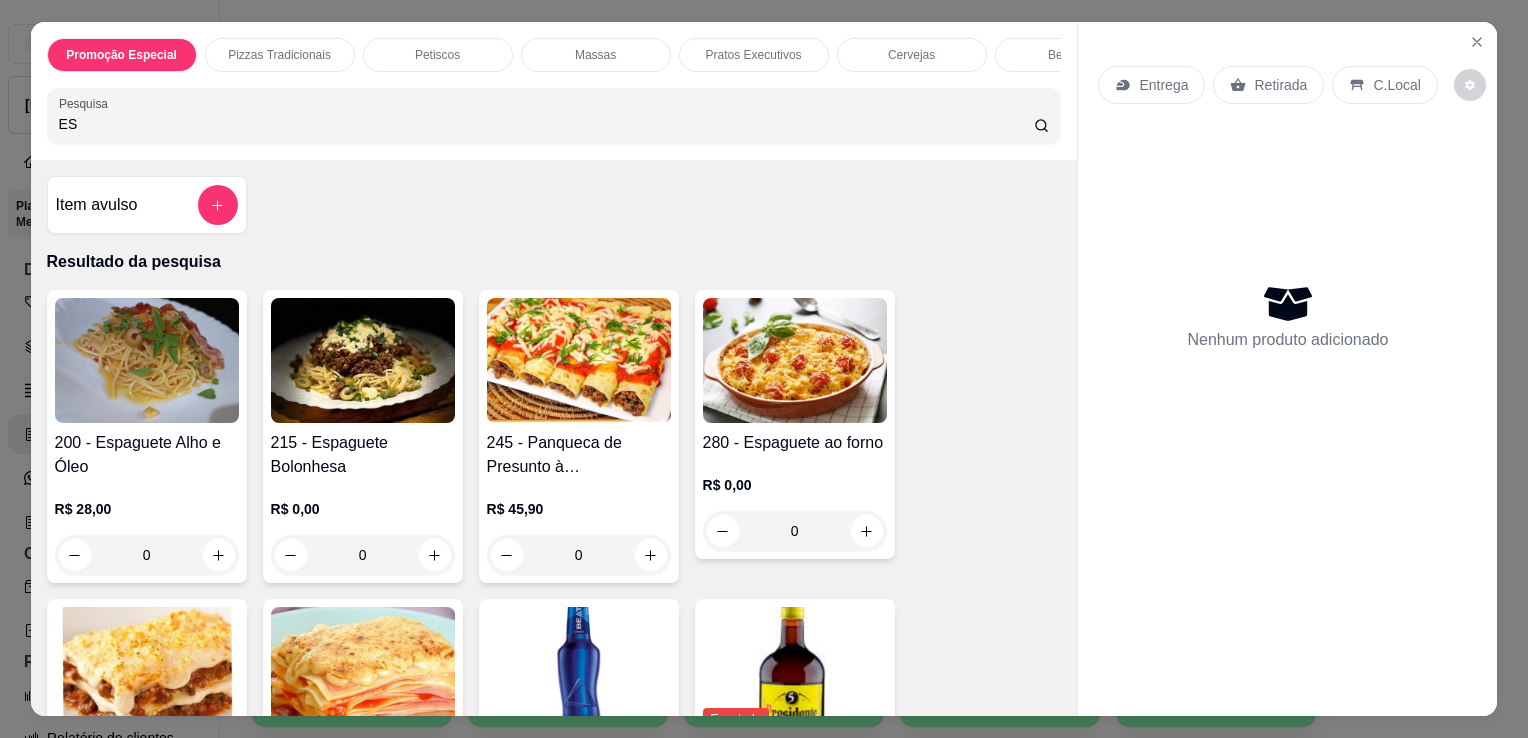 type on "ES" 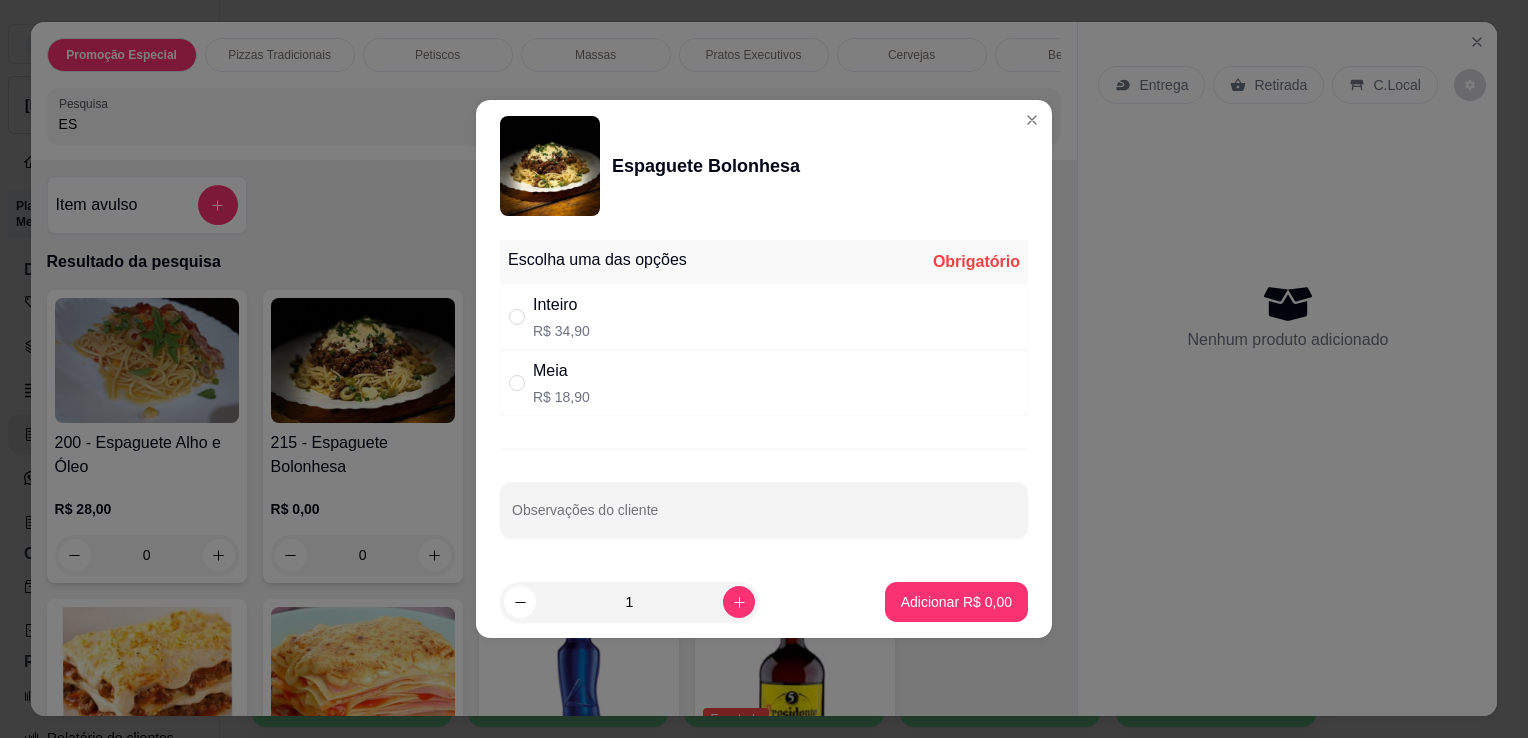 click on "Inteiro R$ 34,90" at bounding box center (764, 317) 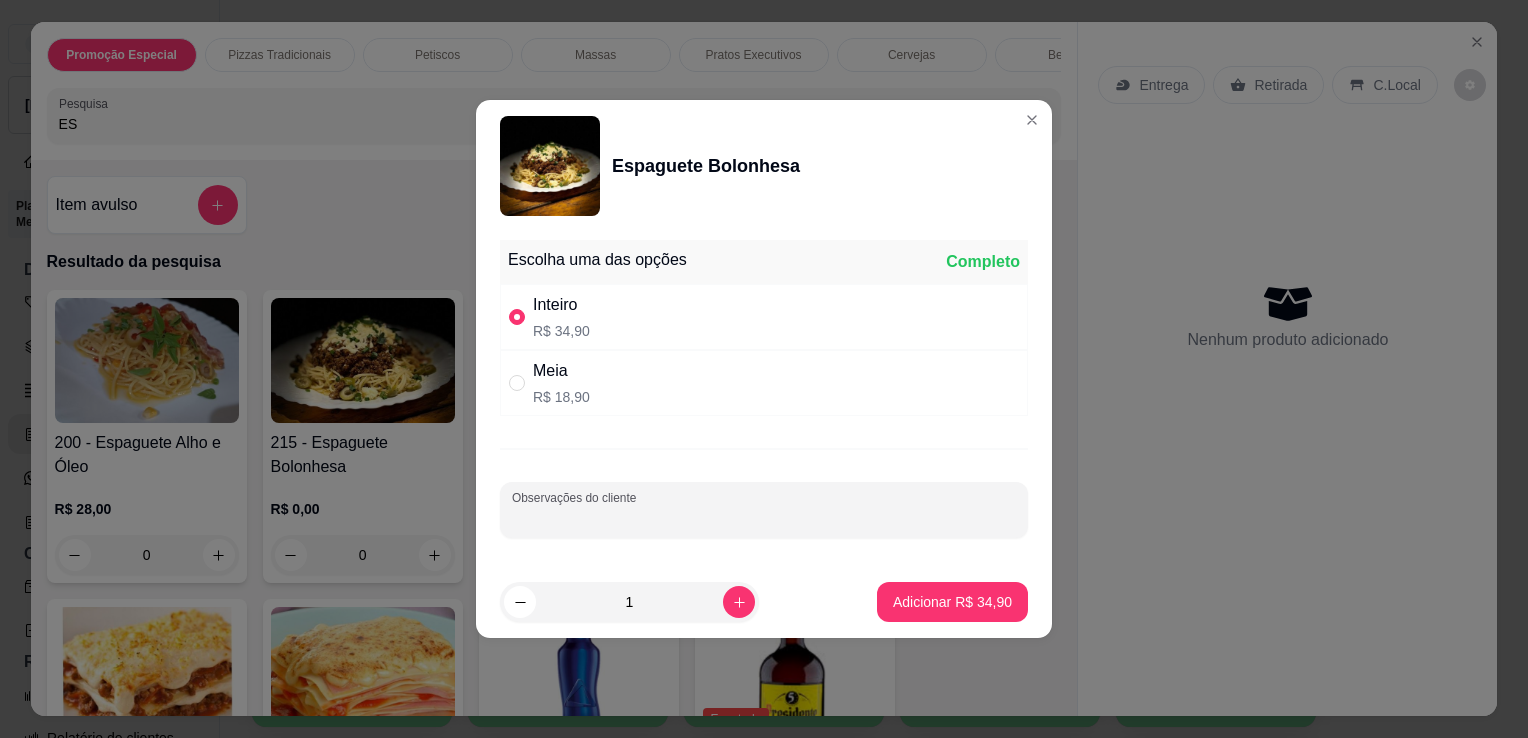 click on "Observações do cliente" at bounding box center [764, 518] 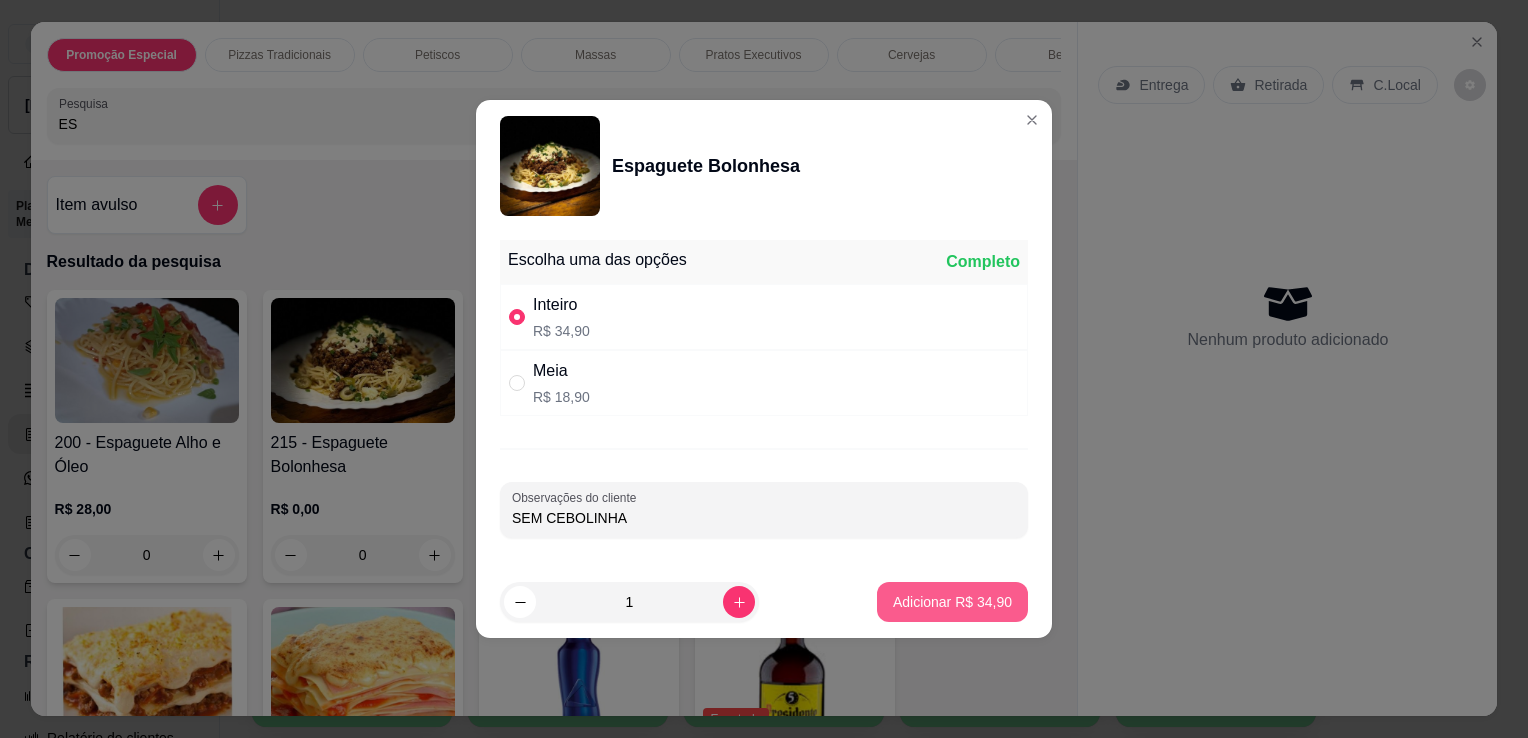 type on "SEM CEBOLINHA" 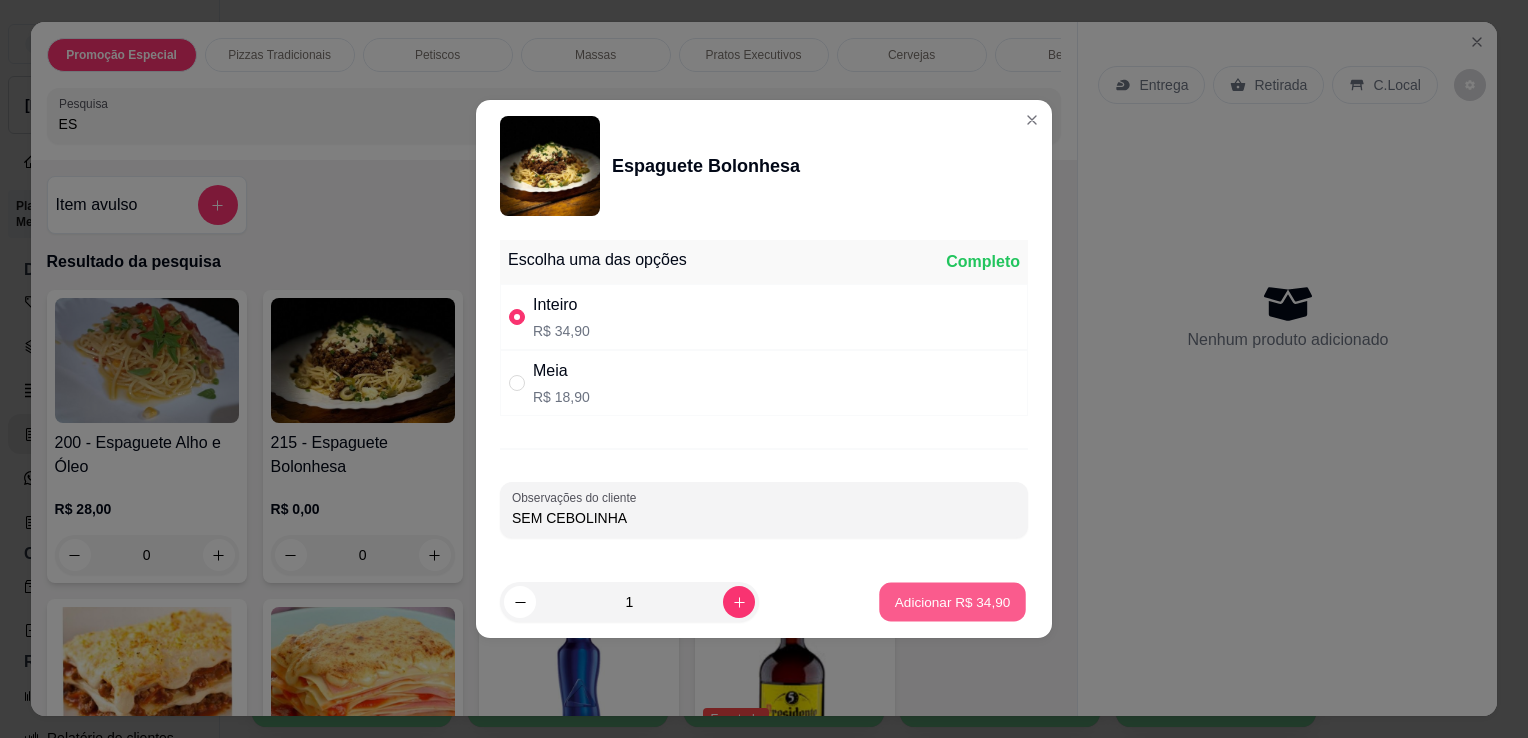 click on "Adicionar   R$ 34,90" at bounding box center (953, 601) 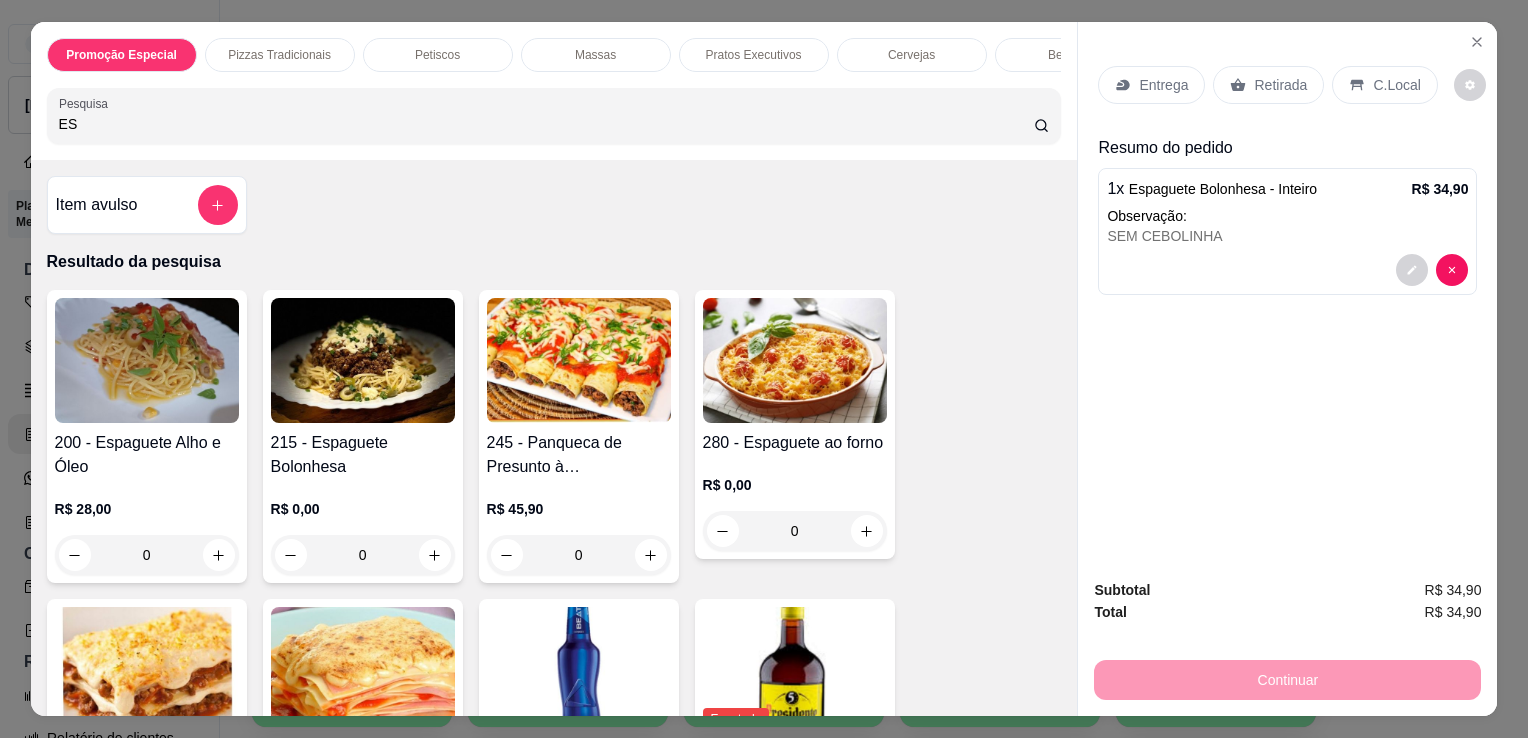 click on "Entrega Retirada C.Local" at bounding box center (1287, 85) 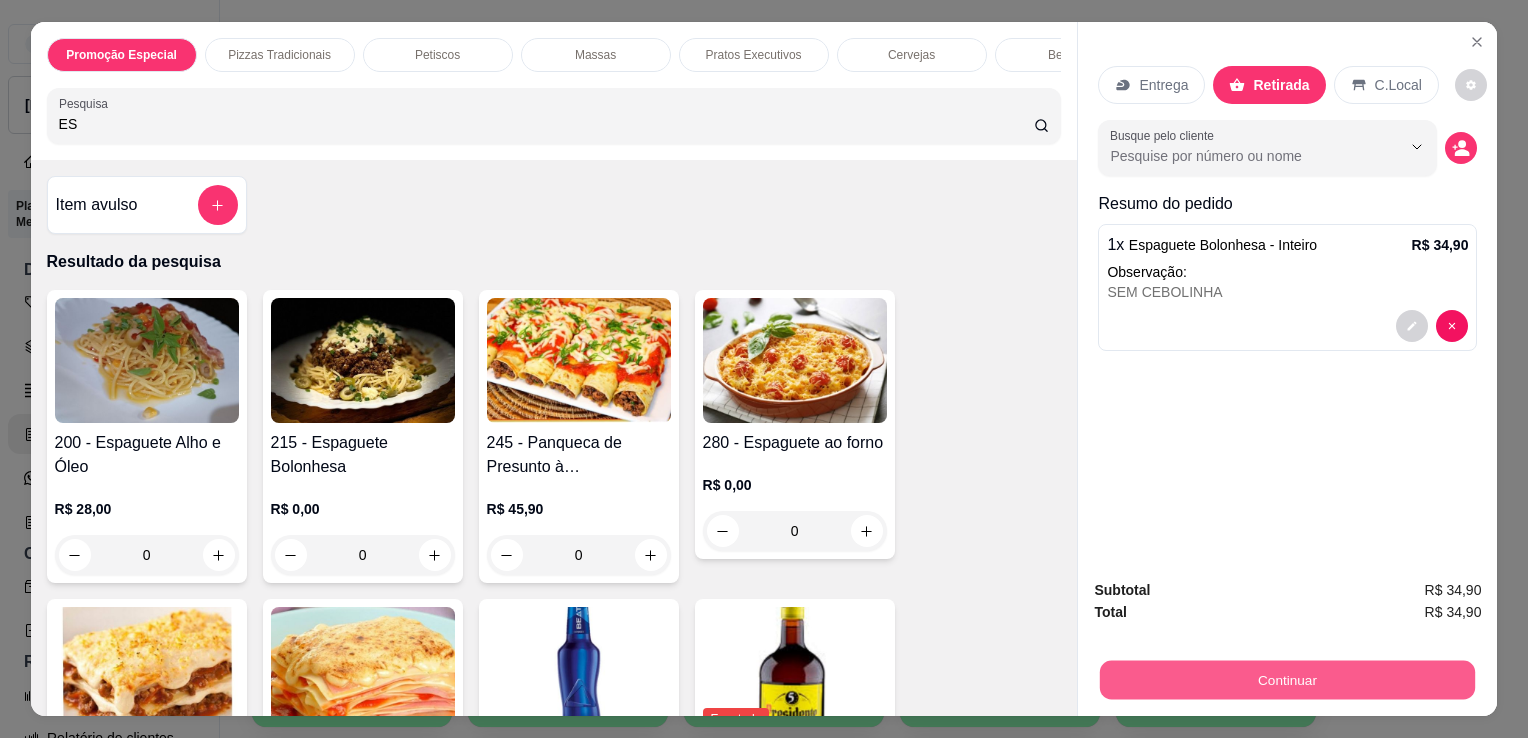 click on "Continuar" at bounding box center (1287, 679) 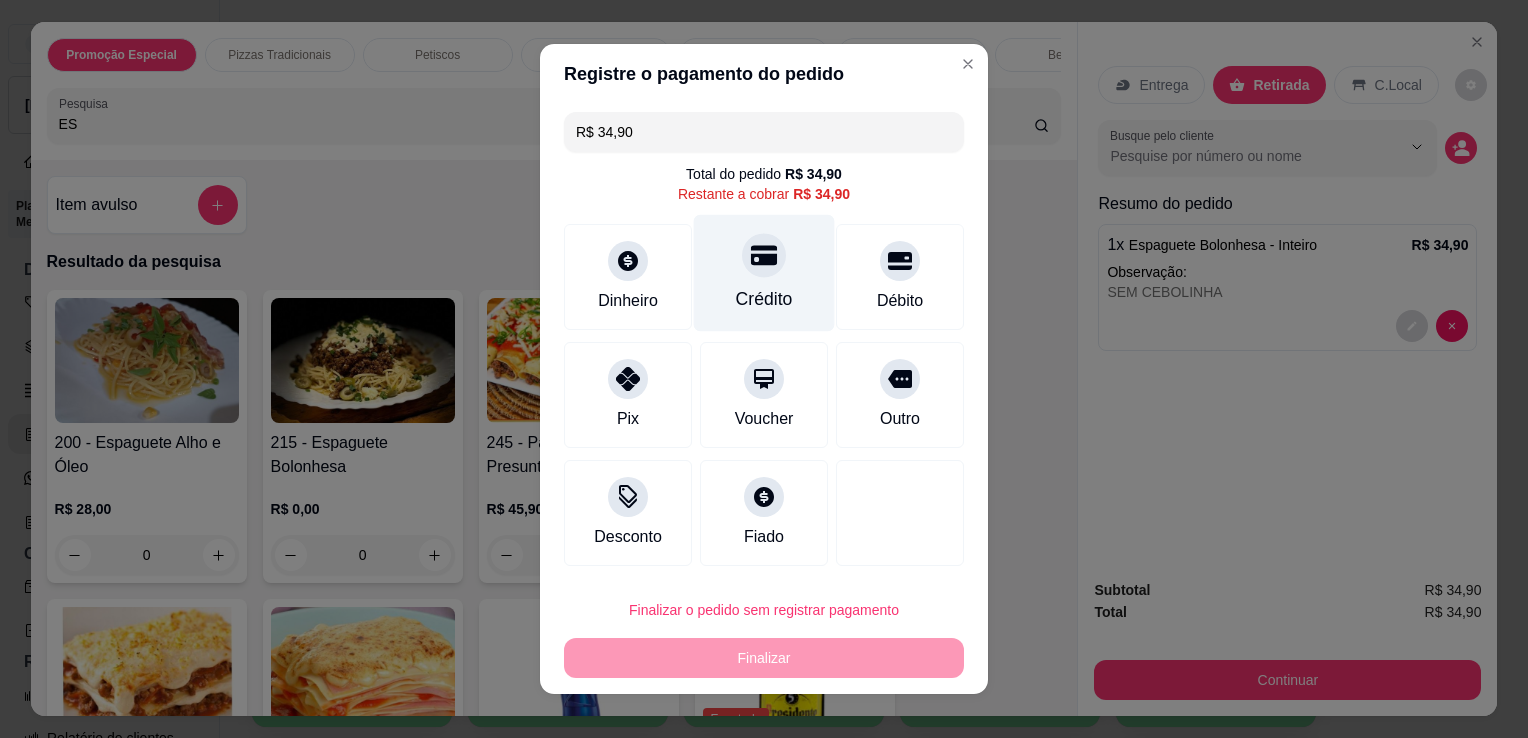 click on "Crédito" at bounding box center [764, 273] 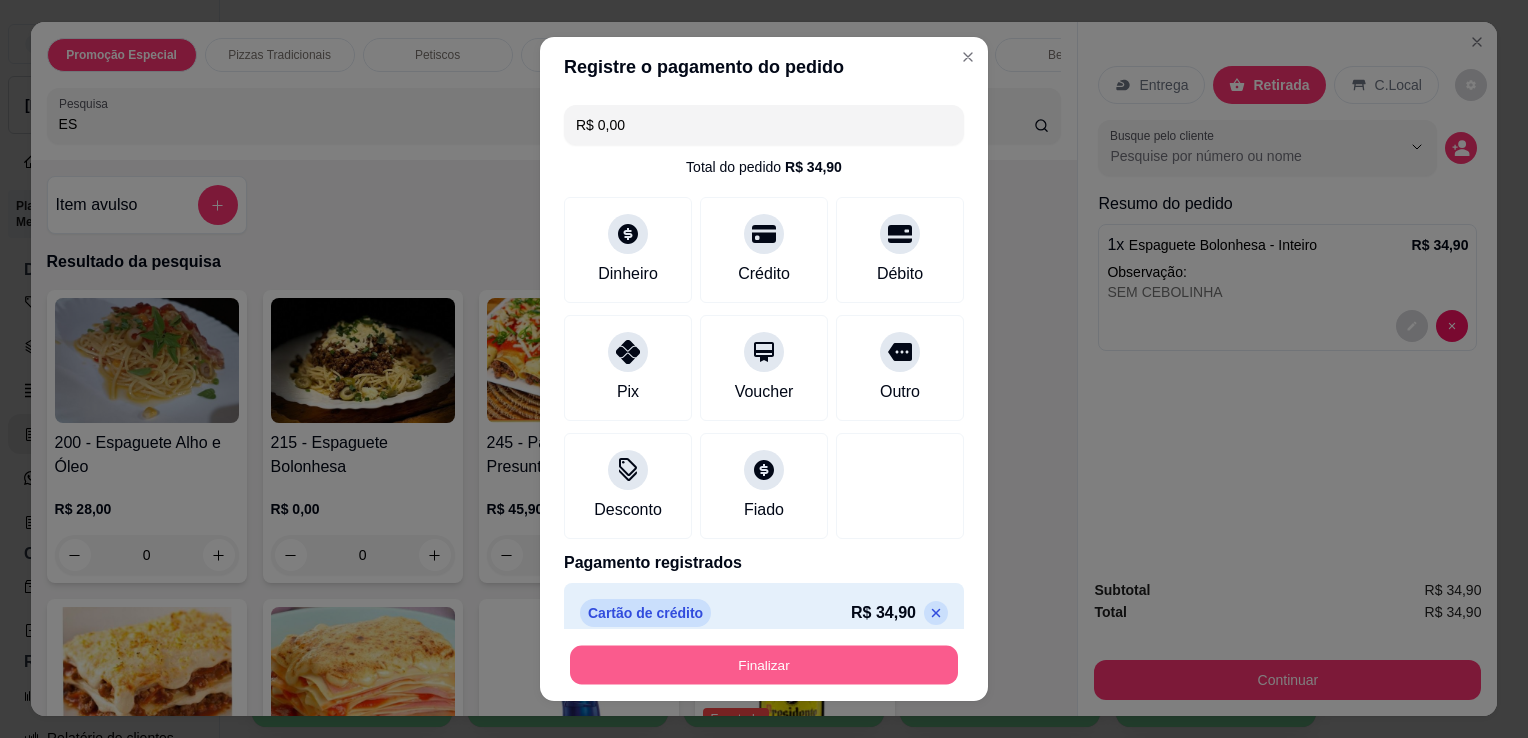 click on "Finalizar" at bounding box center (764, 665) 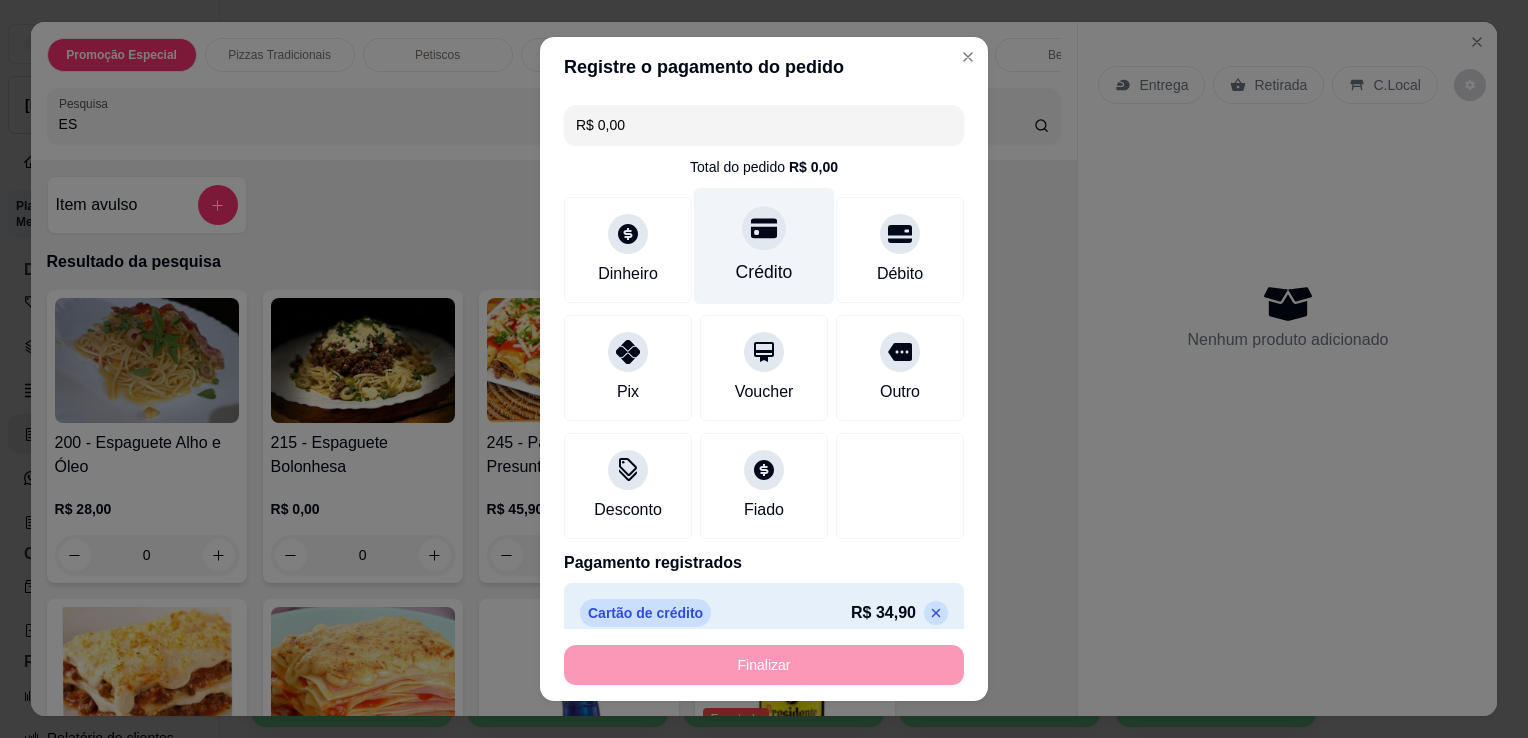 type on "-R$ 34,90" 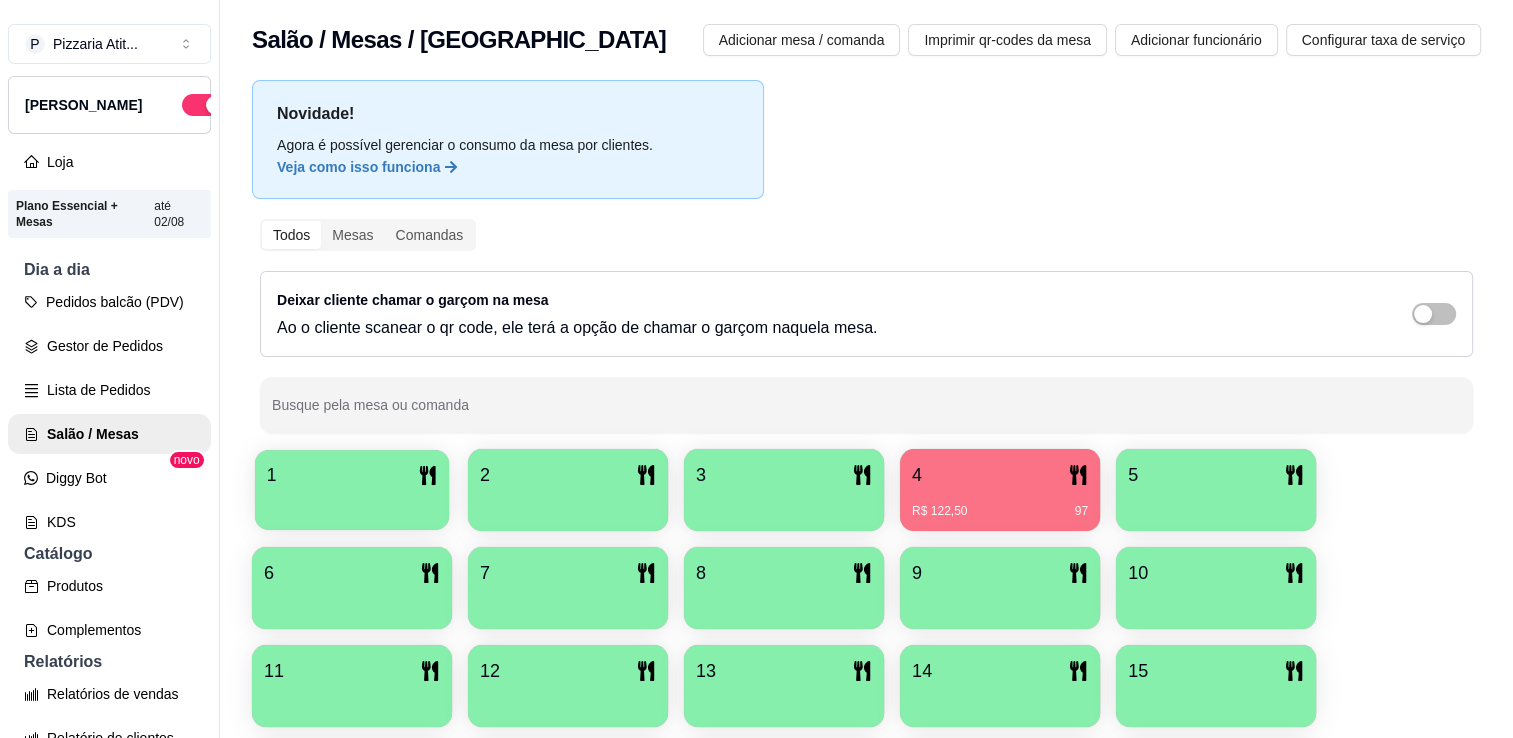 click on "1" at bounding box center (352, 475) 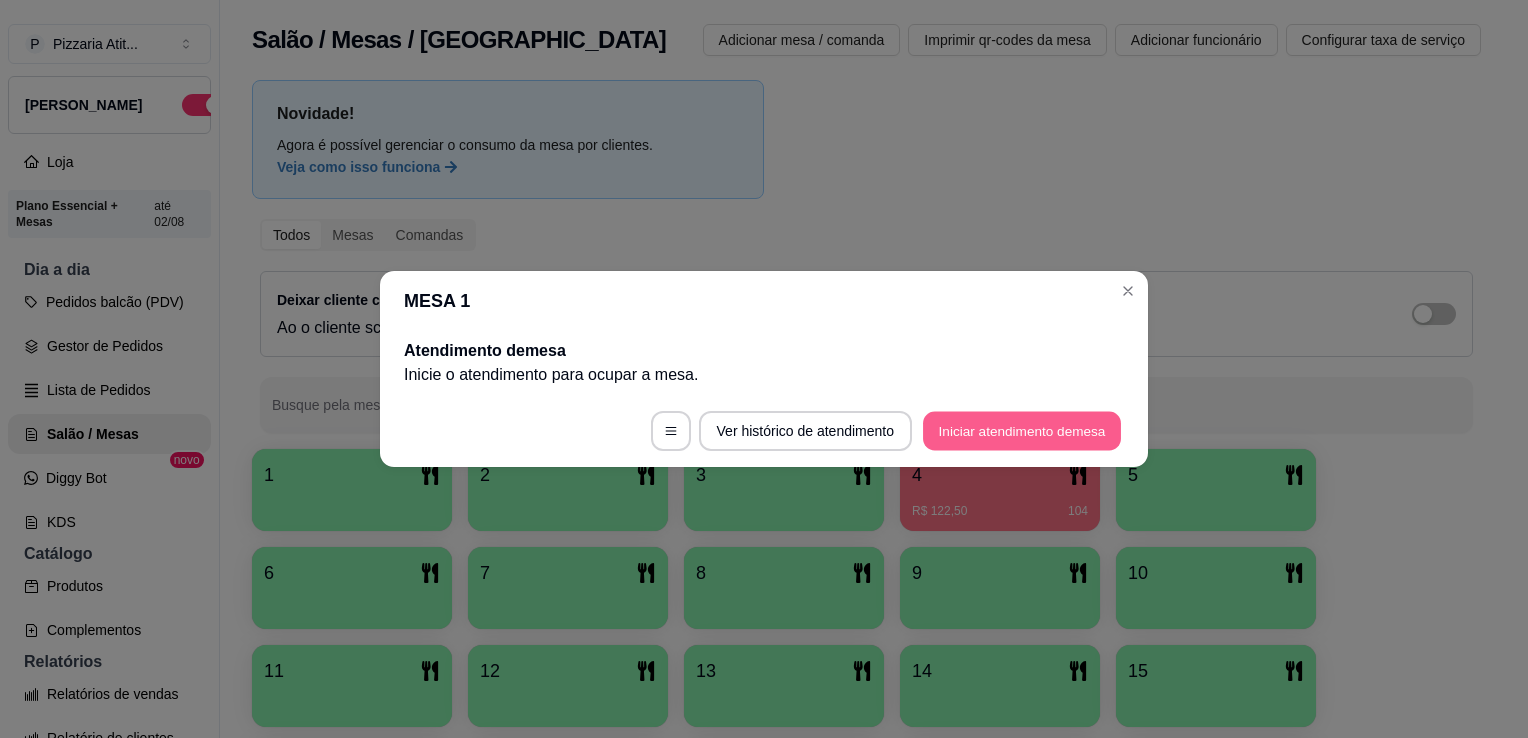 click on "Iniciar atendimento de  mesa" at bounding box center (1022, 431) 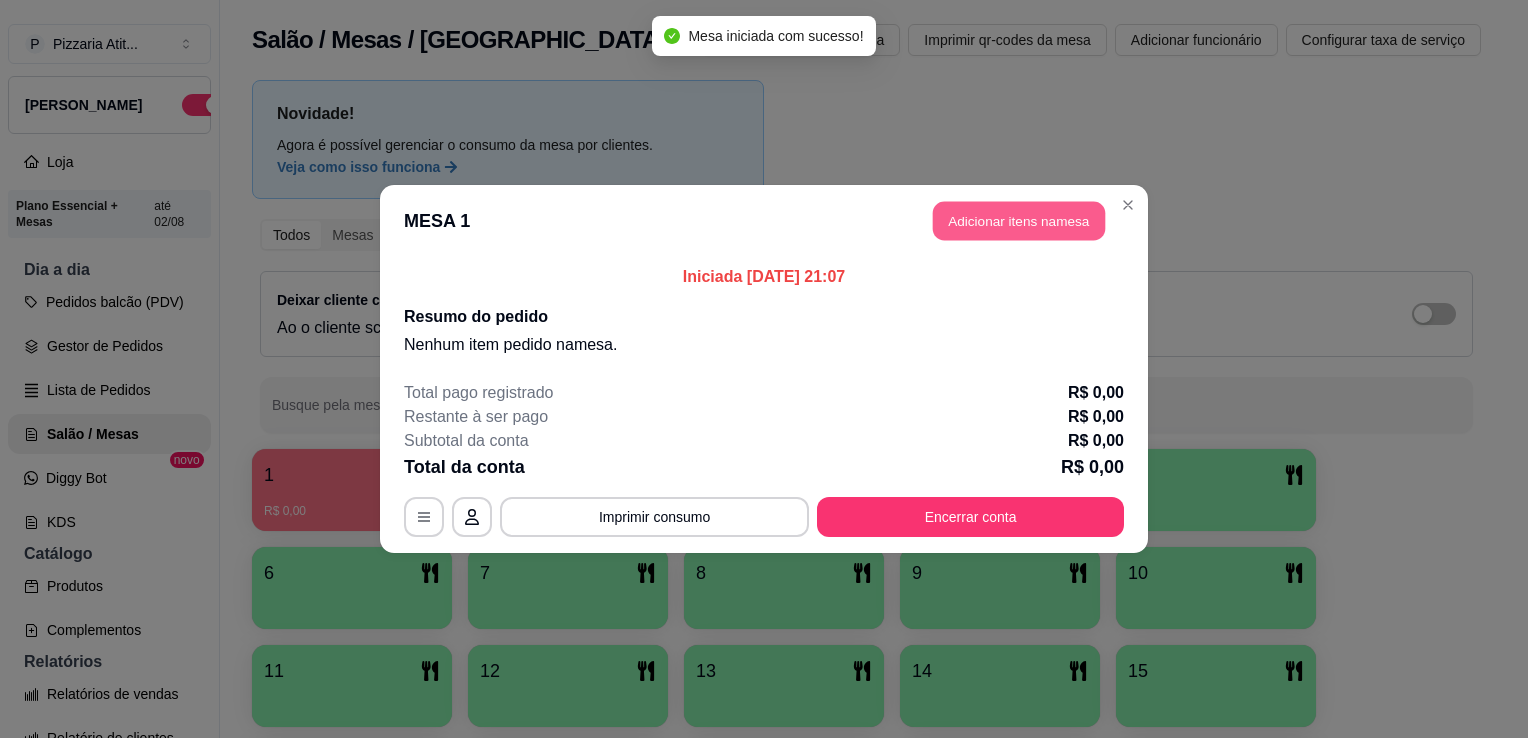 click on "Adicionar itens na  mesa" at bounding box center (1019, 221) 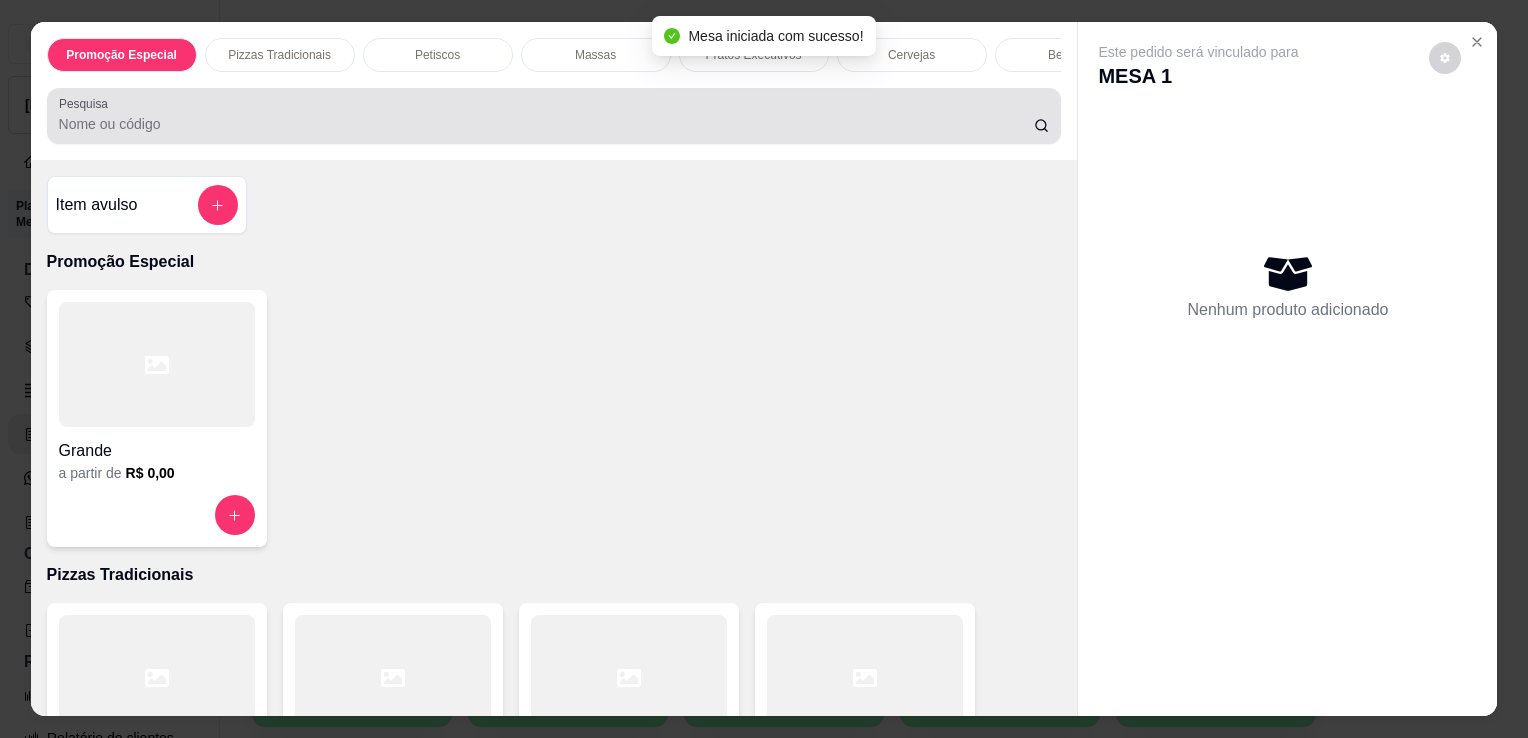 click on "Pesquisa" at bounding box center [554, 116] 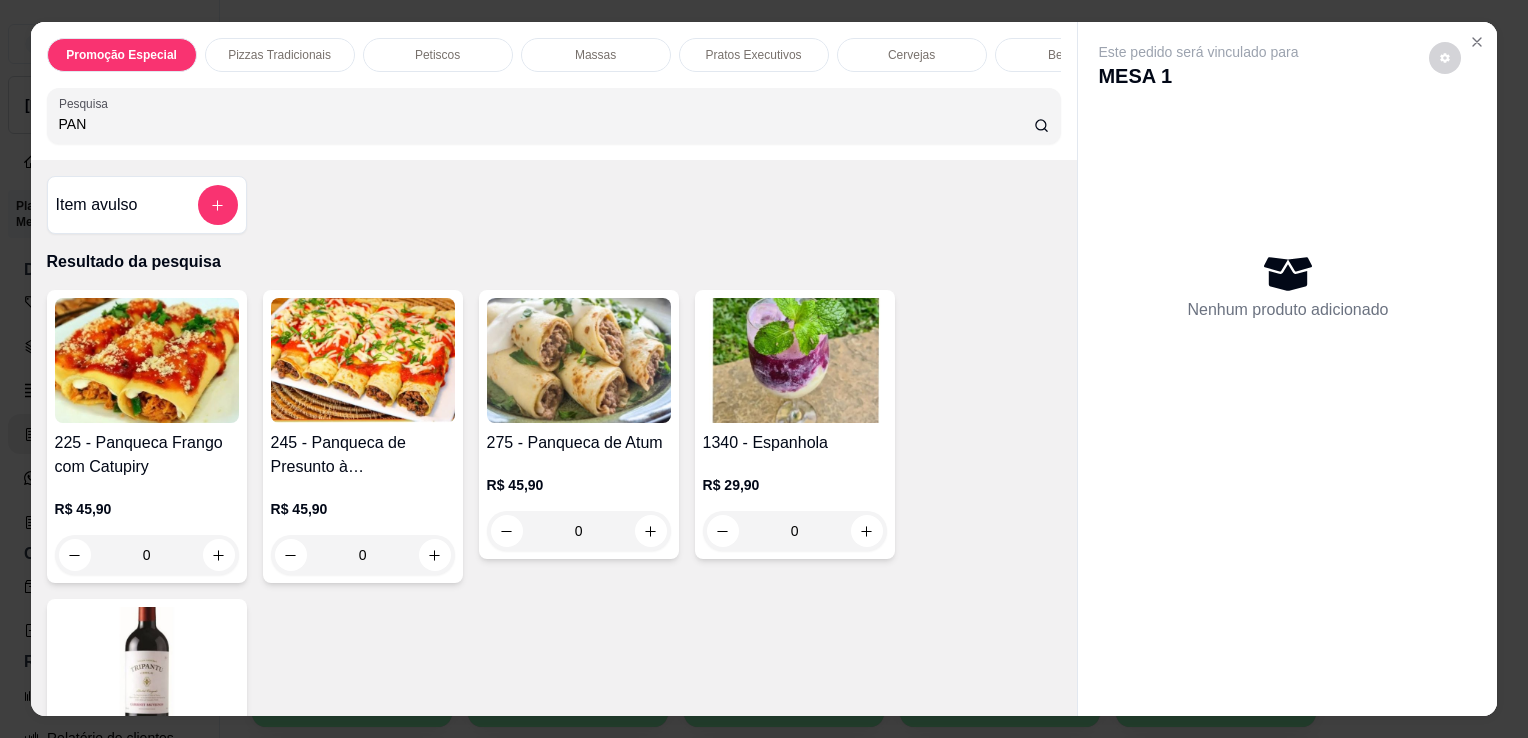 type on "PAN" 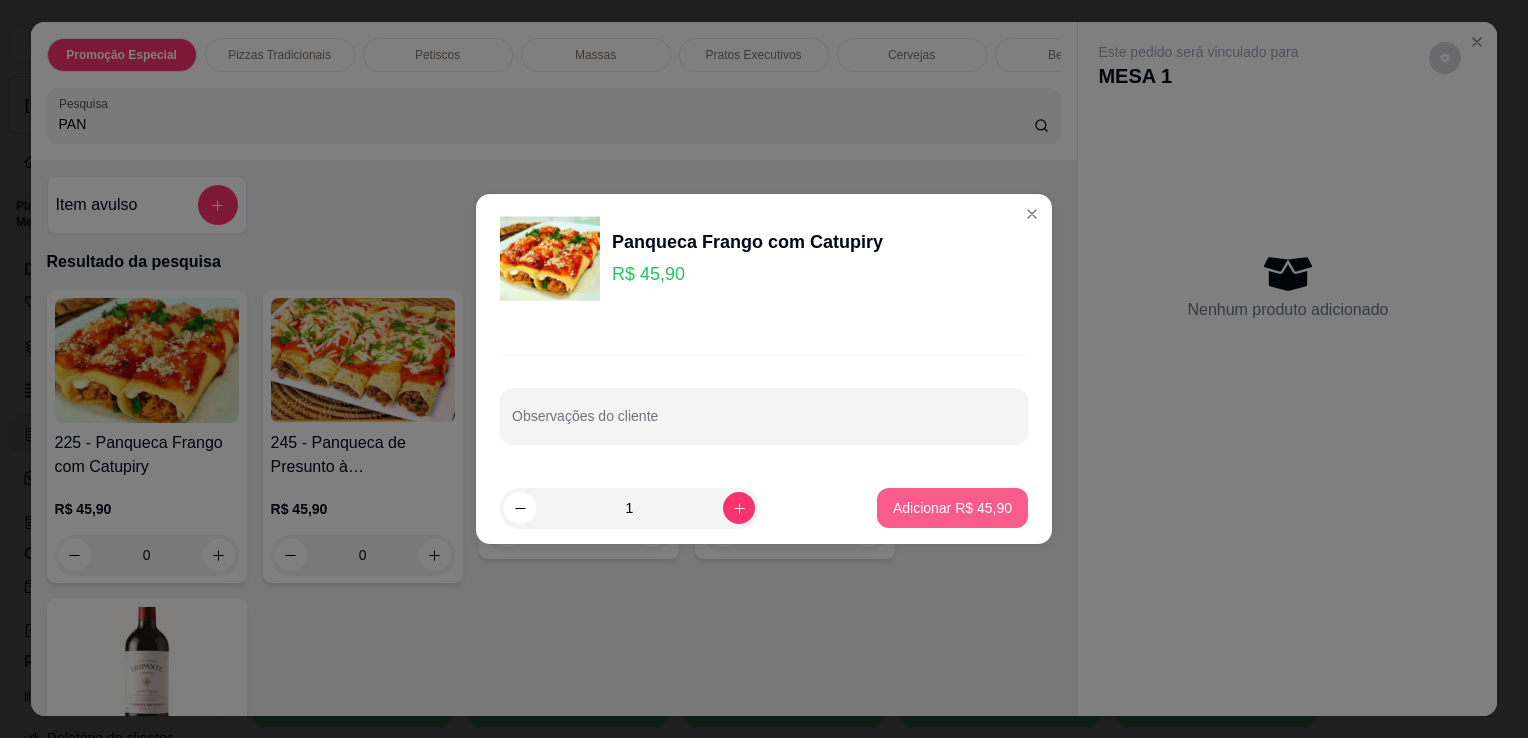 click on "Adicionar   R$ 45,90" at bounding box center (952, 508) 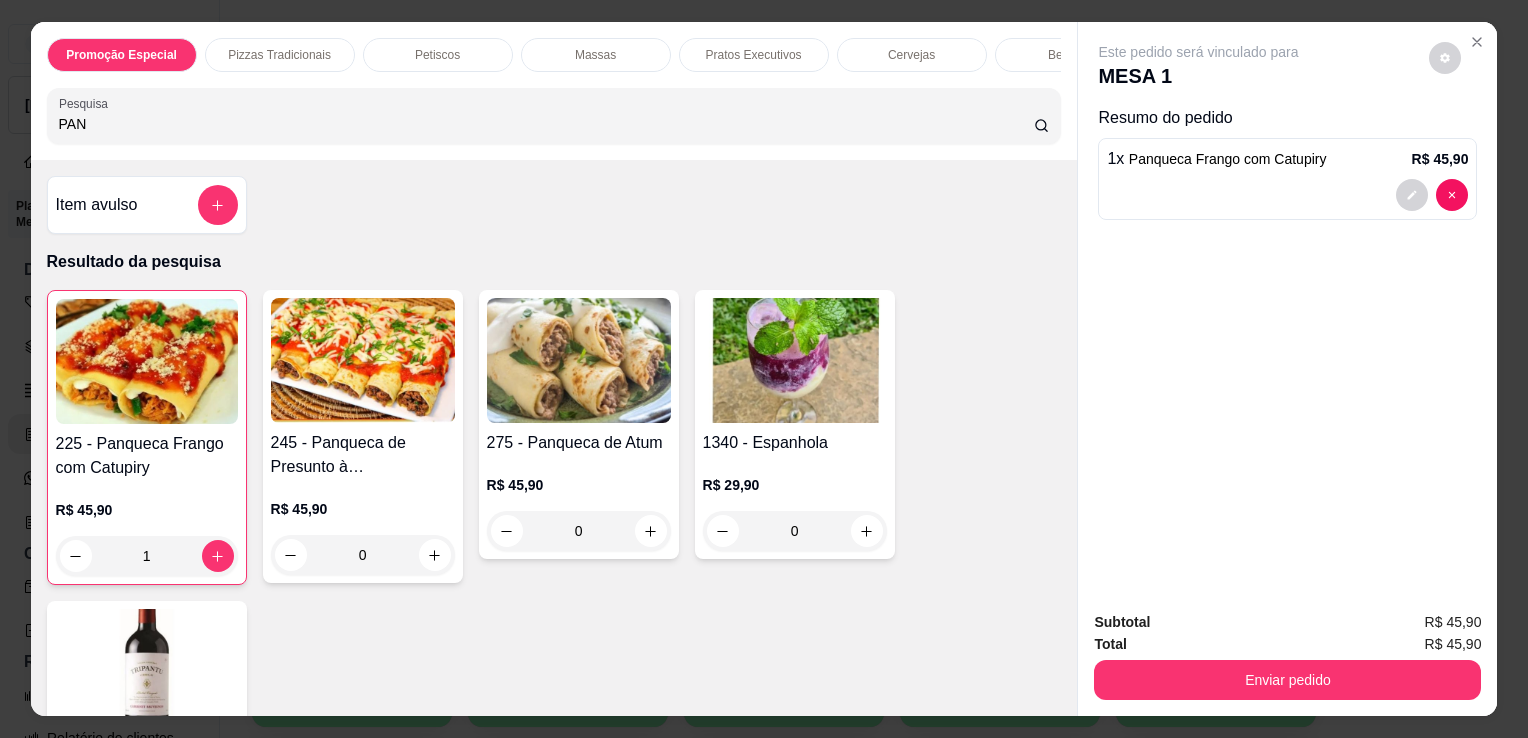 click on "PAN" at bounding box center (546, 124) 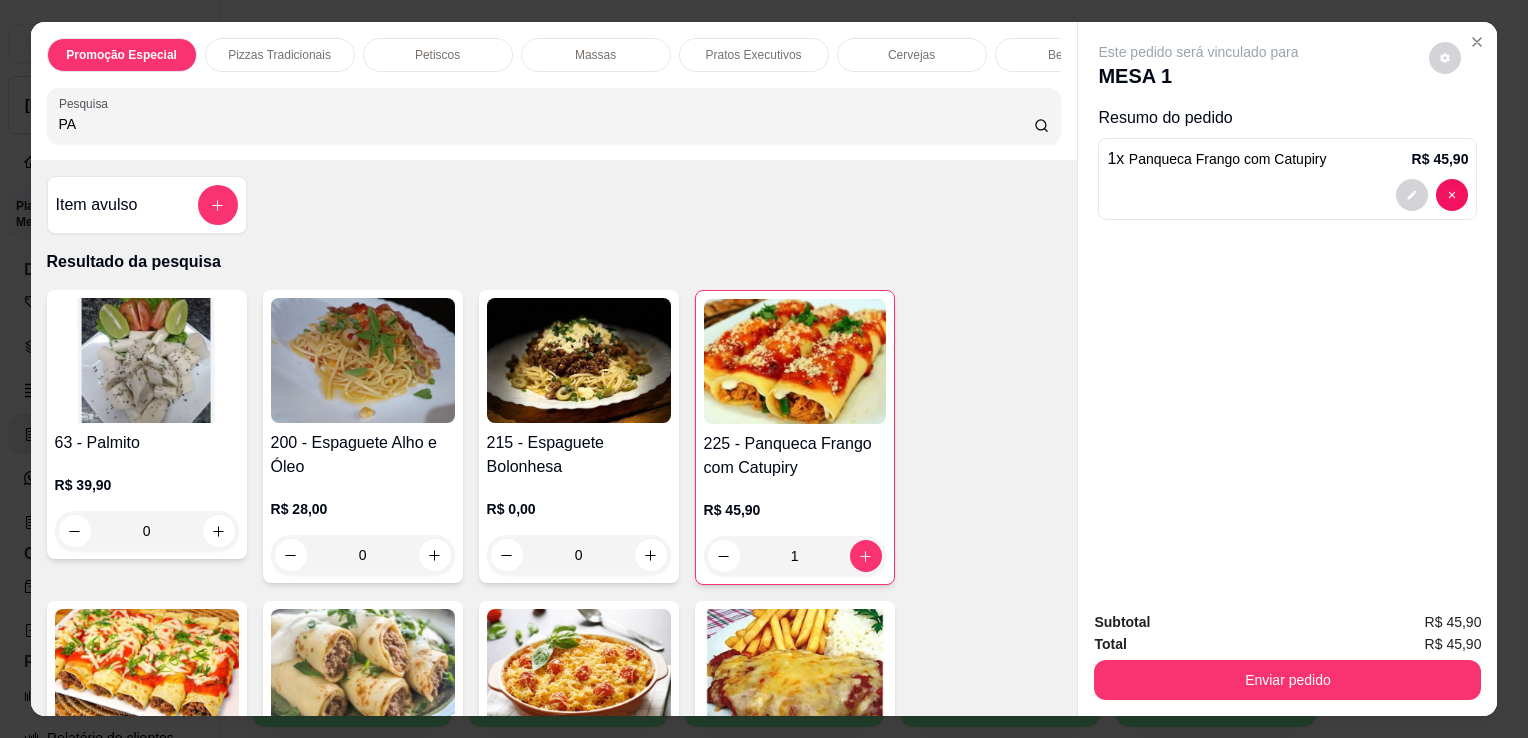 type on "P" 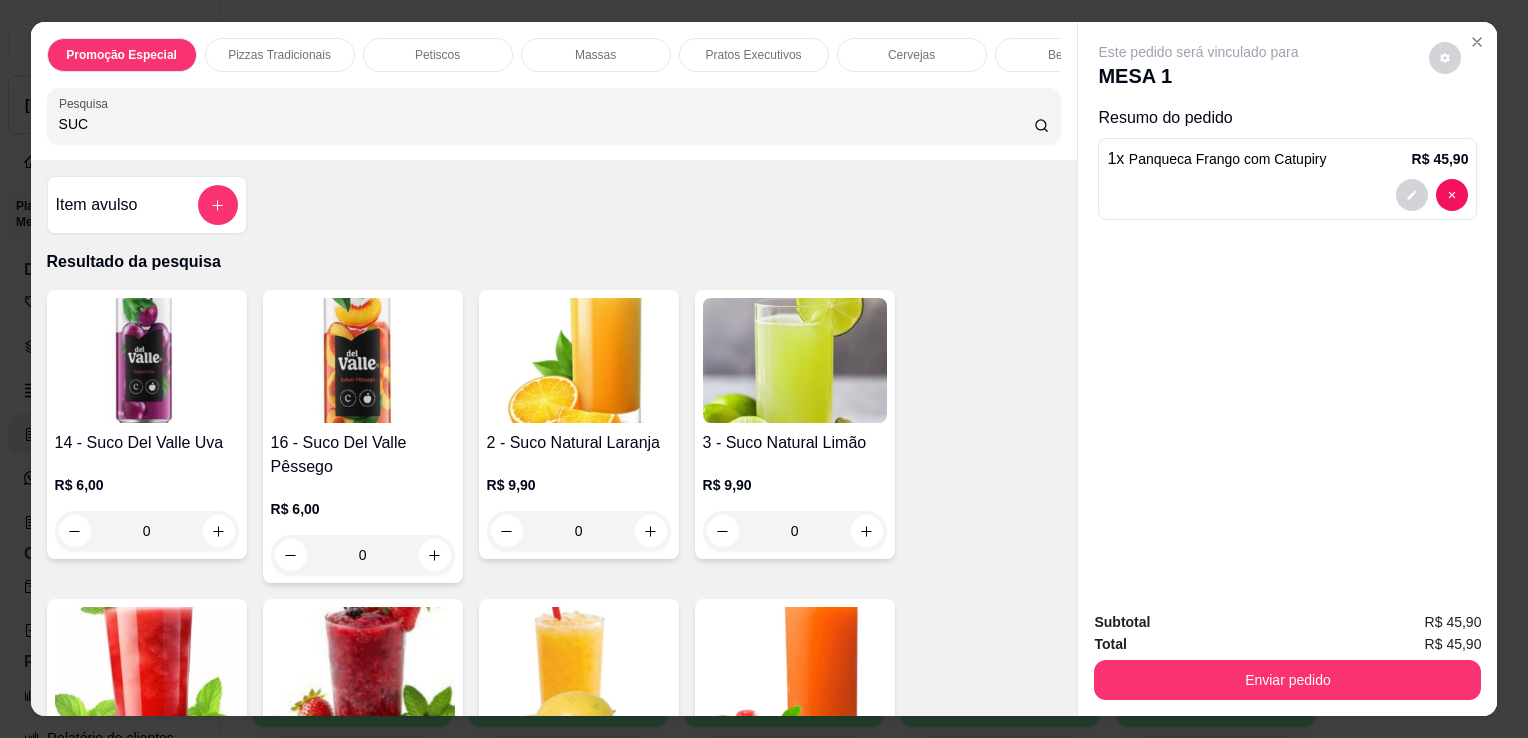 type on "SUC" 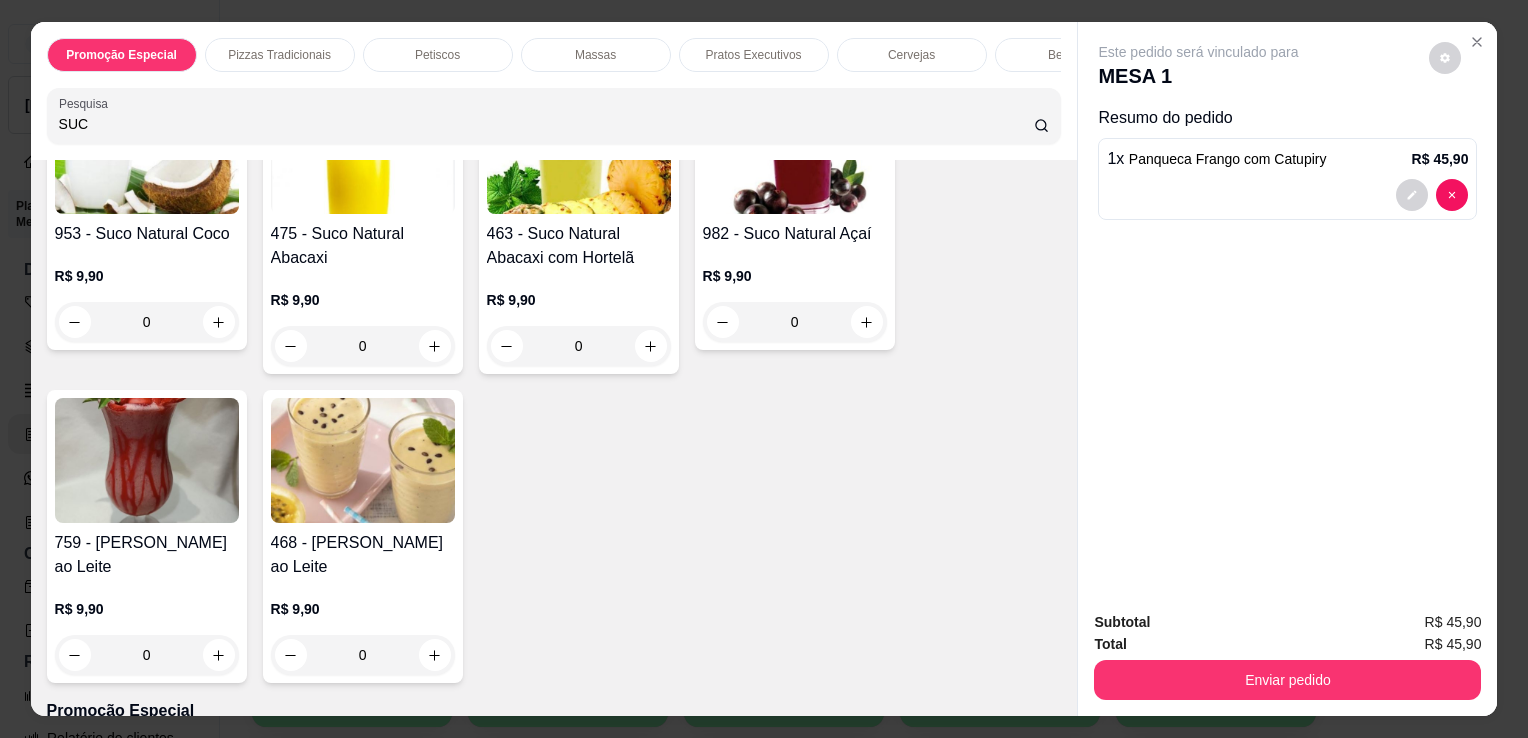 scroll, scrollTop: 1193, scrollLeft: 0, axis: vertical 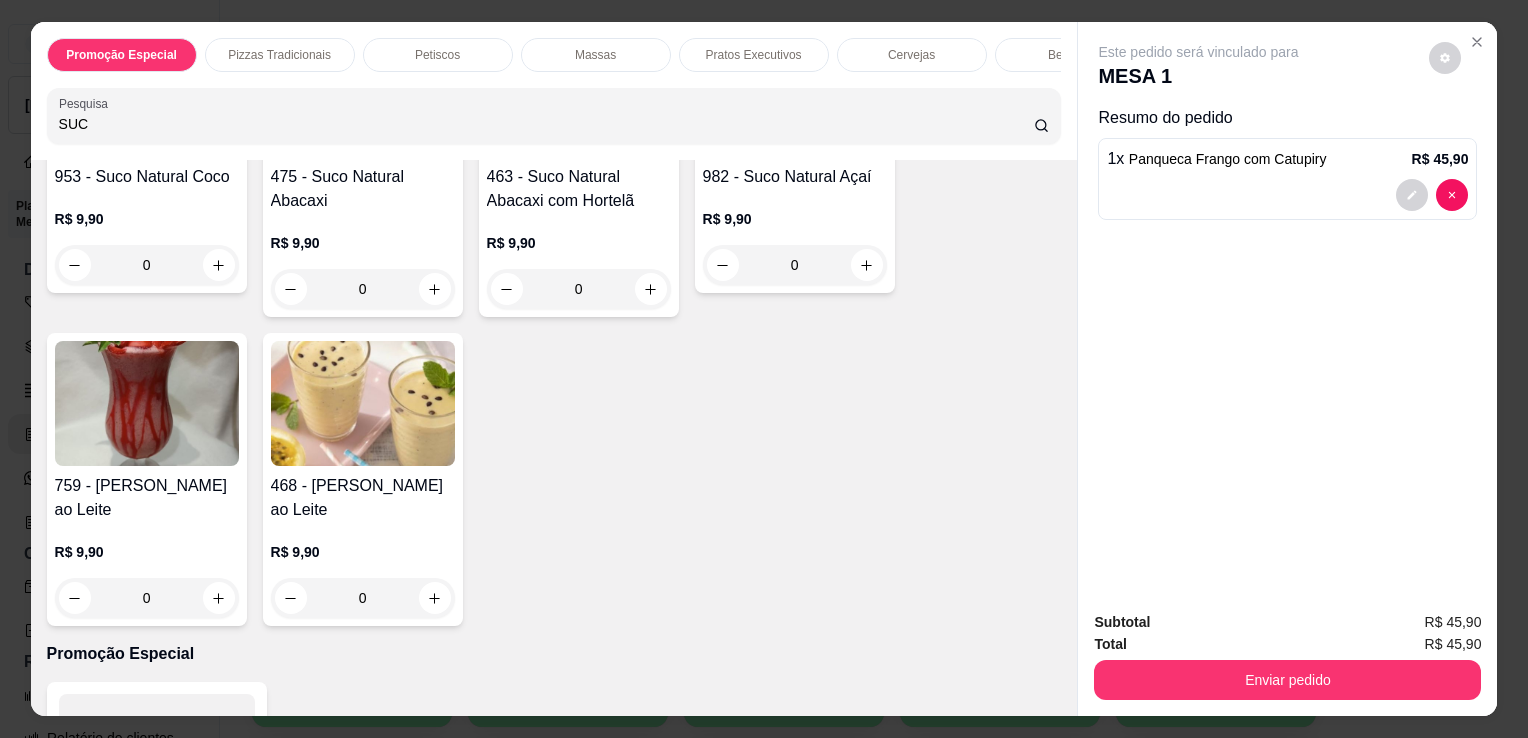 click at bounding box center [147, 403] 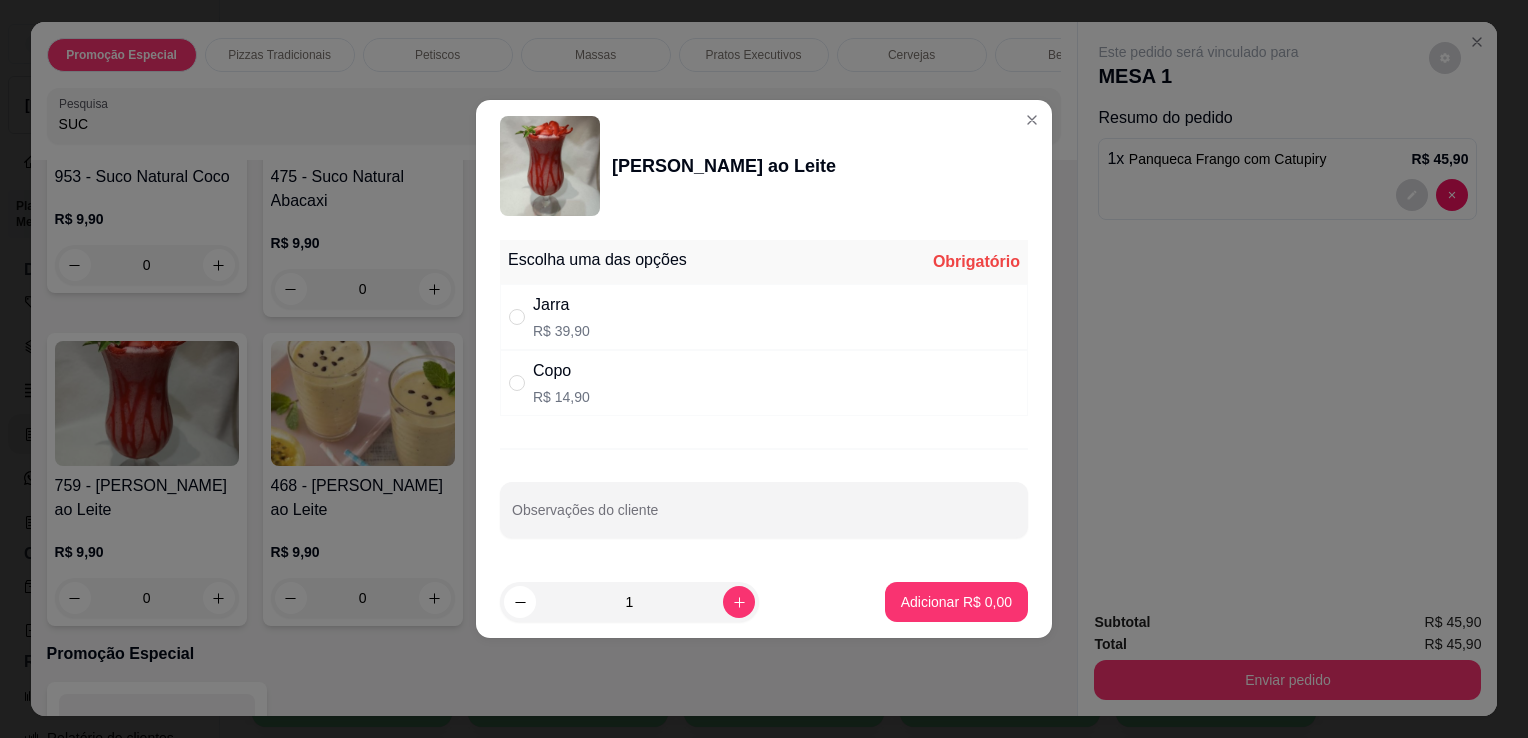click on "Copo R$ 14,90" at bounding box center [764, 383] 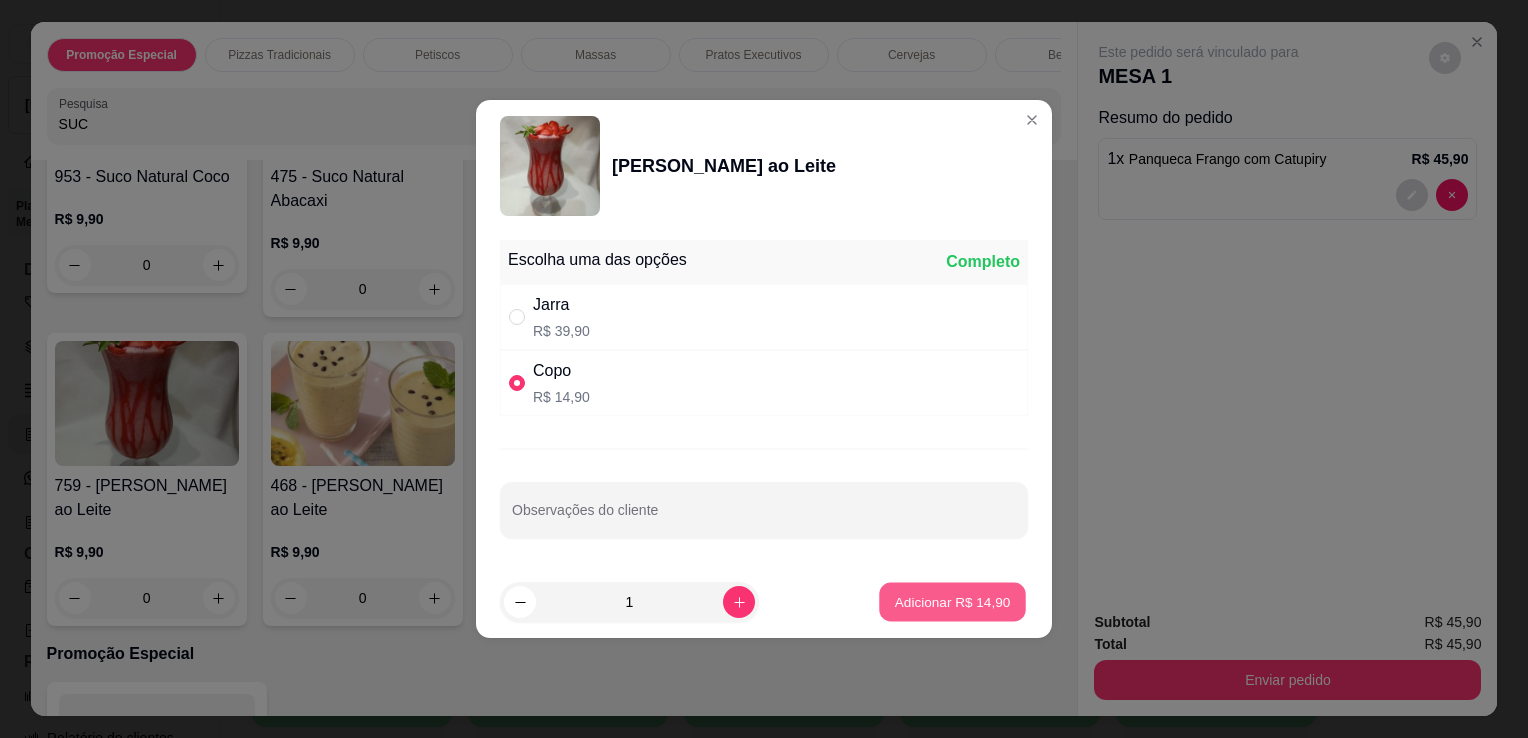 click on "Adicionar   R$ 14,90" at bounding box center [953, 601] 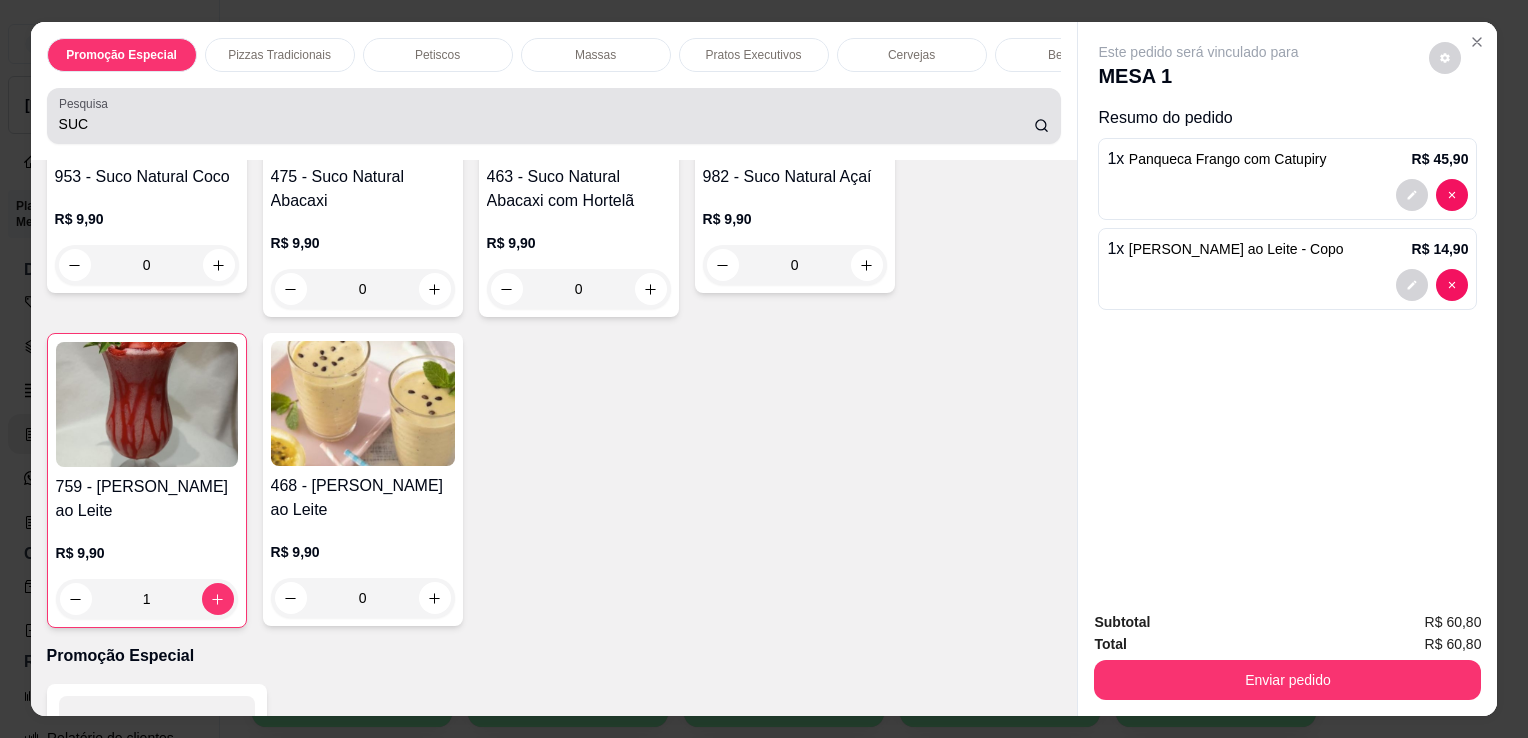 click on "SUC" at bounding box center [554, 116] 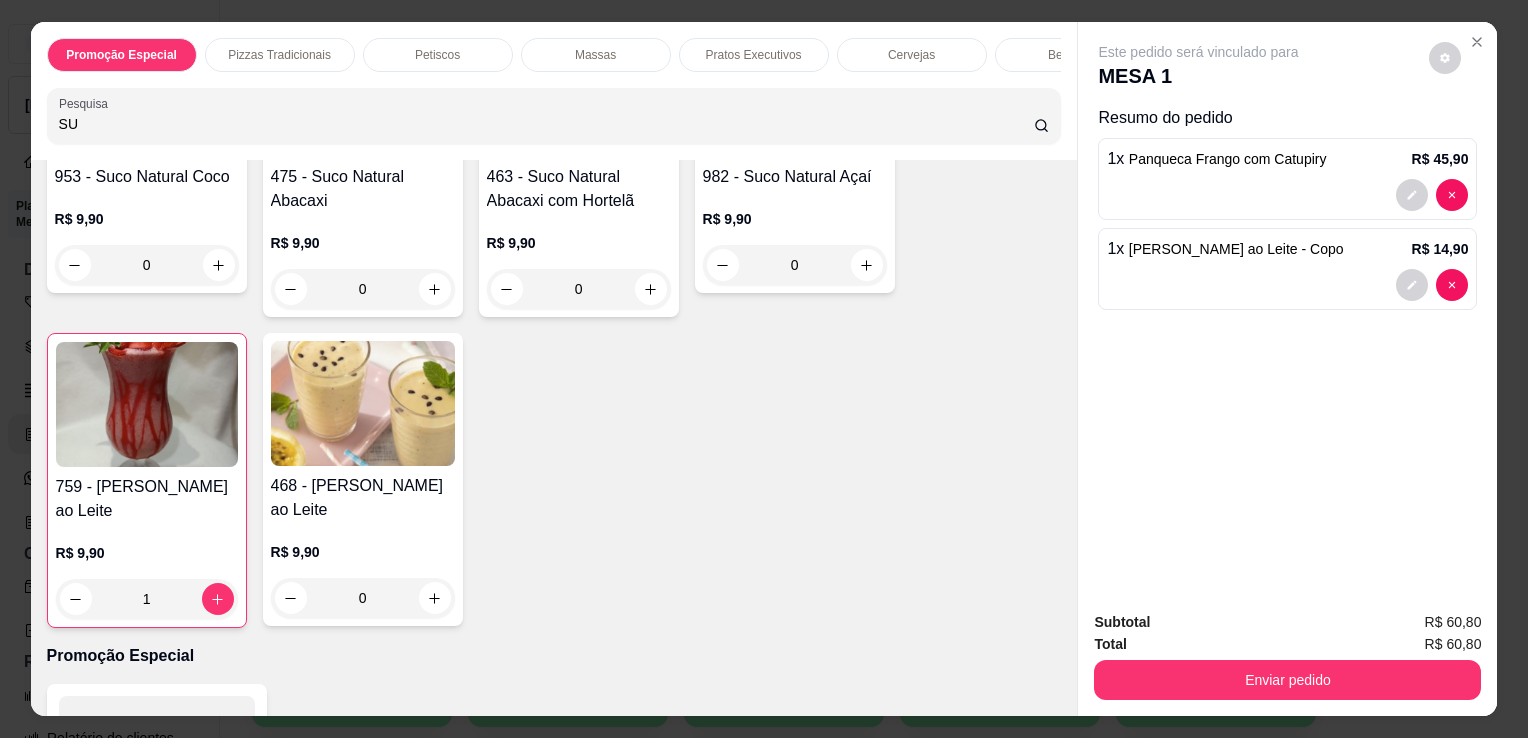 type on "S" 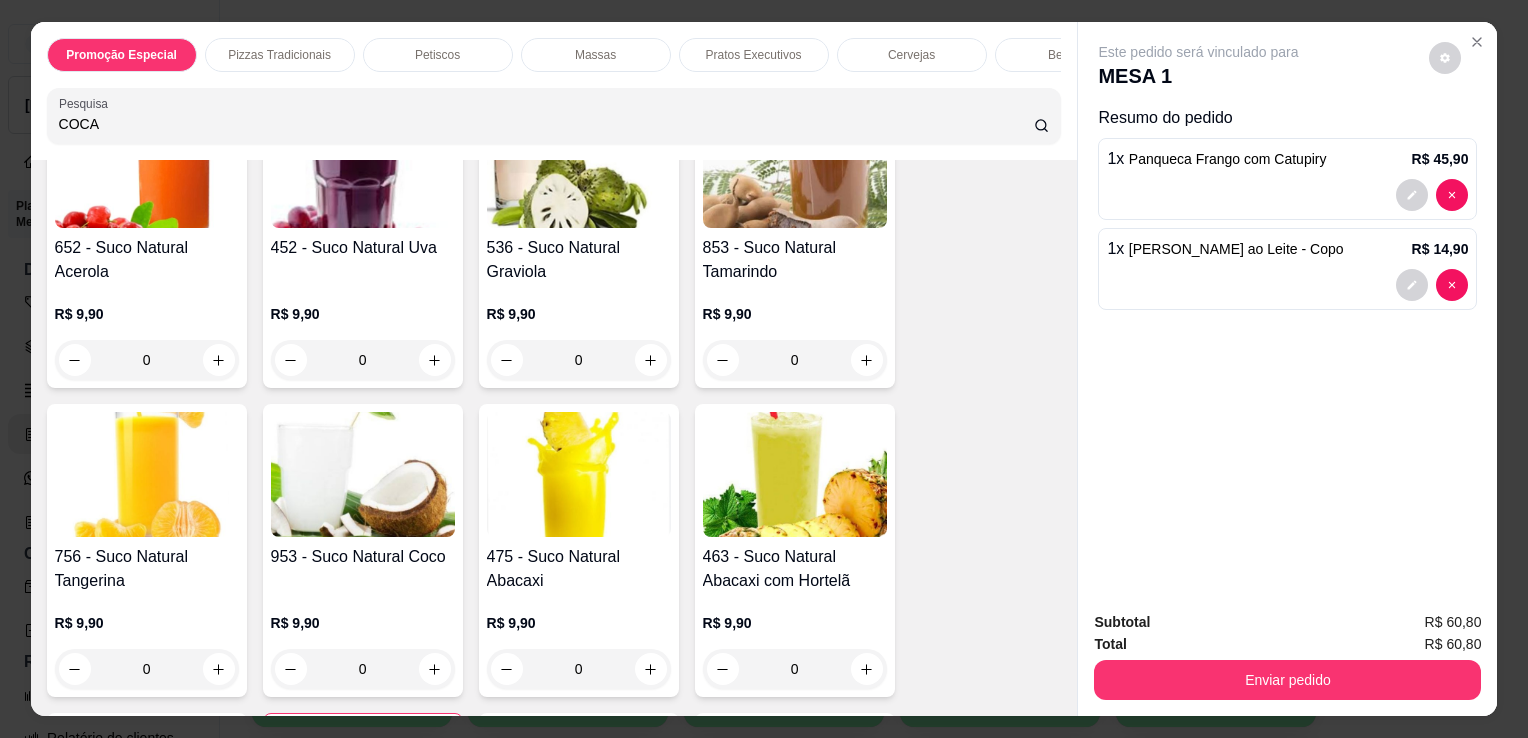 scroll, scrollTop: 3966, scrollLeft: 0, axis: vertical 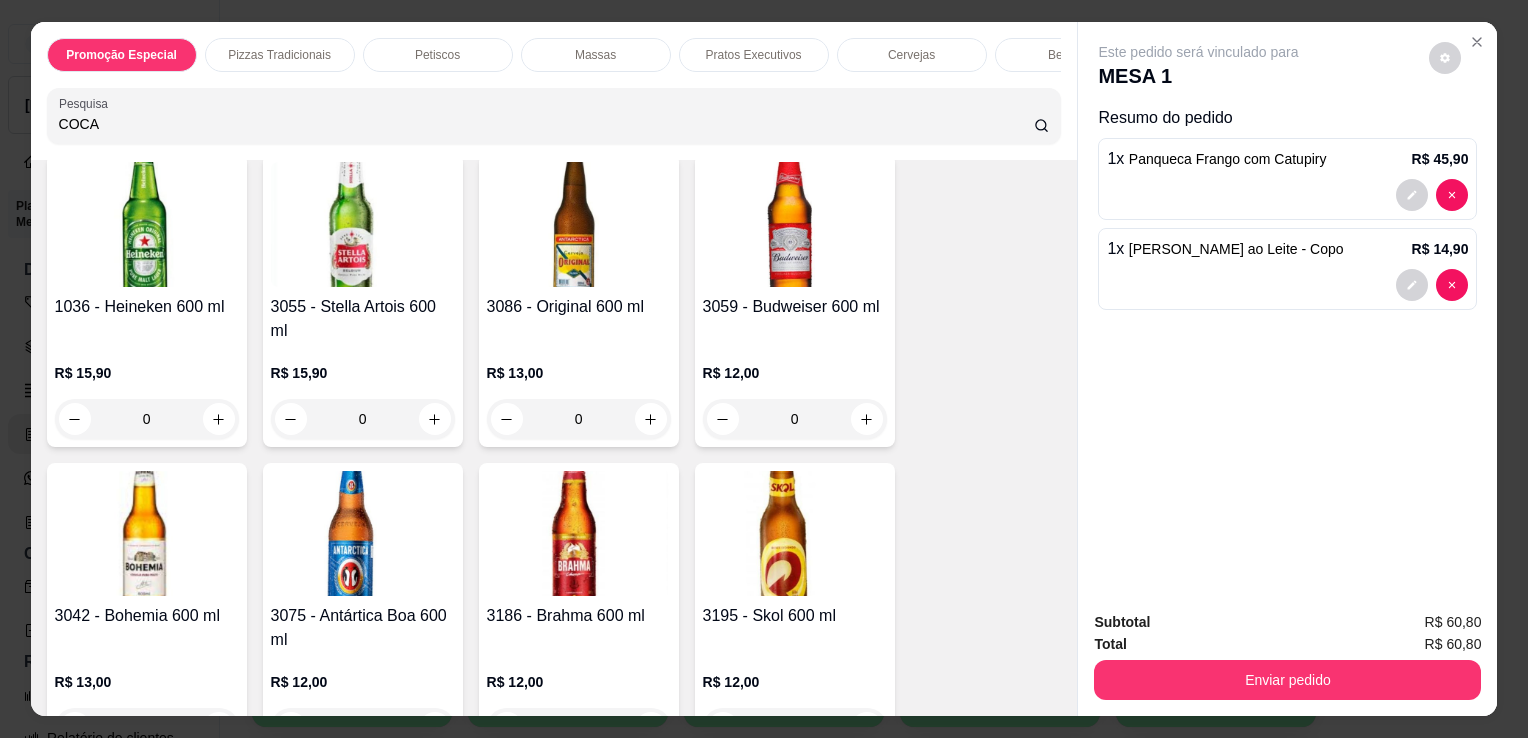 type on "COCA" 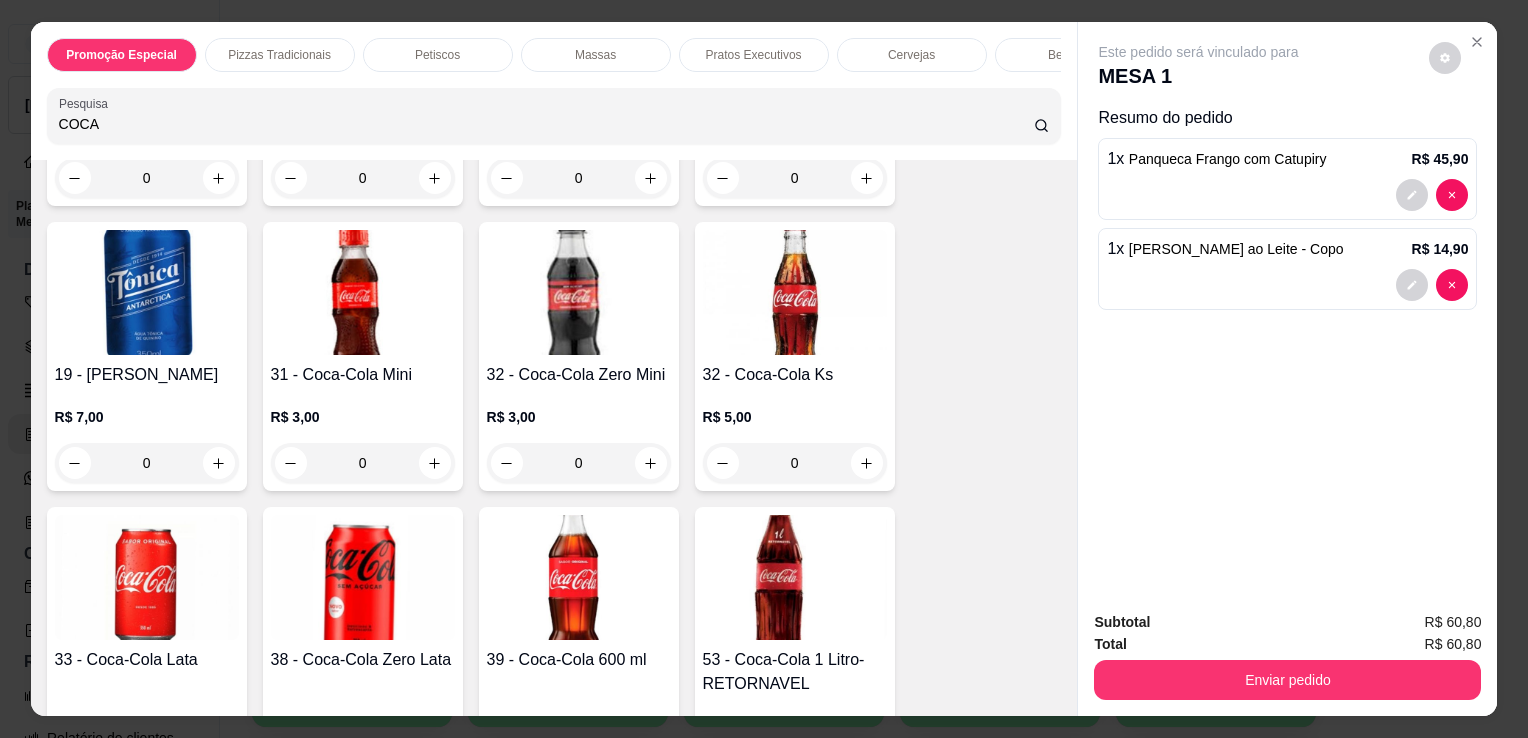 scroll, scrollTop: 5795, scrollLeft: 0, axis: vertical 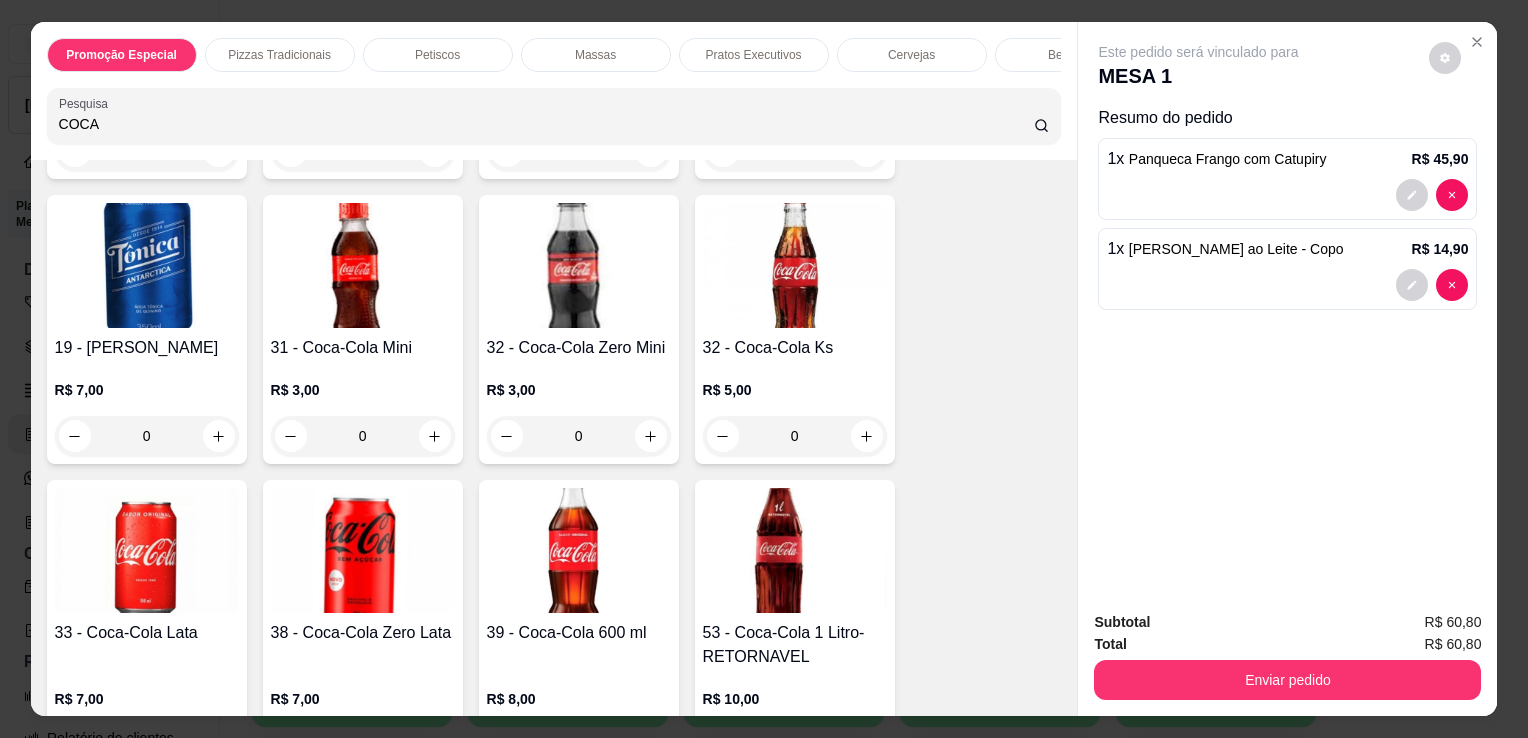 click at bounding box center (795, 265) 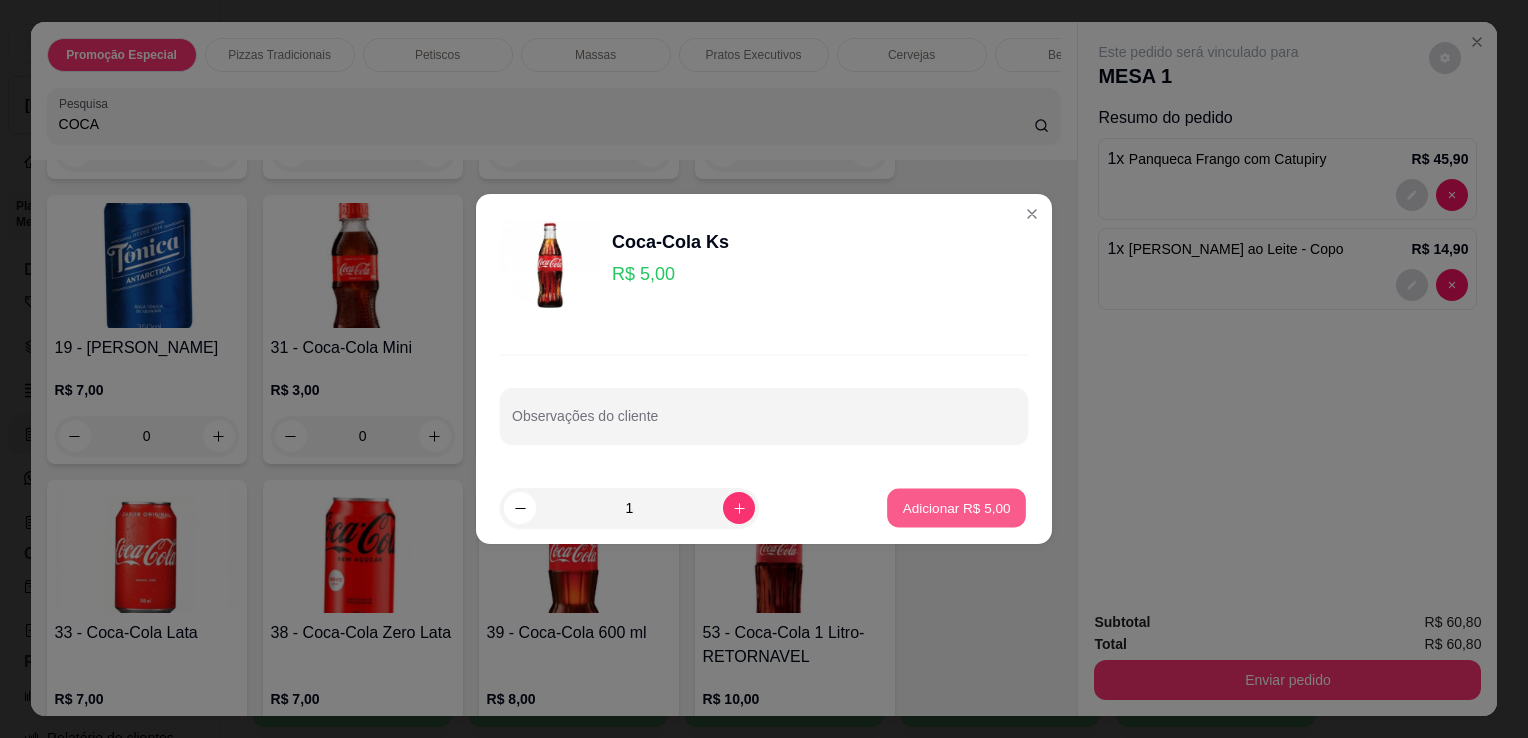 click on "Adicionar   R$ 5,00" at bounding box center (956, 507) 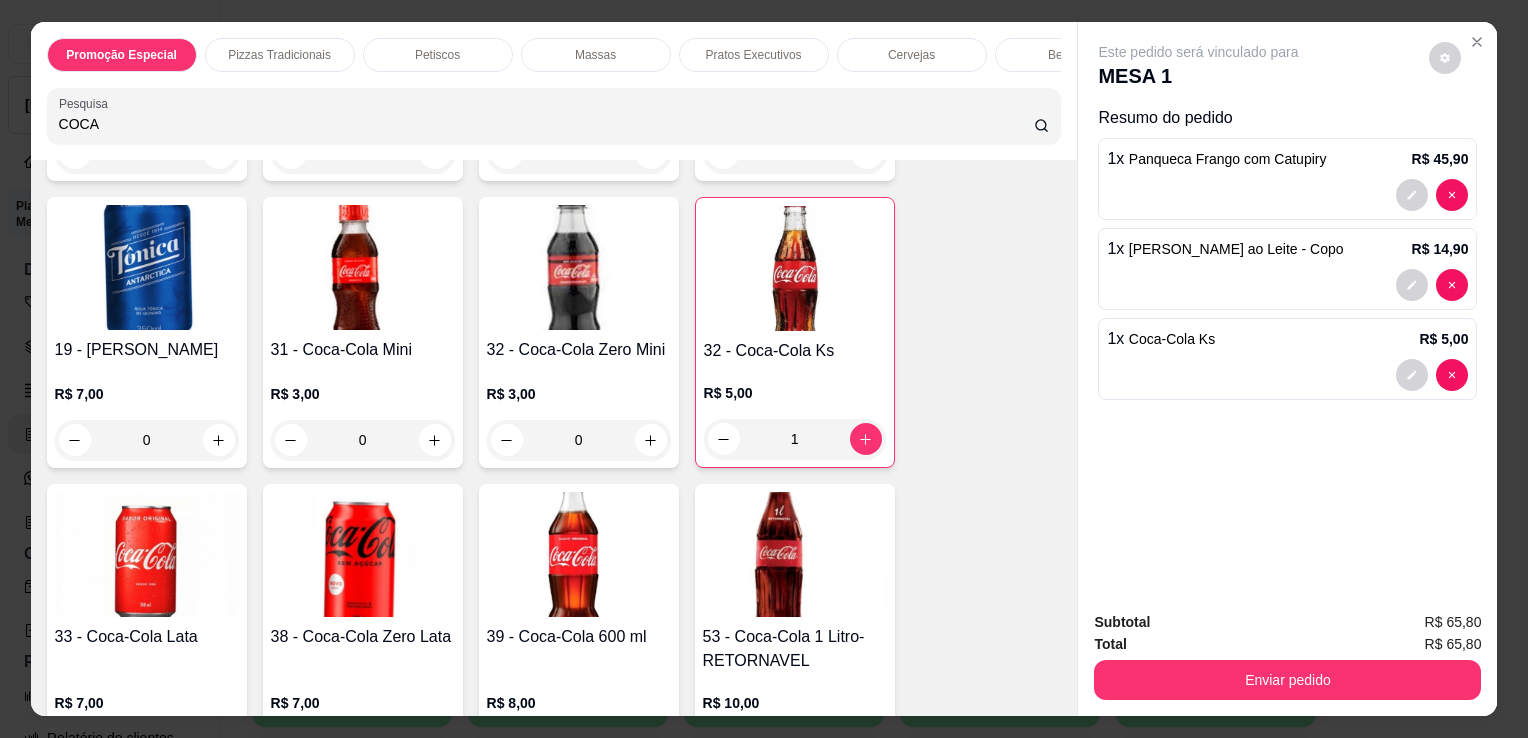 scroll, scrollTop: 5796, scrollLeft: 0, axis: vertical 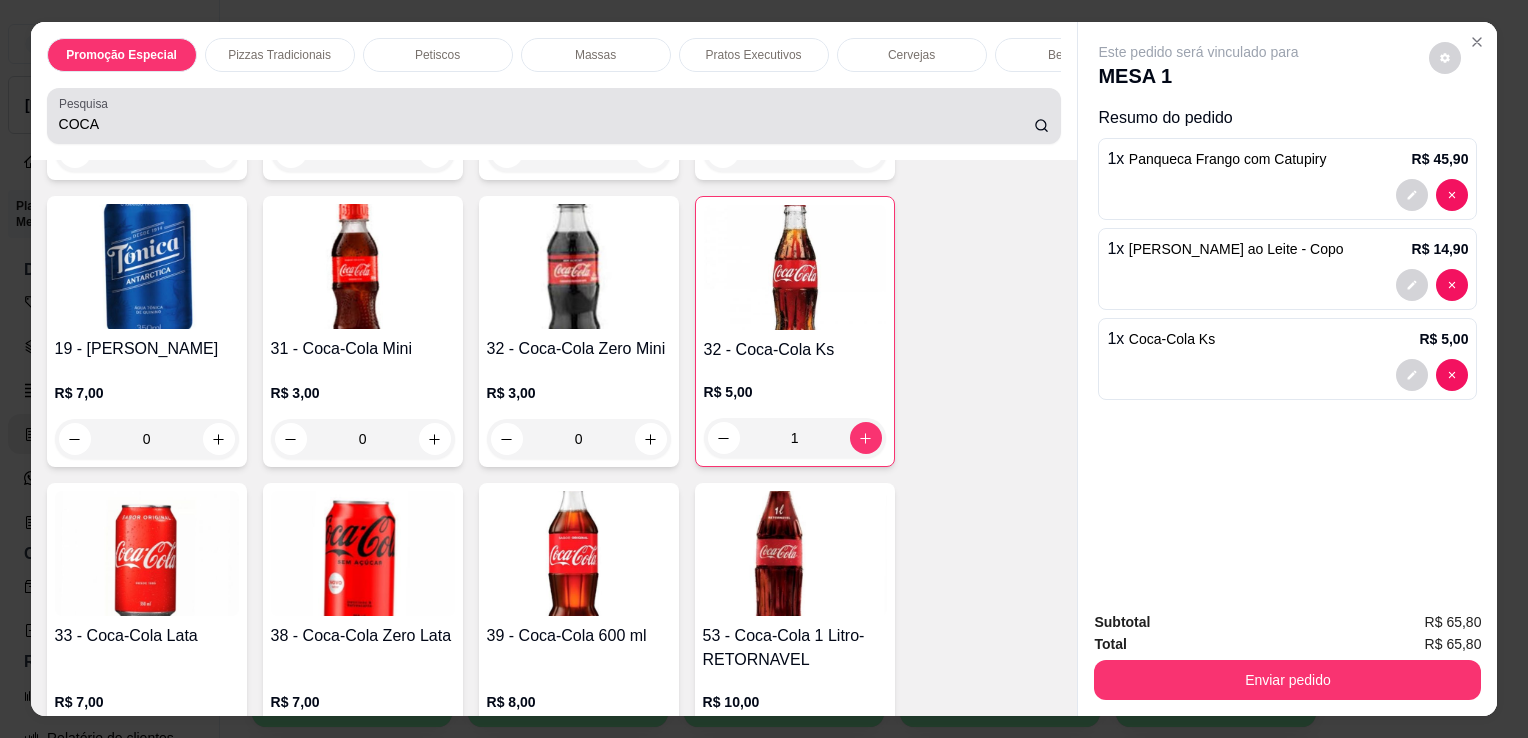click on "Pesquisa COCA" at bounding box center (554, 116) 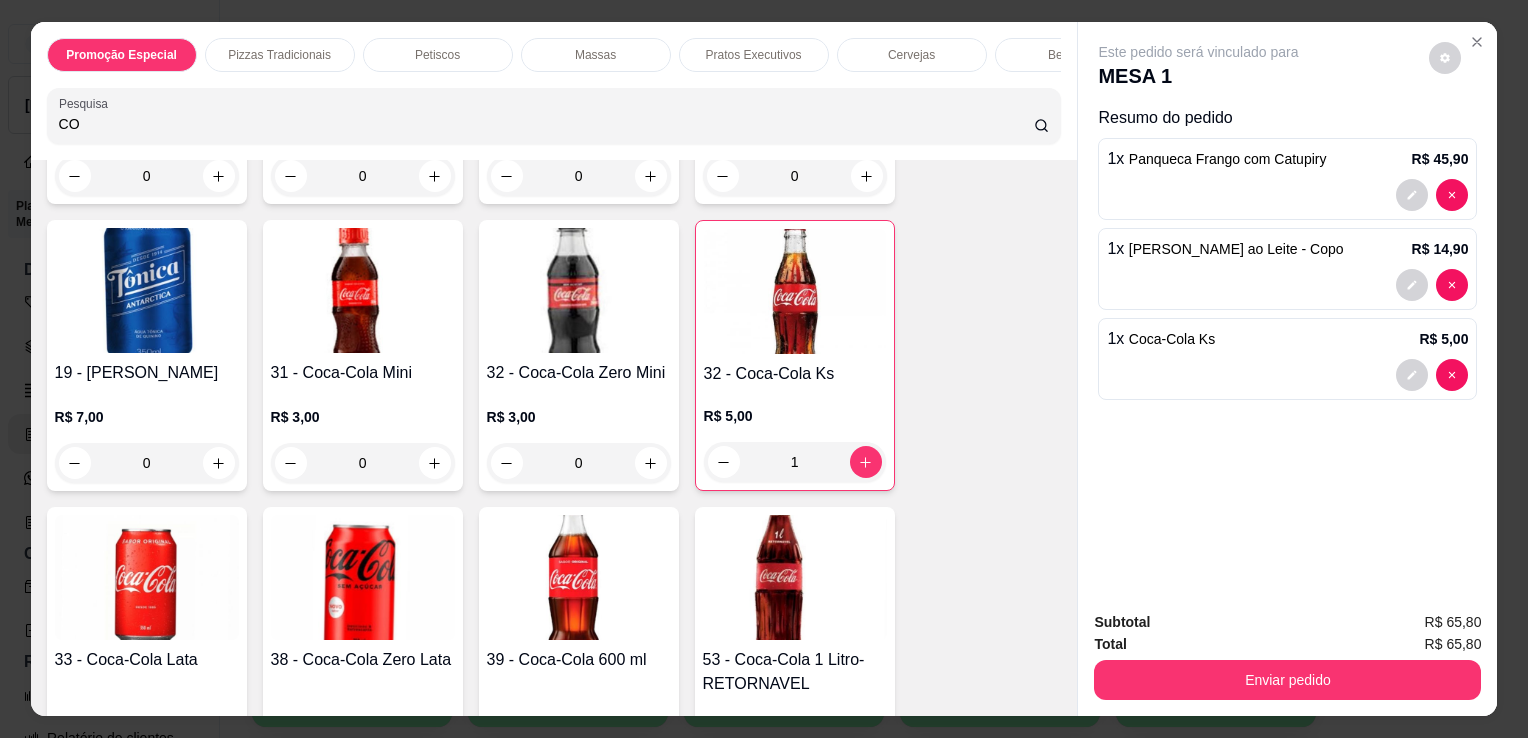 type on "C" 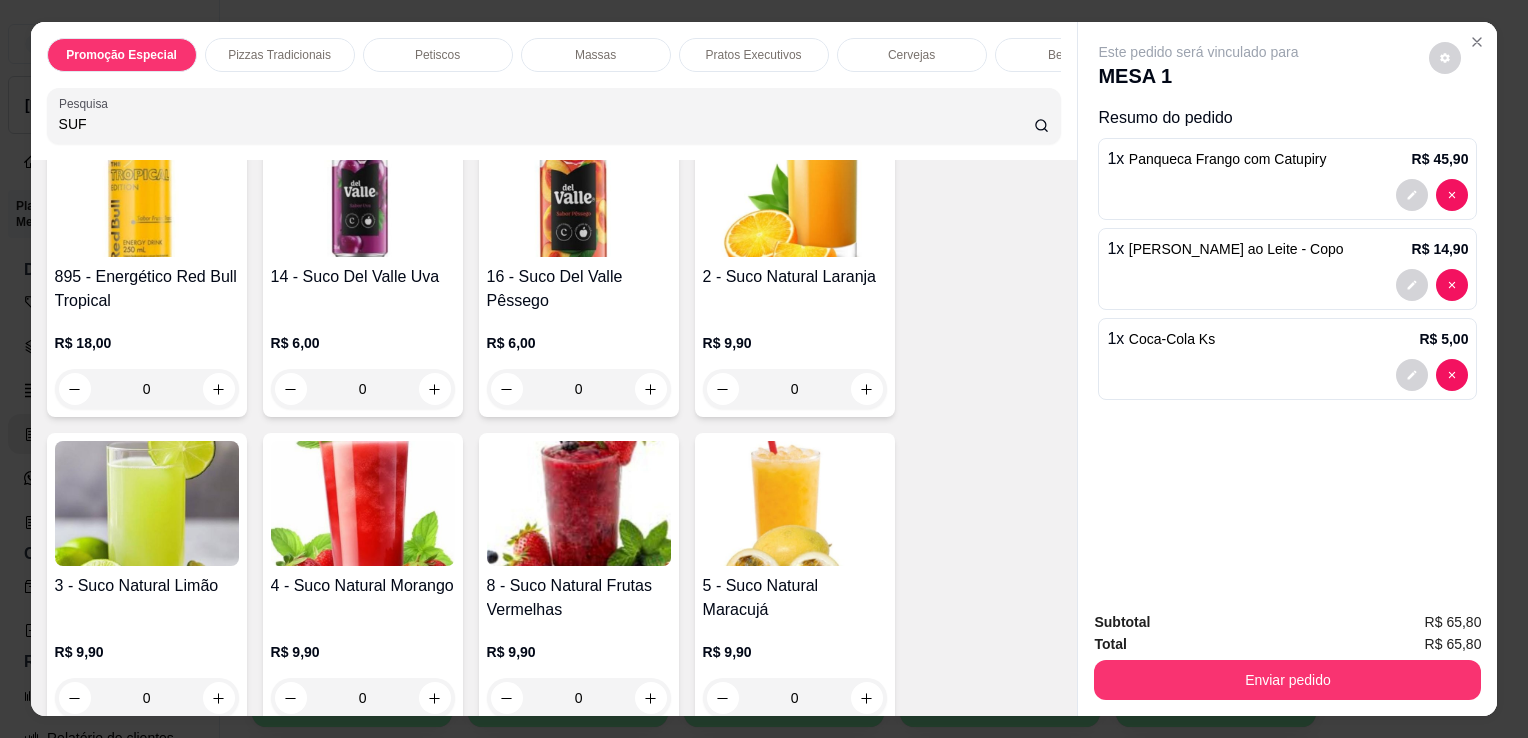 scroll, scrollTop: 5485, scrollLeft: 0, axis: vertical 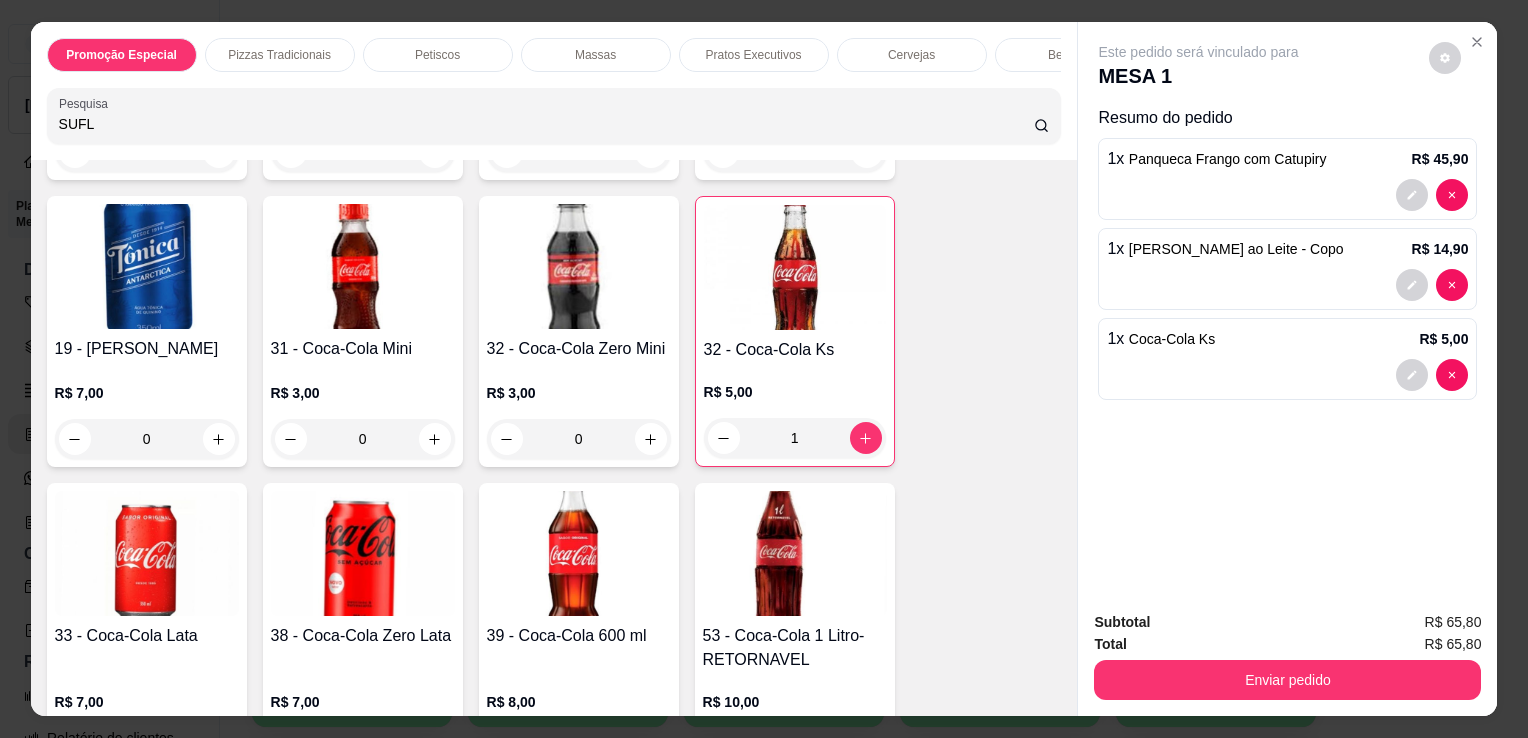 type on "SUFL" 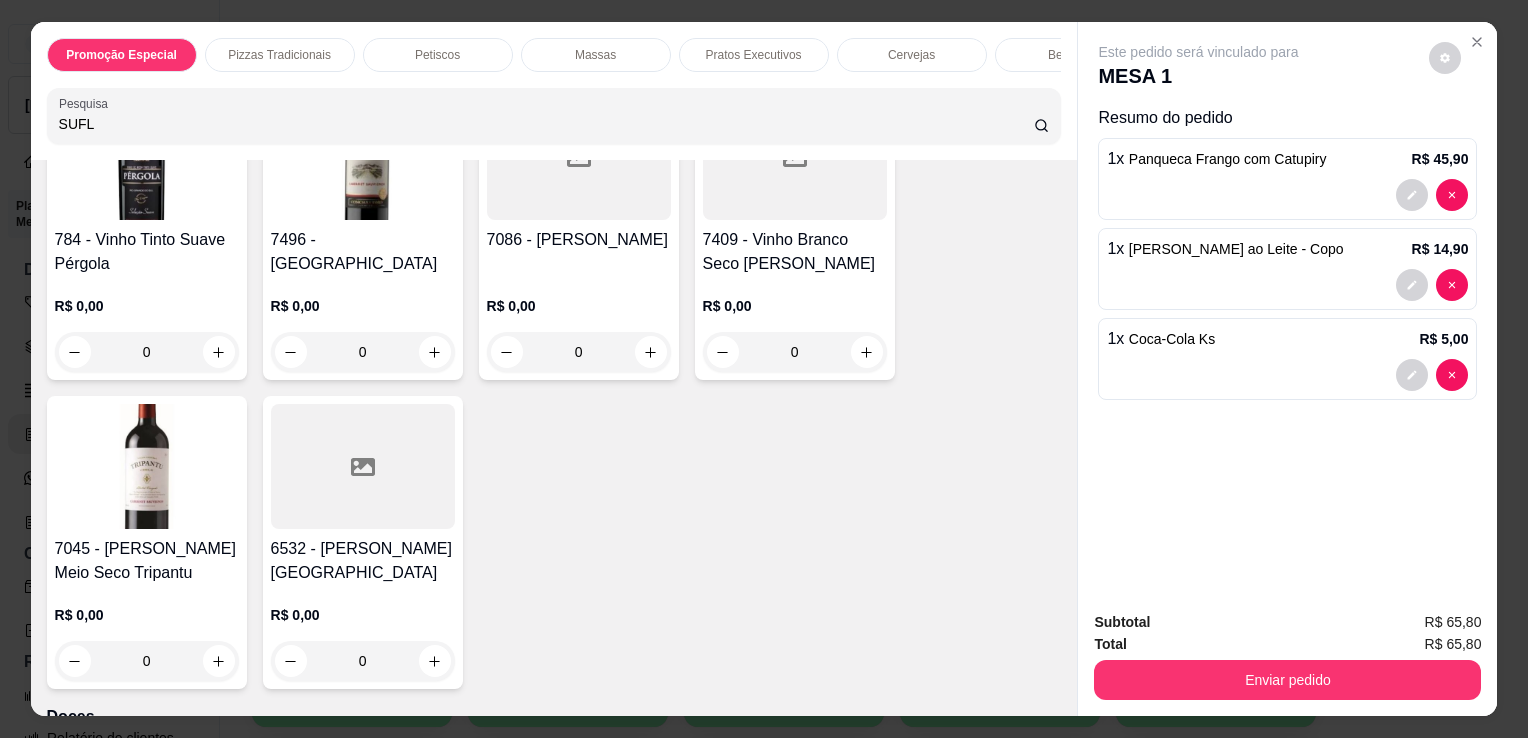 scroll, scrollTop: 11868, scrollLeft: 0, axis: vertical 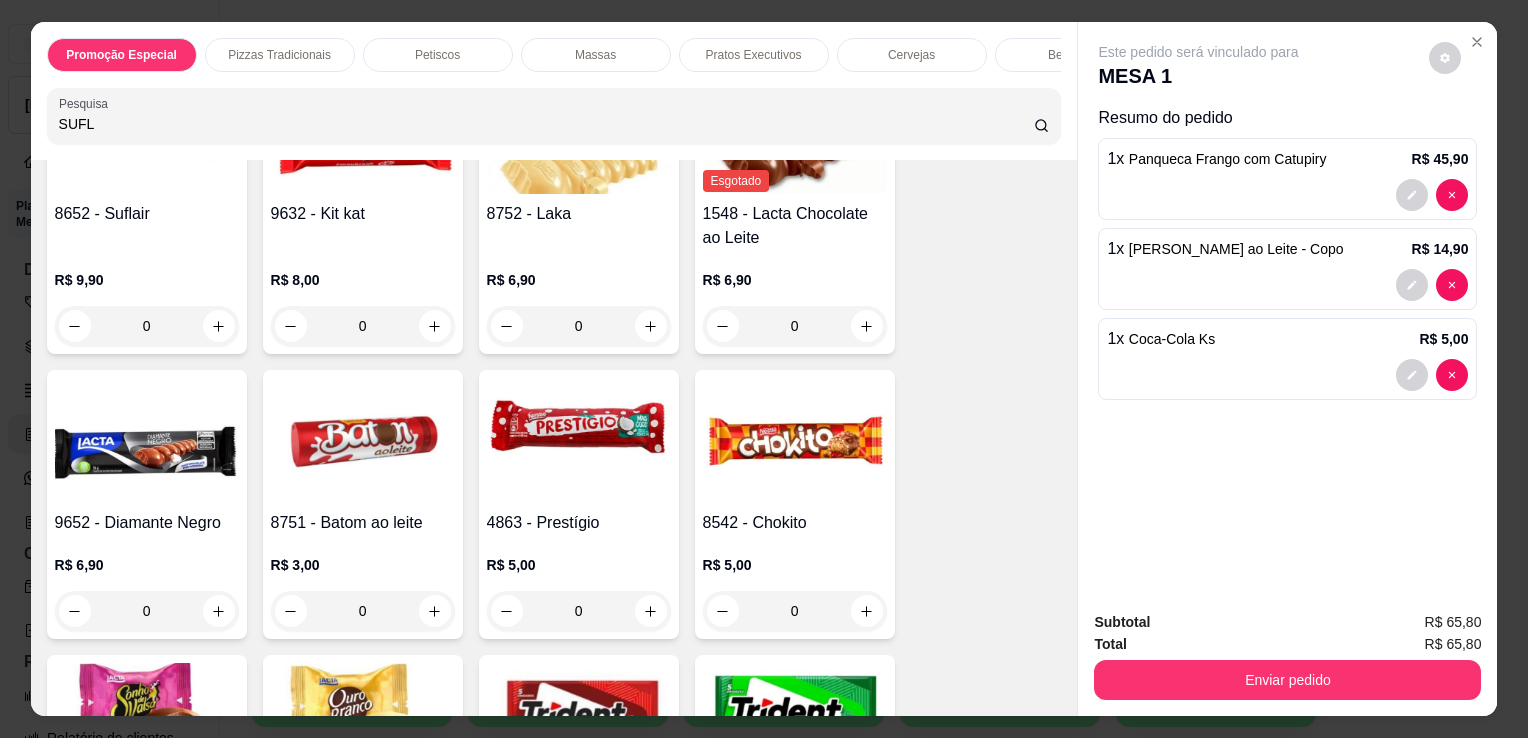click on "8652 - Suflair" at bounding box center [147, 214] 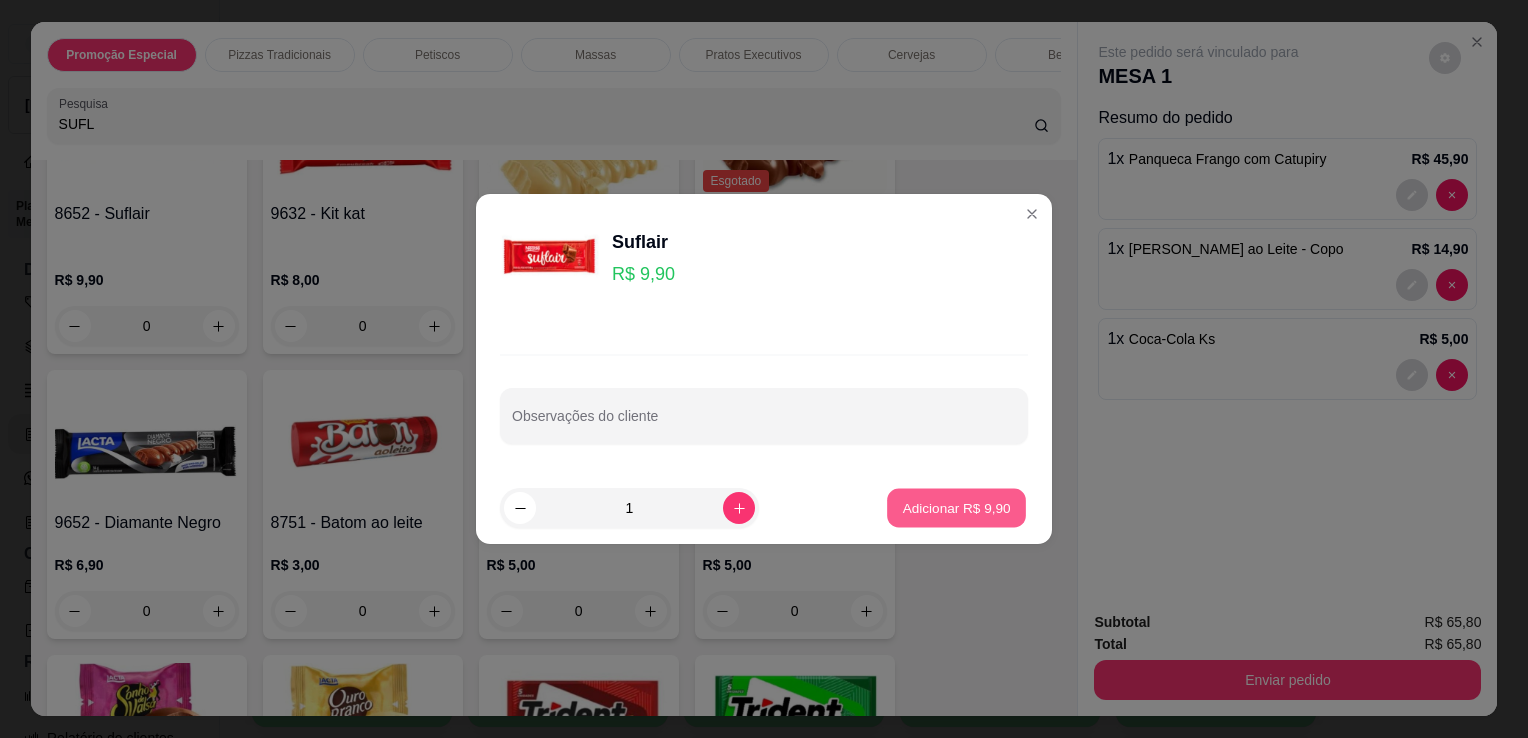 click on "Adicionar   R$ 9,90" at bounding box center (956, 507) 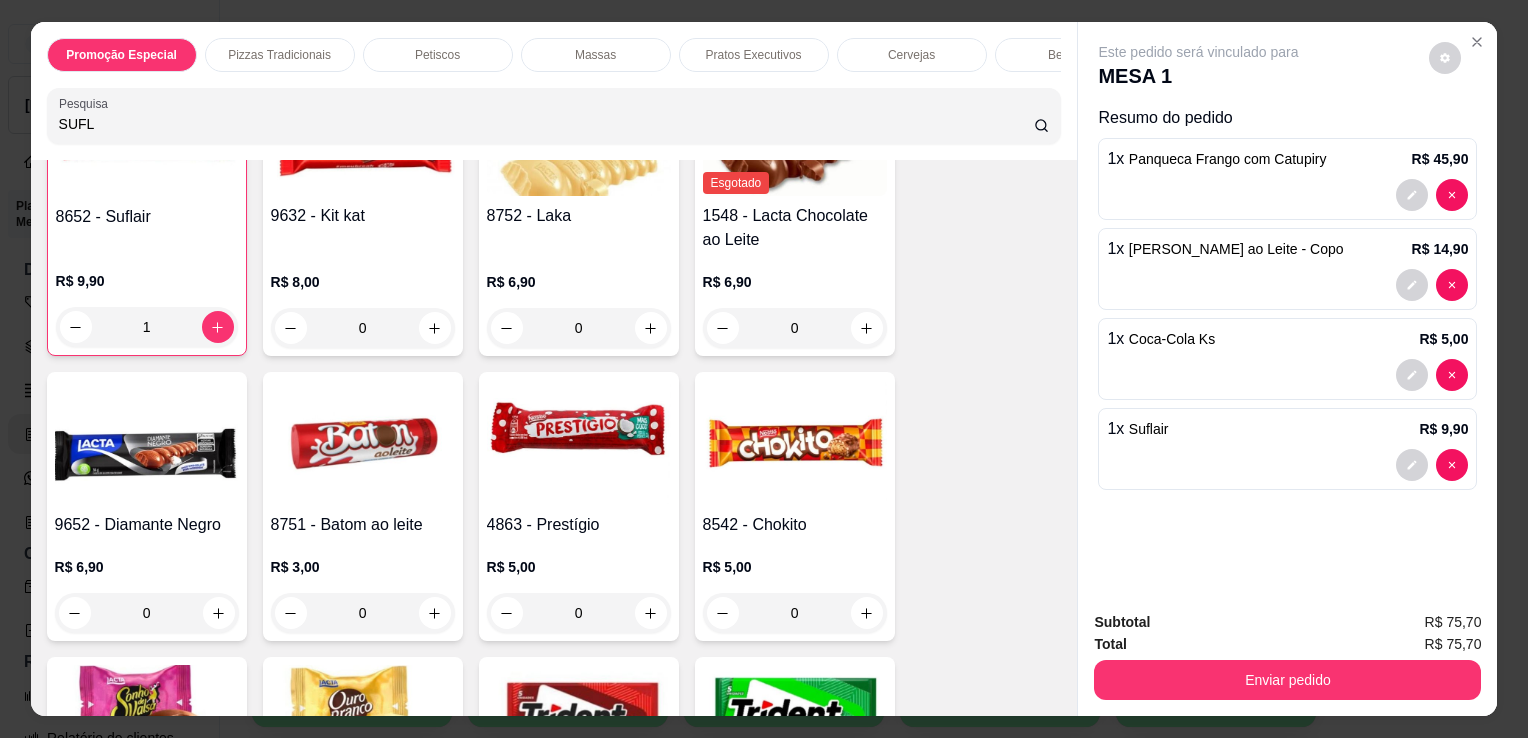 scroll, scrollTop: 11870, scrollLeft: 0, axis: vertical 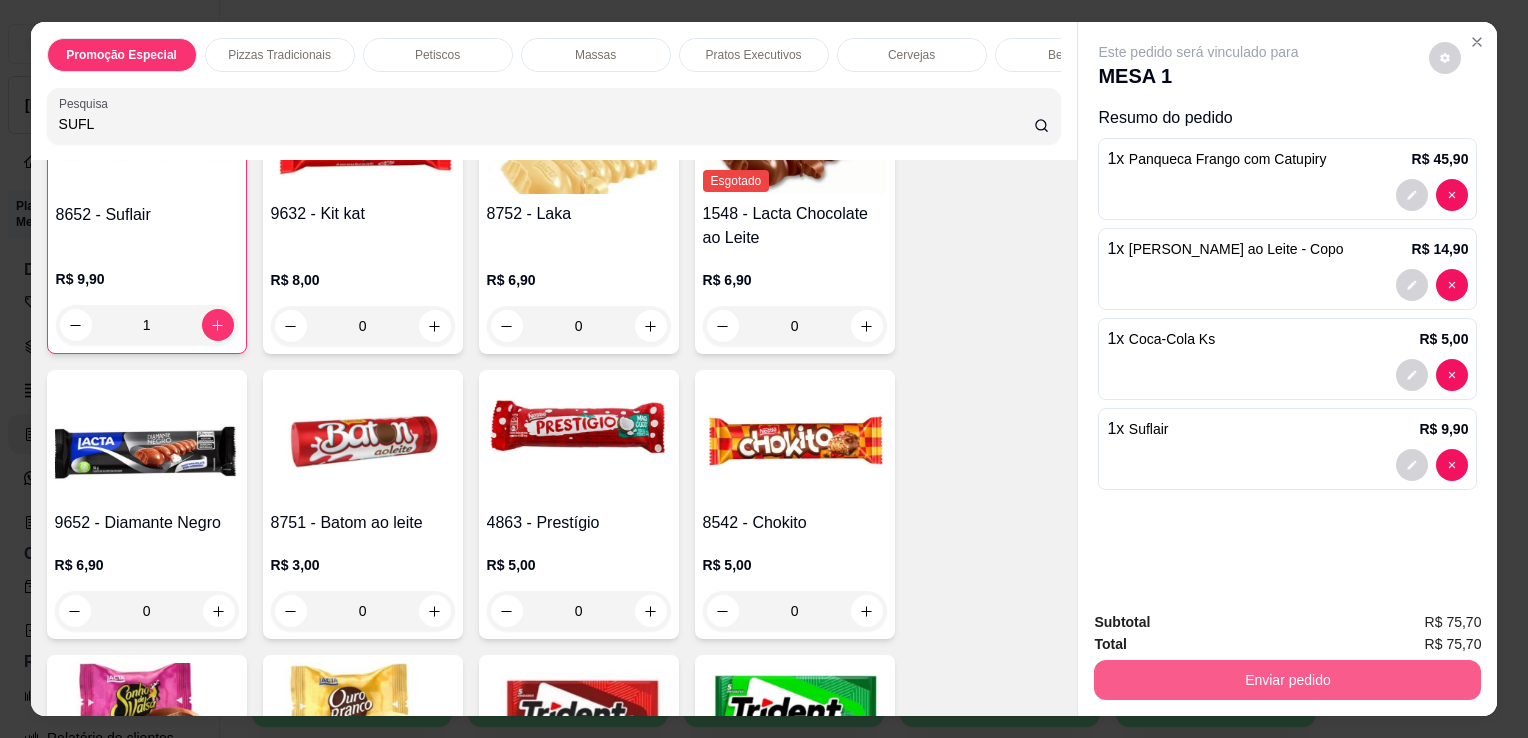 click on "Enviar pedido" at bounding box center [1287, 680] 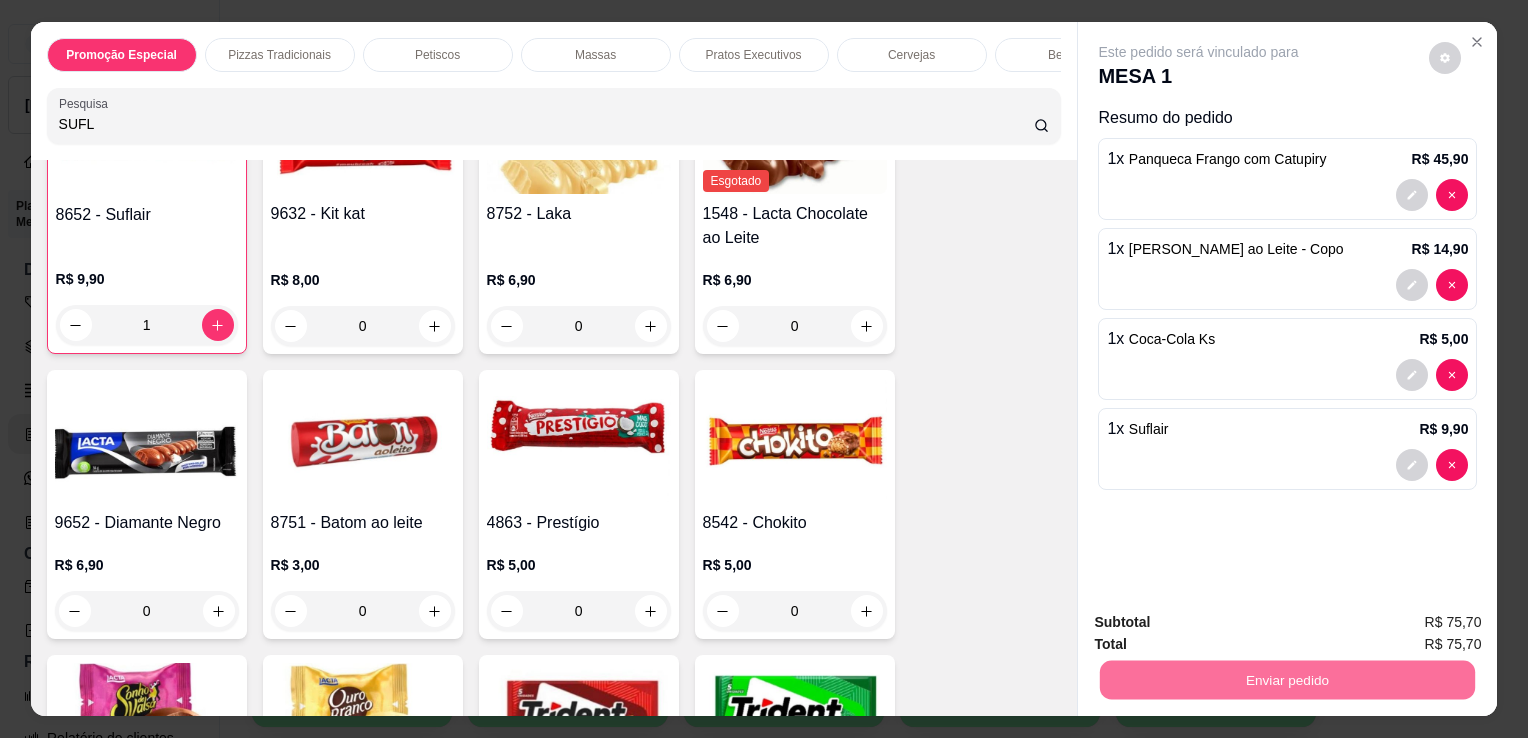 click on "Não registrar e enviar pedido" at bounding box center [1222, 623] 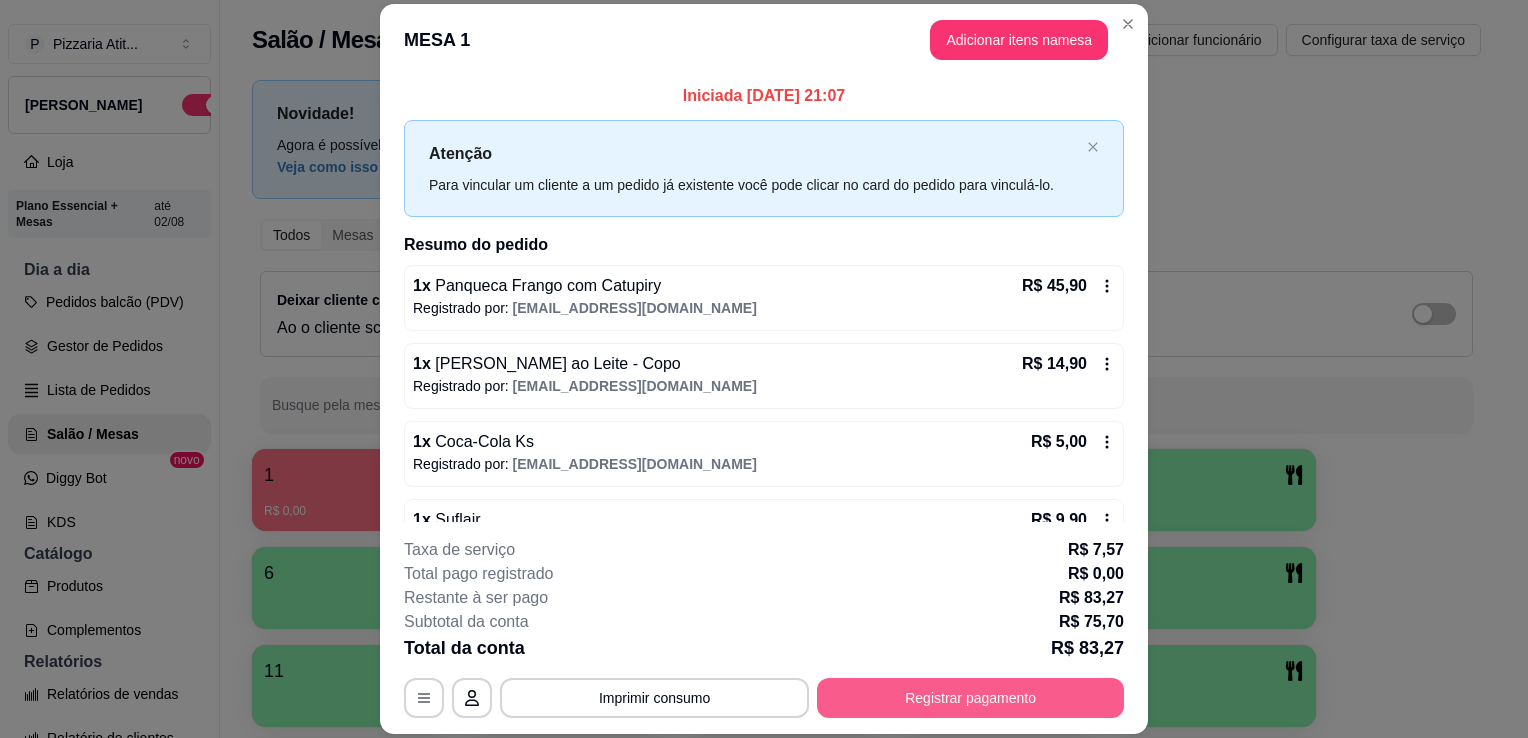 click on "Registrar pagamento" at bounding box center [970, 698] 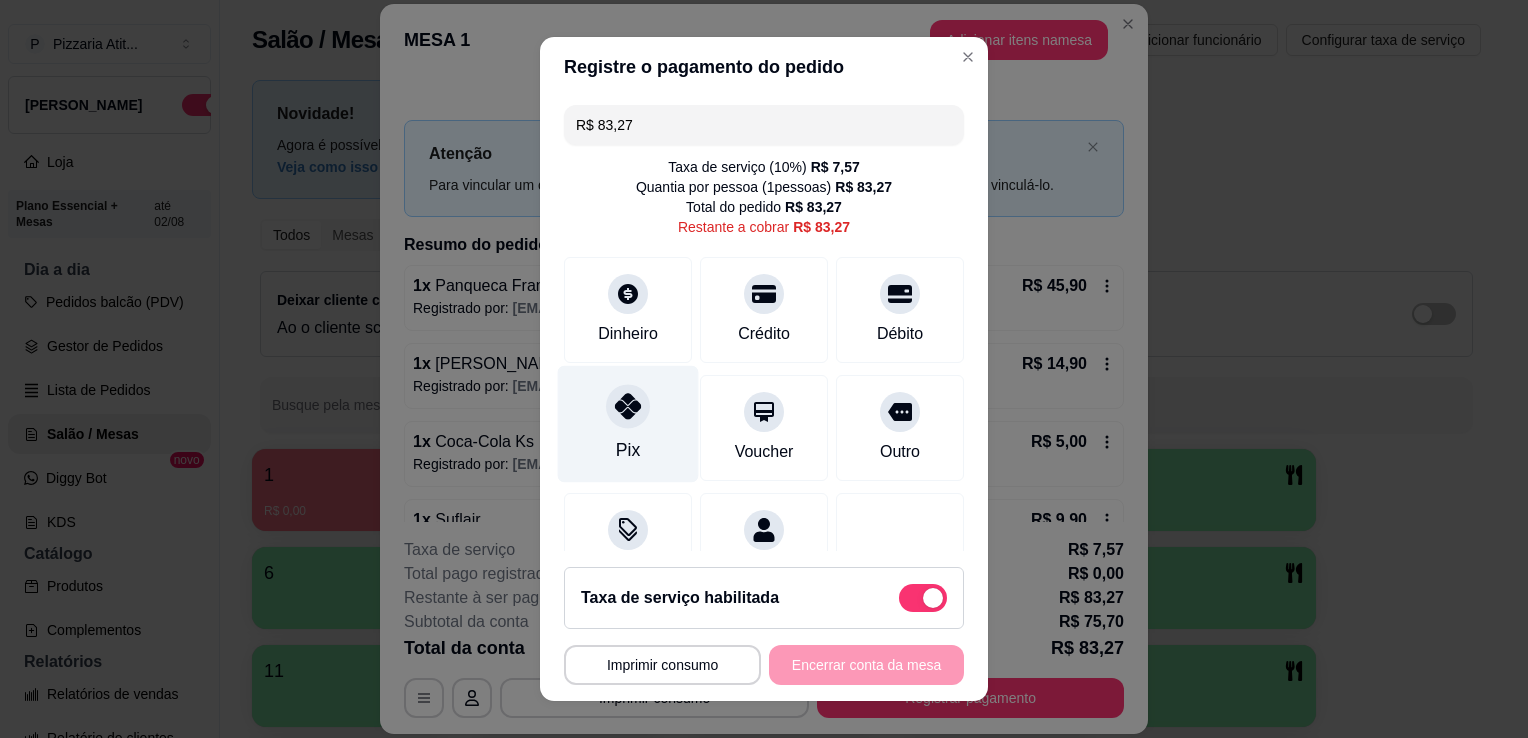 click on "Pix" at bounding box center [628, 424] 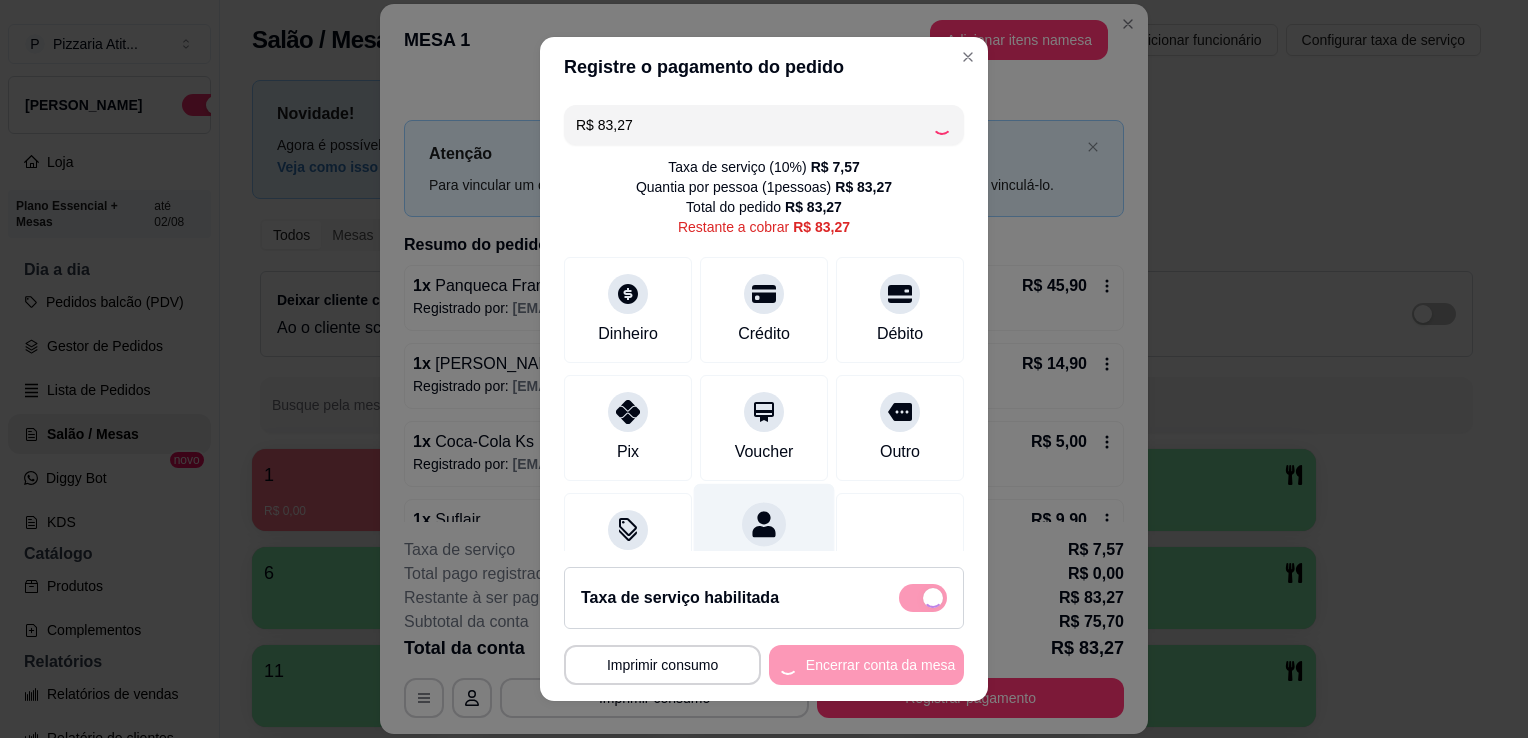 type on "R$ 0,00" 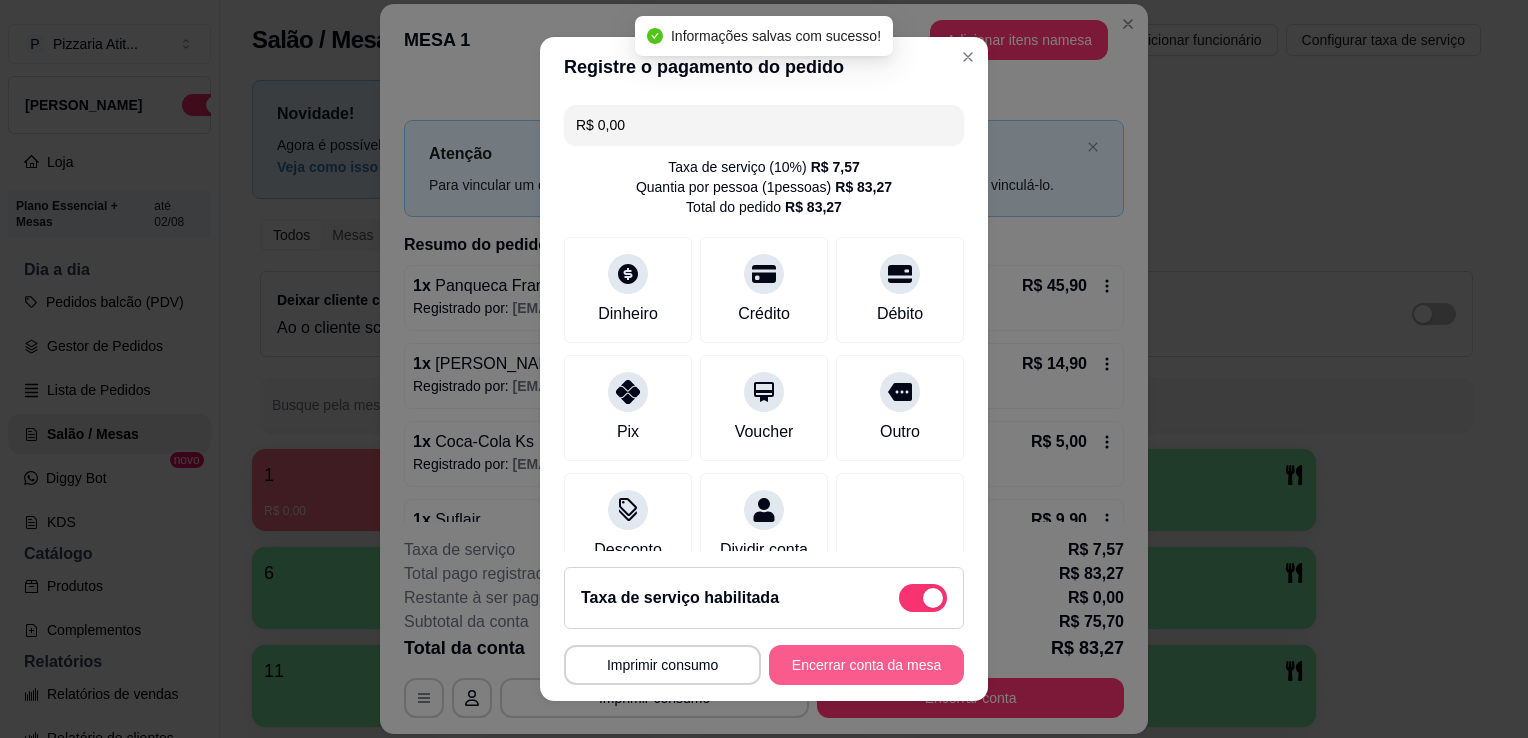 click on "Encerrar conta da mesa" at bounding box center [866, 665] 